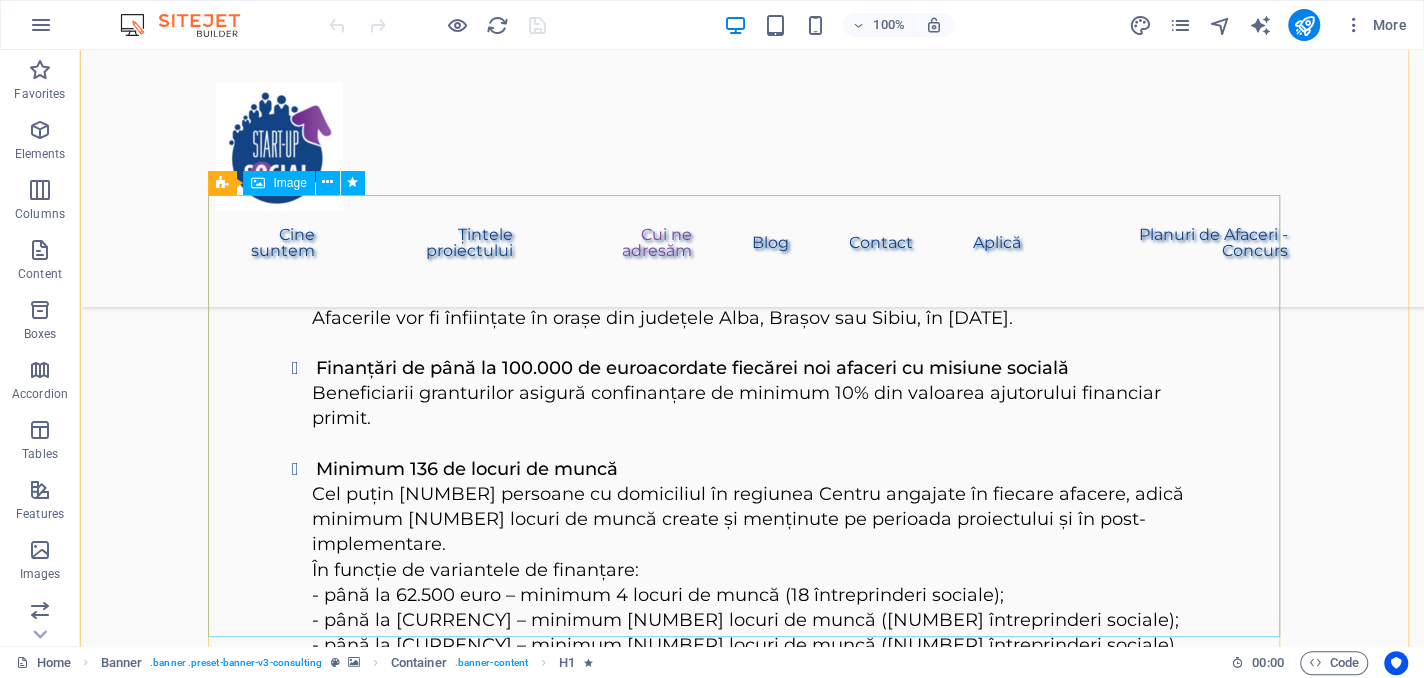 scroll, scrollTop: 4400, scrollLeft: 0, axis: vertical 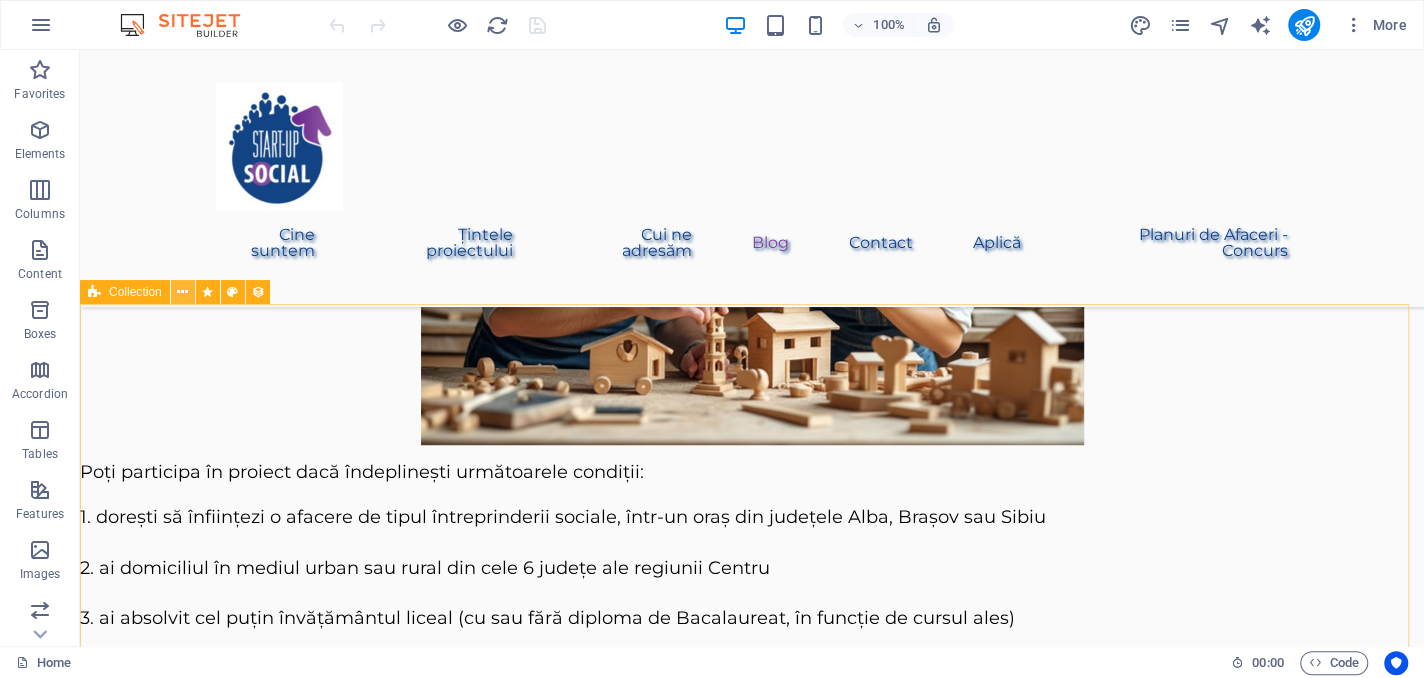 click at bounding box center (182, 292) 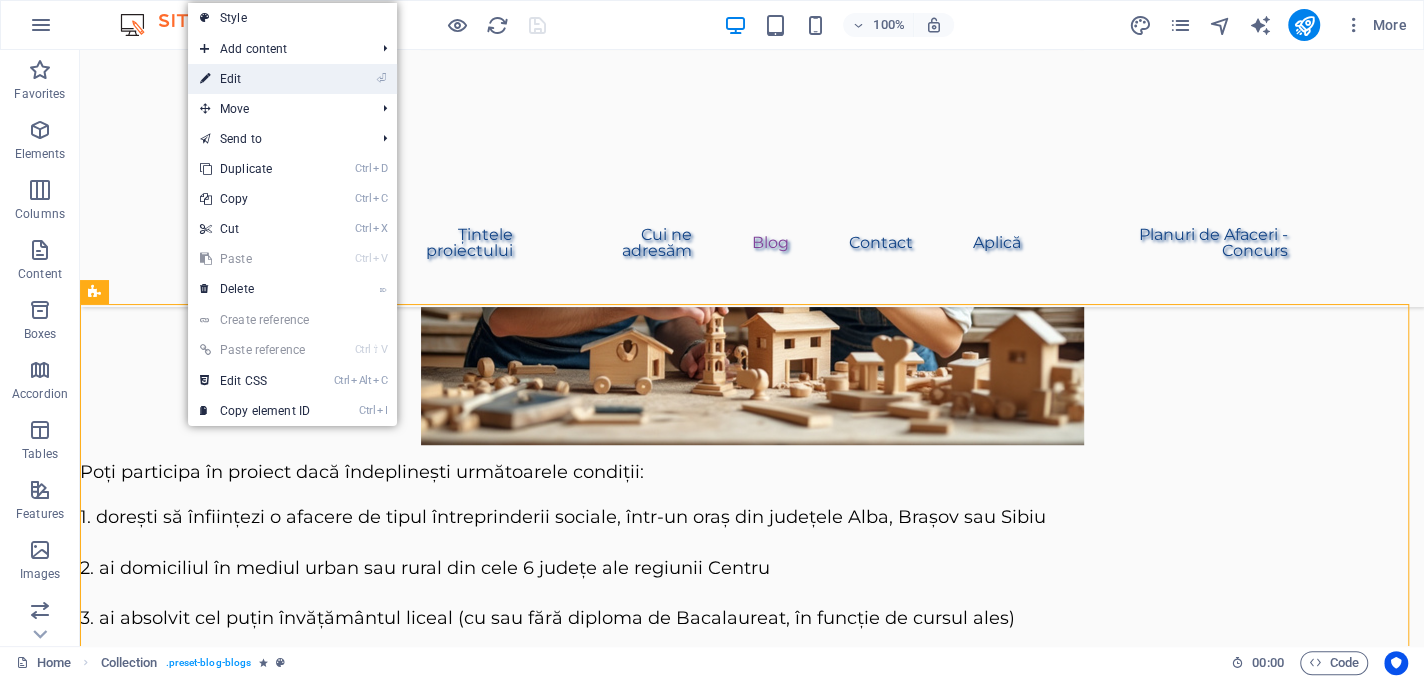 click on "⏎  Edit" at bounding box center (255, 79) 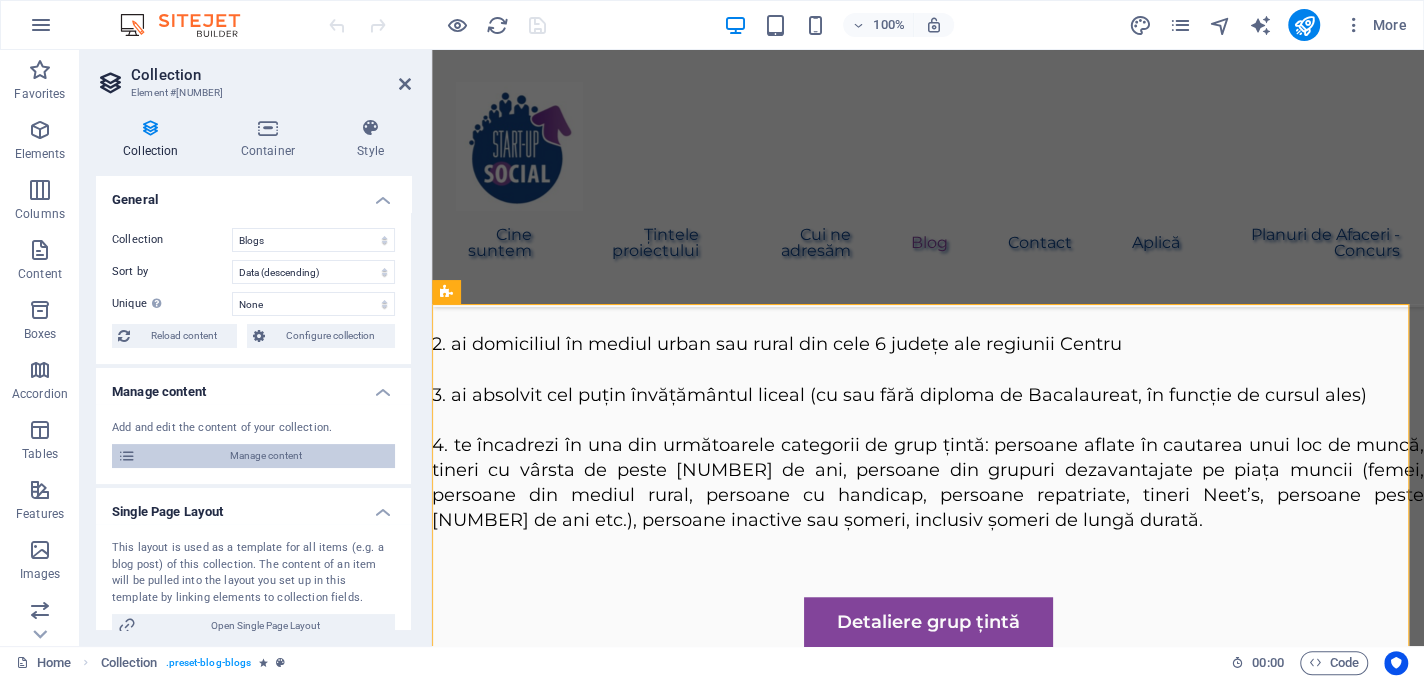 scroll, scrollTop: 5608, scrollLeft: 0, axis: vertical 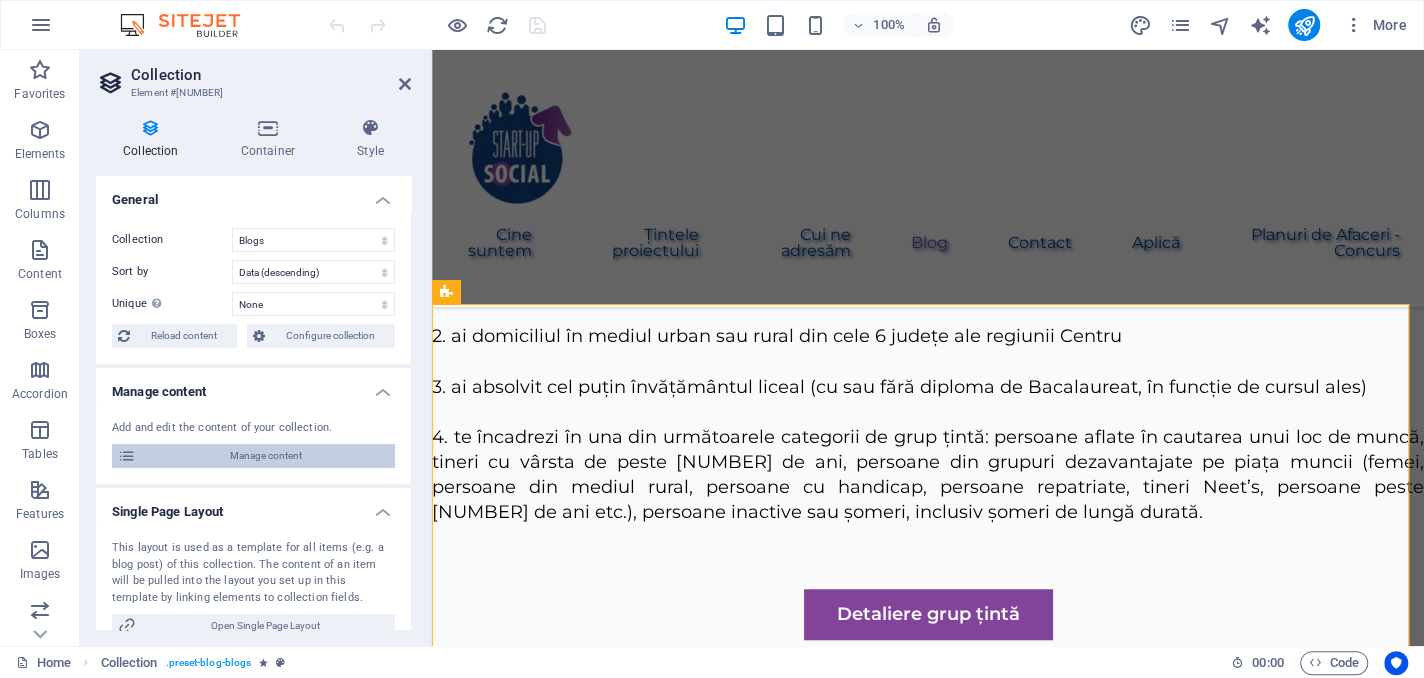 click on "Manage content" at bounding box center (265, 456) 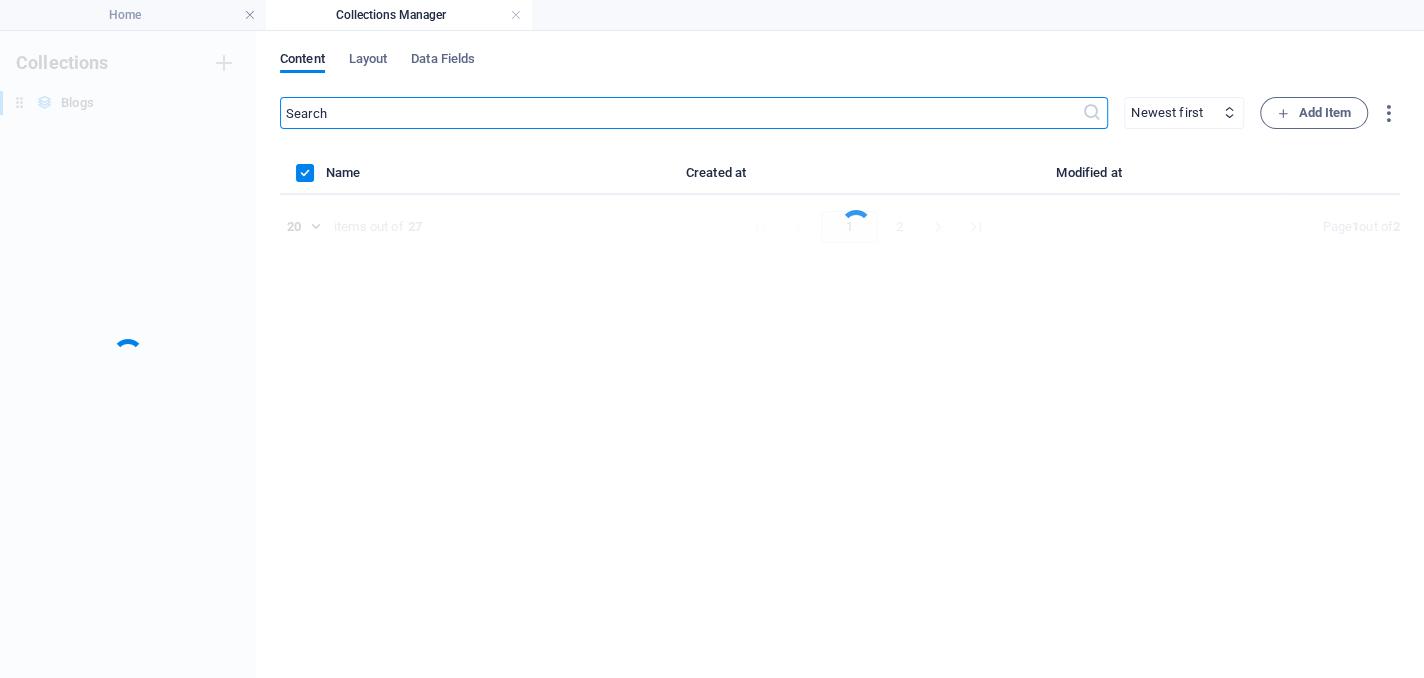 scroll, scrollTop: 0, scrollLeft: 0, axis: both 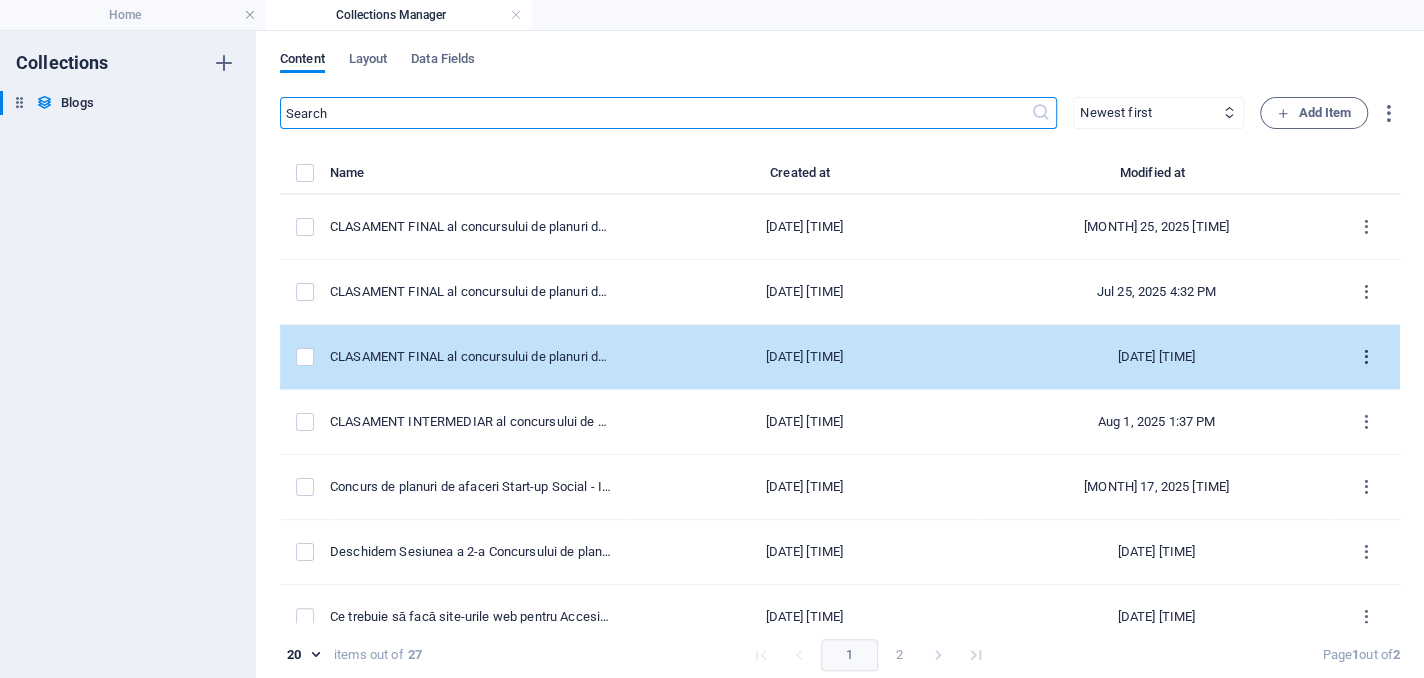 click at bounding box center (1366, 357) 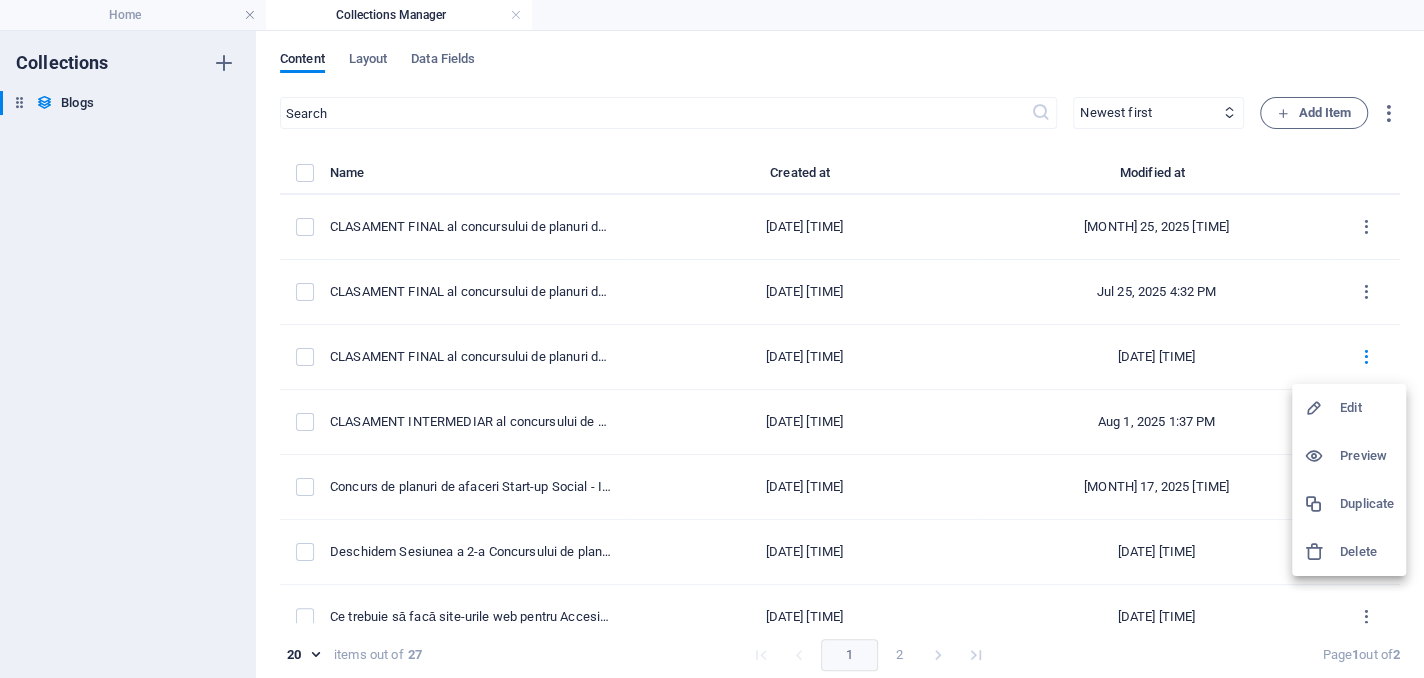 click on "Edit" at bounding box center (1367, 408) 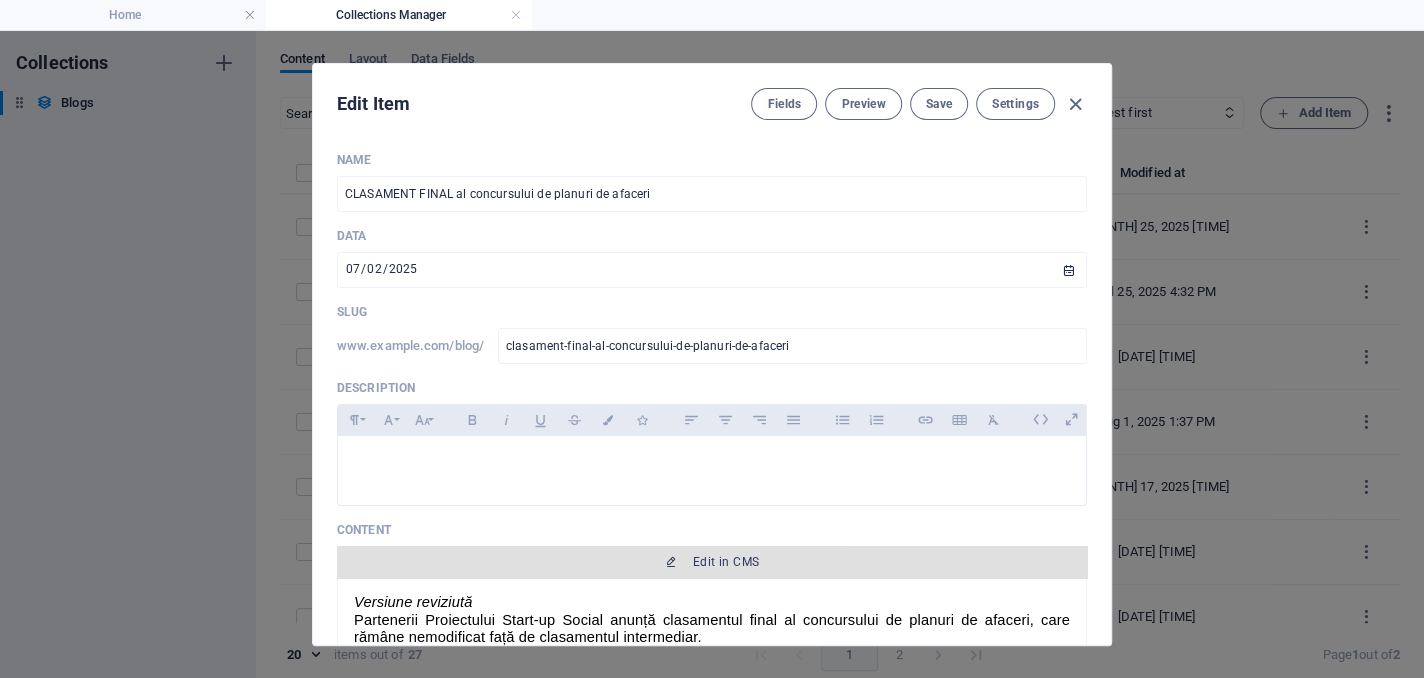 click on "Edit in CMS" at bounding box center (712, 562) 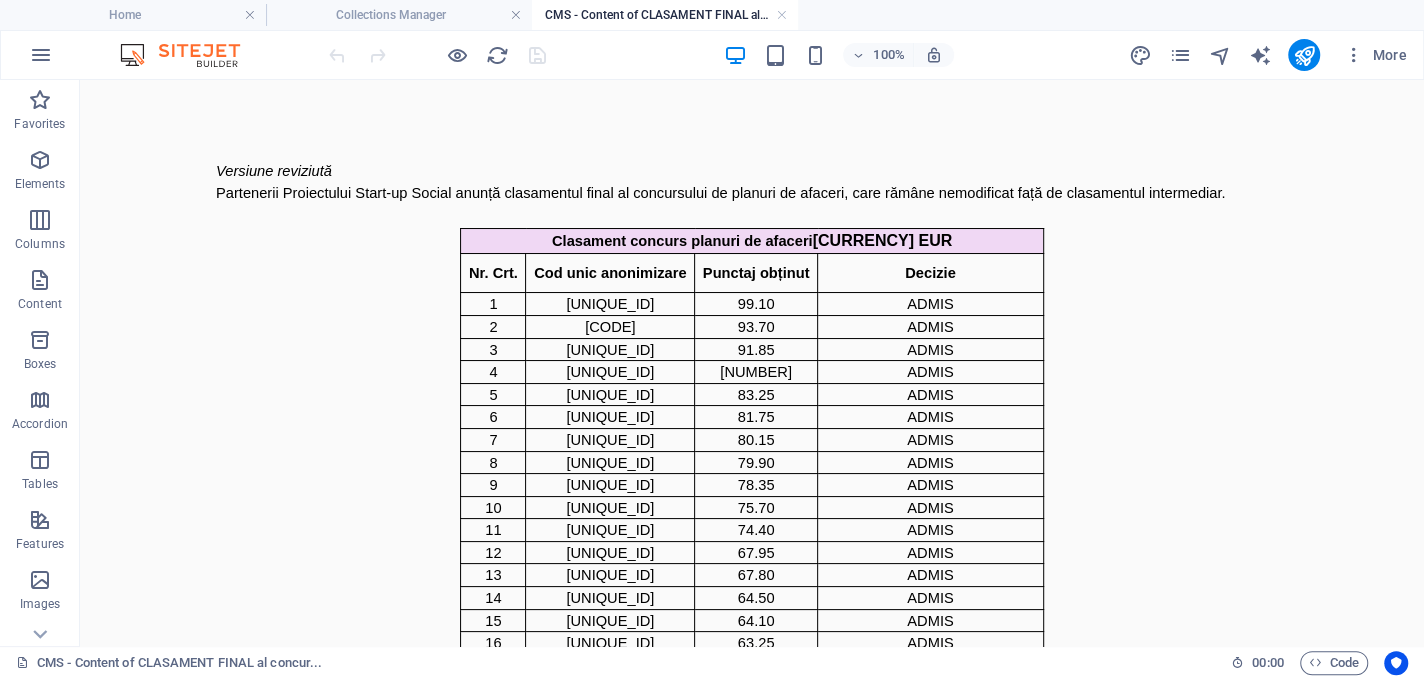 scroll, scrollTop: 0, scrollLeft: 0, axis: both 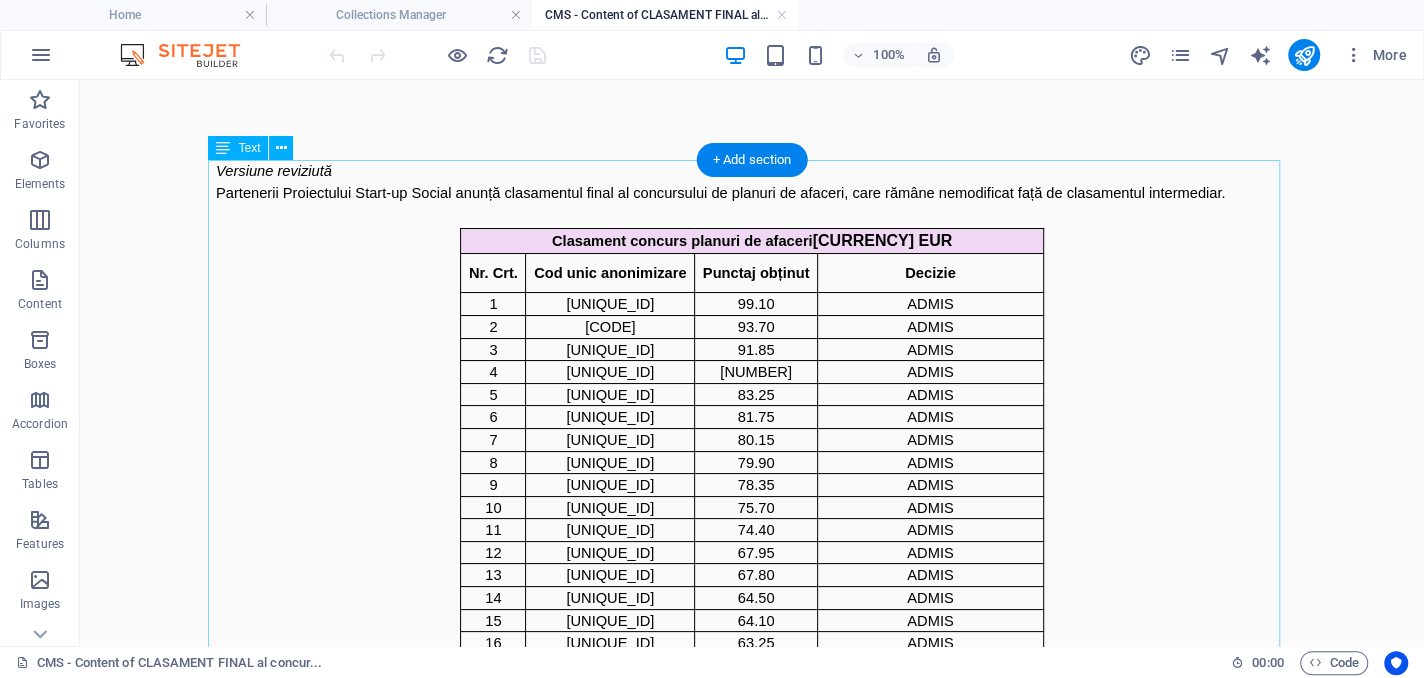 click on "Versiune reviziută Partenerii Proiectului Start-up Social anunță clasamentul final al concursului de planuri de afaceri, care rămâne nemodificat față de clasamentul intermediar. Clasament concurs planuri de afaceri  62,500.00 EUR Nr. Crt. Cod unic anonimizare Punctaj obținut Decizie 1 309788-J94G  99.10 ADMIS 2 309788-A40R 93.70 ADMIS 3 309788-ECF9 91.85 ADMIS 4 309788-OK5Z  89.60 ADMIS 5 309788-GXWJ  83.25 ADMIS 6 309788-TBNF 81.75 ADMIS 7 309788-ZXSJ 80.15 ADMIS 8 309788-K7QY 79.90 ADMIS 9 309788-1VB0  78.35 ADMIS 10  309788-VI4Q 75.70 ADMIS 11 309788-0Y8L 74.40 ADMIS 12 309788-I7C5 67.95 ADMIS 13 309788-HUGT 67.80 ADMIS 14 309788-T9L1 64.50 ADMIS 15 309788-VG21  64.10 ADMIS 16 309788-WLNZ 63.25 ADMIS 17 309788-KJC0 62.80 ADMIS 18 309788-EC2C  59.15 ADMIS 19 309788-38YS 55.50 ADMIS PE LISTA DE REZERVA 20 309788-NC4W 53.70 ADMIS PE LISTA DE REZERVA 21 309788-C8S6 52.05 ADMIS PE LISTA DE REZERVA Clasament concurs planuri de afaceri  77,500.00 EUR Nr. Crt. Cod unic anonimizare Punctaj obținut" at bounding box center [752, 861] 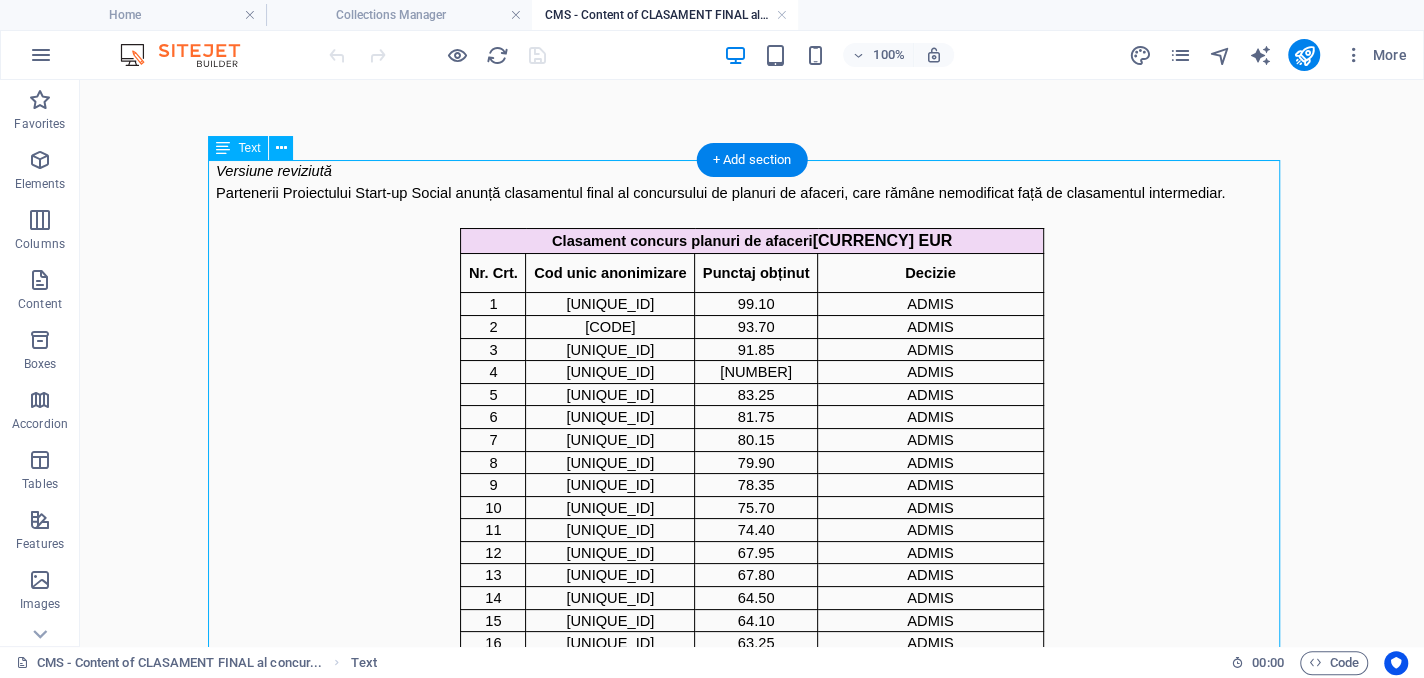 click on "Versiune reviziută Partenerii Proiectului Start-up Social anunță clasamentul final al concursului de planuri de afaceri, care rămâne nemodificat față de clasamentul intermediar. Clasament concurs planuri de afaceri  62,500.00 EUR Nr. Crt. Cod unic anonimizare Punctaj obținut Decizie 1 309788-J94G  99.10 ADMIS 2 309788-A40R 93.70 ADMIS 3 309788-ECF9 91.85 ADMIS 4 309788-OK5Z  89.60 ADMIS 5 309788-GXWJ  83.25 ADMIS 6 309788-TBNF 81.75 ADMIS 7 309788-ZXSJ 80.15 ADMIS 8 309788-K7QY 79.90 ADMIS 9 309788-1VB0  78.35 ADMIS 10  309788-VI4Q 75.70 ADMIS 11 309788-0Y8L 74.40 ADMIS 12 309788-I7C5 67.95 ADMIS 13 309788-HUGT 67.80 ADMIS 14 309788-T9L1 64.50 ADMIS 15 309788-VG21  64.10 ADMIS 16 309788-WLNZ 63.25 ADMIS 17 309788-KJC0 62.80 ADMIS 18 309788-EC2C  59.15 ADMIS 19 309788-38YS 55.50 ADMIS PE LISTA DE REZERVA 20 309788-NC4W 53.70 ADMIS PE LISTA DE REZERVA 21 309788-C8S6 52.05 ADMIS PE LISTA DE REZERVA Clasament concurs planuri de afaceri  77,500.00 EUR Nr. Crt. Cod unic anonimizare Punctaj obținut" at bounding box center [752, 861] 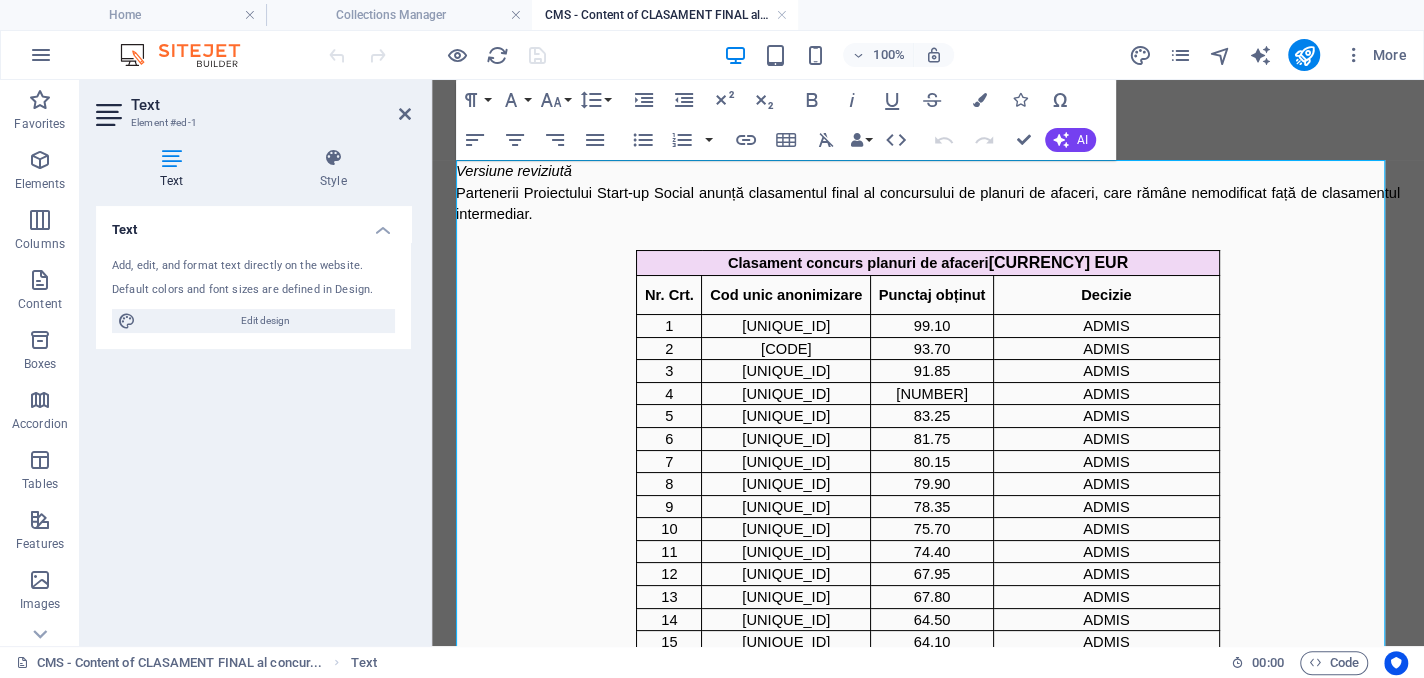 click on "Clasament concurs planuri de afaceri  62,500.00 EUR Nr. Crt. Cod unic anonimizare Punctaj obținut Decizie 1 309788-J94G  99.10 ADMIS 2 309788-A40R 93.70 ADMIS 3 309788-ECF9 91.85 ADMIS 4 309788-OK5Z  89.60 ADMIS 5 309788-GXWJ  83.25 ADMIS 6 309788-TBNF 81.75 ADMIS 7 309788-ZXSJ 80.15 ADMIS 8 309788-K7QY 79.90 ADMIS 9 309788-1VB0  78.35 ADMIS 10  309788-VI4Q 75.70 ADMIS 11 309788-0Y8L 74.40 ADMIS 12 309788-I7C5 67.95 ADMIS 13 309788-HUGT 67.80 ADMIS 14 309788-T9L1 64.50 ADMIS 15 309788-VG21  64.10 ADMIS 16 309788-WLNZ 63.25 ADMIS 17 309788-KJC0 62.80 ADMIS 18 309788-EC2C  59.15 ADMIS 19 309788-38YS 55.50 ADMIS PE LISTA DE REZERVA 20 309788-NC4W 53.70 ADMIS PE LISTA DE REZERVA 21 309788-C8S6 52.05 ADMIS PE LISTA DE REZERVA Clasament concurs planuri de afaceri  77,500.00 EUR Nr. Crt. Cod unic anonimizare Punctaj obținut Decizie 1 309788-XU38  99.85 ADMIS 2 309788-FX3S 85.75 ADMIS 3 309788-FEJY 85.55 ADMIS 4 309788-S0GK 79.55 ADMIS 5 309788-MMSK 78.50 ADMIS 6 309788-DWJT 77.65 ADMIS 7 309788-TA2O 8 9" at bounding box center (928, 790) 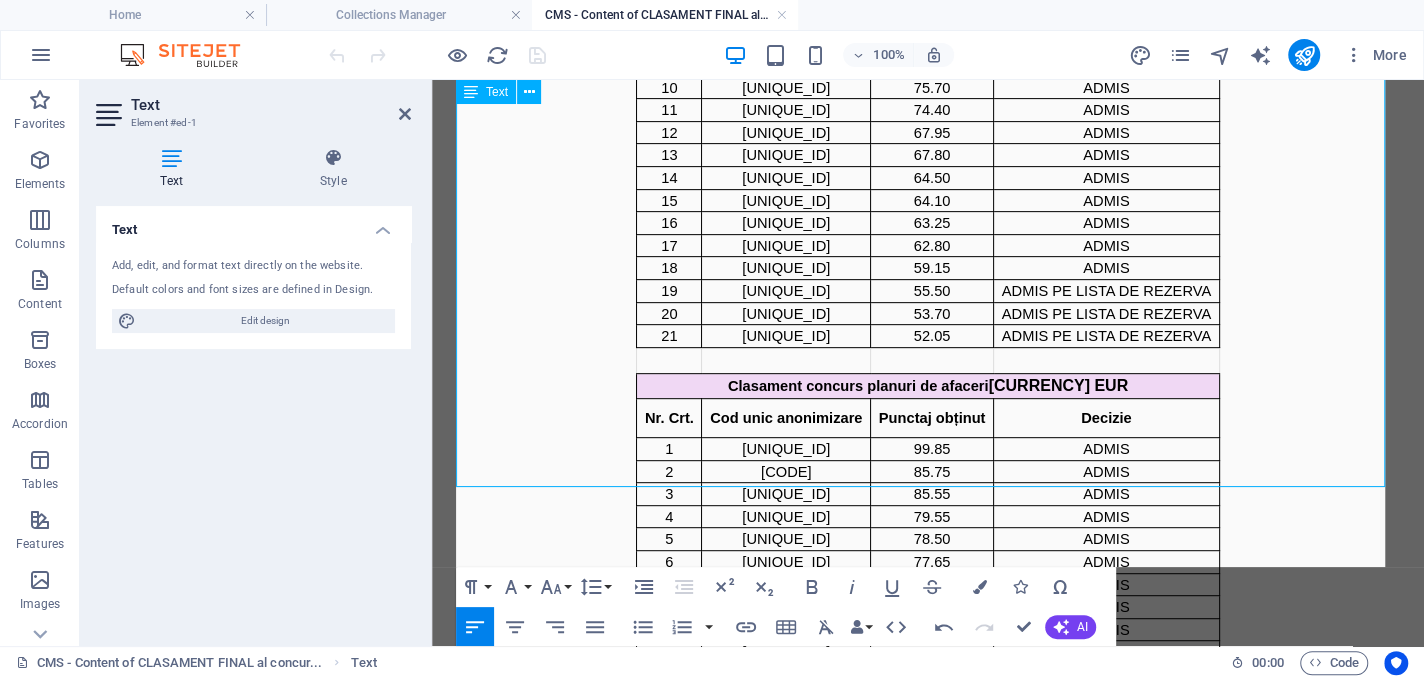 scroll, scrollTop: 999, scrollLeft: 0, axis: vertical 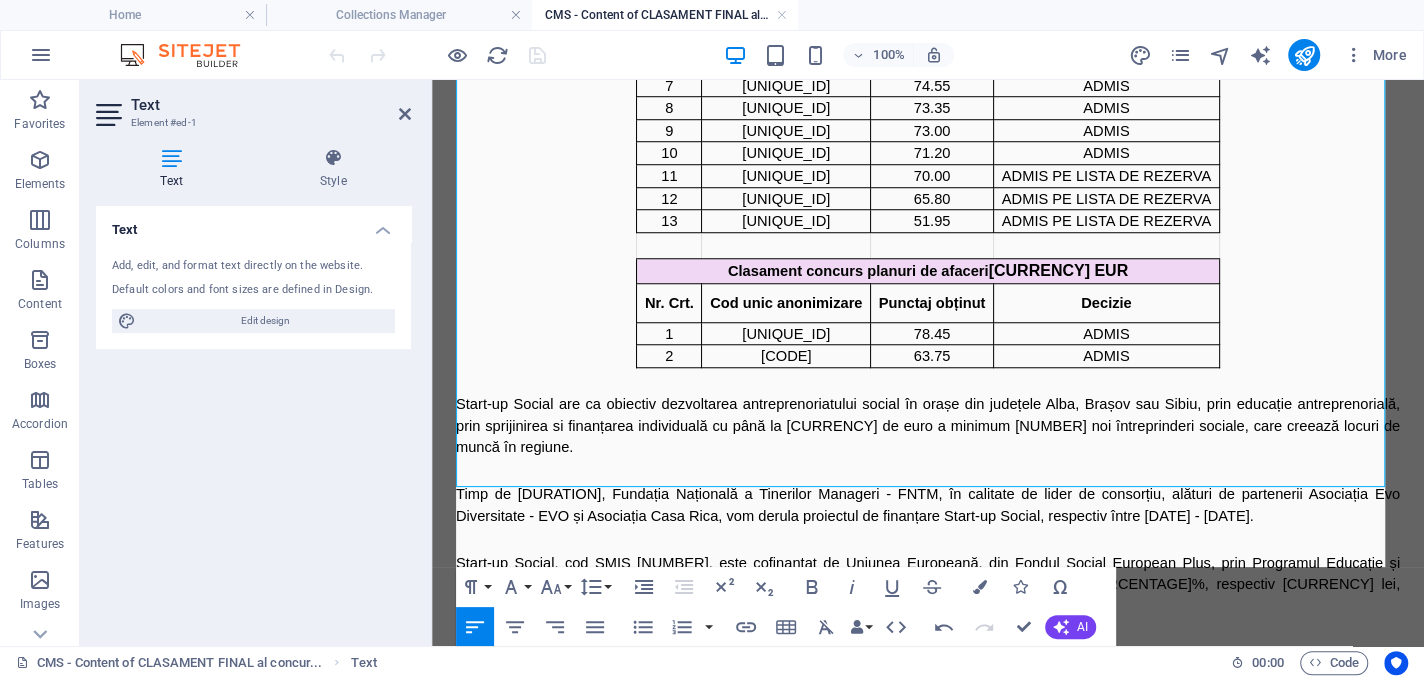 click at bounding box center (417, 55) 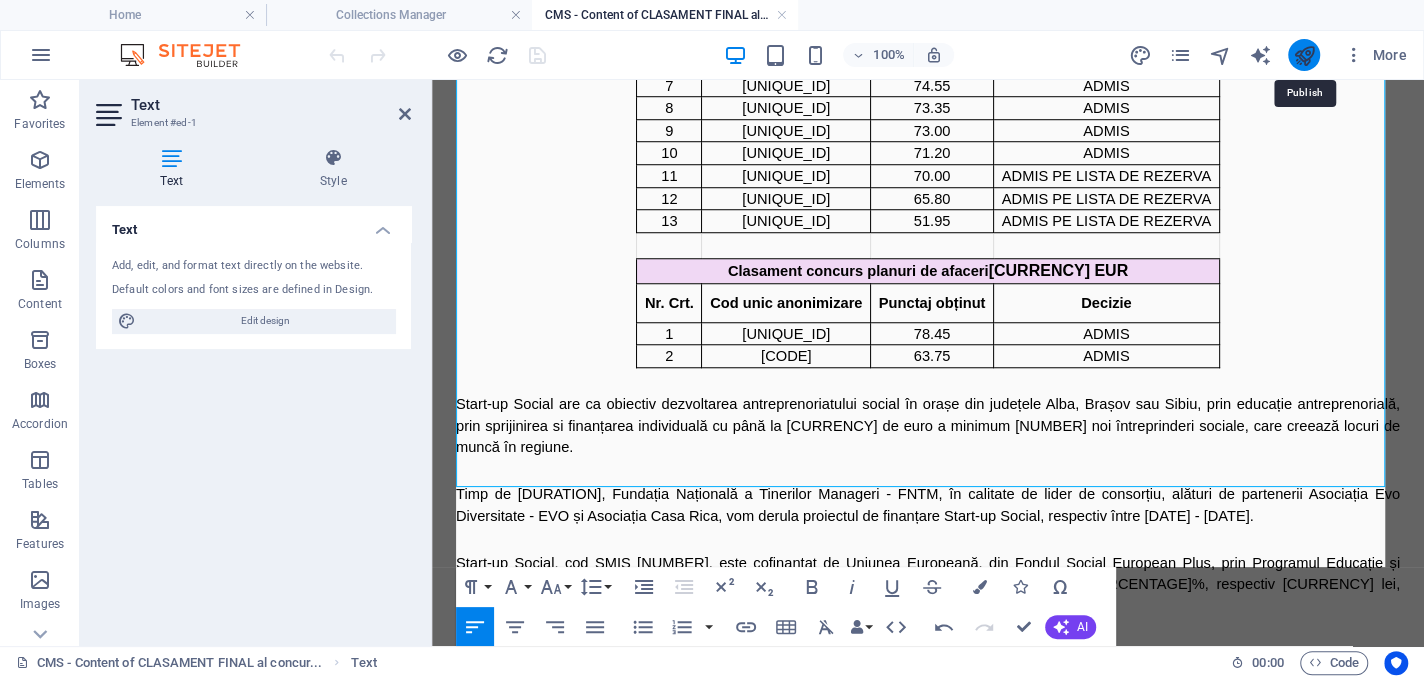 click at bounding box center (1303, 55) 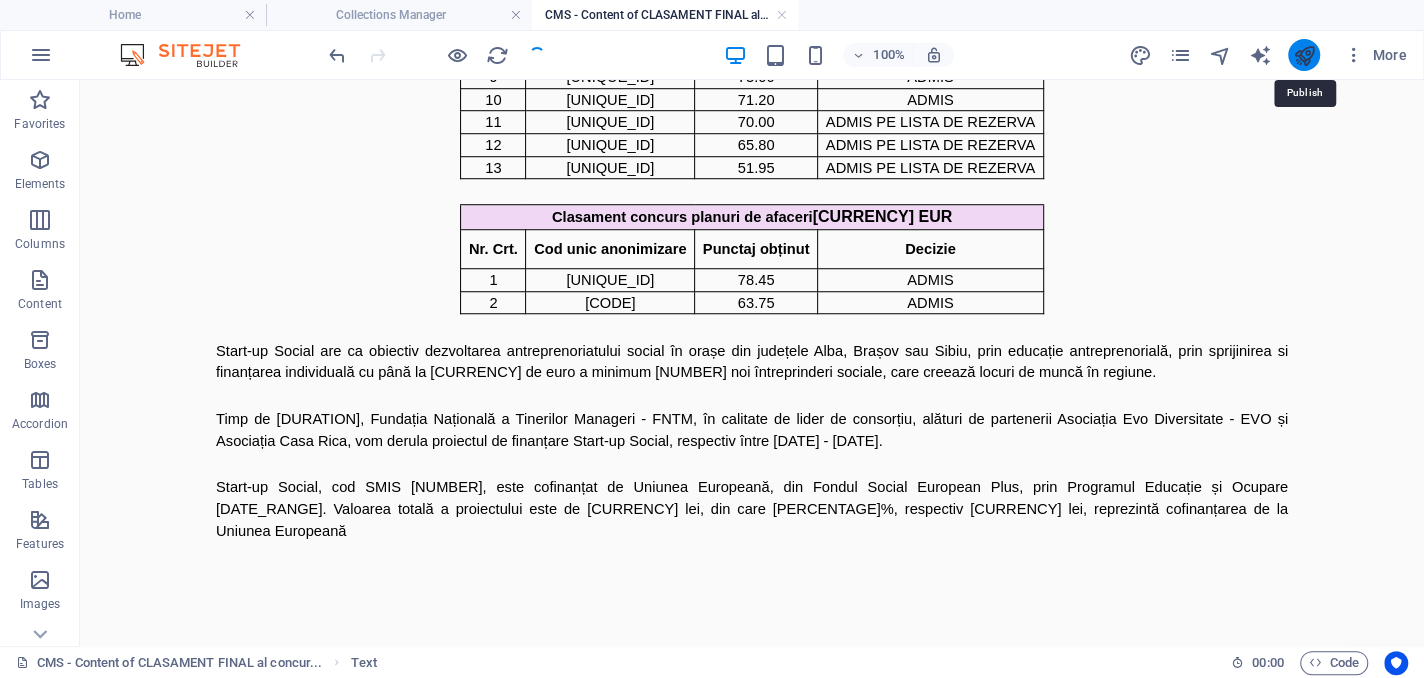 scroll, scrollTop: 919, scrollLeft: 0, axis: vertical 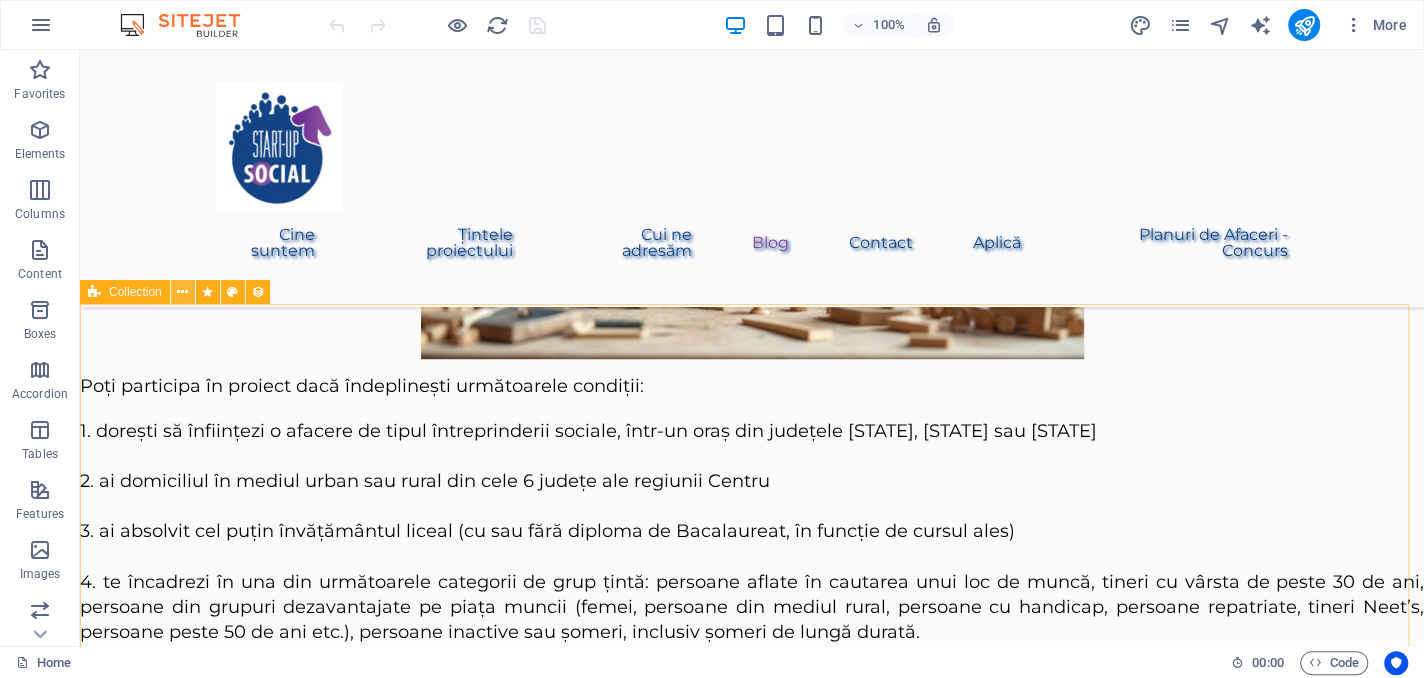 click at bounding box center (182, 292) 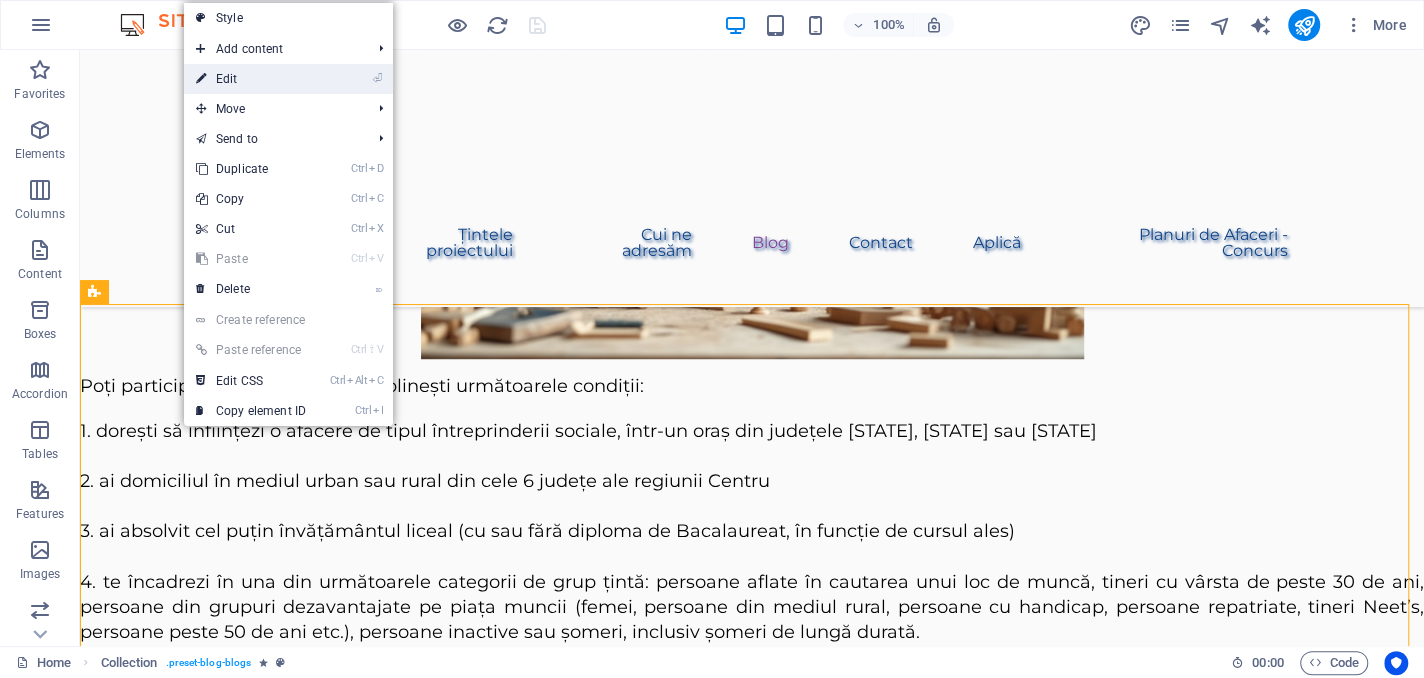 click on "⏎  Edit" at bounding box center (251, 79) 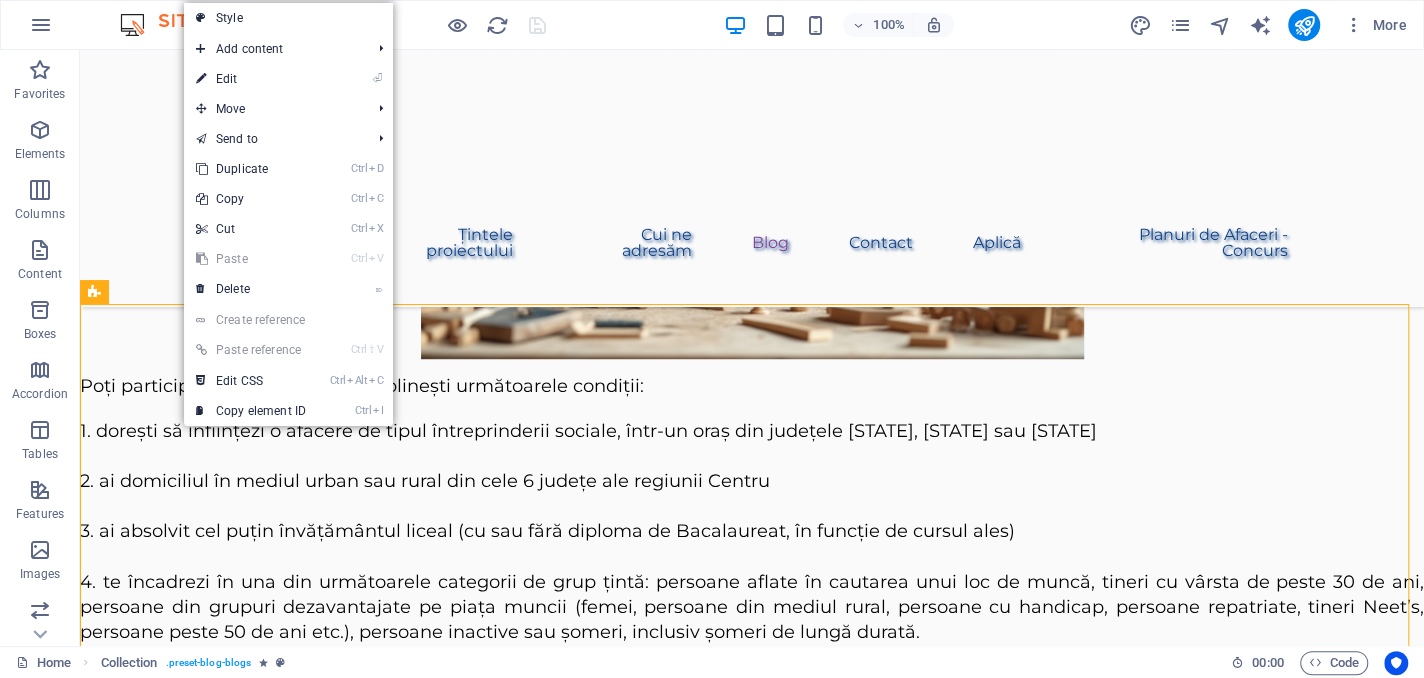 select on "columns.publishing_date_DESC" 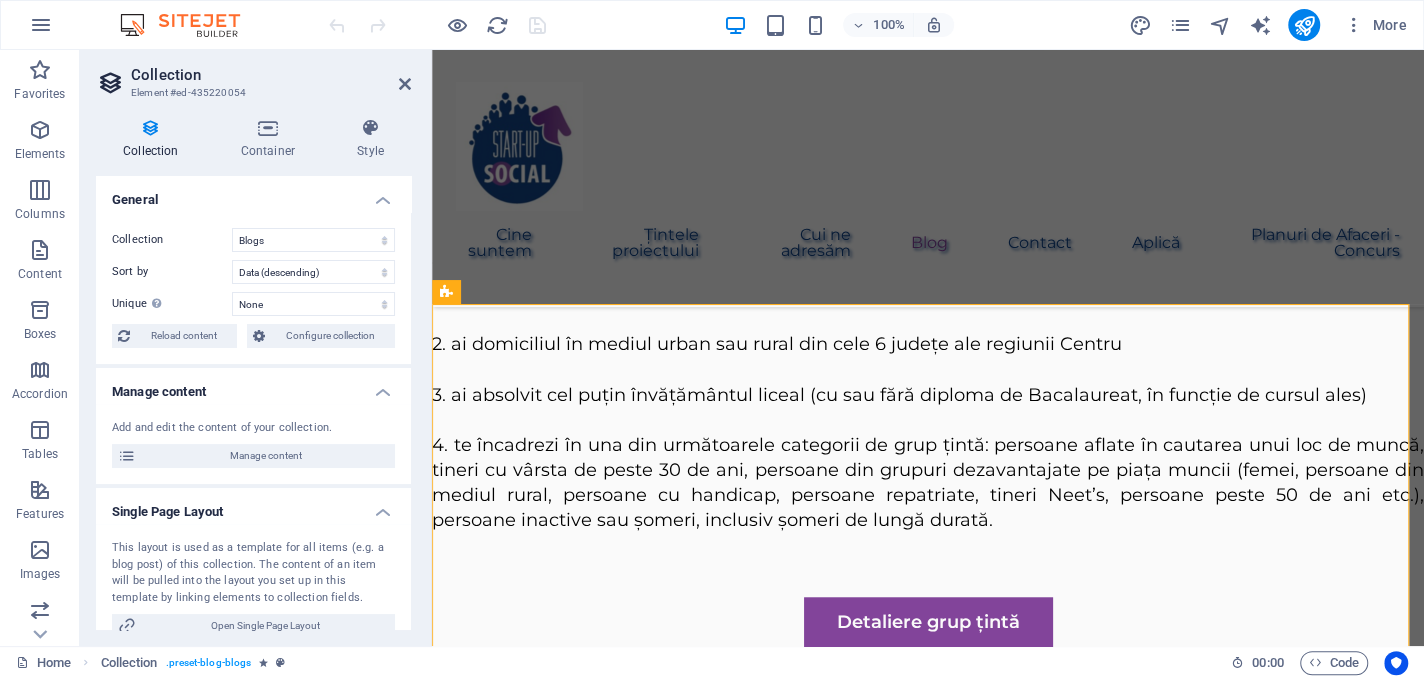scroll, scrollTop: 5608, scrollLeft: 0, axis: vertical 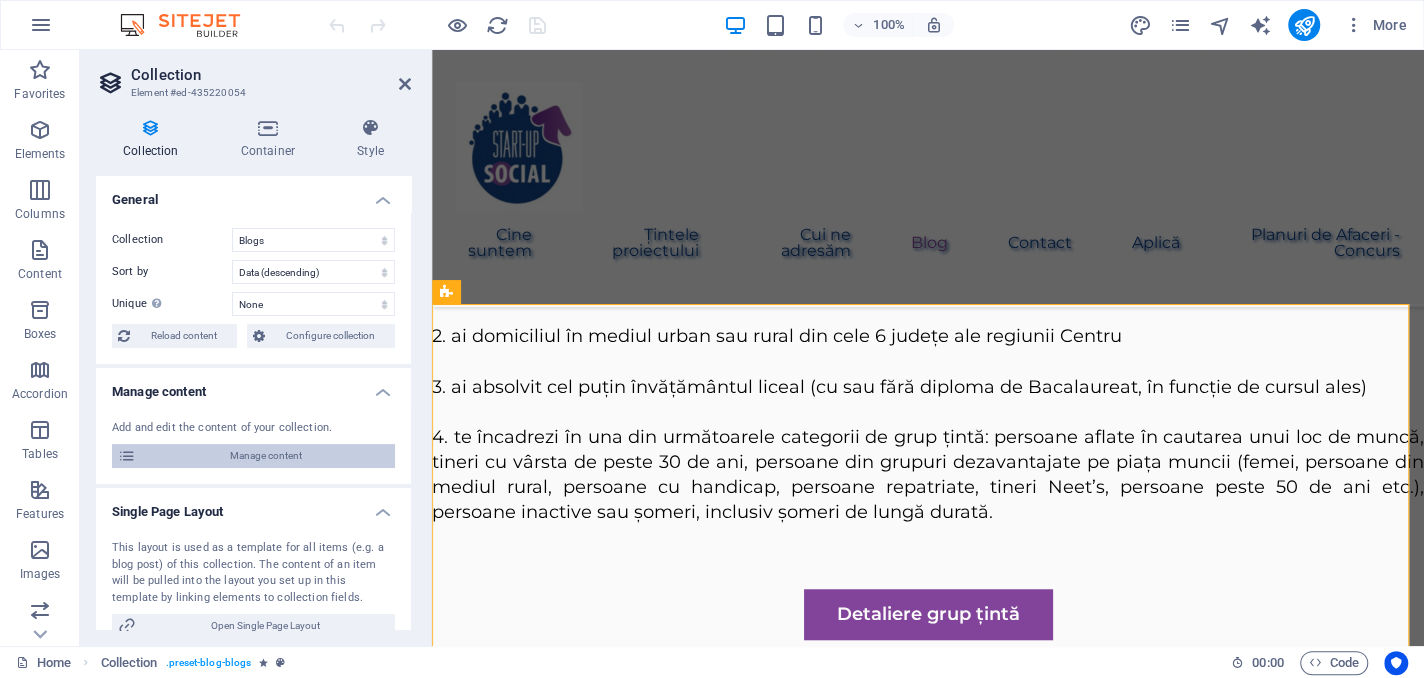 click on "Manage content" at bounding box center [265, 456] 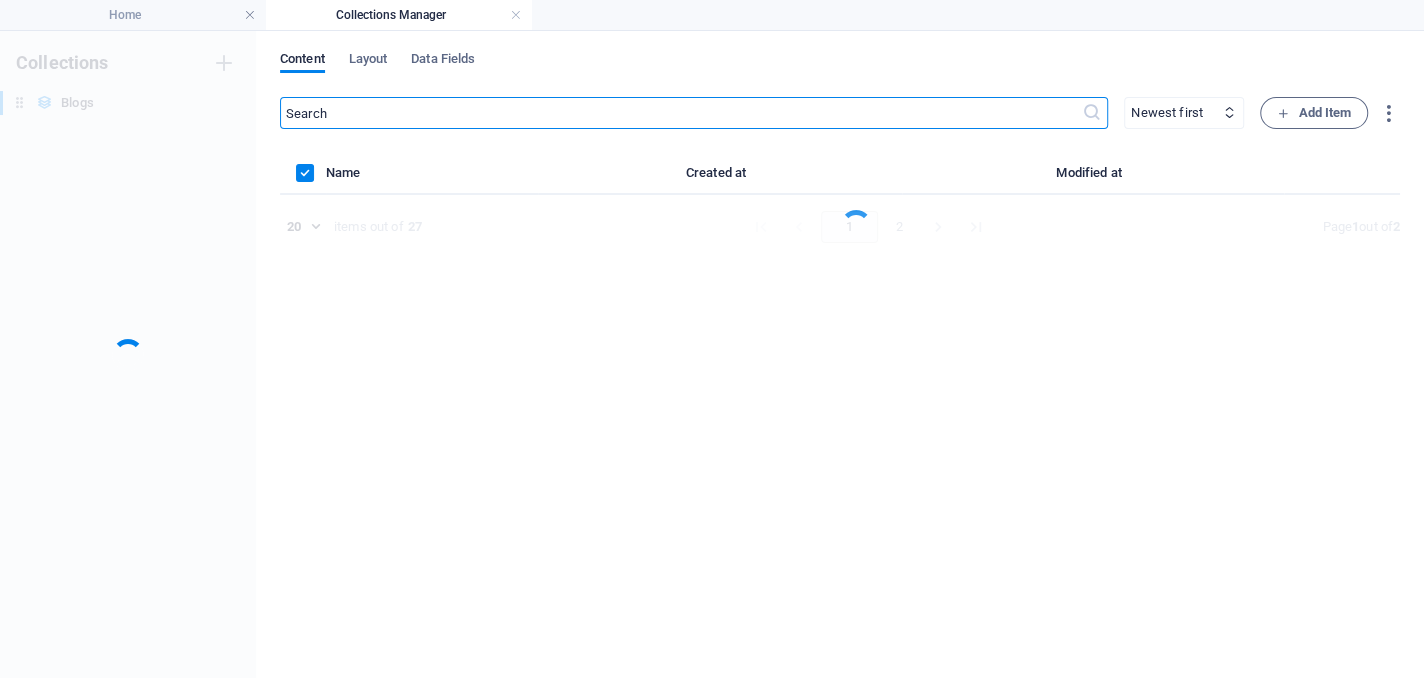 scroll, scrollTop: 0, scrollLeft: 0, axis: both 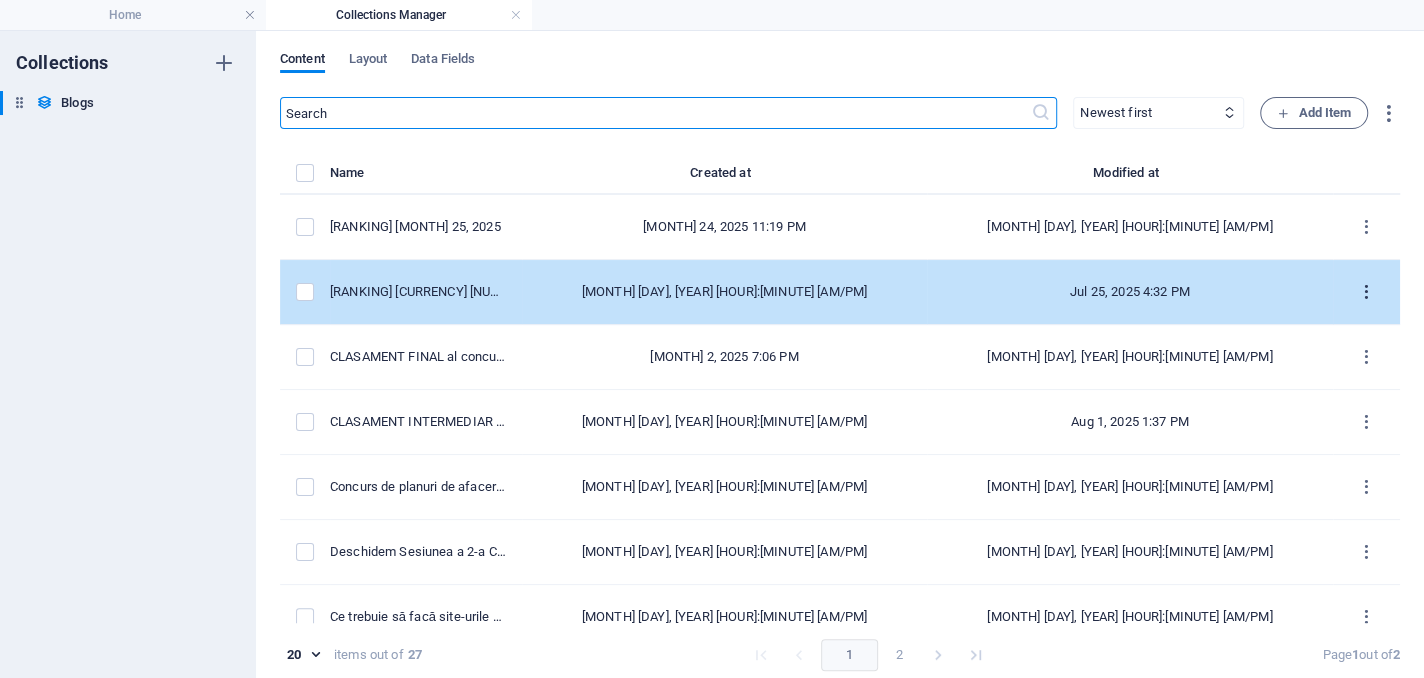 click at bounding box center [1366, 292] 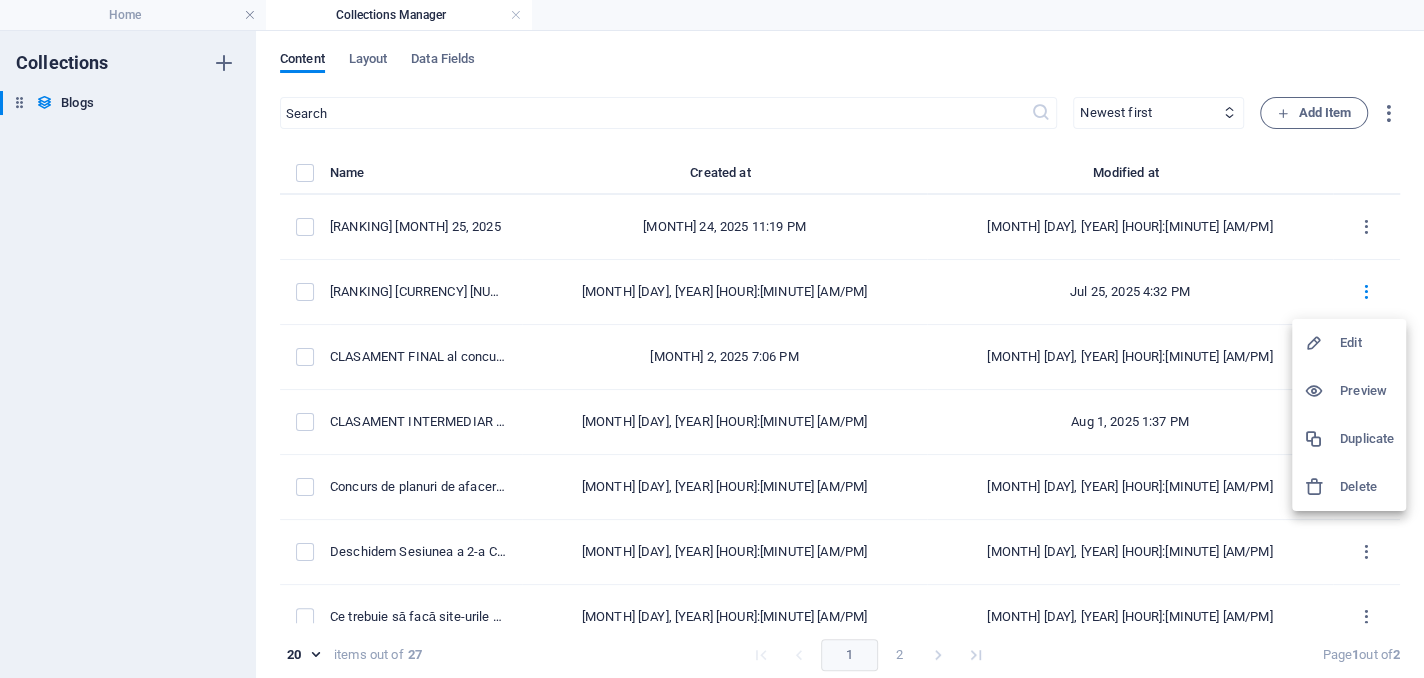 click on "Edit" at bounding box center [1367, 343] 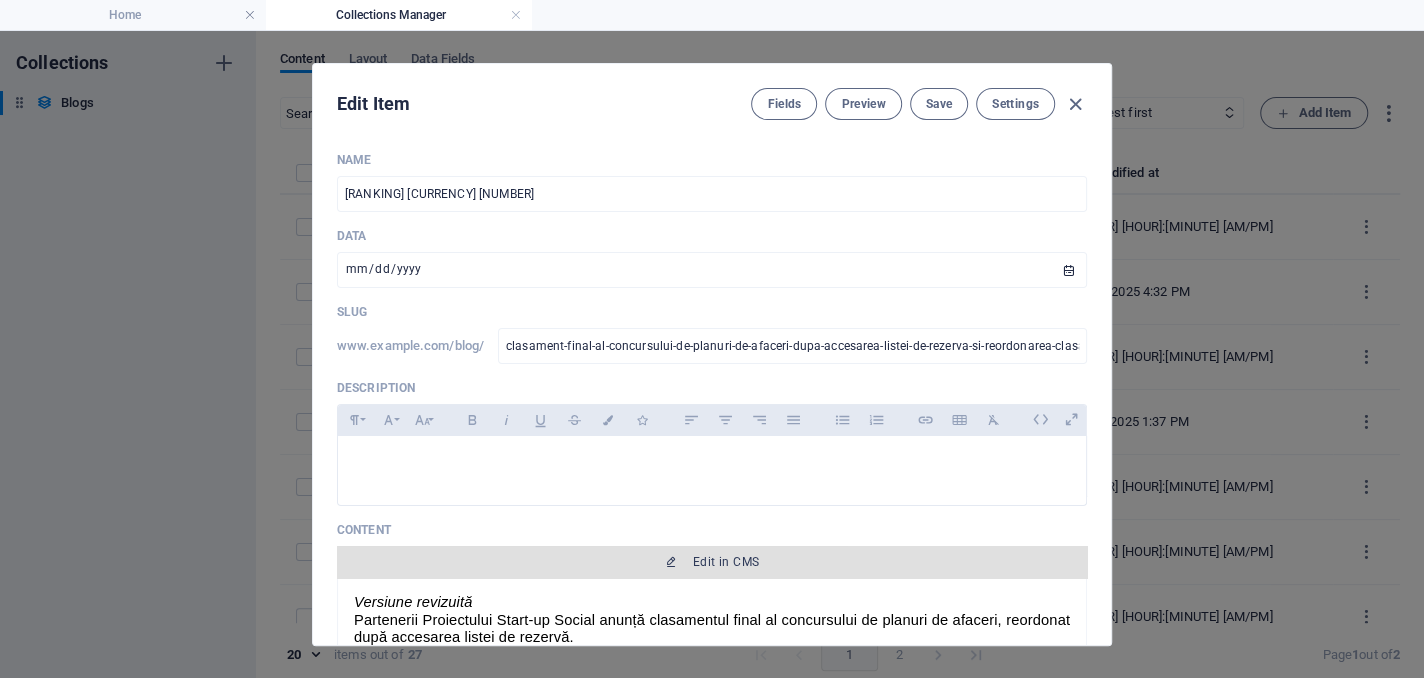 click on "Edit in CMS" at bounding box center [726, 562] 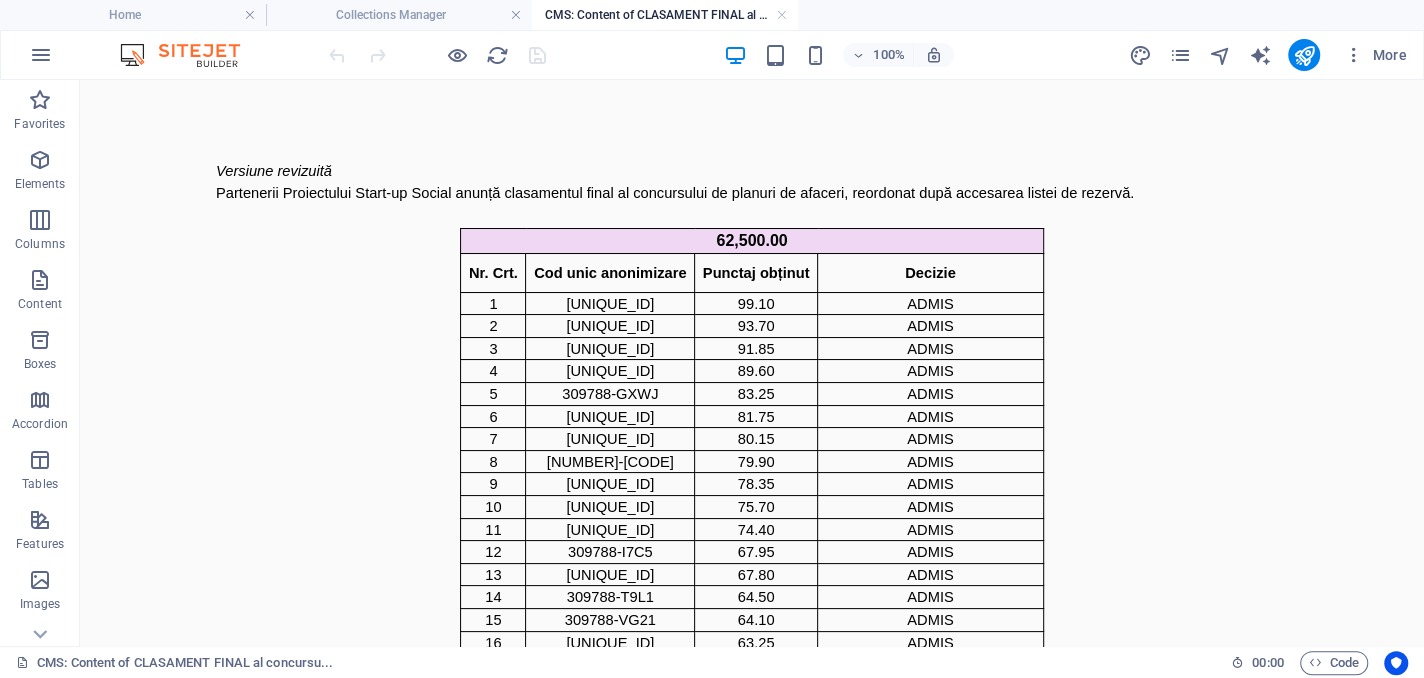 scroll, scrollTop: 0, scrollLeft: 0, axis: both 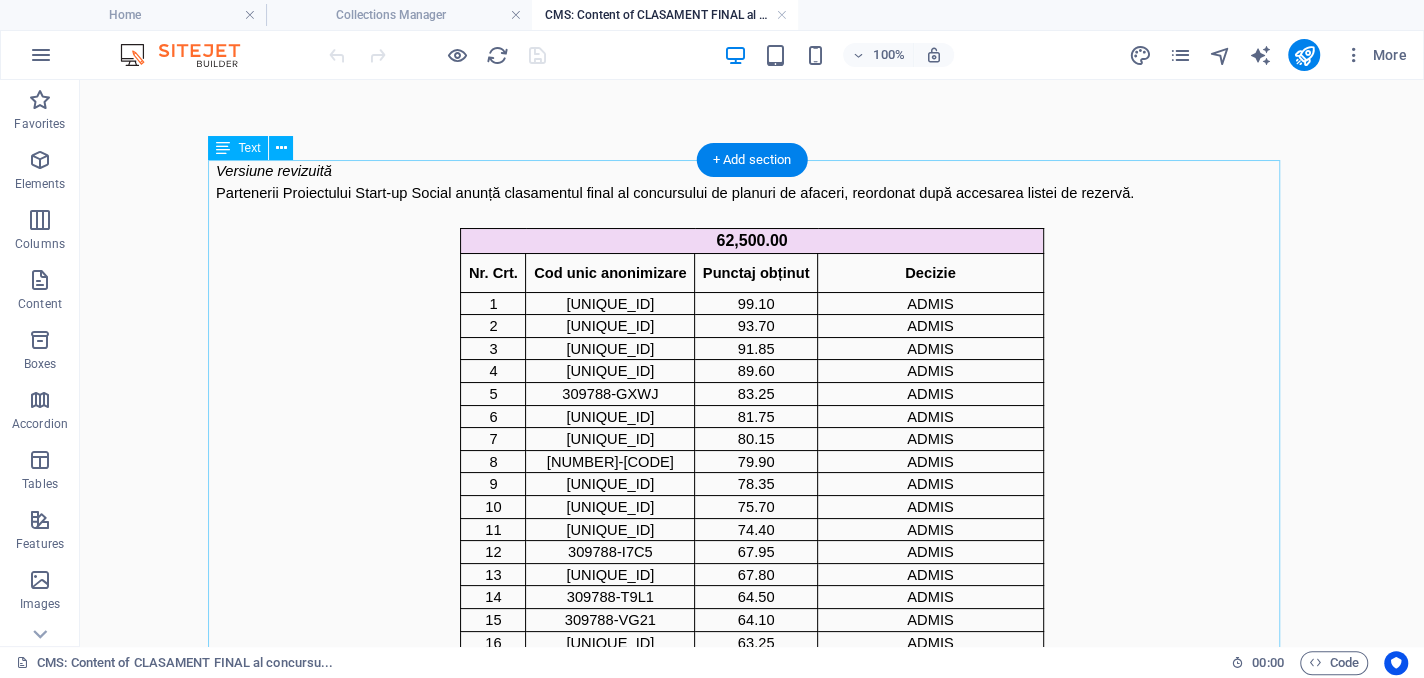 click on "Versiune revizuită Partenerii Proiectului Start-up Social anunță clasamentul final al concursului de planuri de afaceri, reordonat după accesarea listei de rezervă. 62,500.00 Nr. Crt. Cod unic anonimizare Punctaj obținut Decizie 1 309788-J94G  99.10 ADMIS 2 309788-A40R 93.70 ADMIS 3 309788-ECF9 91.85 ADMIS 4 309788-OK5Z  89.60 ADMIS 5 309788-GXWJ  83.25 ADMIS 6 309788-TBNF 81.75 ADMIS 7 309788-ZXSJ 80.15 ADMIS 8 309788-K7QY 79.90 ADMIS 9 309788-1VB0  78.35 ADMIS 10  309788-VI4Q 75.70 ADMIS 11 309788-0Y8L 74.40 ADMIS 12 309788-I7C5 67.95 ADMIS 13 309788-HUGT 67.80 ADMIS 14 309788-T9L1 64.50 ADMIS 15 309788-VG21  64.10 ADMIS 16 309788-WLNZ 63.25 ADMIS 17 309788-KJC0 62.80 ADMIS 18 309788-EC2C  59.15 ADMIS 19 309788-38YS 55.50 ADMIS PE LISTA DE REZERVA 20 309788-NC4W 53.70 ADMIS PE LISTA DE REZERVA 21 309788-C8S6 52.05 ADMIS PE LISTA DE REZERVA 77,500.00 Nr. Crt. Cod unic anonimizare Punctaj obținut Decizie 1 309788-XU38  99.85 ADMIS 2 309788-FX3S 85.75 ADMIS 3 309788-FEJY 85.55 ADMIS 4 78.50 5 6" at bounding box center [752, 838] 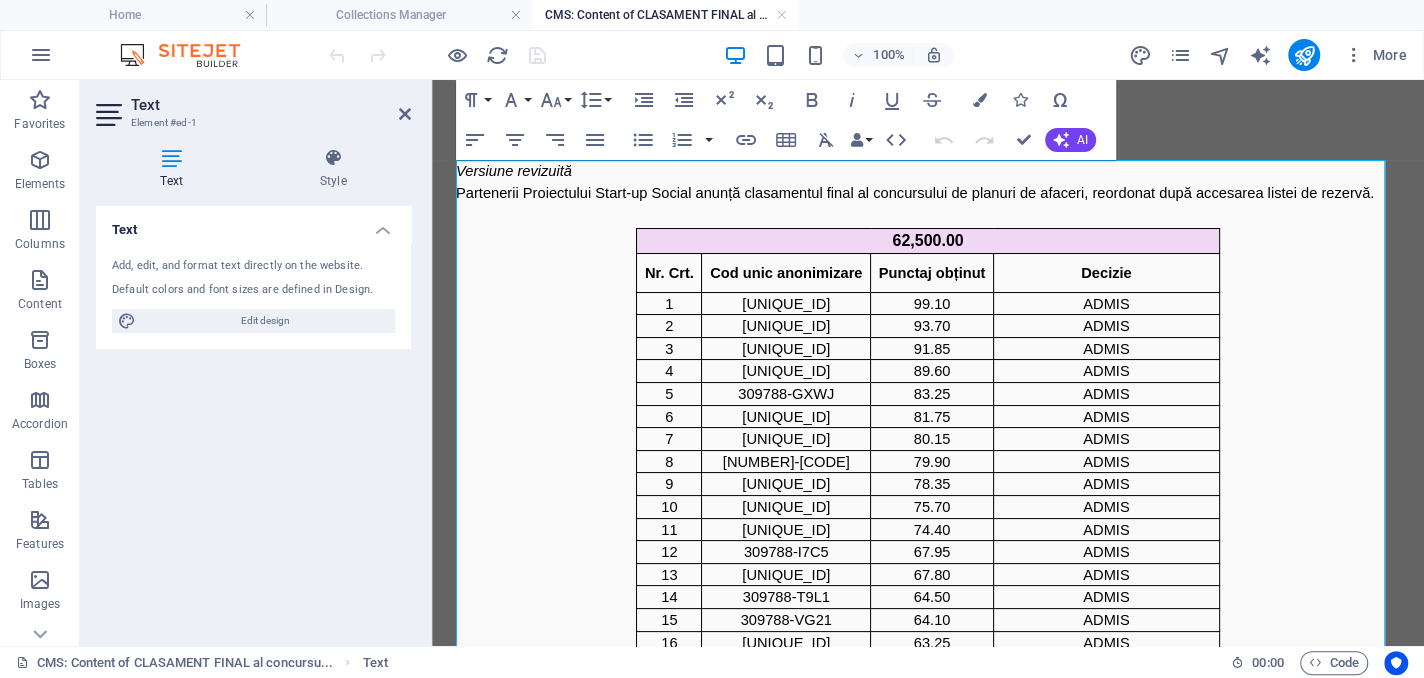 click on "Partenerii Proiectului Start-up Social anunță clasamentul final al concursului de planuri de afaceri, reordonat după accesarea listei de rezervă." at bounding box center [915, 193] 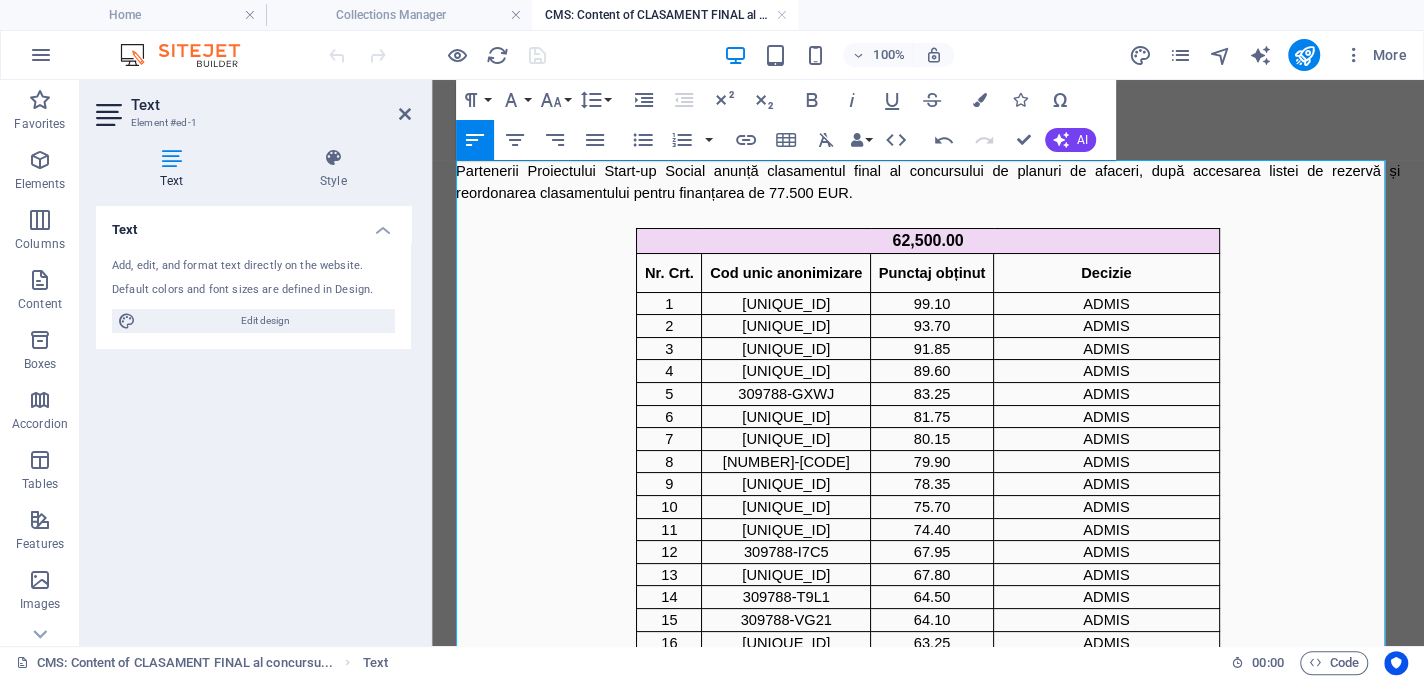 click on "Partenerii Proiectului Start-up Social anunță clasamentul final al concursului de planuri de afaceri, după accesarea listei de rezervă și reordonarea clasamentului pentru finanțarea de 77.500 EUR. 62,500.00 Nr. Crt. Cod unic anonimizare Punctaj obținut Decizie 1 309788-J94G  99.10 ADMIS 2 309788-A40R 93.70 ADMIS 3 309788-ECF9 91.85 ADMIS 4 309788-OK5Z  89.60 ADMIS 5 309788-GXWJ  83.25 ADMIS 6 309788-TBNF 81.75 ADMIS 7 309788-ZXSJ 80.15 ADMIS 8 309788-K7QY 79.90 ADMIS 9 309788-1VB0  78.35 ADMIS 10  309788-VI4Q 75.70 ADMIS 11 309788-0Y8L 74.40 ADMIS 12 309788-I7C5 67.95 ADMIS 13 309788-HUGT 67.80 ADMIS 14 309788-T9L1 64.50 ADMIS 15 309788-VG21  64.10 ADMIS 16 309788-WLNZ 63.25 ADMIS 17 309788-KJC0 62.80 ADMIS 18 309788-EC2C  59.15 ADMIS 19 309788-38YS 55.50 ADMIS PE LISTA DE REZERVA 20 309788-NC4W 53.70 ADMIS PE LISTA DE REZERVA 21 309788-C8S6 52.05 ADMIS PE LISTA DE REZERVA 77,500.00 Nr. Crt. Cod unic anonimizare Punctaj obținut Decizie 1 309788-XU38  99.85 ADMIS 2 309788-FX3S 85.75 ADMIS 3 4 5" at bounding box center (928, 837) 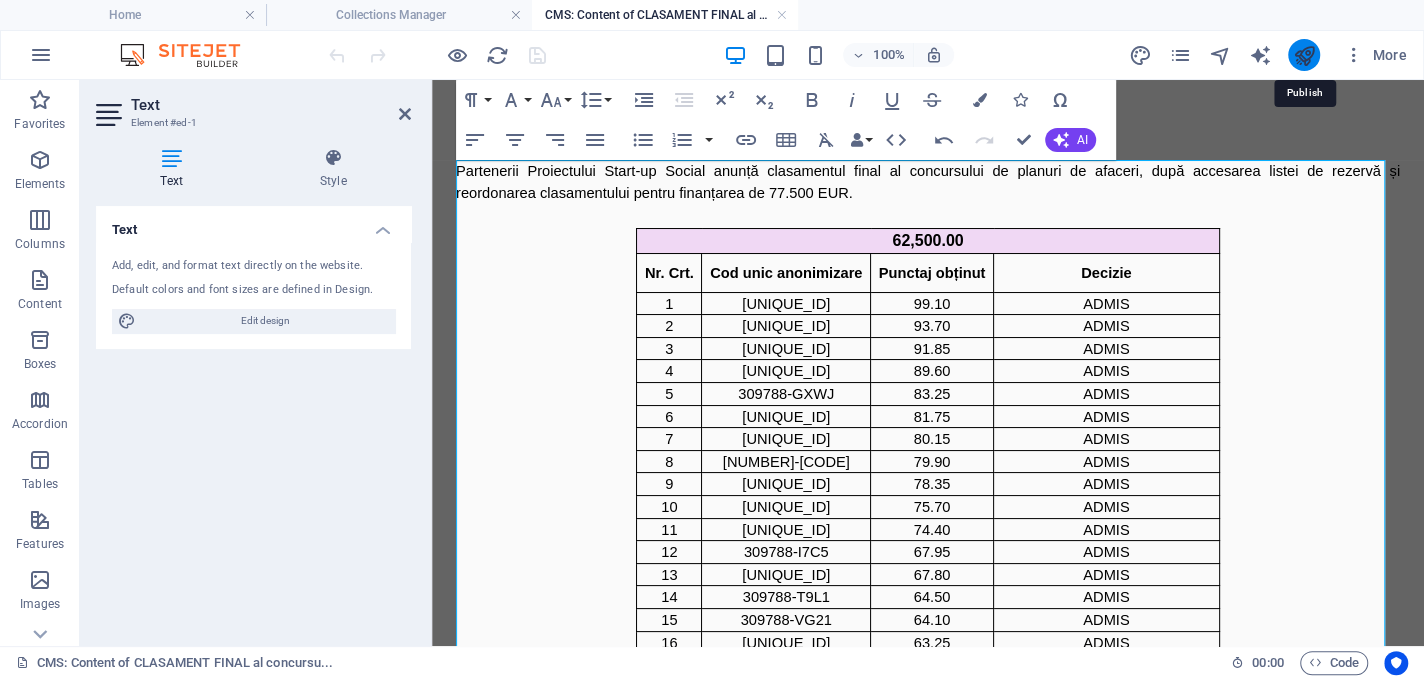 click at bounding box center (1303, 55) 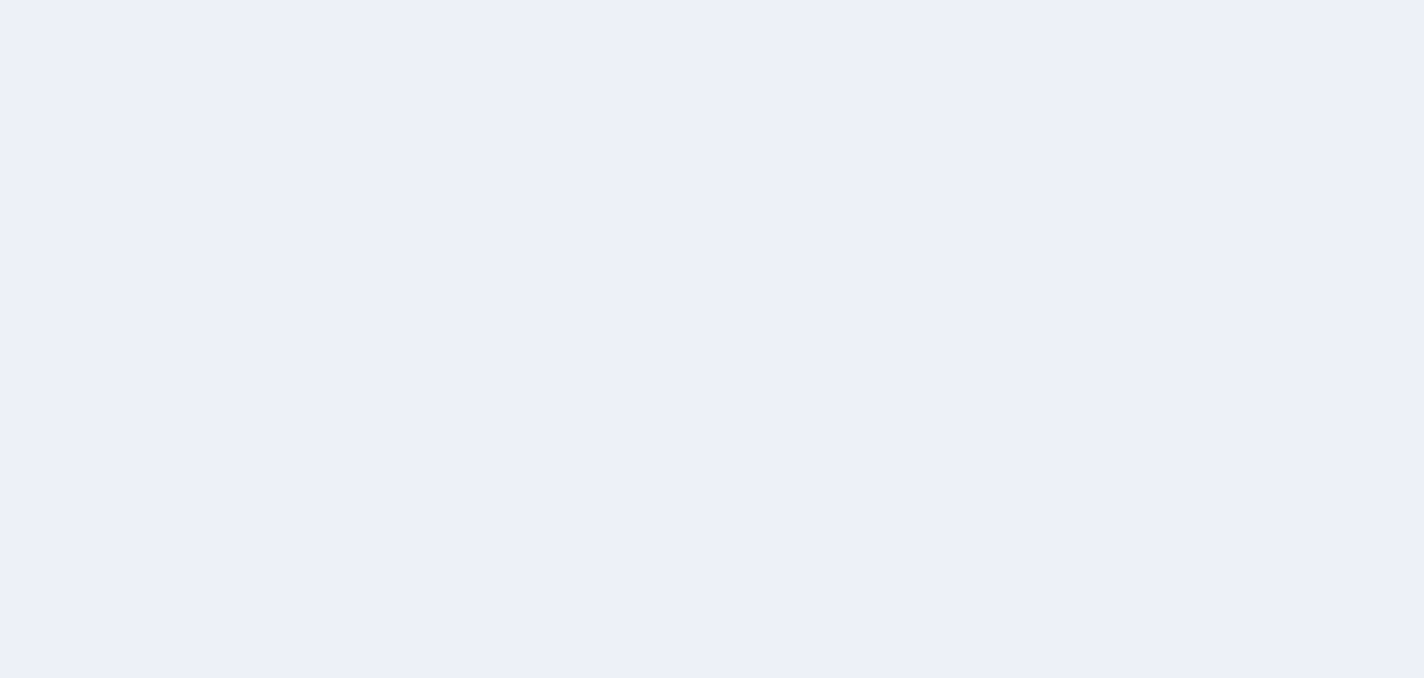 scroll, scrollTop: 0, scrollLeft: 0, axis: both 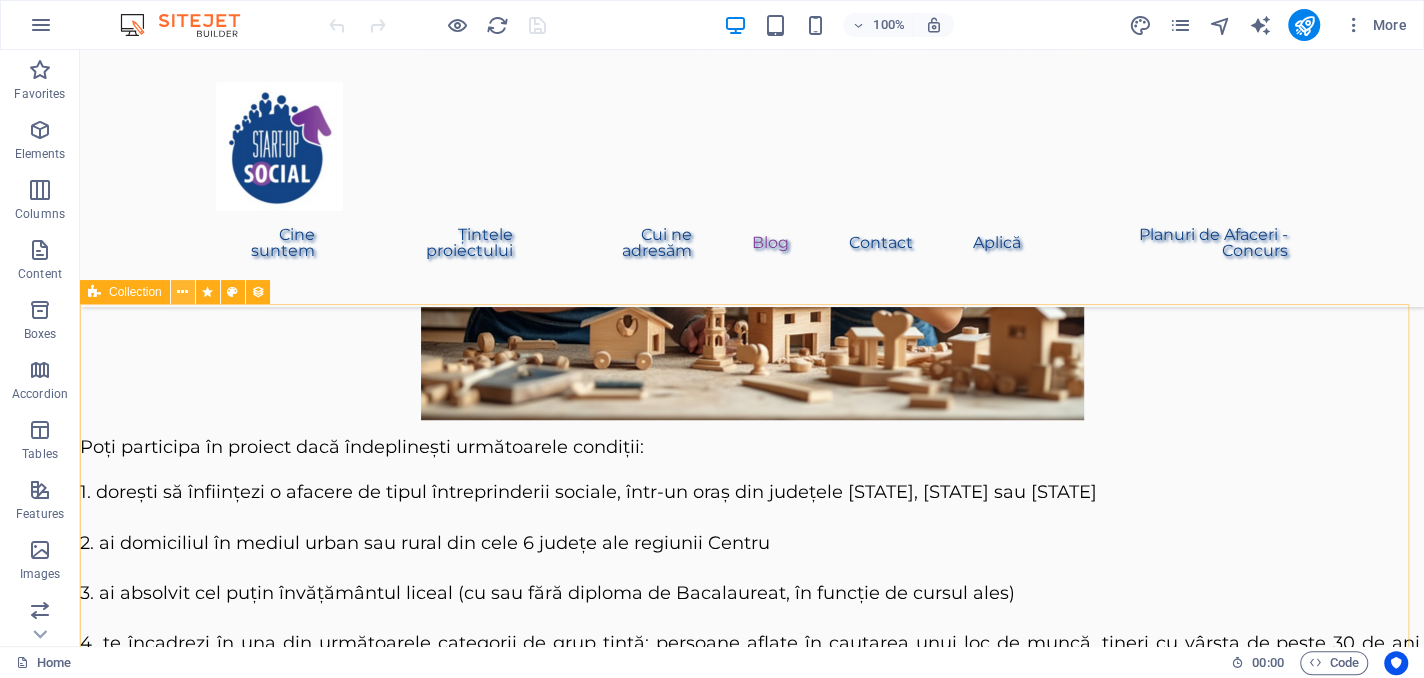 click at bounding box center (182, 292) 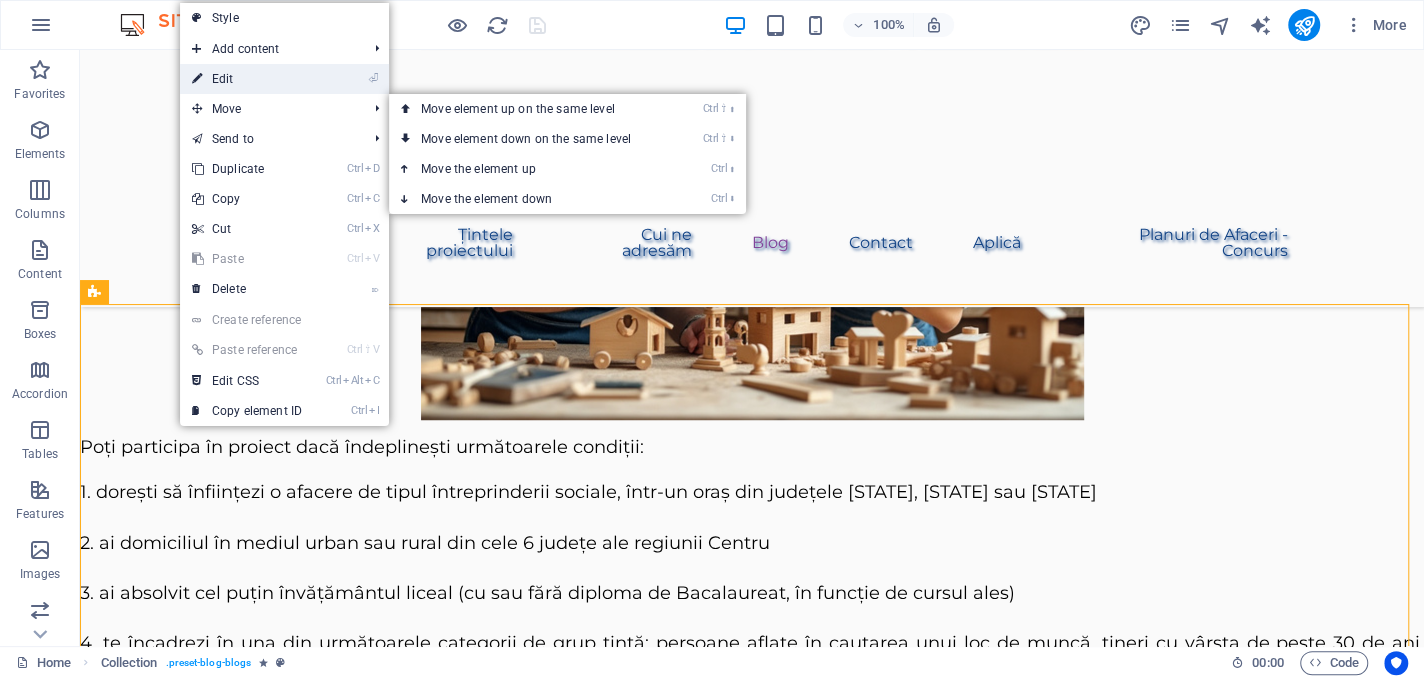 click on "⏎  Edit" at bounding box center [247, 79] 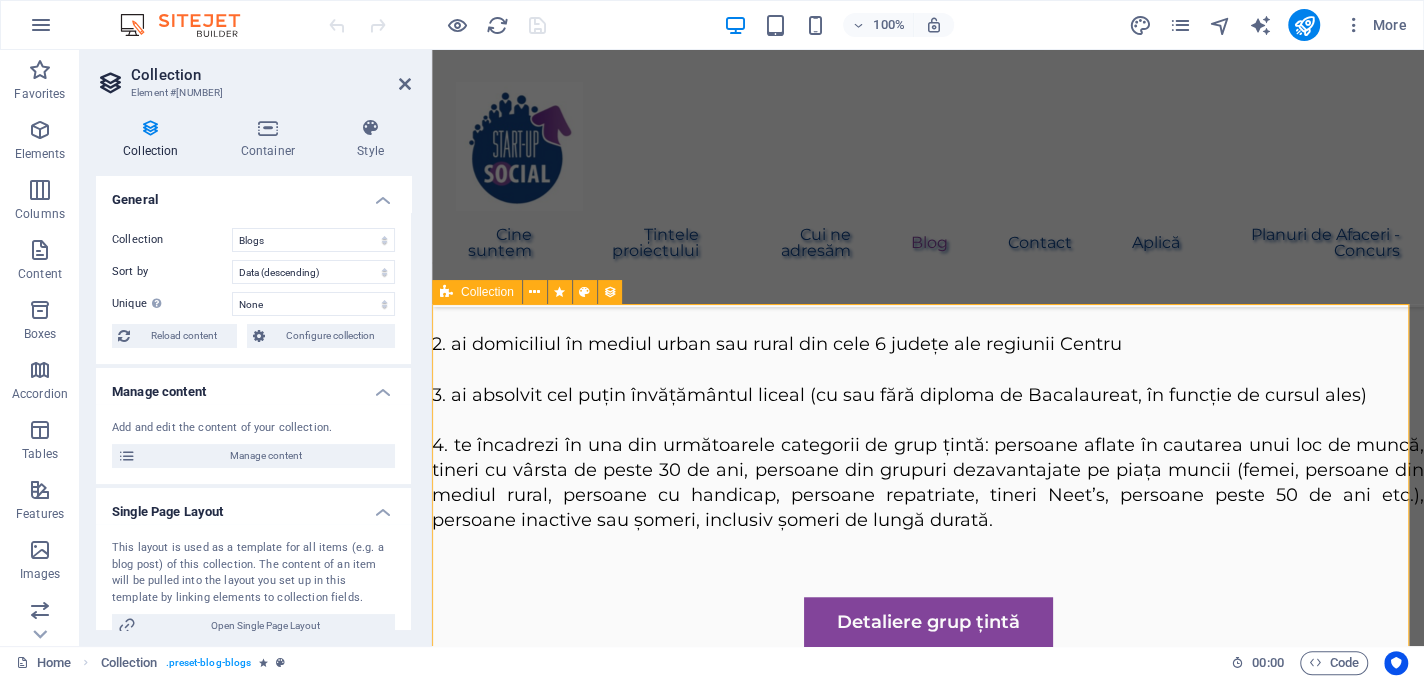 scroll, scrollTop: 5608, scrollLeft: 0, axis: vertical 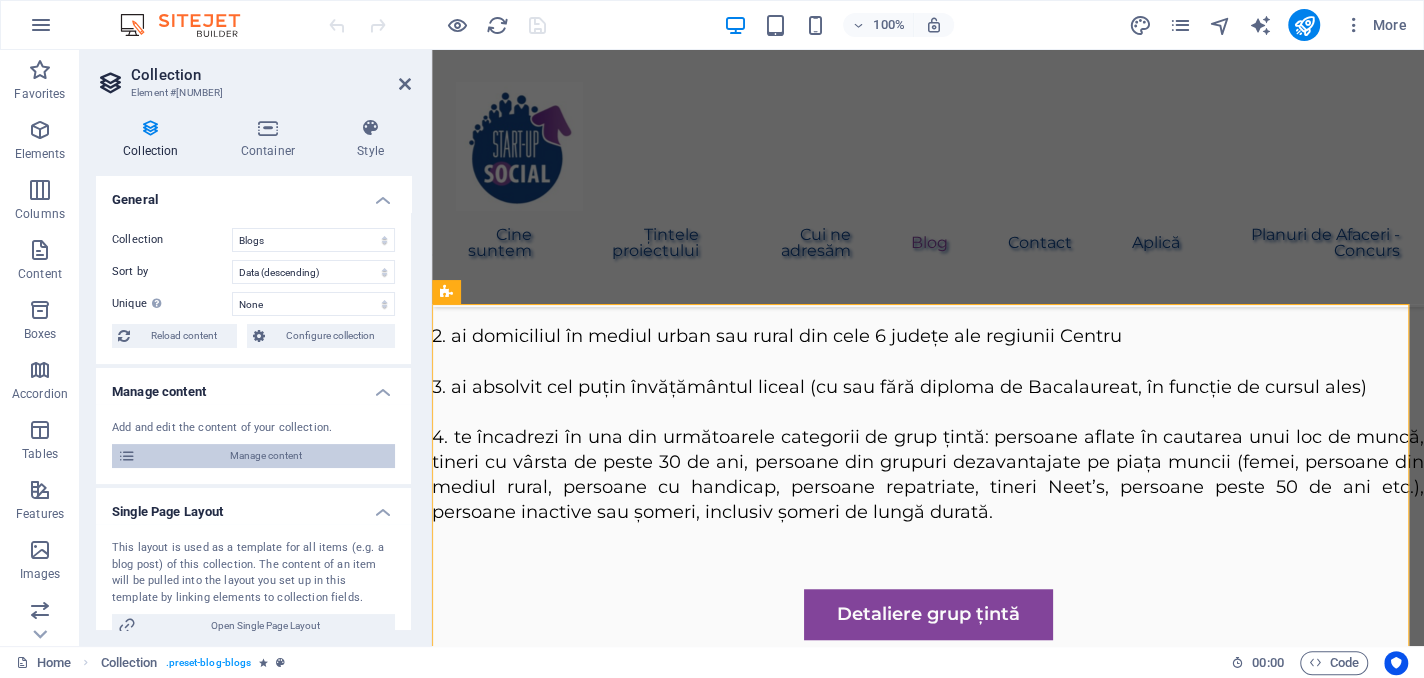 click on "Manage content" at bounding box center (265, 456) 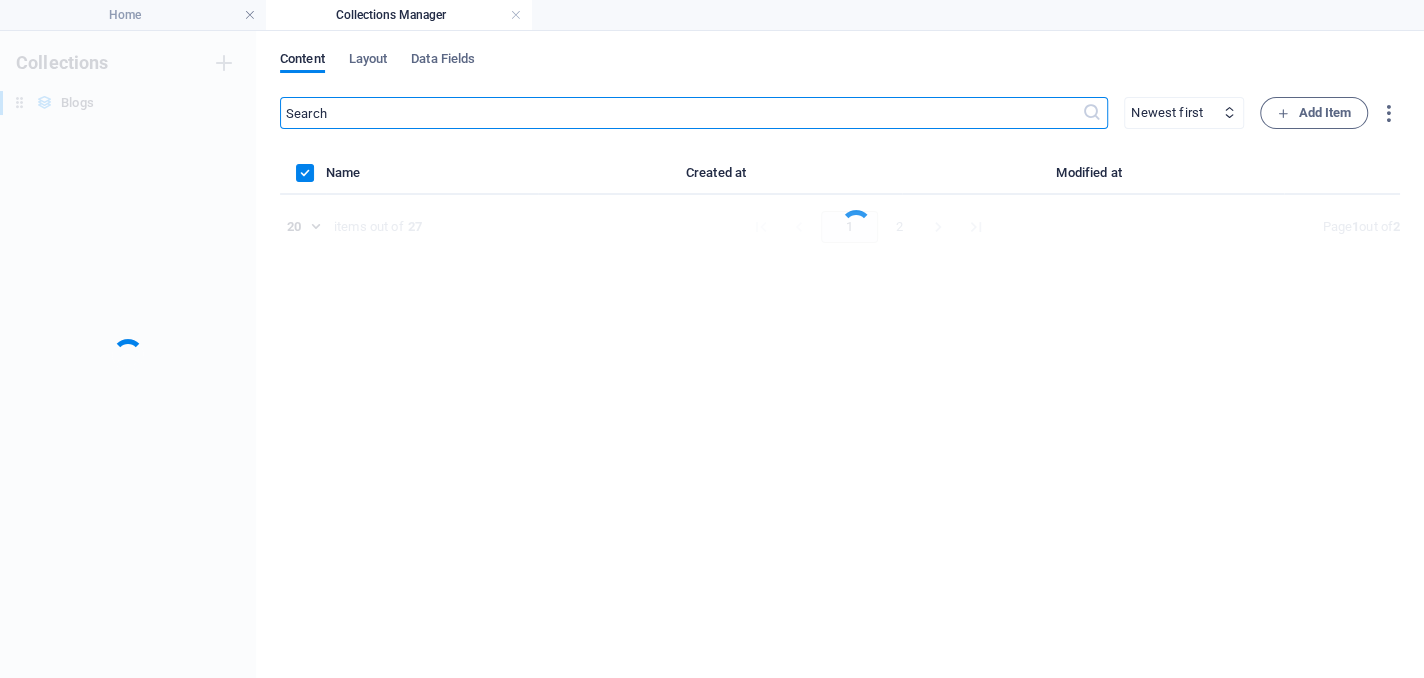 scroll, scrollTop: 0, scrollLeft: 0, axis: both 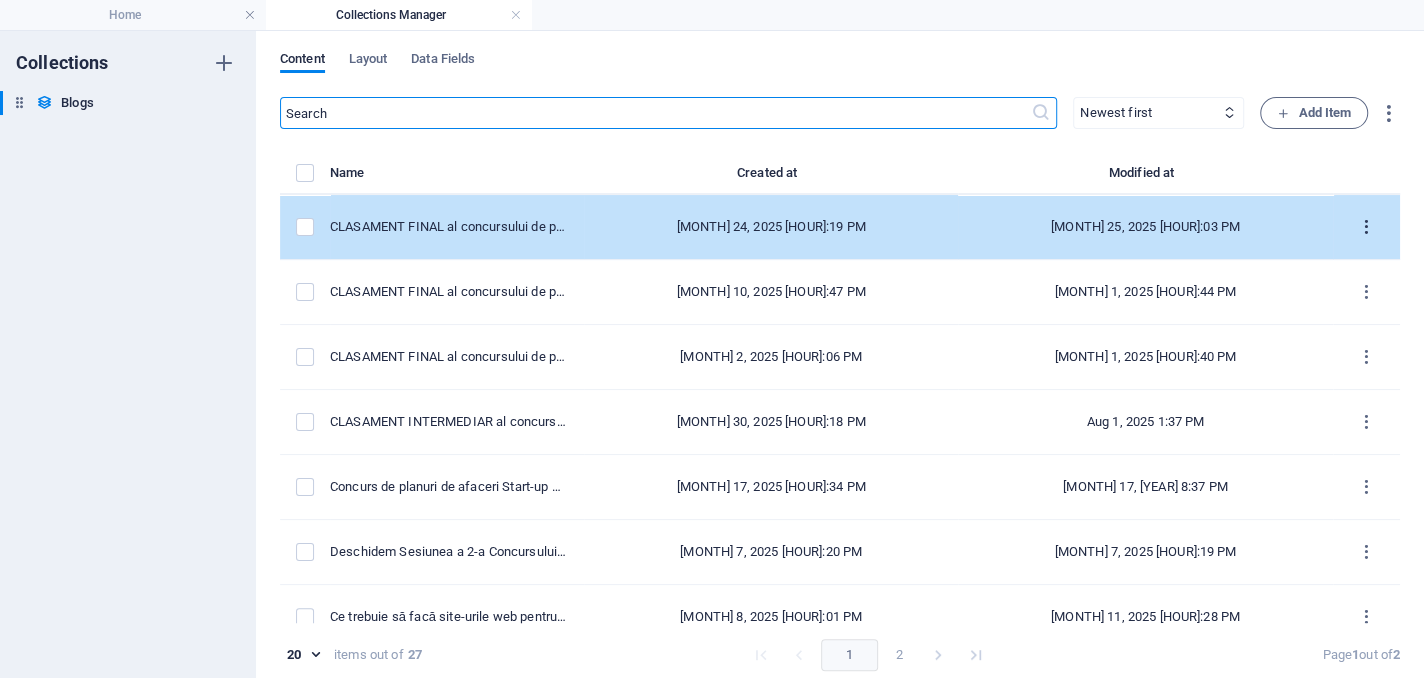 click at bounding box center (1366, 227) 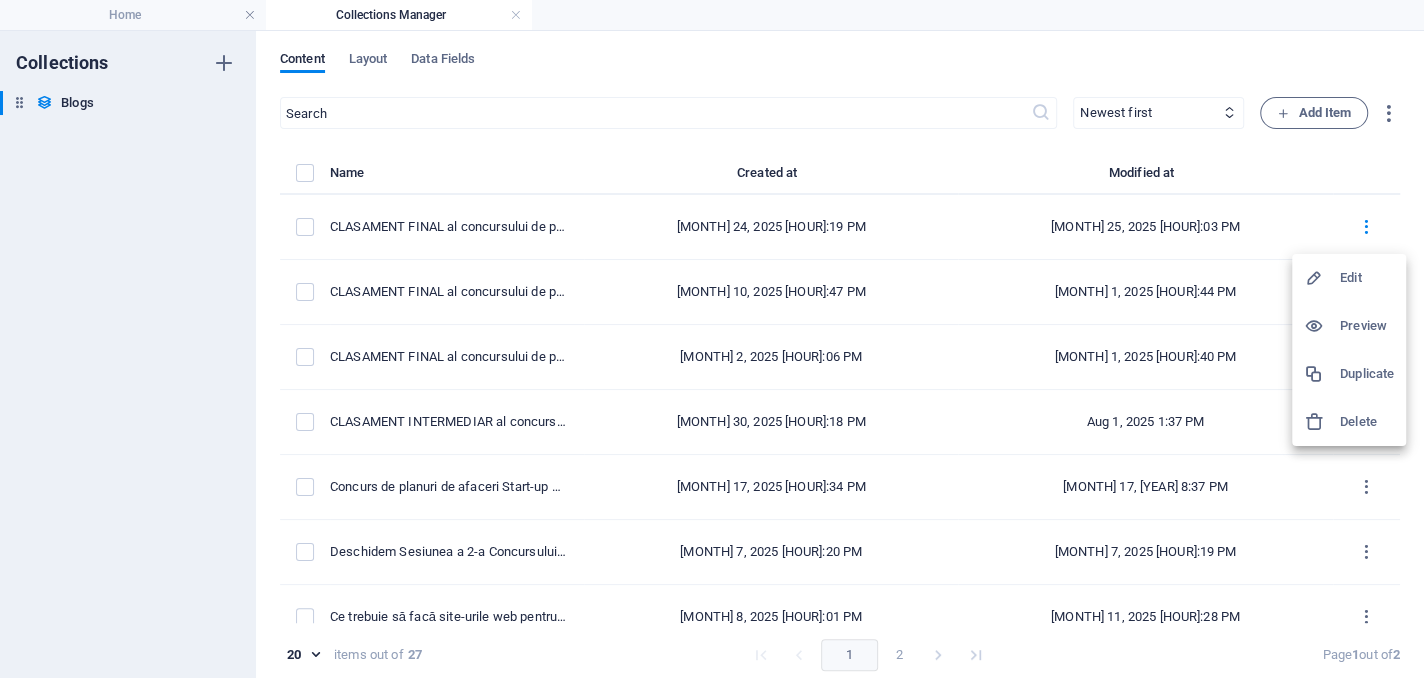 click on "Edit" at bounding box center [1367, 278] 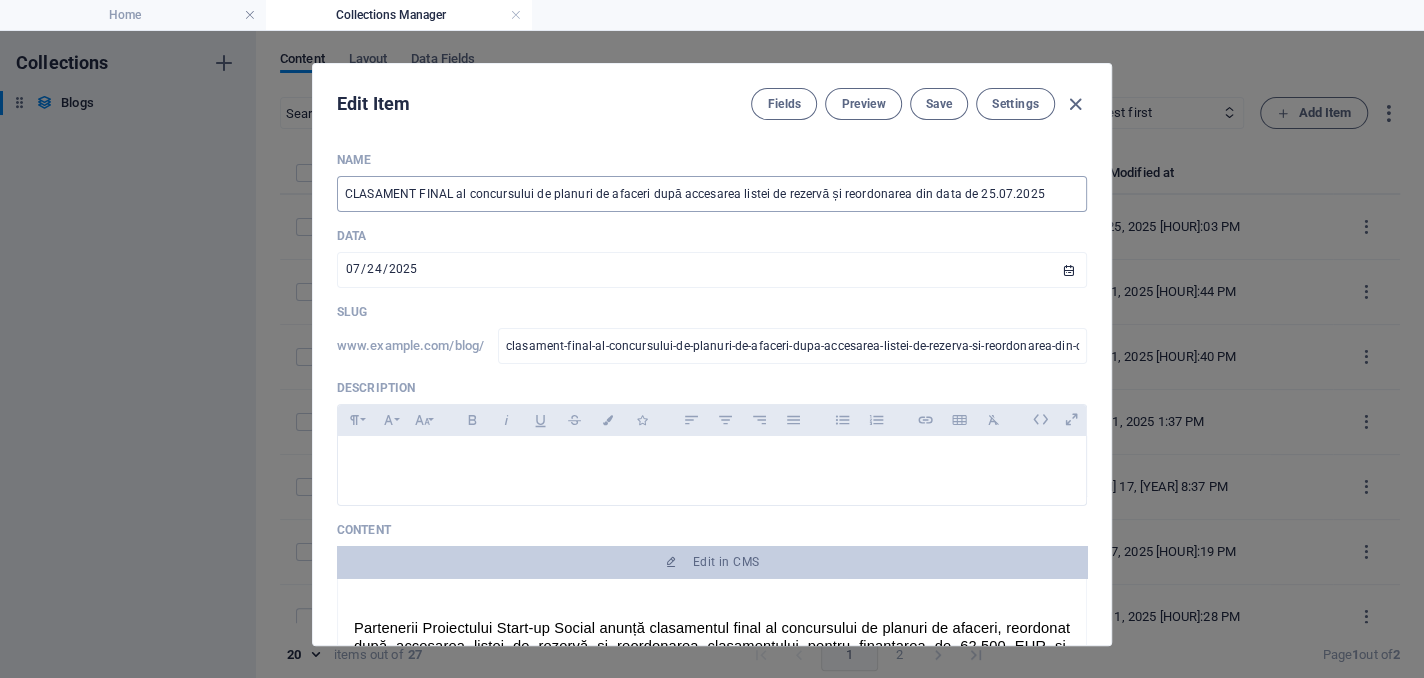 click on "CLASAMENT FINAL al concursului de planuri de afaceri după accesarea listei de rezervă și reordonarea din data de 25.07.2025" at bounding box center [712, 194] 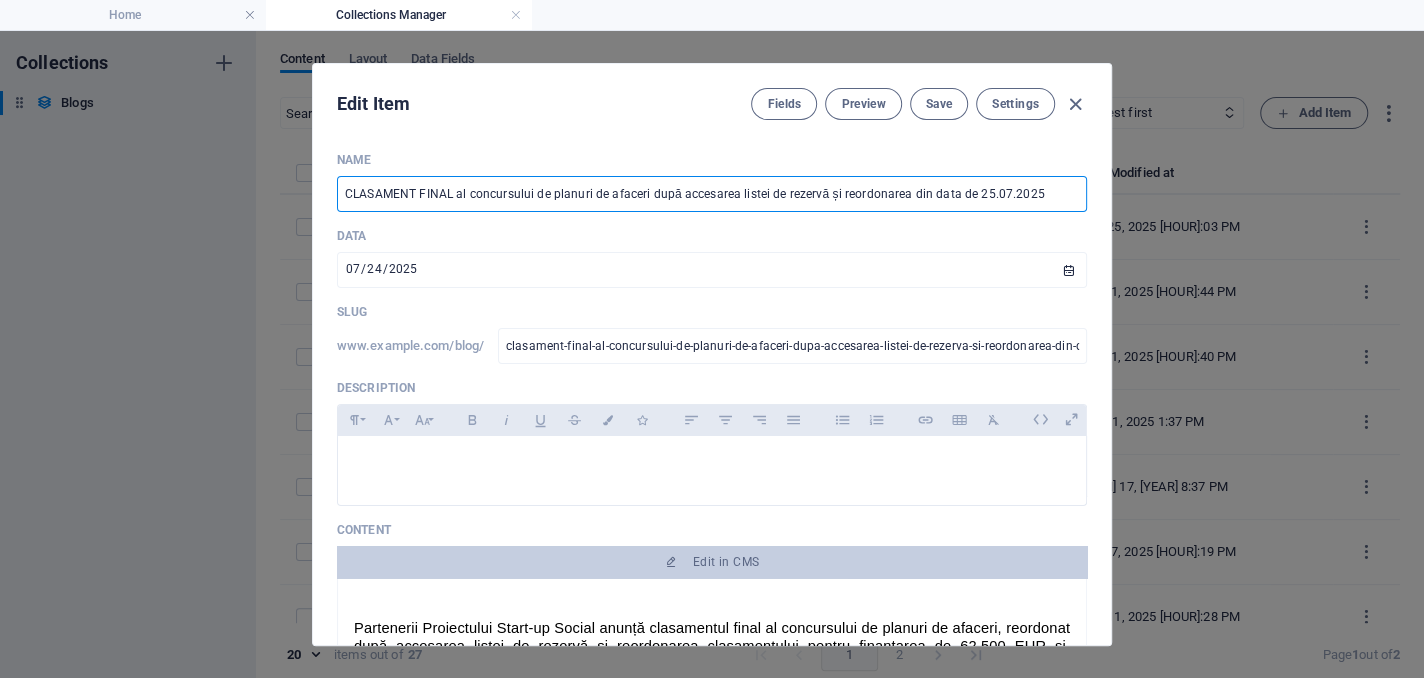 paste on "clasamentului pentru finanțarea de 62.500 EUR" 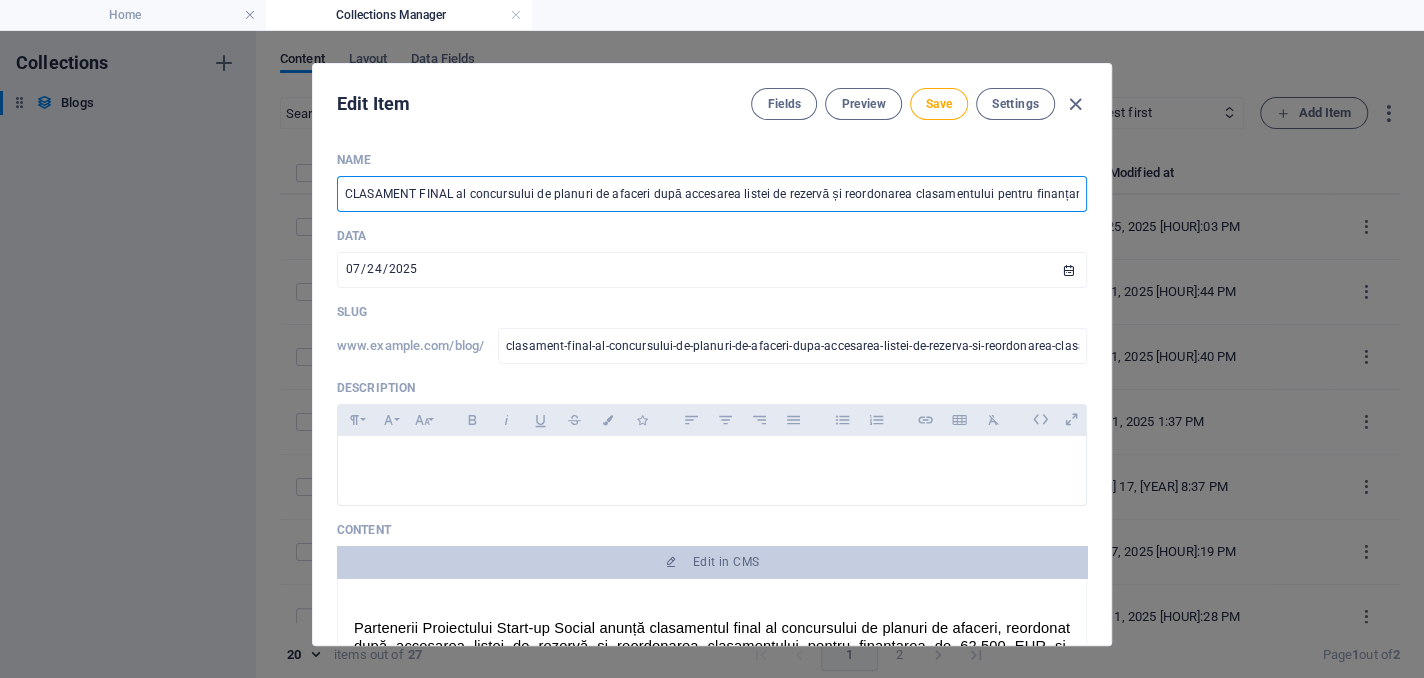 scroll, scrollTop: 0, scrollLeft: 91, axis: horizontal 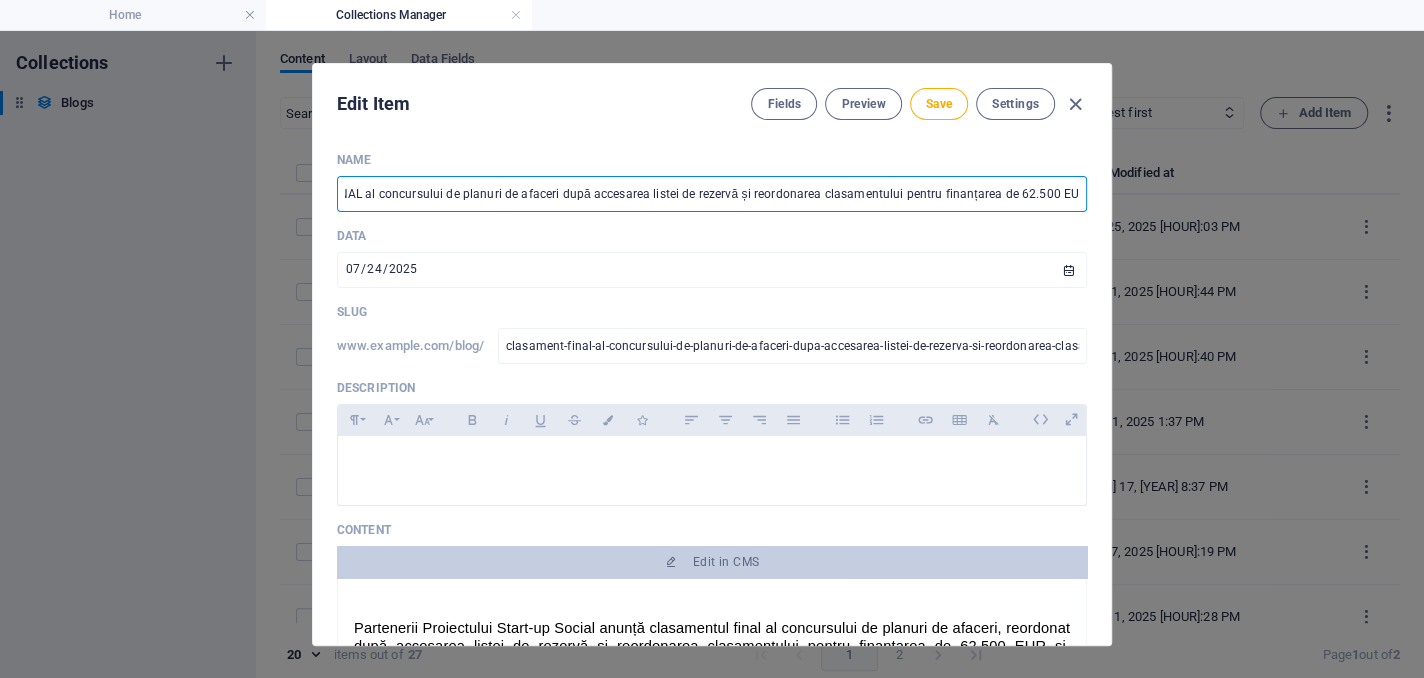 type on "CLASAMENT FINAL al concursului de planuri de afaceri după accesarea listei de rezervă și reordonarea clasamentului pentru finanțarea de 62.500 EUR" 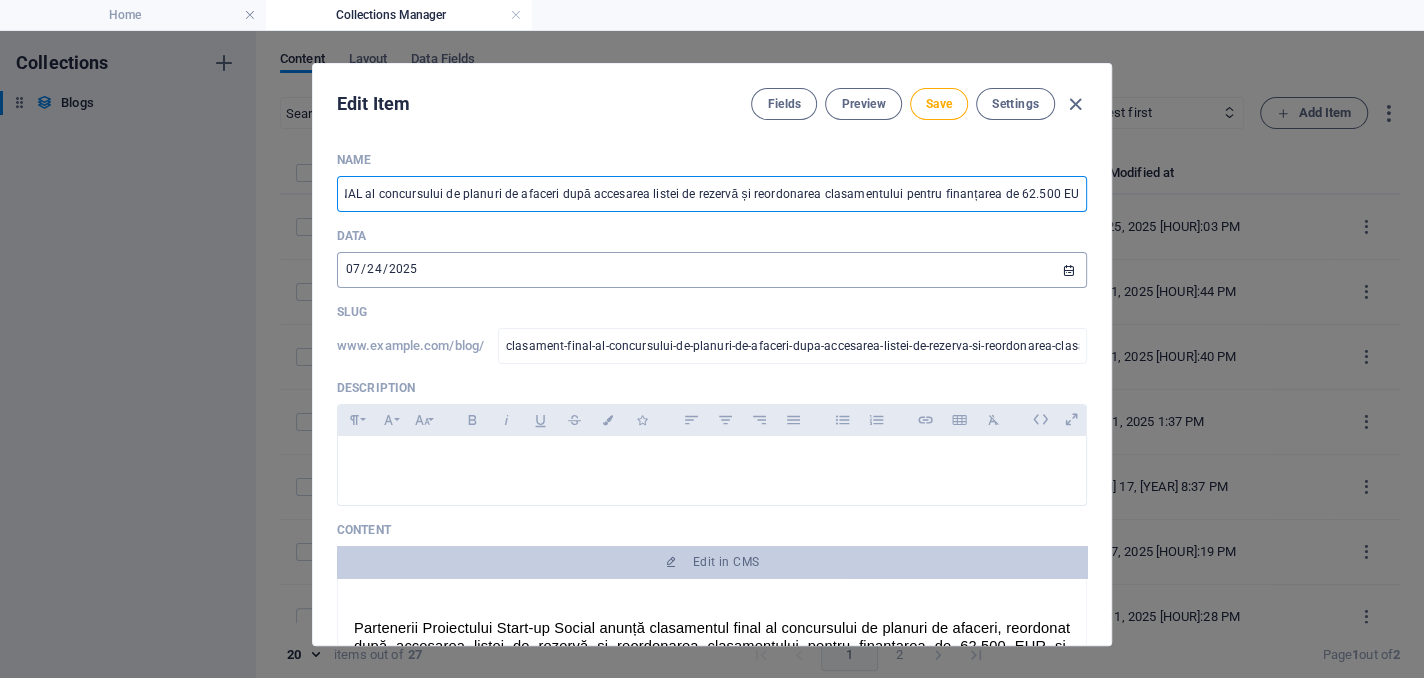 scroll, scrollTop: 0, scrollLeft: 0, axis: both 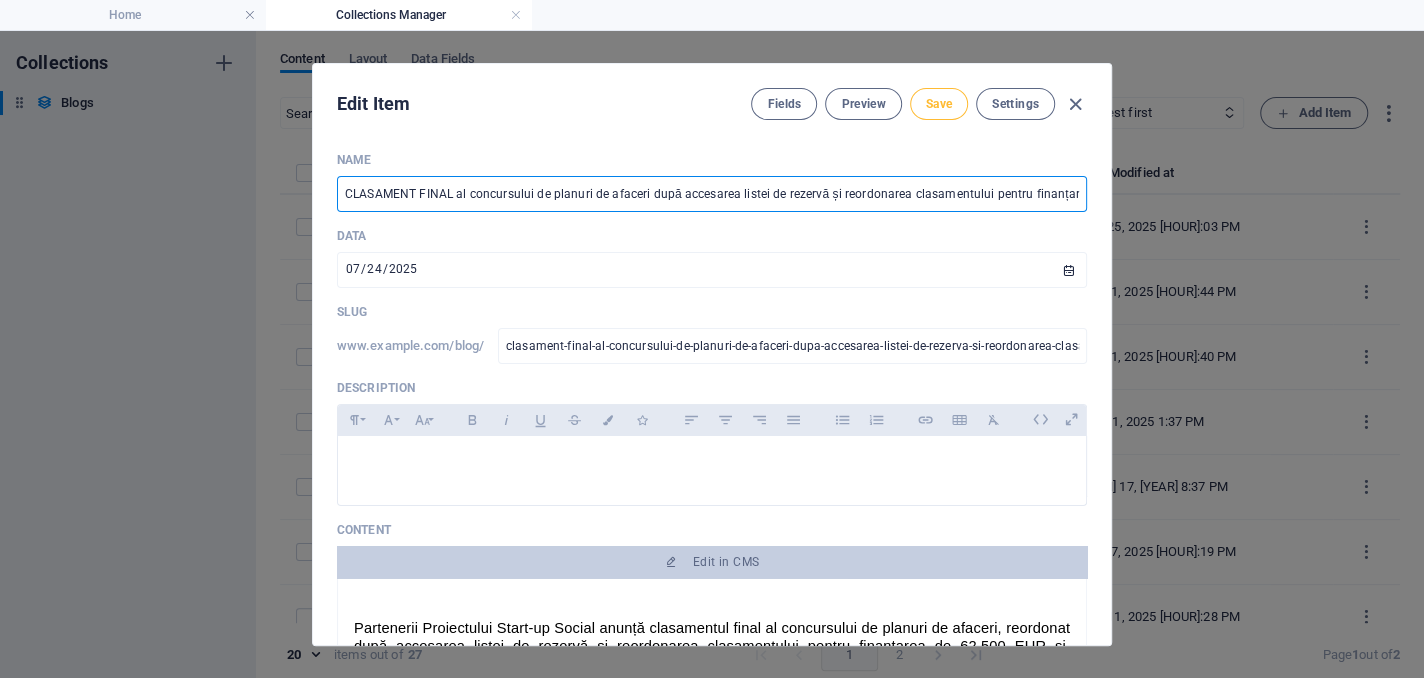 click on "Save" at bounding box center (939, 104) 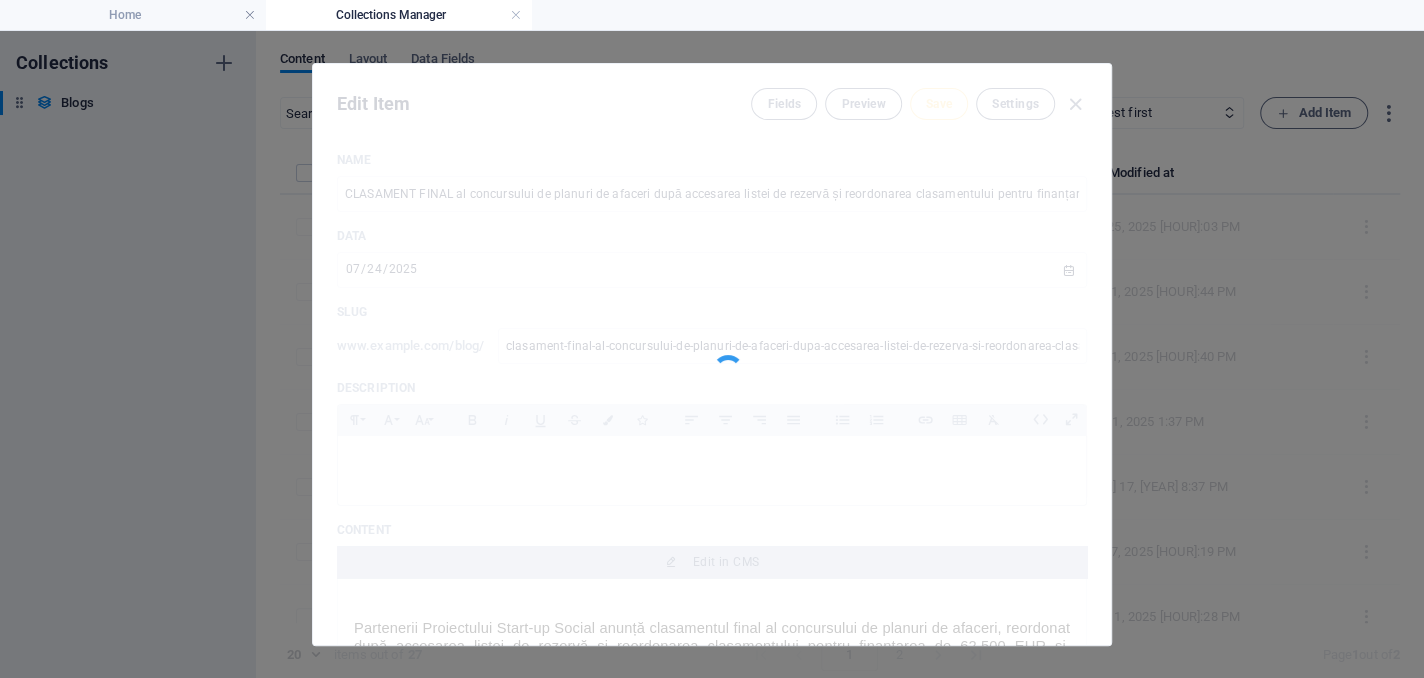 click at bounding box center (712, 354) 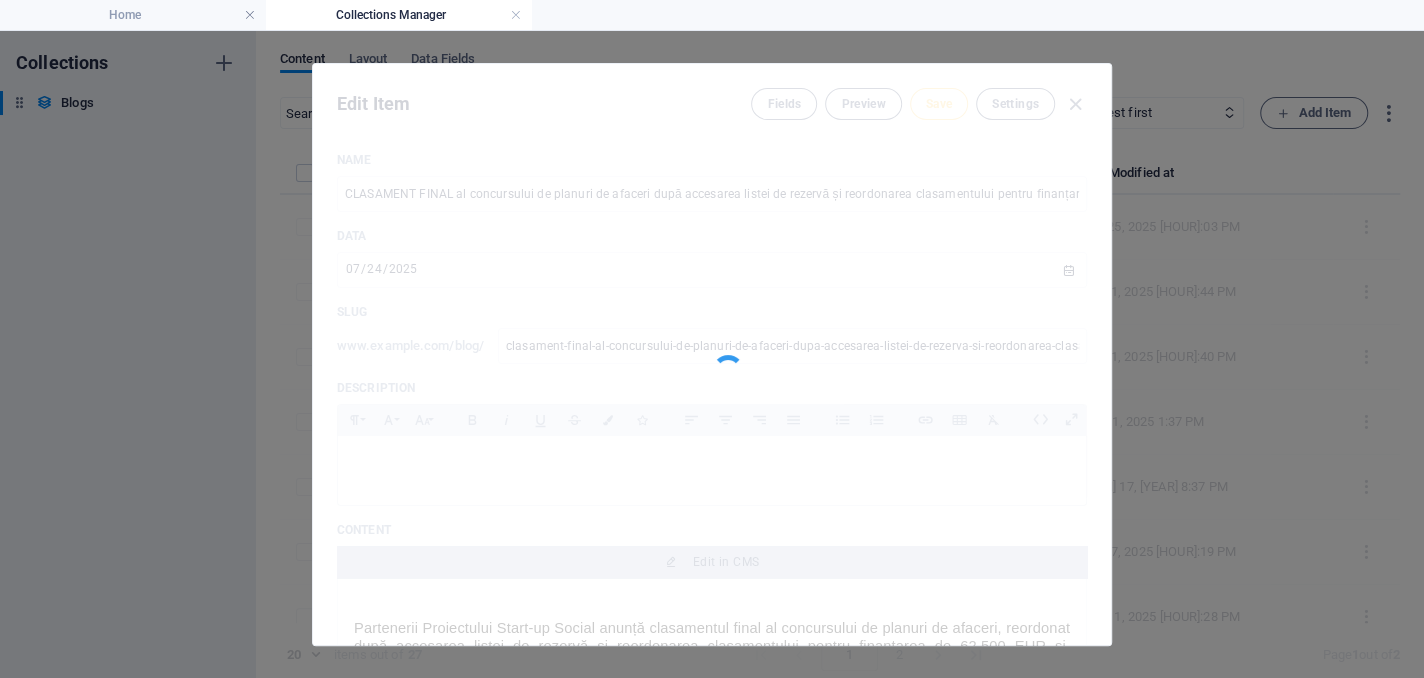 type on "clasament-final-al-concursului-de-planuri-de-afaceri-dupa-accesarea-listei-de-rezerva-si-reordonarea-clasamentului-pentru-finantarea-de-62-500-eur" 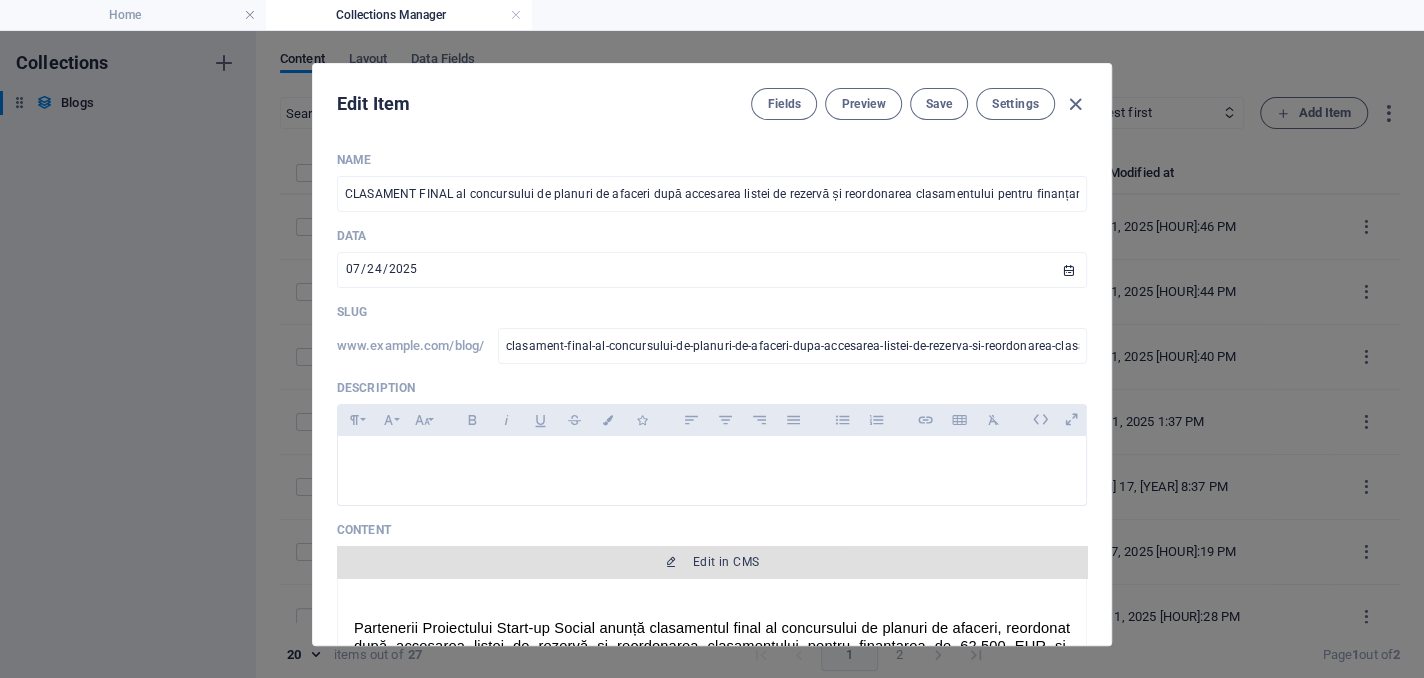 click on "Edit in CMS" at bounding box center [712, 562] 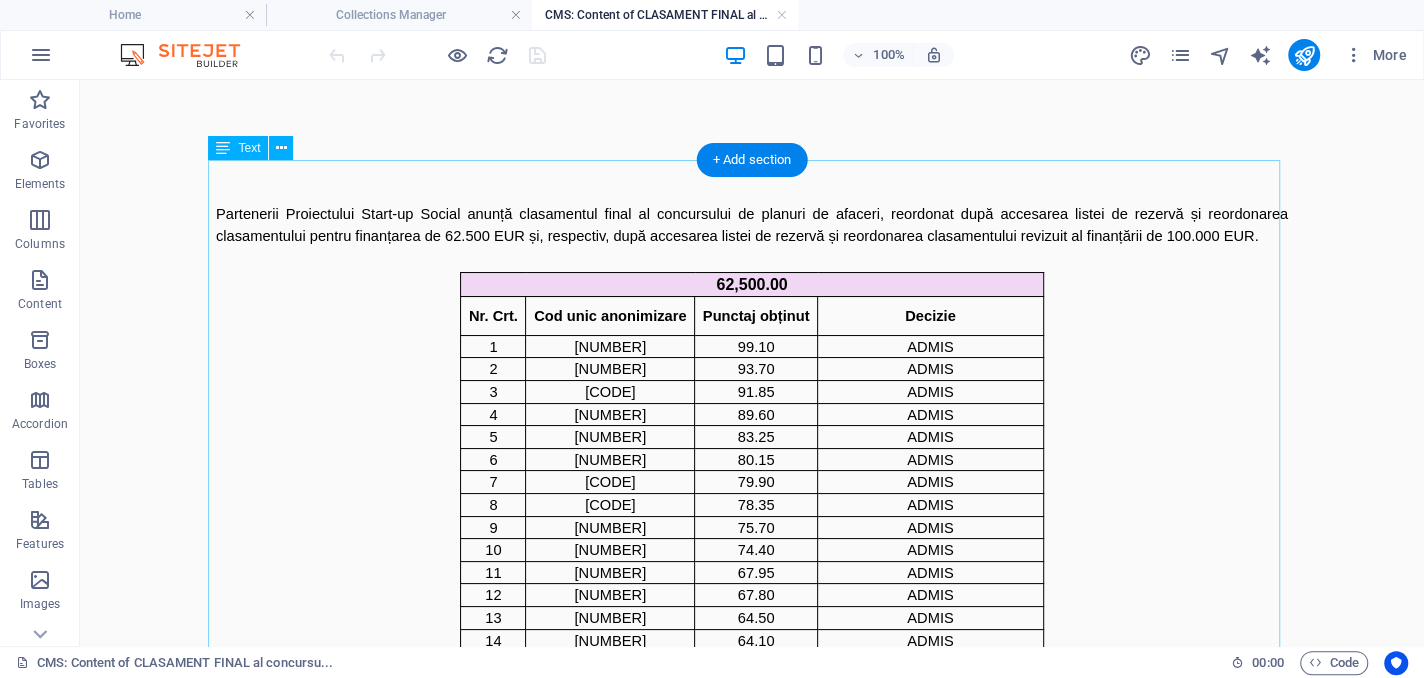 scroll, scrollTop: 0, scrollLeft: 0, axis: both 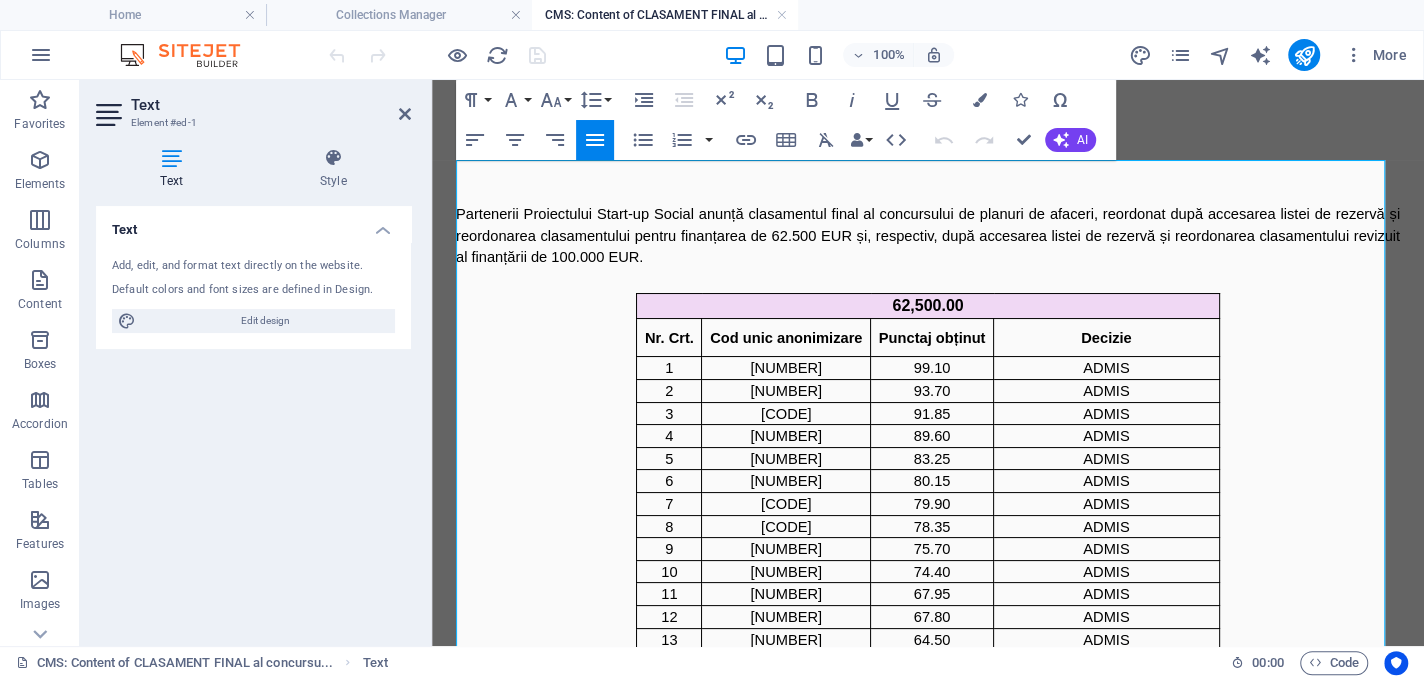 click on "Partenerii Proiectului Start-up Social anunță clasamentul final al concursului de planuri de afaceri, reordonat după accesarea listei de rezervă și reordonarea clasamentului pentru finanțarea de 62.500 EUR și, respectiv, după accesarea listei de rezervă și reordonarea clasamentului revizuit al finanțării de 100.000 EUR." at bounding box center [930, 235] 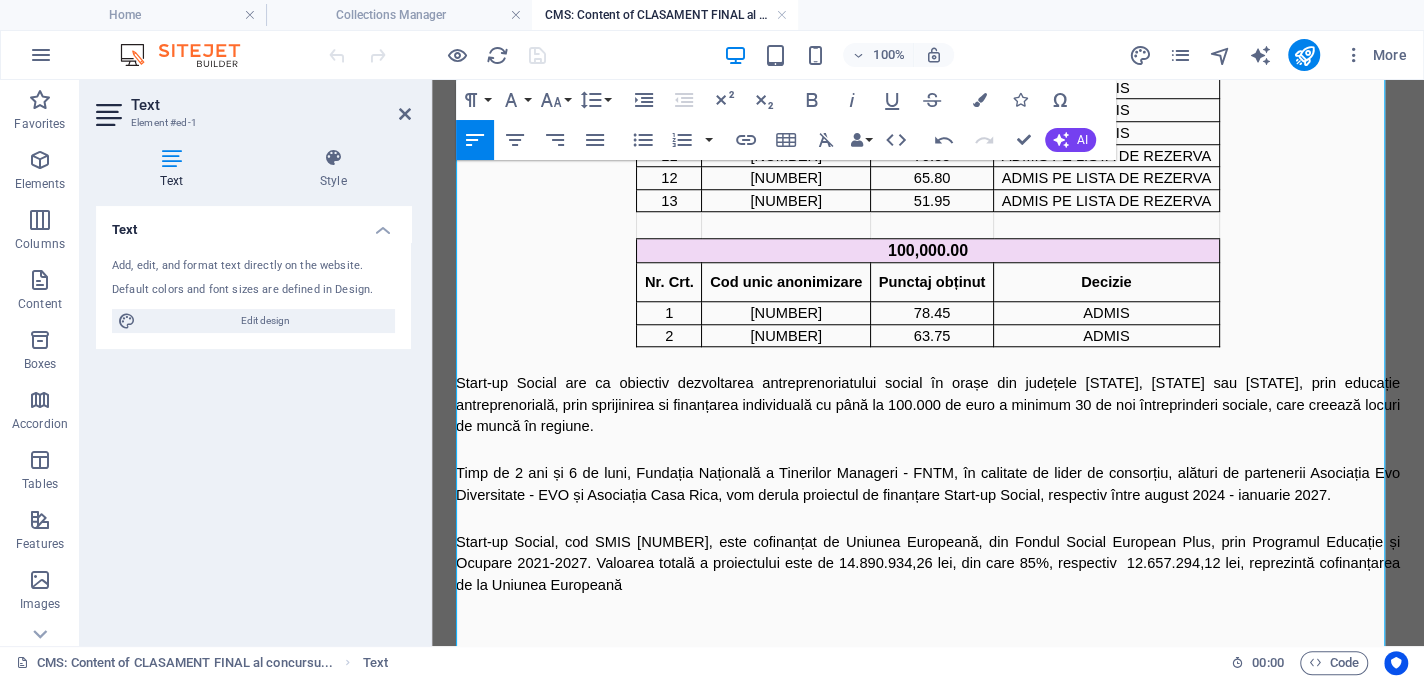 scroll, scrollTop: 118, scrollLeft: 0, axis: vertical 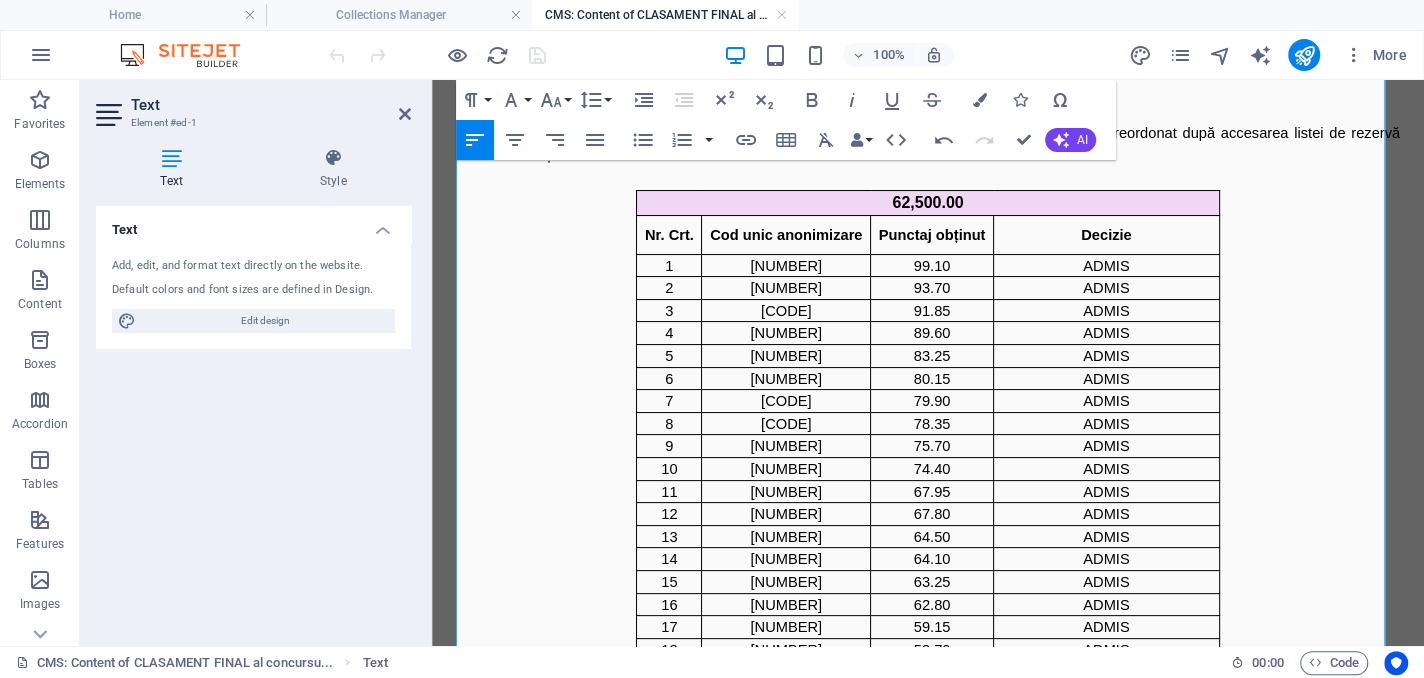 click on "Partenerii Proiectului Start-up Social anunță clasamentul final al concursului de planuri de afaceri, reordonat după accesarea listei de rezervă asociată finanțării de 62.500 euro. 62,500.00 Nr. Crt. Cod unic anonimizare Punctaj obținut Decizie 1 309788-J94G  99.10 ADMIS 2 309788-A40R 93.70 ADMIS 3 309788-ECF9 91.85 ADMIS 4 309788-OK5Z  89.60 ADMIS 5 309788-GXWJ  83.25 ADMIS 6 309788-ZXSJ 80.15 ADMIS 7 309788-K7QY 79.90 ADMIS 8 309788-1VB0  78.35 ADMIS 9  309788-VI4Q 75.70 ADMIS 10 309788-0Y8L 74.40 ADMIS 11 309788-I7C5 67.95 ADMIS 12 309788-HUGT 67.80 ADMIS 13 309788-T9L1 64.50 ADMIS 14 309788-VG21  64.10 ADMIS 15 309788-WLNZ 63.25 ADMIS 16 309788-KJC0 62.80 ADMIS 17 309788-EC2C  59.15 ADMIS 18 309788-NC4W 53.70 ADMIS 19 309788-38YS 55.50 REFUZ 20 309788-C8S6 52.05 ADMIS PE LISTA DE REZERVA 21 309788-TBNF 81.75 RETRAGERE 77,500.00 Nr. Crt. Cod unic anonimizare Punctaj obținut Decizie 1 309788-XU38  99.85 ADMIS 2 309788-FX3S 85.75 ADMIS 3 309788-FEJY 85.55 ADMIS 4 309788-MMSK 78.50 ADMIS 5 6" at bounding box center (928, 781) 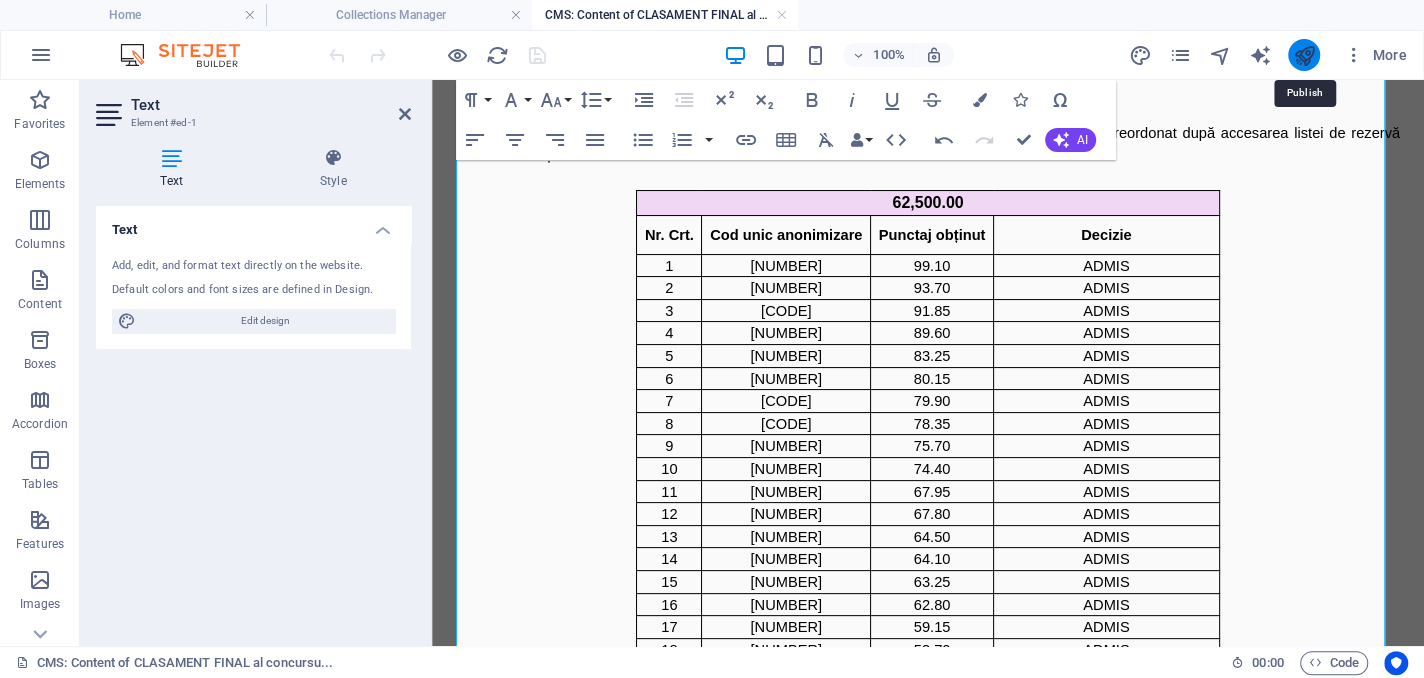 click at bounding box center (1303, 55) 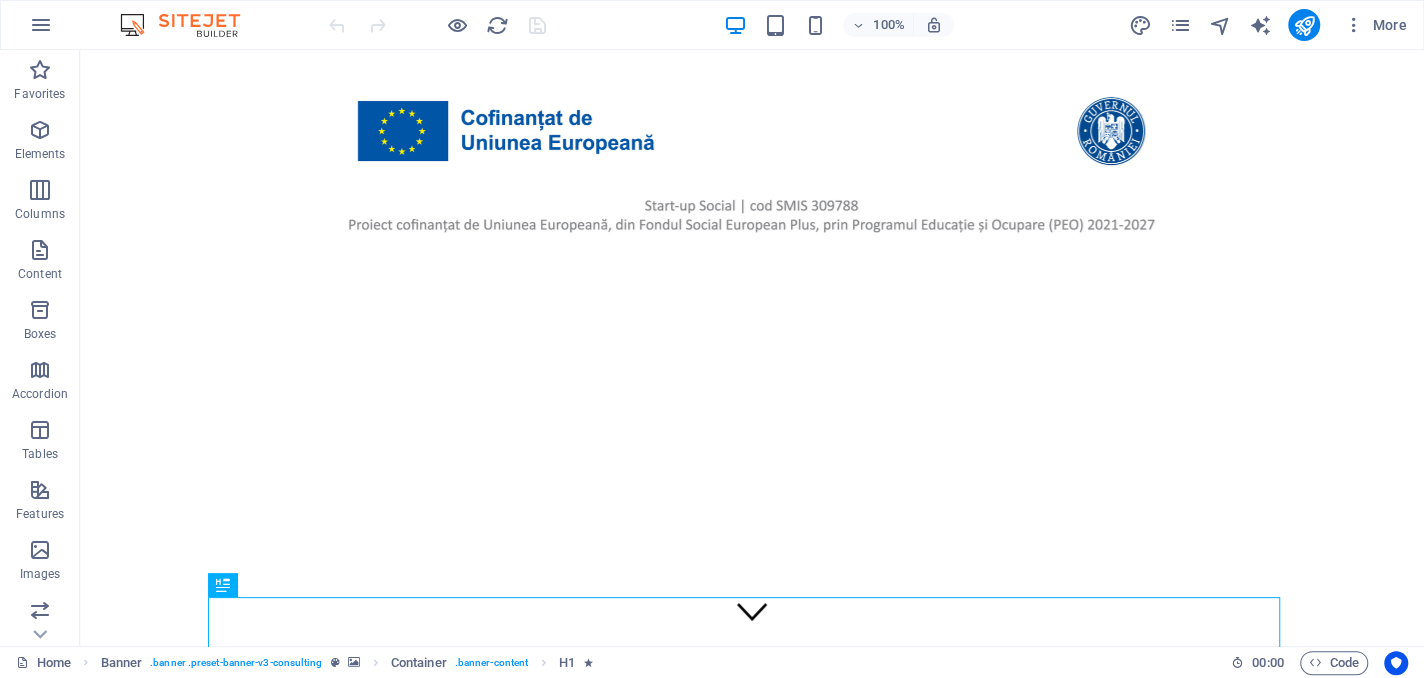 scroll, scrollTop: 0, scrollLeft: 0, axis: both 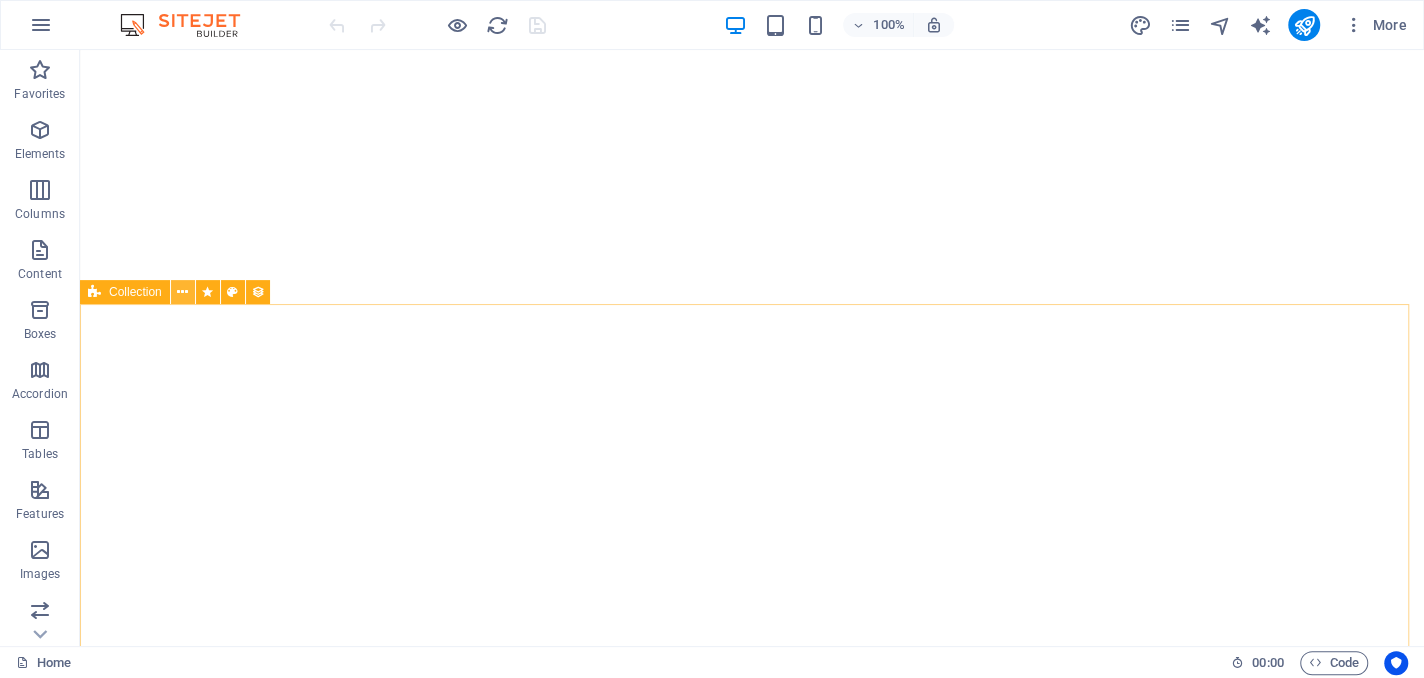 click at bounding box center [182, 292] 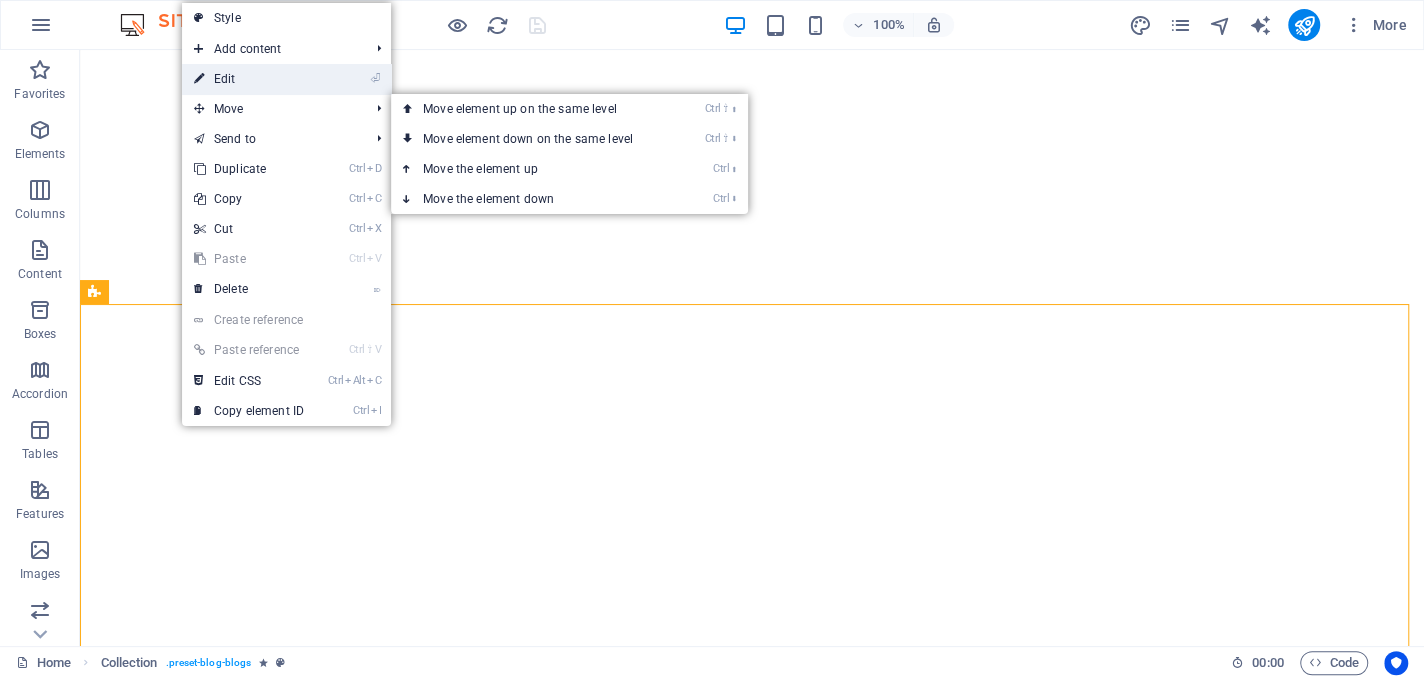 click on "⏎  Edit" at bounding box center (286, 79) 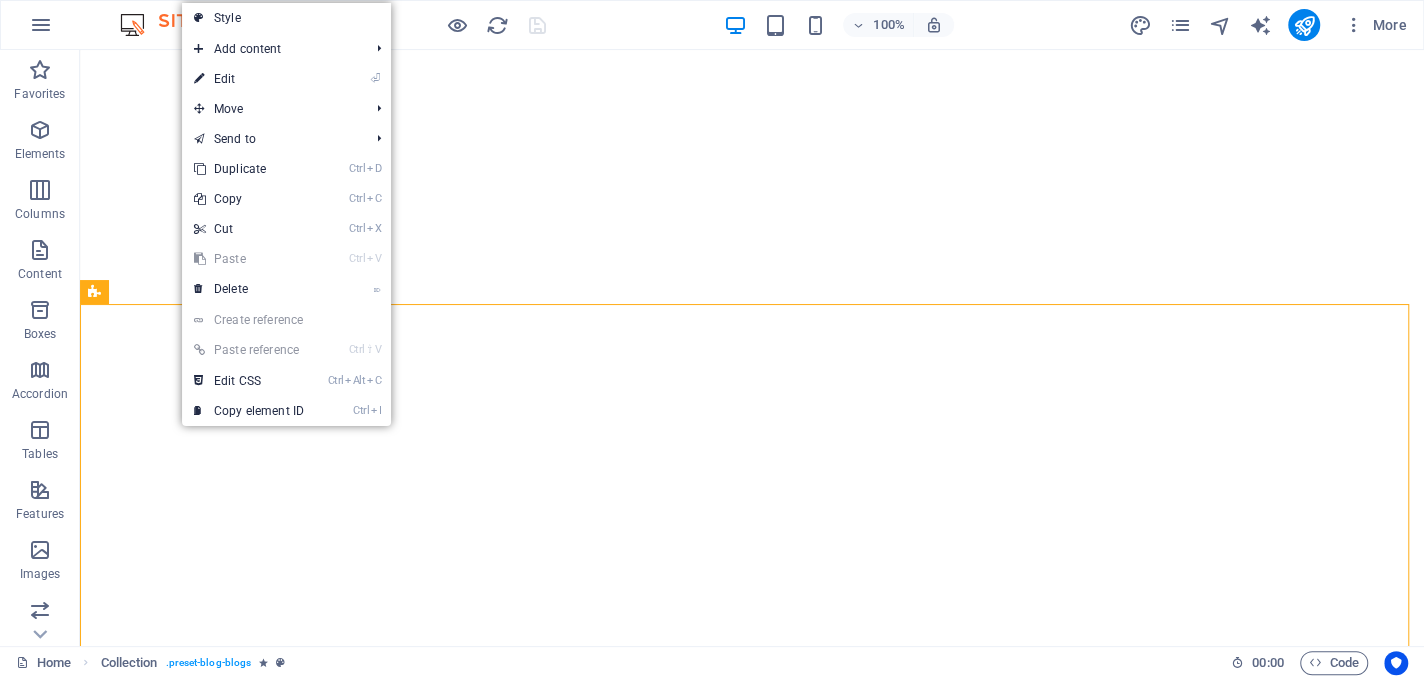 click at bounding box center [199, 79] 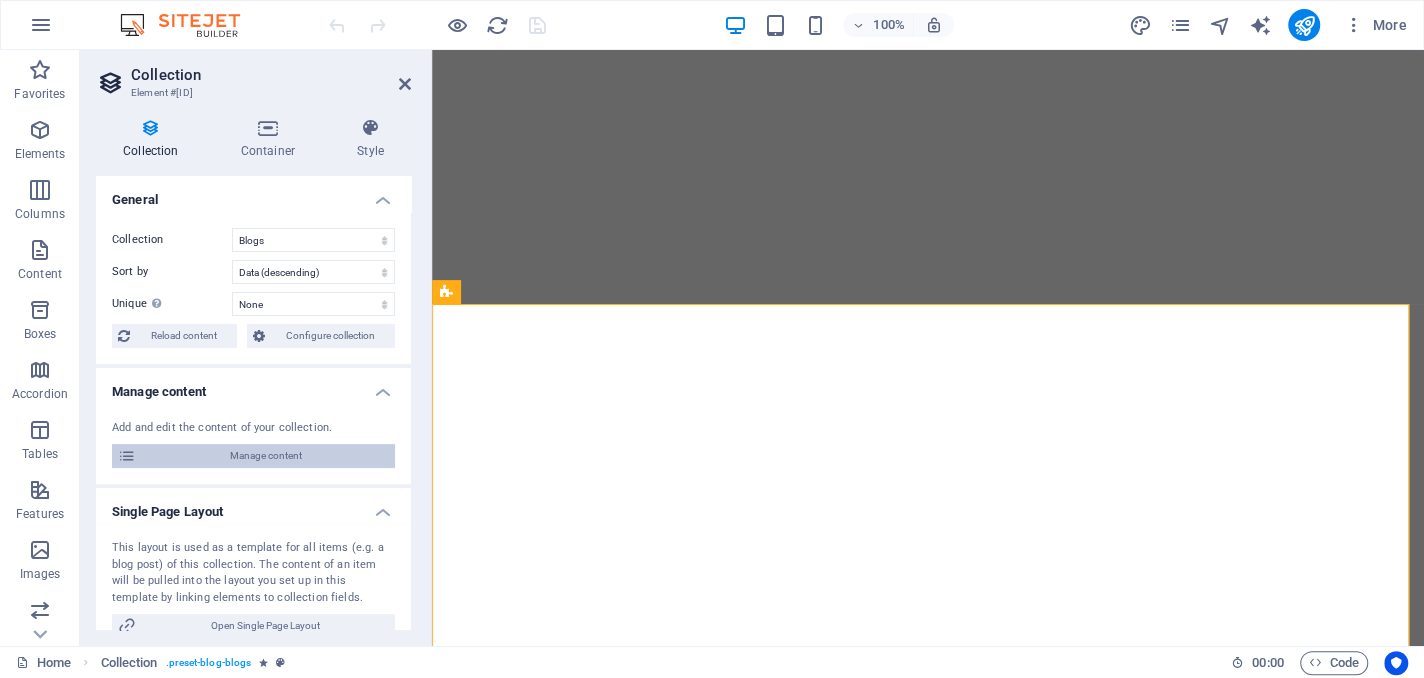 click on "Manage content" at bounding box center (265, 456) 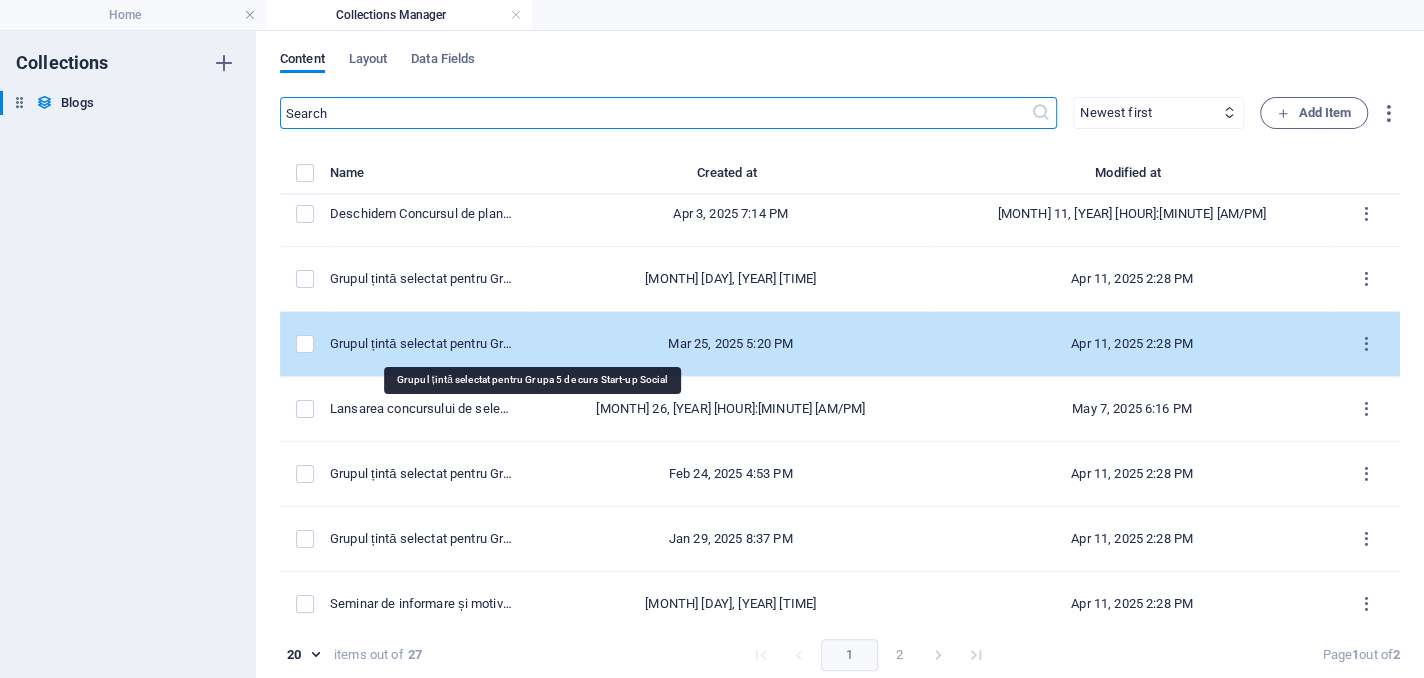 scroll, scrollTop: 500, scrollLeft: 0, axis: vertical 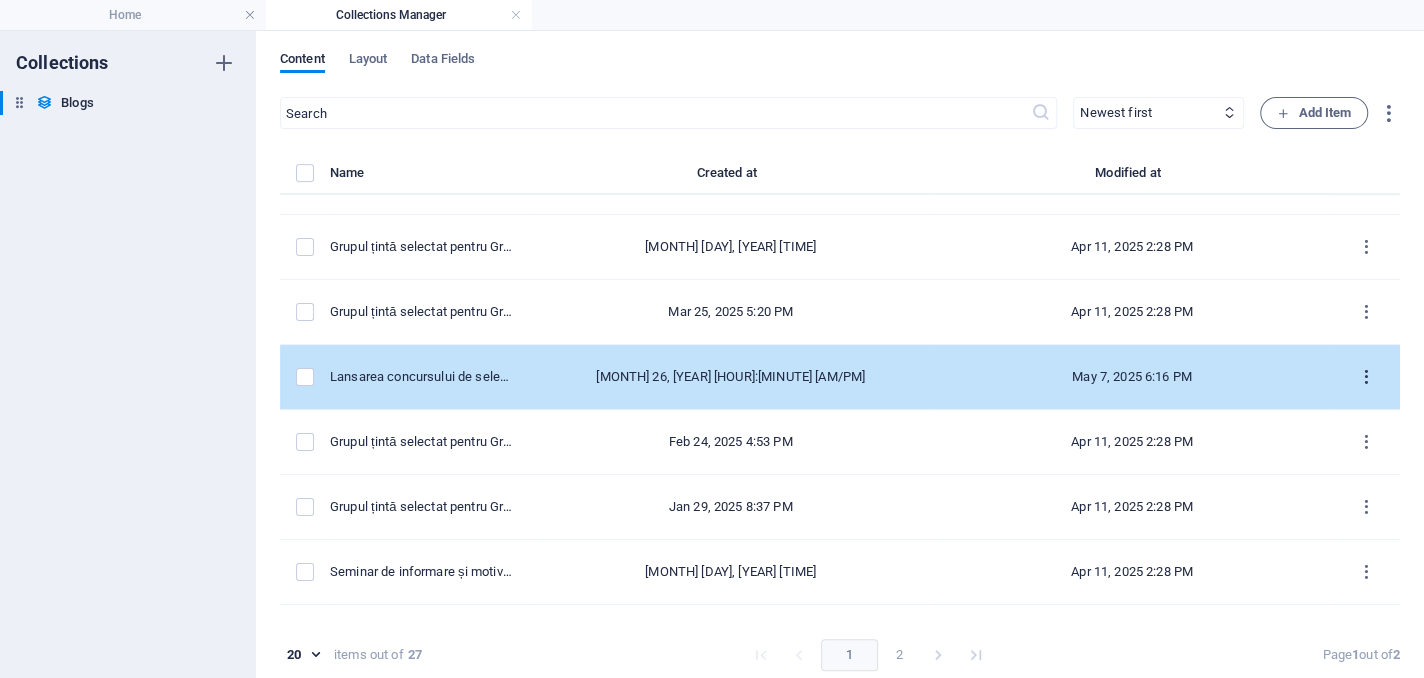 click at bounding box center (1366, 377) 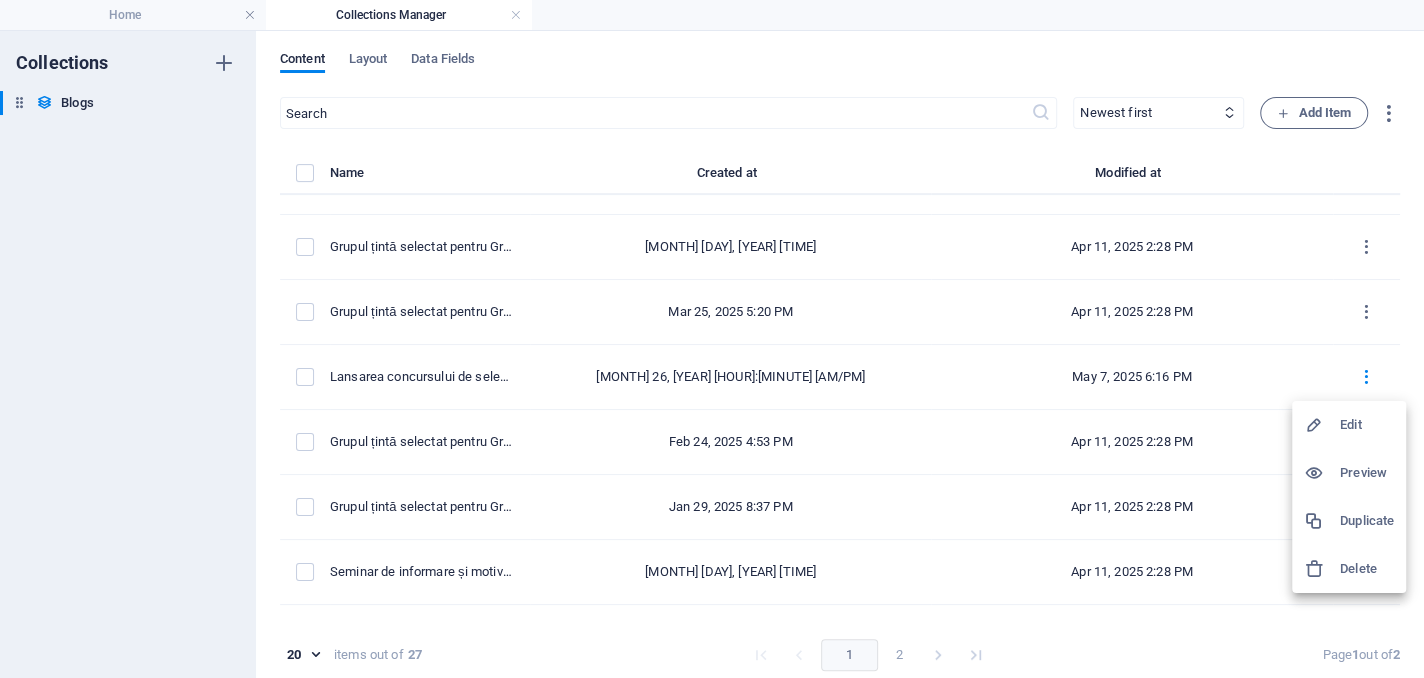 click on "Edit" at bounding box center [1367, 425] 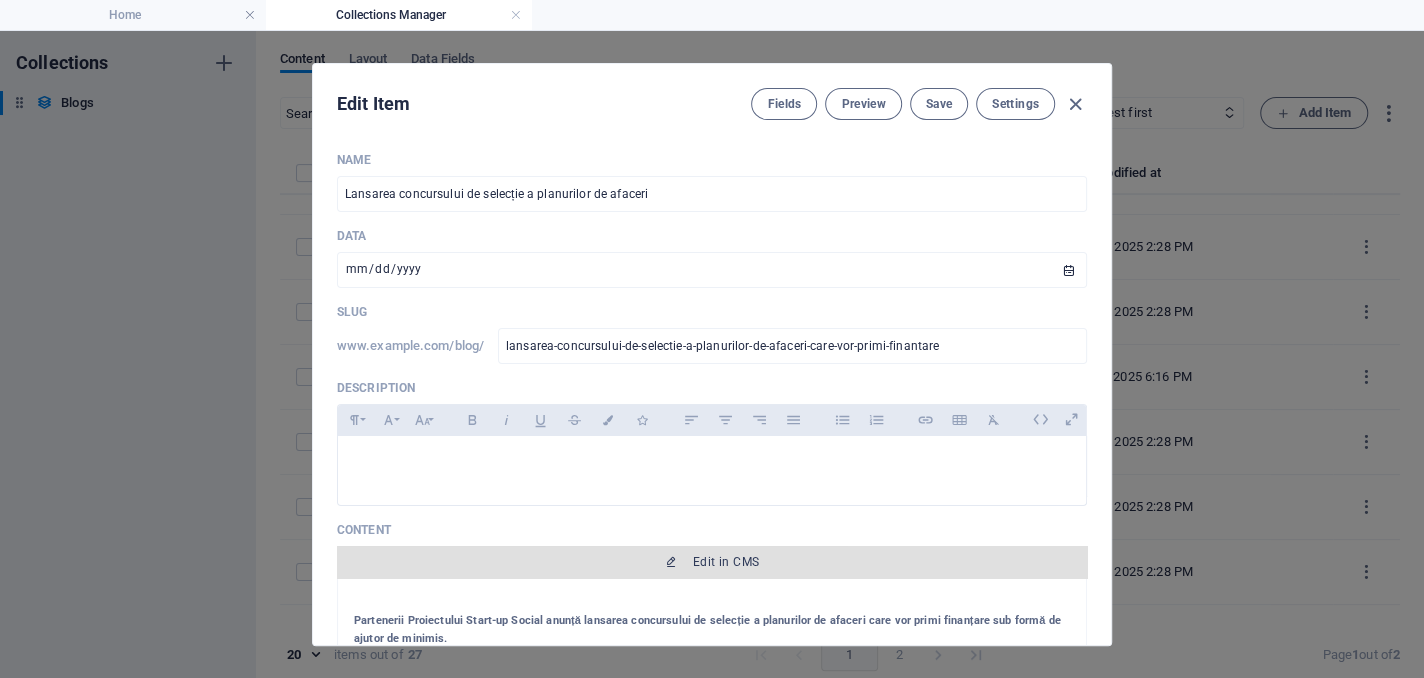 click on "Edit in CMS" at bounding box center [726, 562] 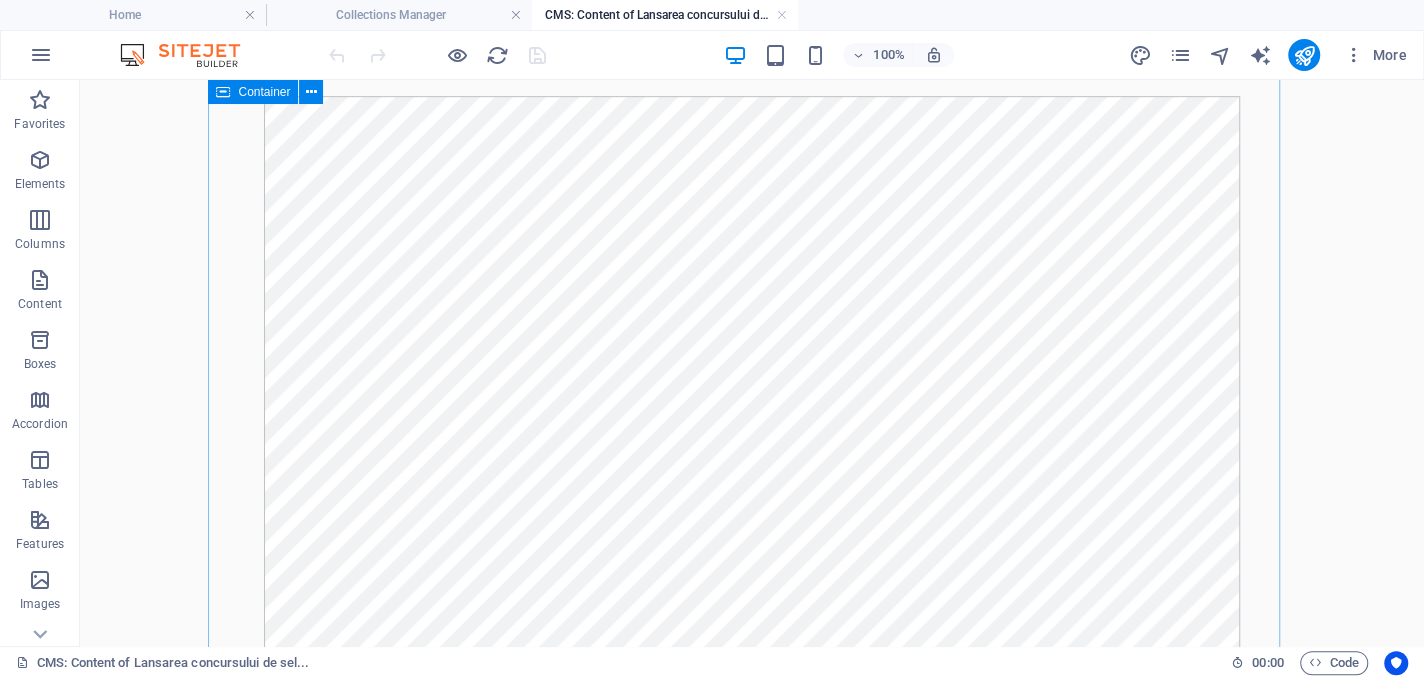 scroll, scrollTop: 651, scrollLeft: 0, axis: vertical 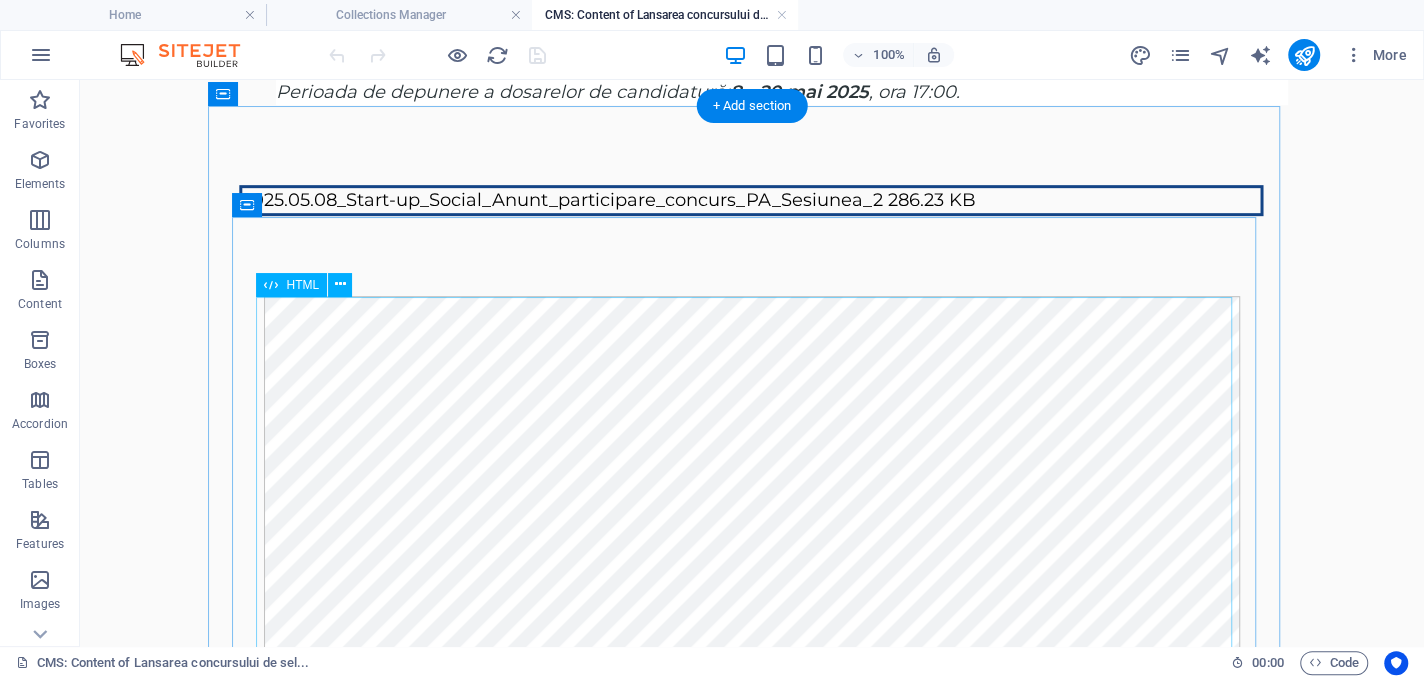click at bounding box center (752, 596) 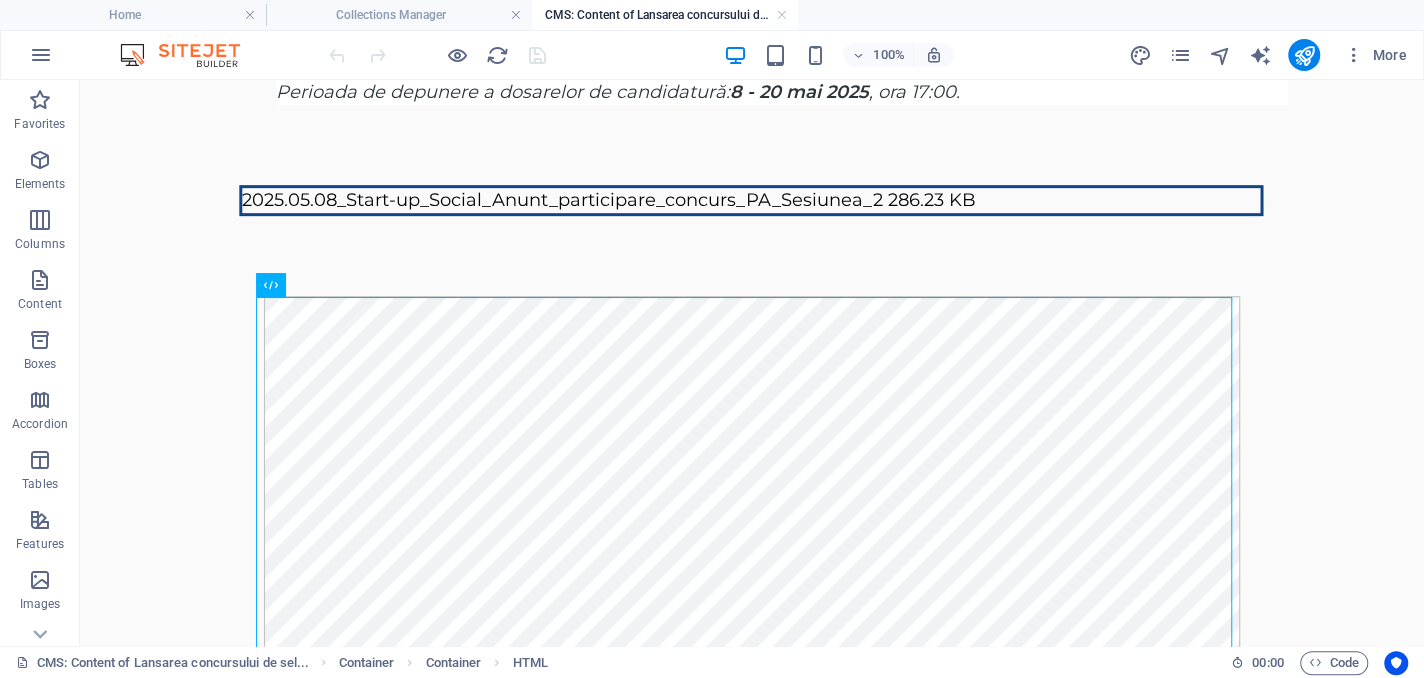 scroll, scrollTop: 751, scrollLeft: 0, axis: vertical 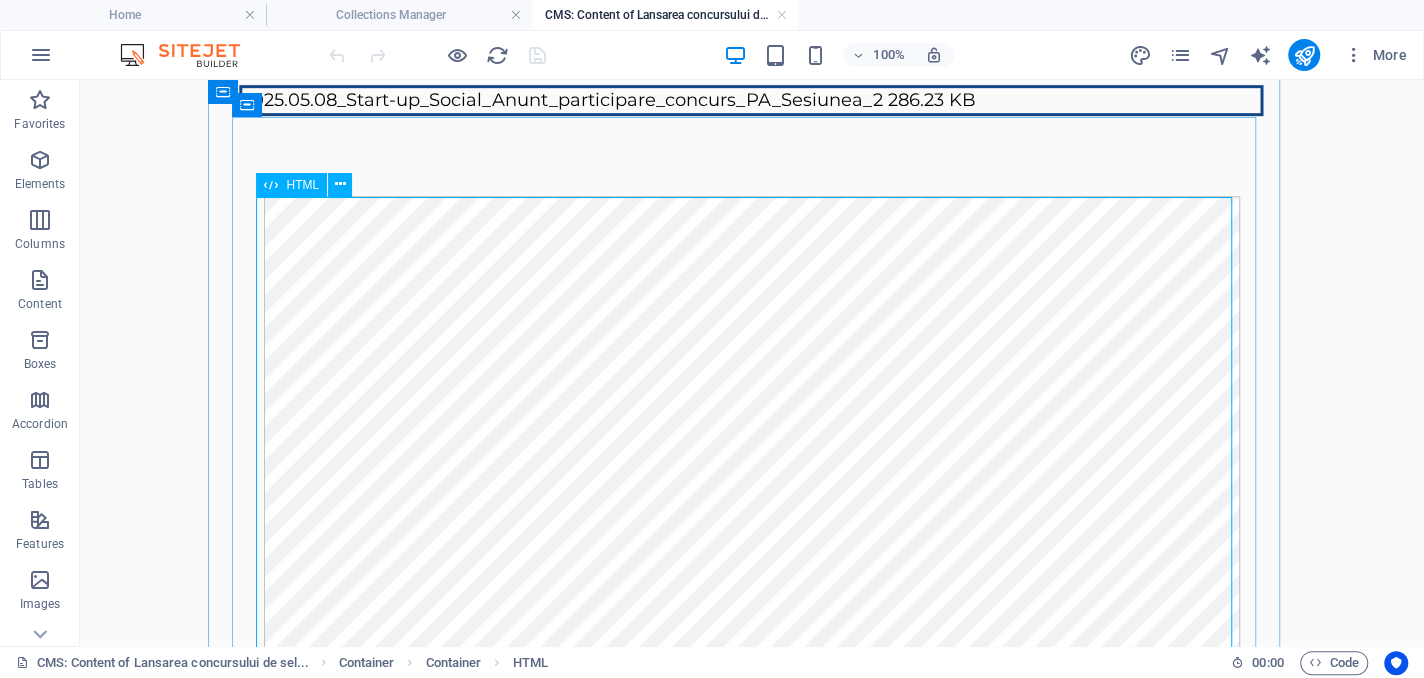 click at bounding box center [752, 496] 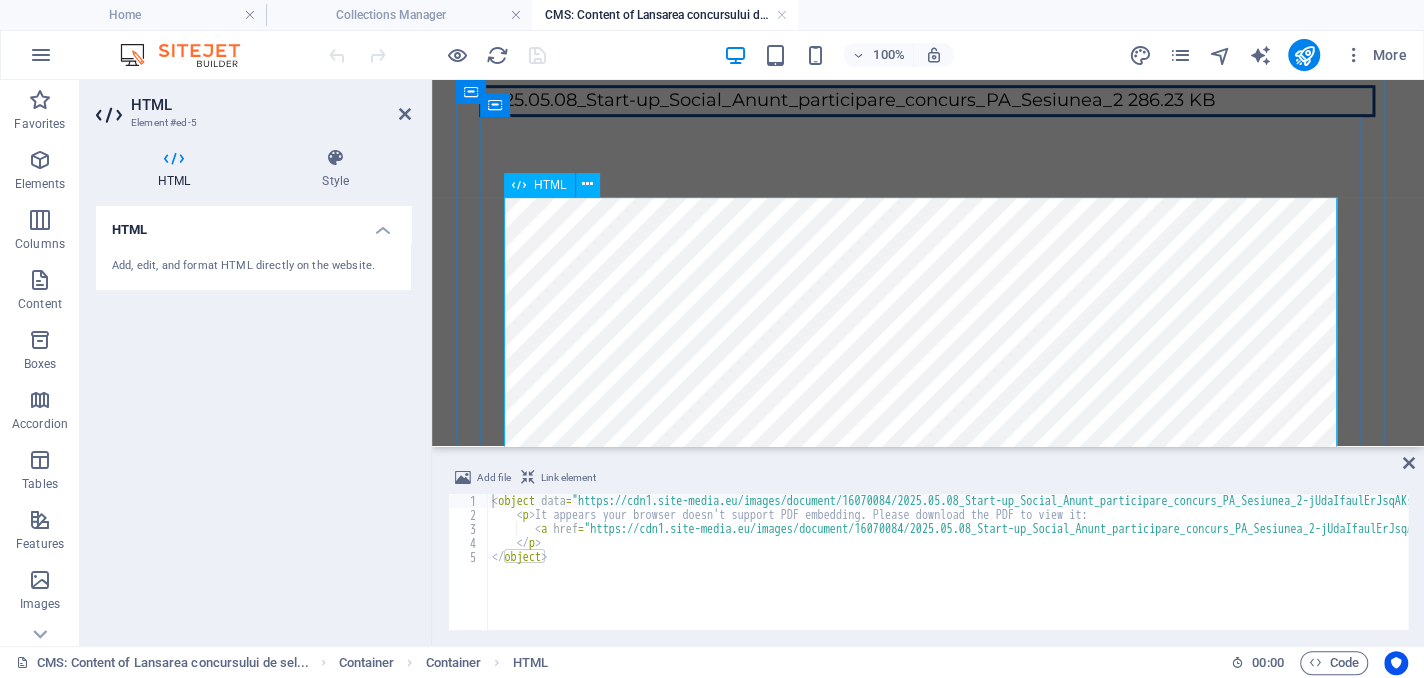 click at bounding box center (928, 497) 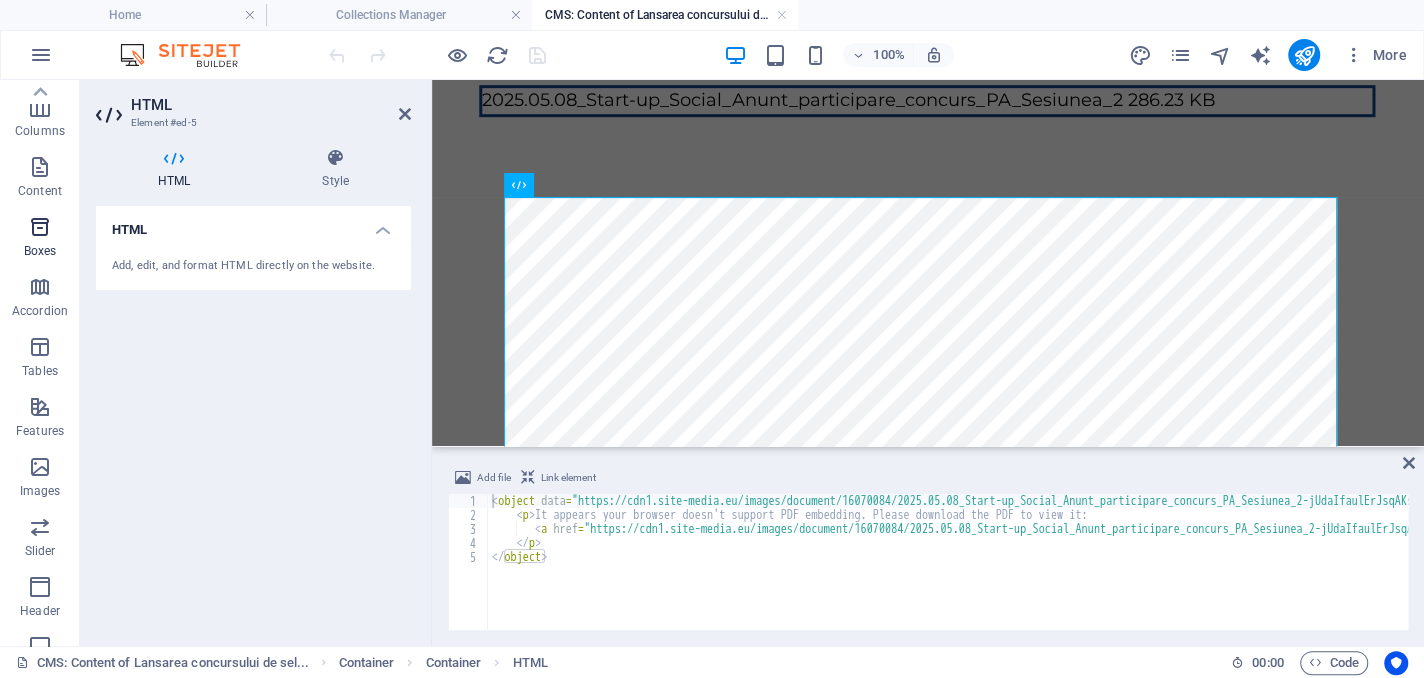 scroll, scrollTop: 0, scrollLeft: 0, axis: both 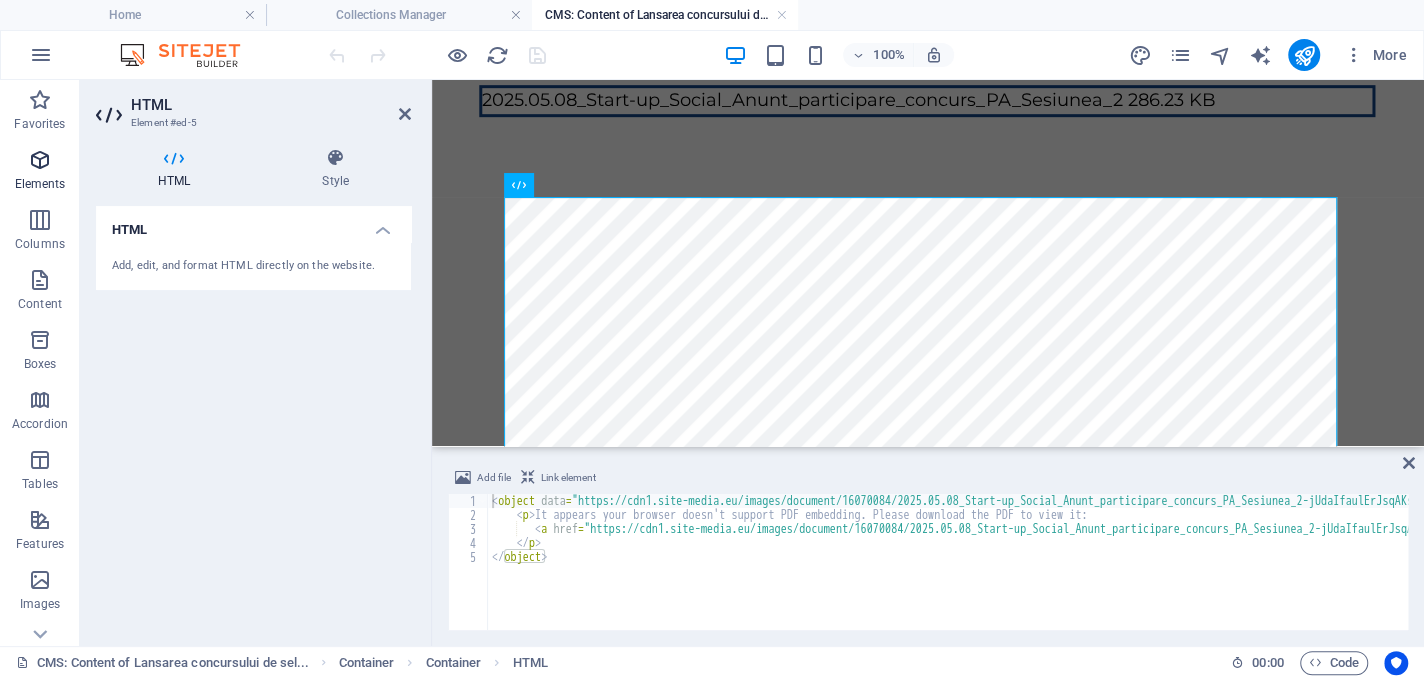 click at bounding box center [40, 160] 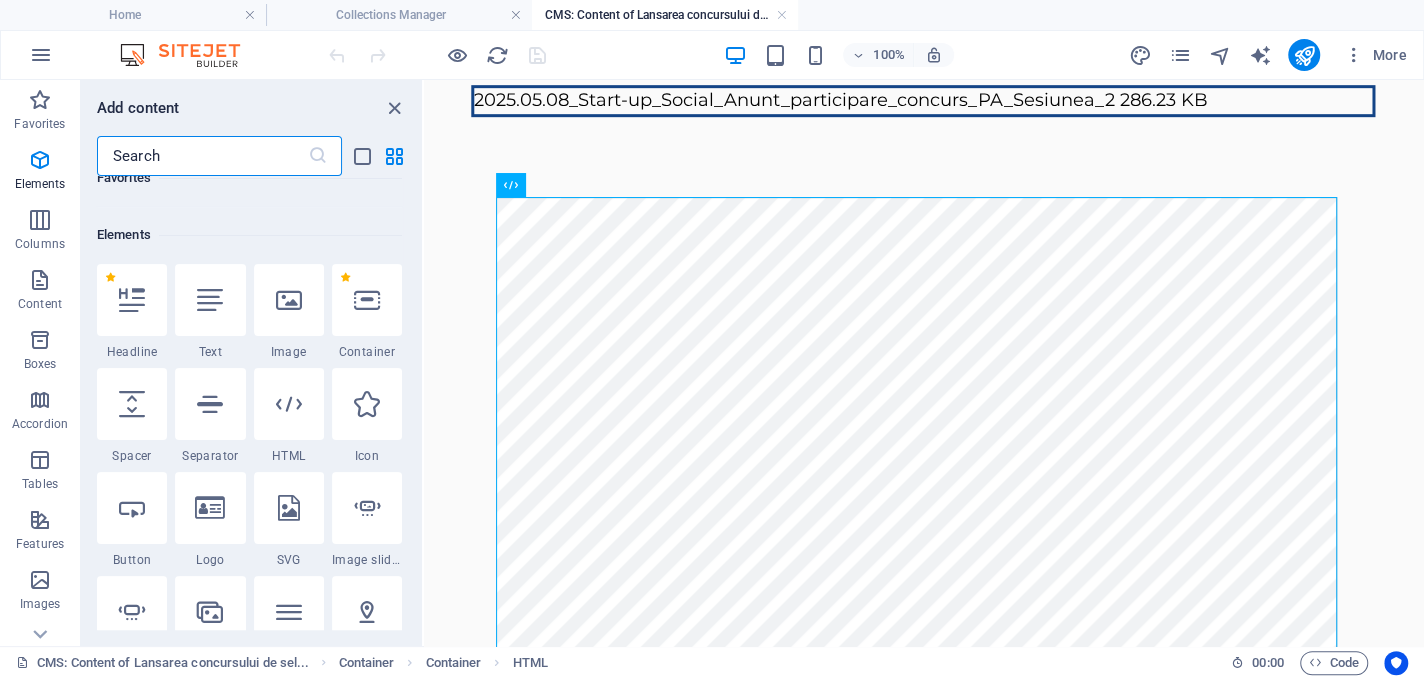 scroll, scrollTop: 213, scrollLeft: 0, axis: vertical 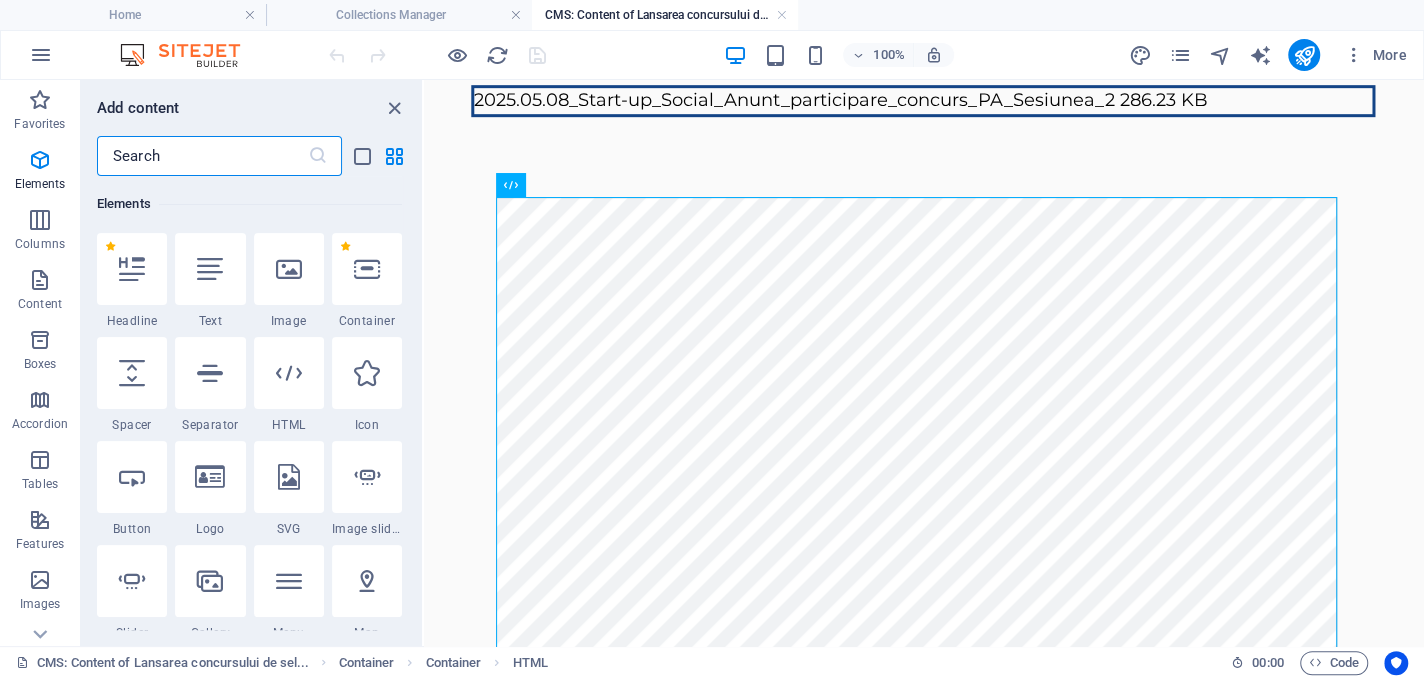 click at bounding box center (202, 156) 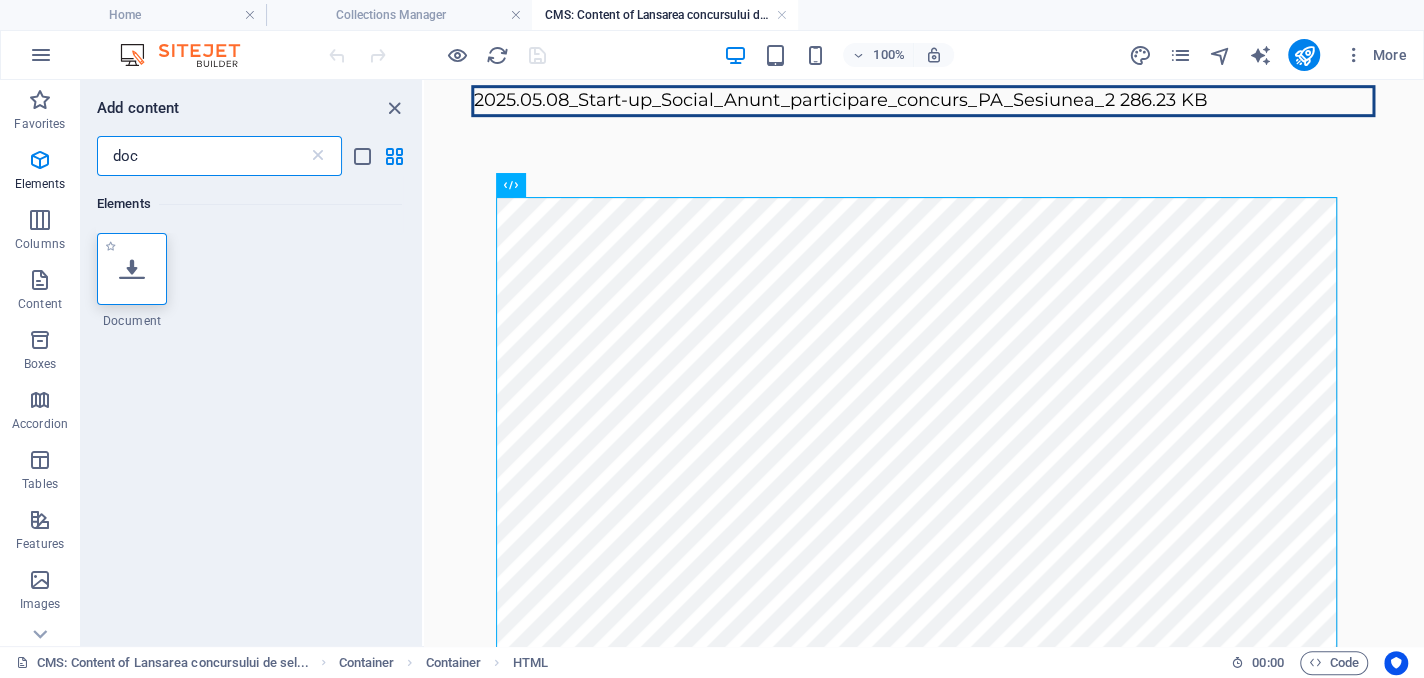 scroll, scrollTop: 0, scrollLeft: 0, axis: both 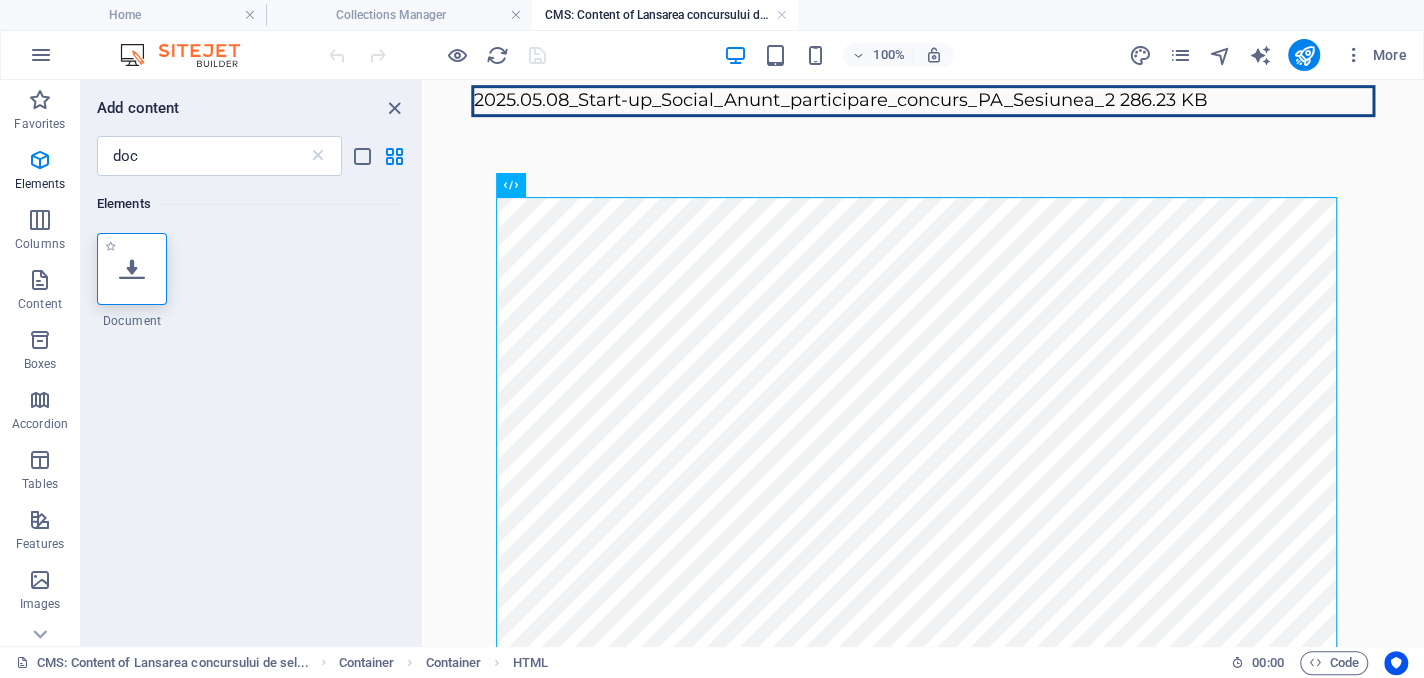 click at bounding box center [132, 269] 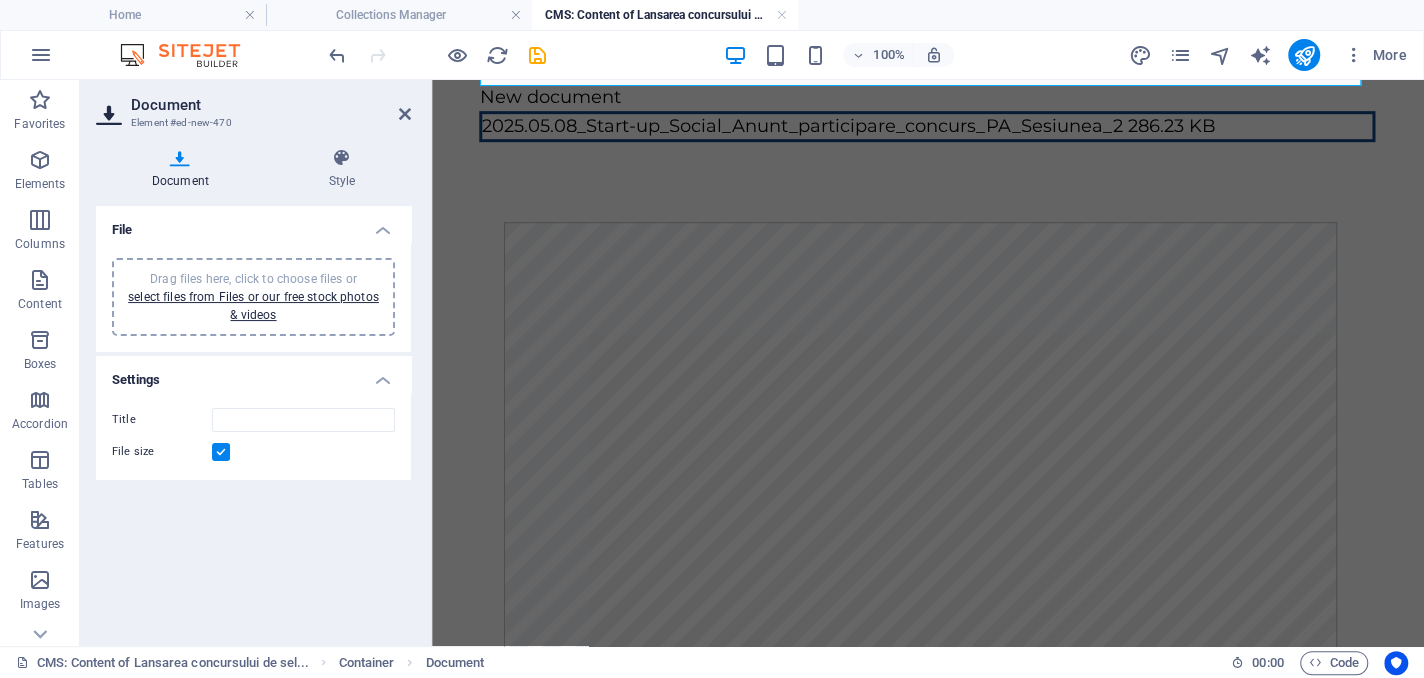 scroll, scrollTop: 801, scrollLeft: 0, axis: vertical 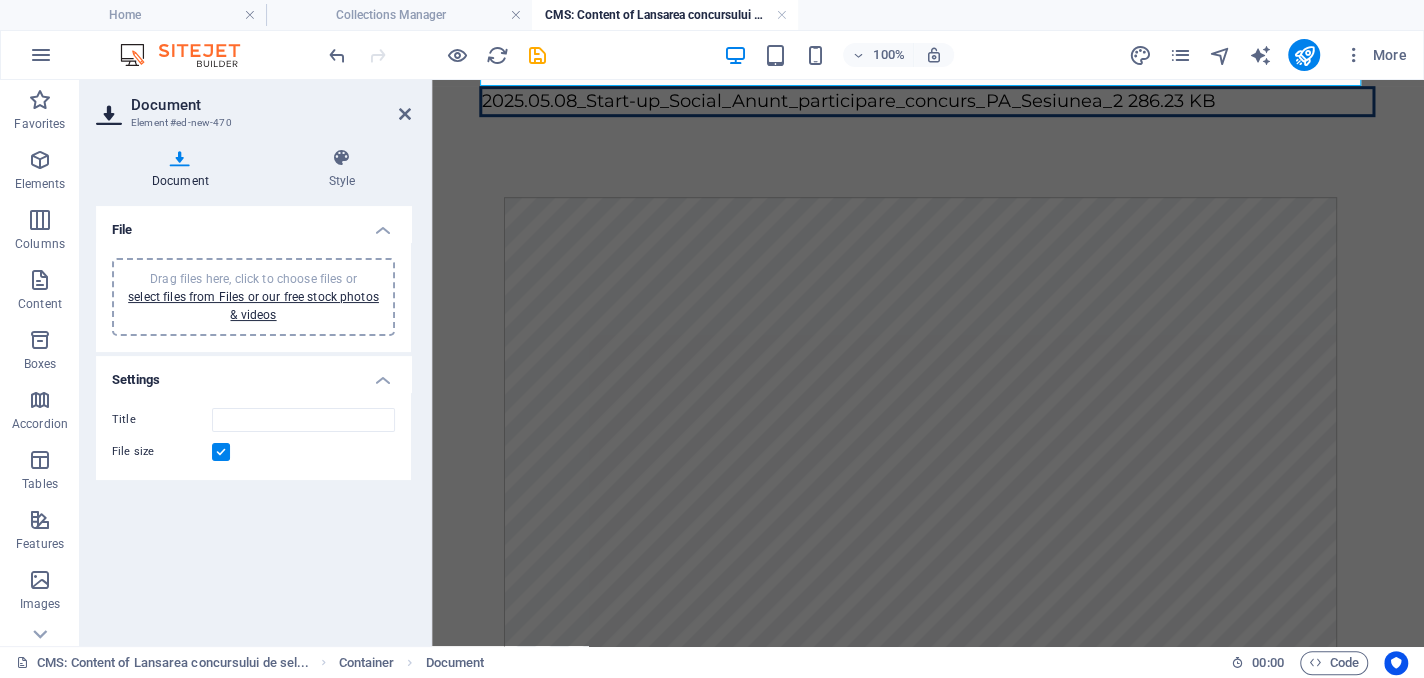 click on "Drag files here, click to choose files or select files from Files or our free stock photos & videos" at bounding box center (253, 297) 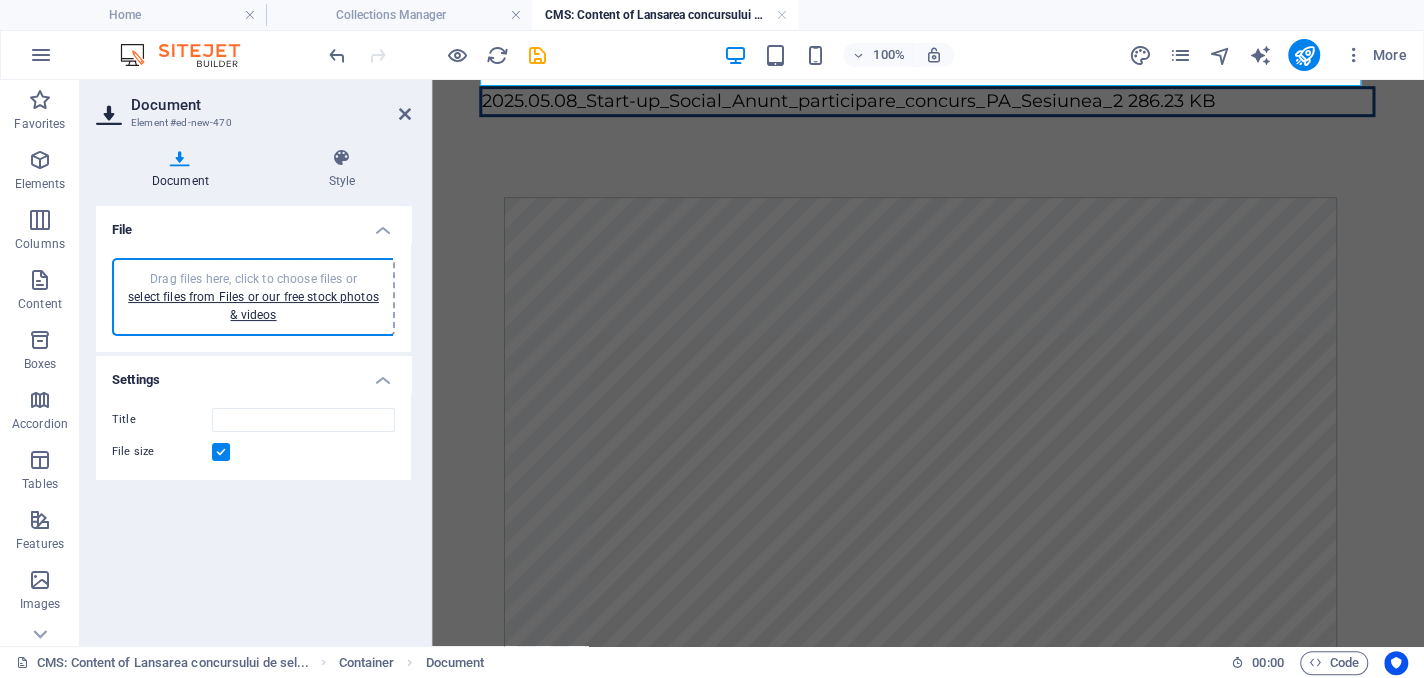 type on "16.Start-up_Social_Anunt_participare_concurs_PA_Sesiunea_3-04IQtFmDArXFdXYioc4DJQ.pdf" 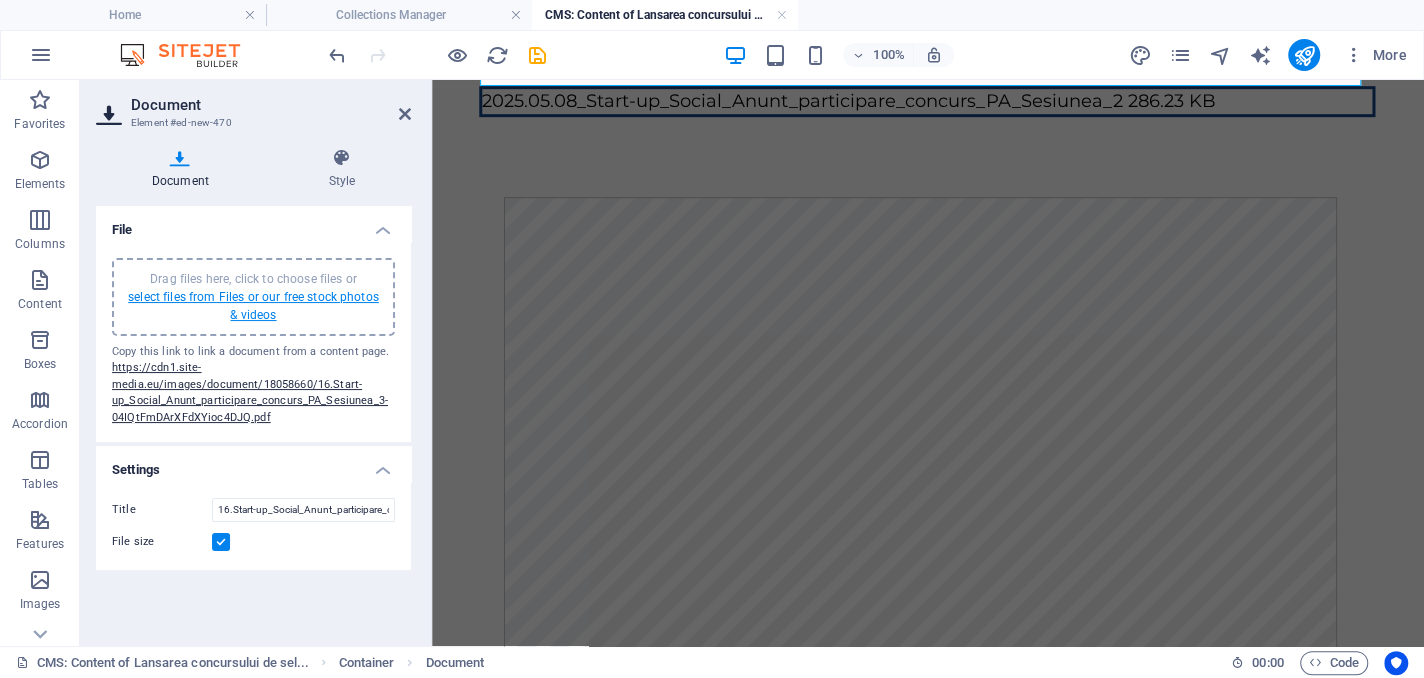 scroll, scrollTop: 826, scrollLeft: 0, axis: vertical 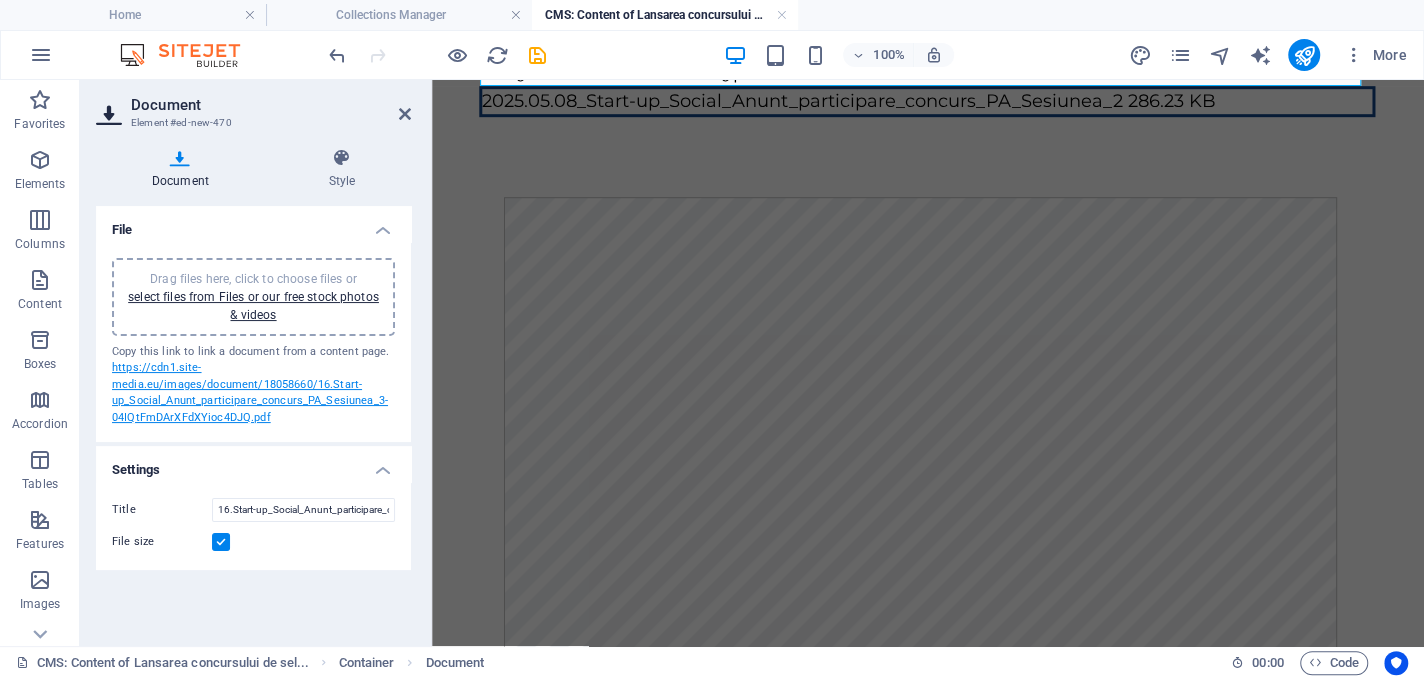 drag, startPoint x: 268, startPoint y: 390, endPoint x: 231, endPoint y: 387, distance: 37.12142 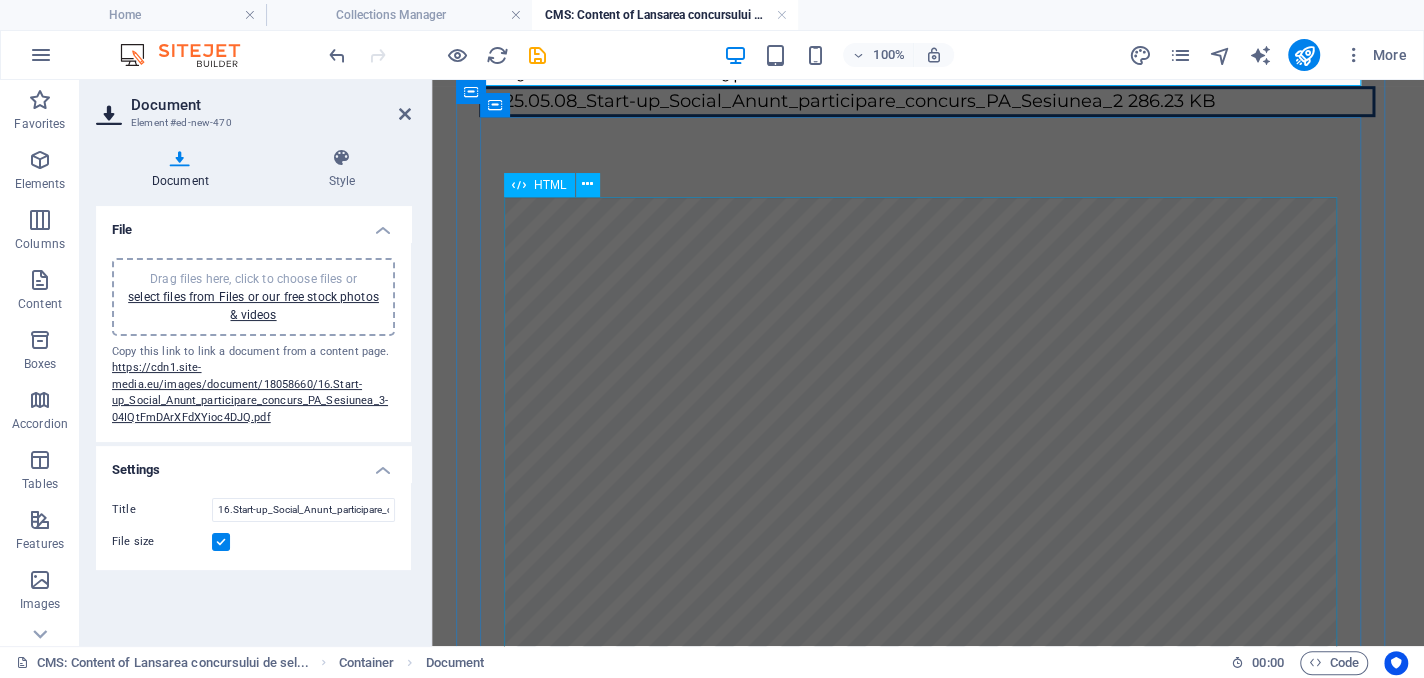click at bounding box center [928, 497] 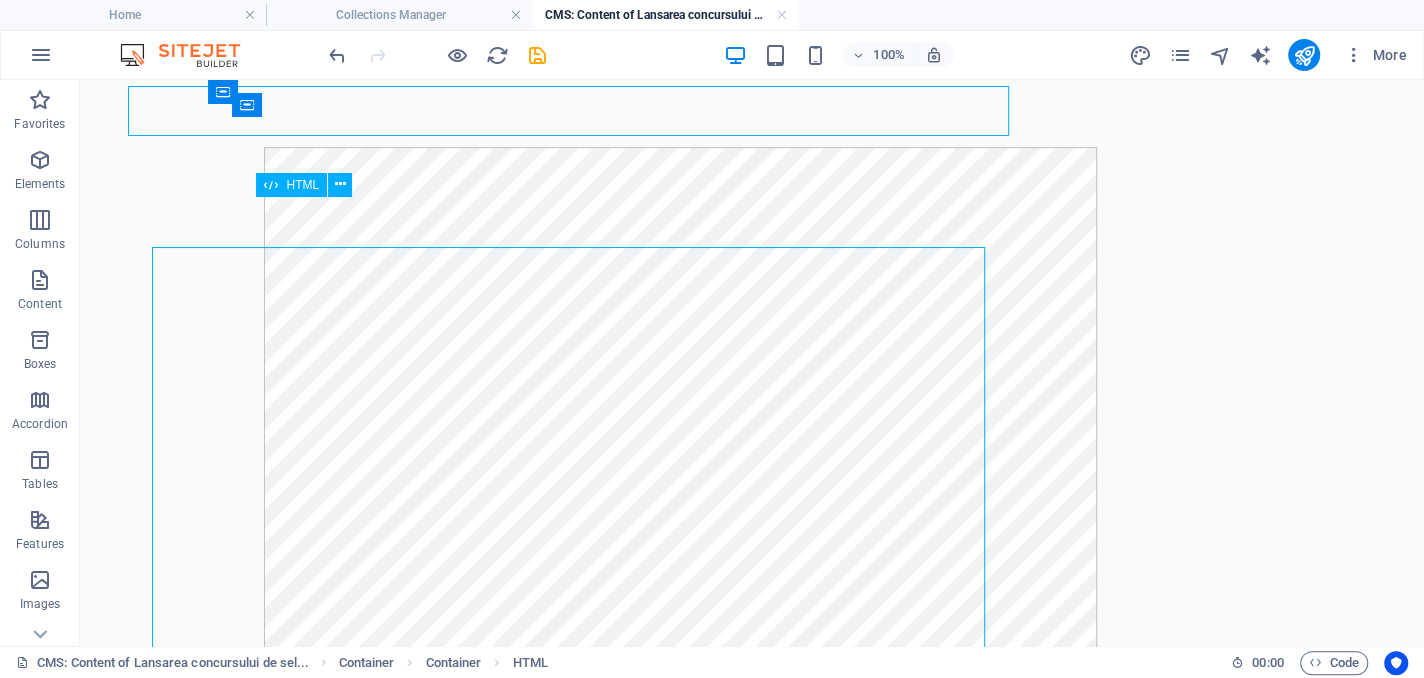 scroll, scrollTop: 776, scrollLeft: 0, axis: vertical 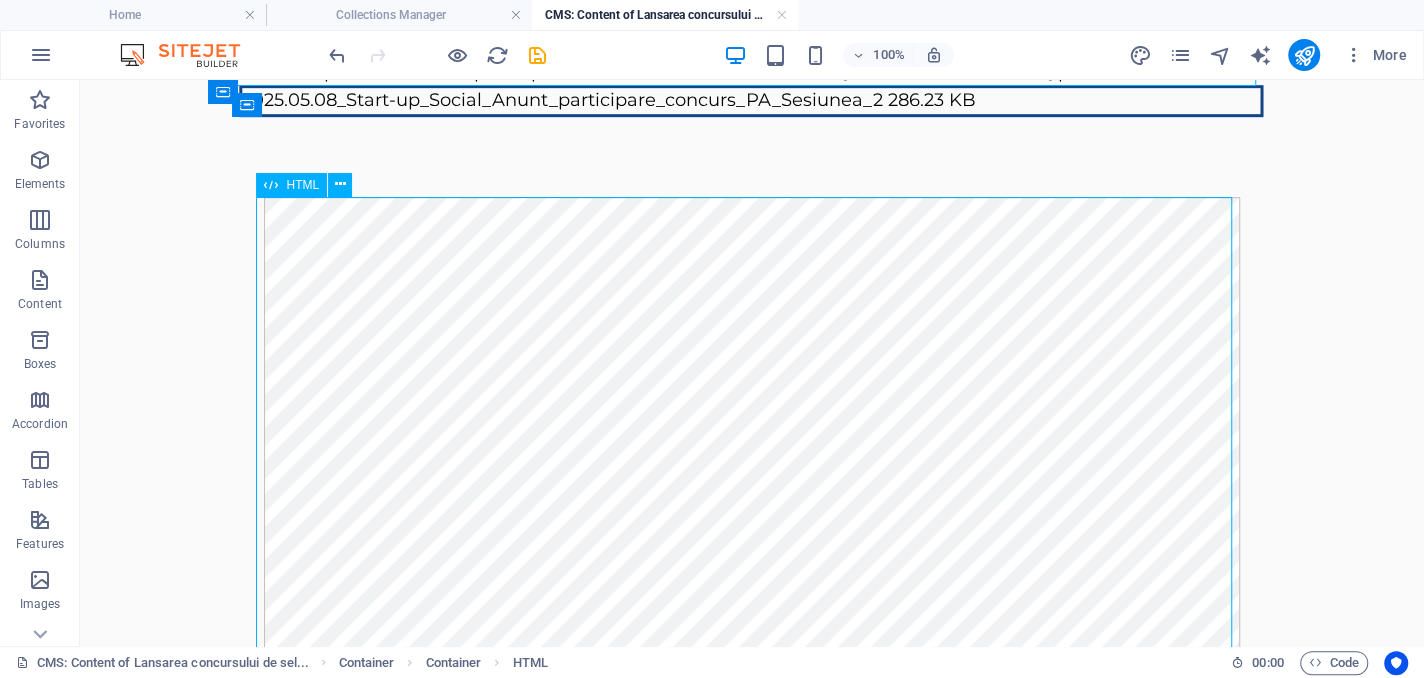 click at bounding box center [752, 497] 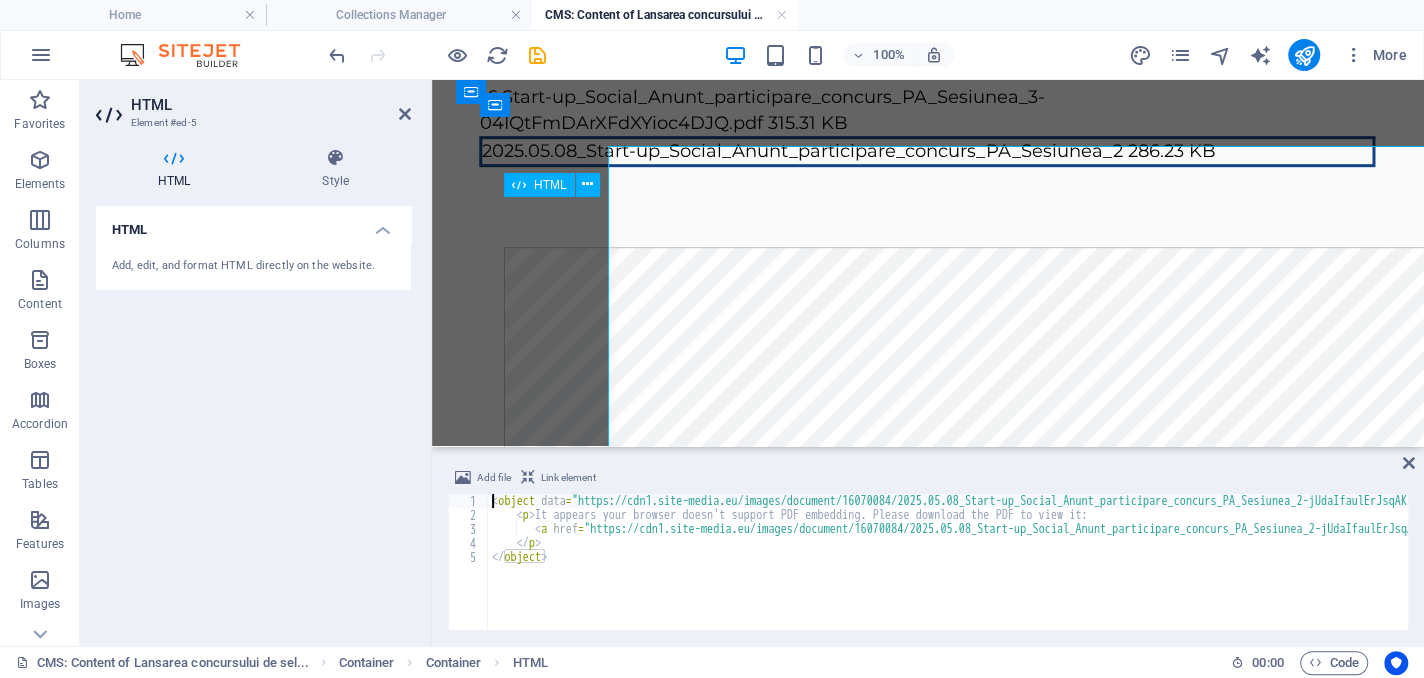 scroll, scrollTop: 826, scrollLeft: 0, axis: vertical 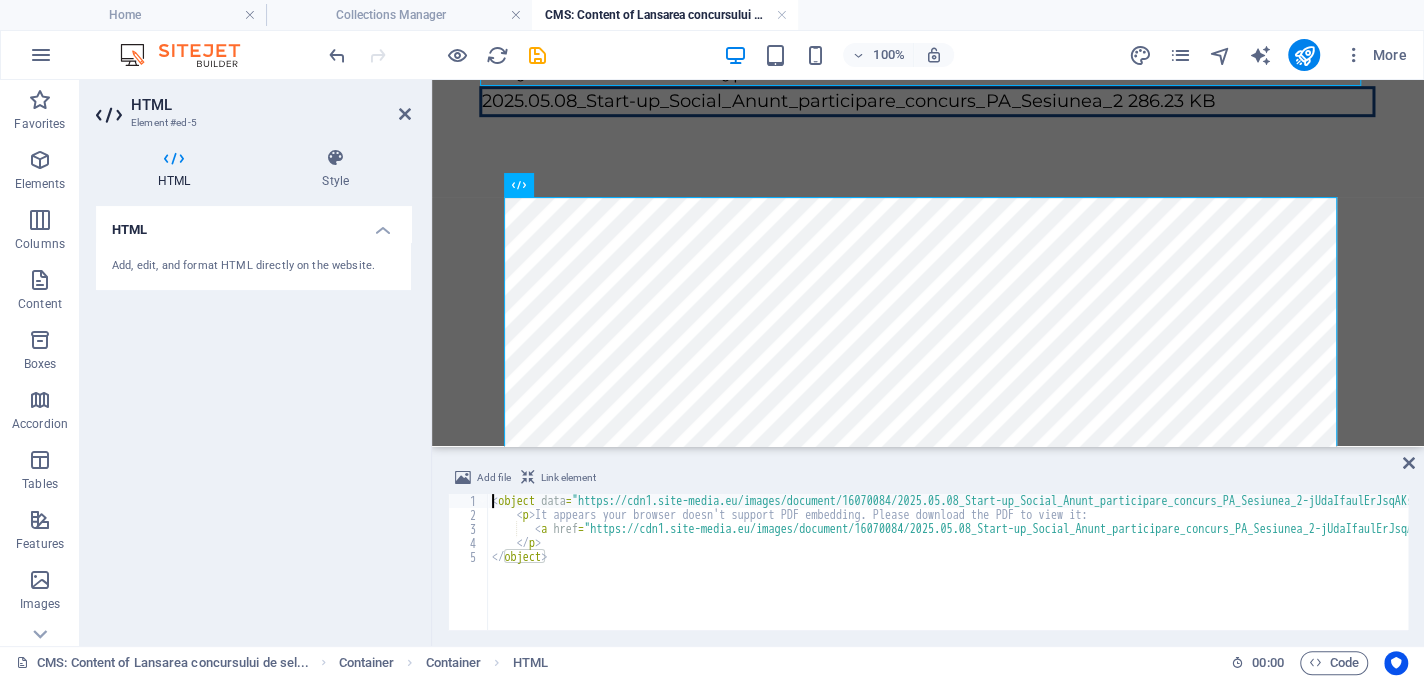 click on "< object   data = "https://cdn1.site-media.eu/images/document/16070084/2025.05.08_Start-up_Social_Anunt_participare_concurs_PA_Sesiunea_2-jUdaIfaulErJsqAKsvd60A.pdf"   type = "application/pdf"   width = "100%"   height = "600px" >      < p > It appears your browser doesn't support PDF embedding. Please download the PDF to view it:           < a   href = "https://cdn1.site-media.eu/images/document/16070084/2025.05.08_Start-up_Social_Anunt_participare_concurs_PA_Sesiunea_2-jUdaIfaulErJsqAKsvd60A.pdf?" > Download PDF </ a >      </ p > </ object >" at bounding box center (1206, 574) 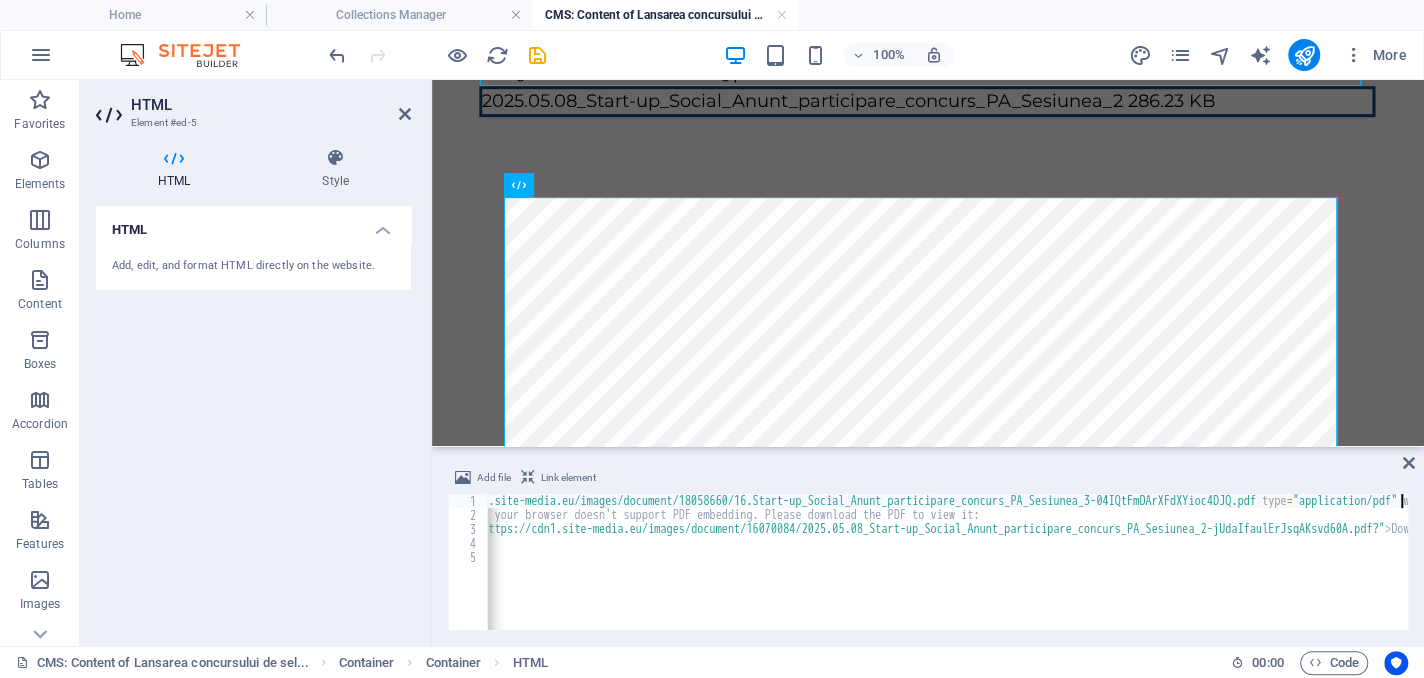 scroll, scrollTop: 0, scrollLeft: 108, axis: horizontal 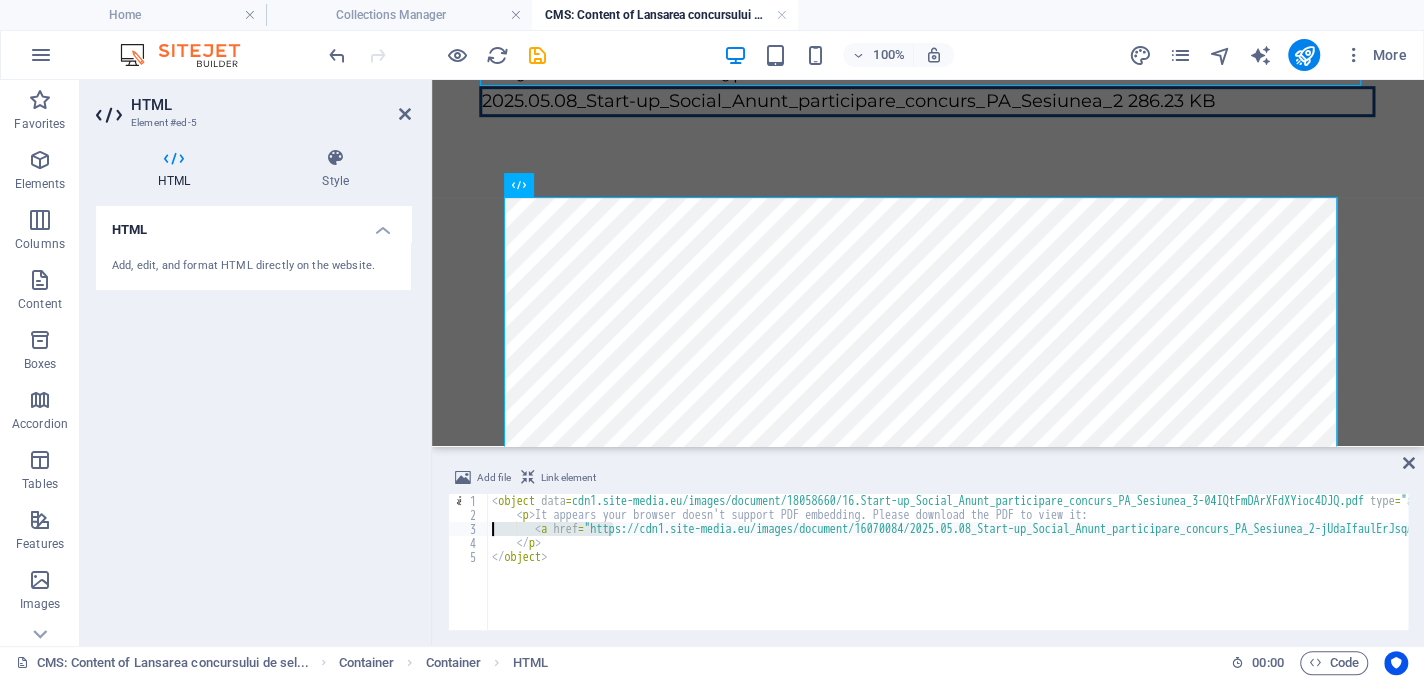 drag, startPoint x: 505, startPoint y: 527, endPoint x: 458, endPoint y: 527, distance: 47 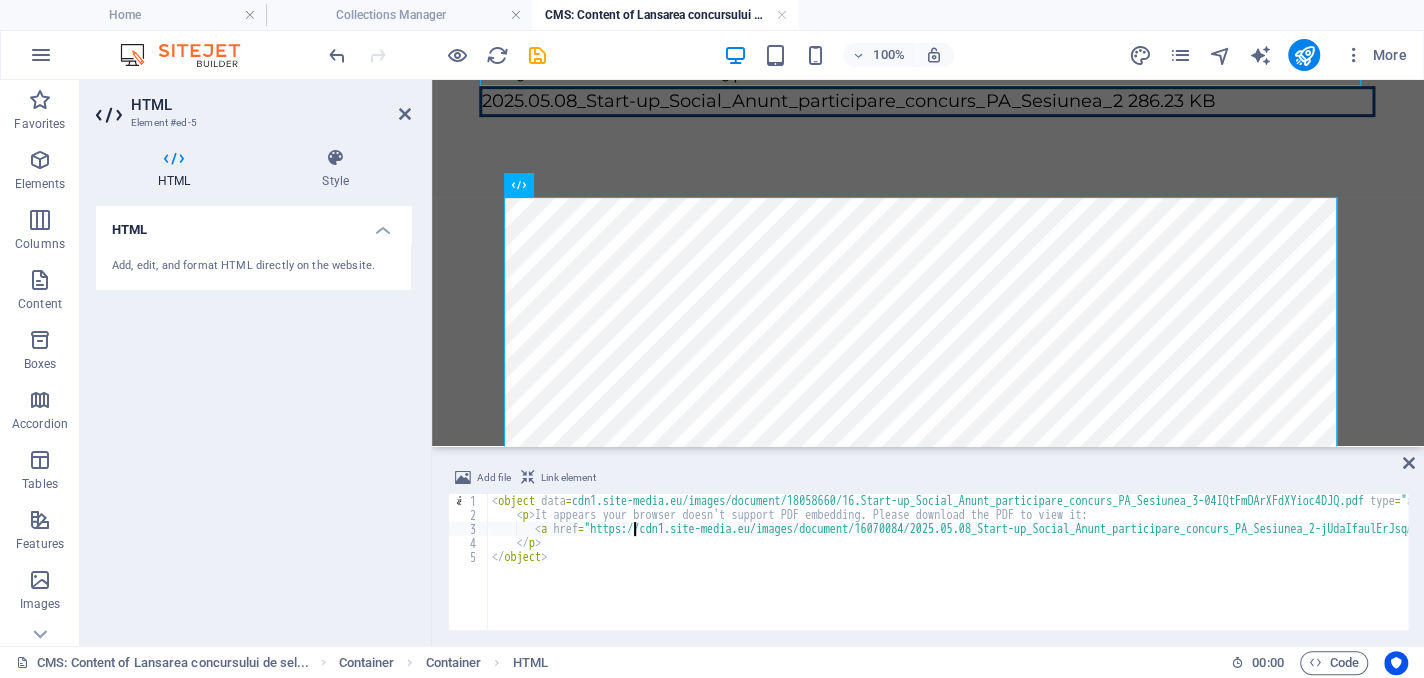 click on "< object   data = "https://cdn1.site-media.eu/images/document/18058660/16.Start-up_Social_Anunt_participare_concurs_PA_Sesiunea_3-04IQtFmDArXFdXYioc4DJQ.pdf"   type = "application/pdf"   width = "100%"   height = "600px" >      < p > It appears your browser doesn't support PDF embedding. Please download the PDF to view it:           < a   href = "https://cdn1.site-media.eu/images/document/16070084/2025.05.08_Start-up_Social_Anunt_participare_concurs_PA_Sesiunea_2-jUdaIfaulErJsqAKsvd60A.pdf?" > Download PDF </ a >      </ p > </ object >" at bounding box center [1179, 574] 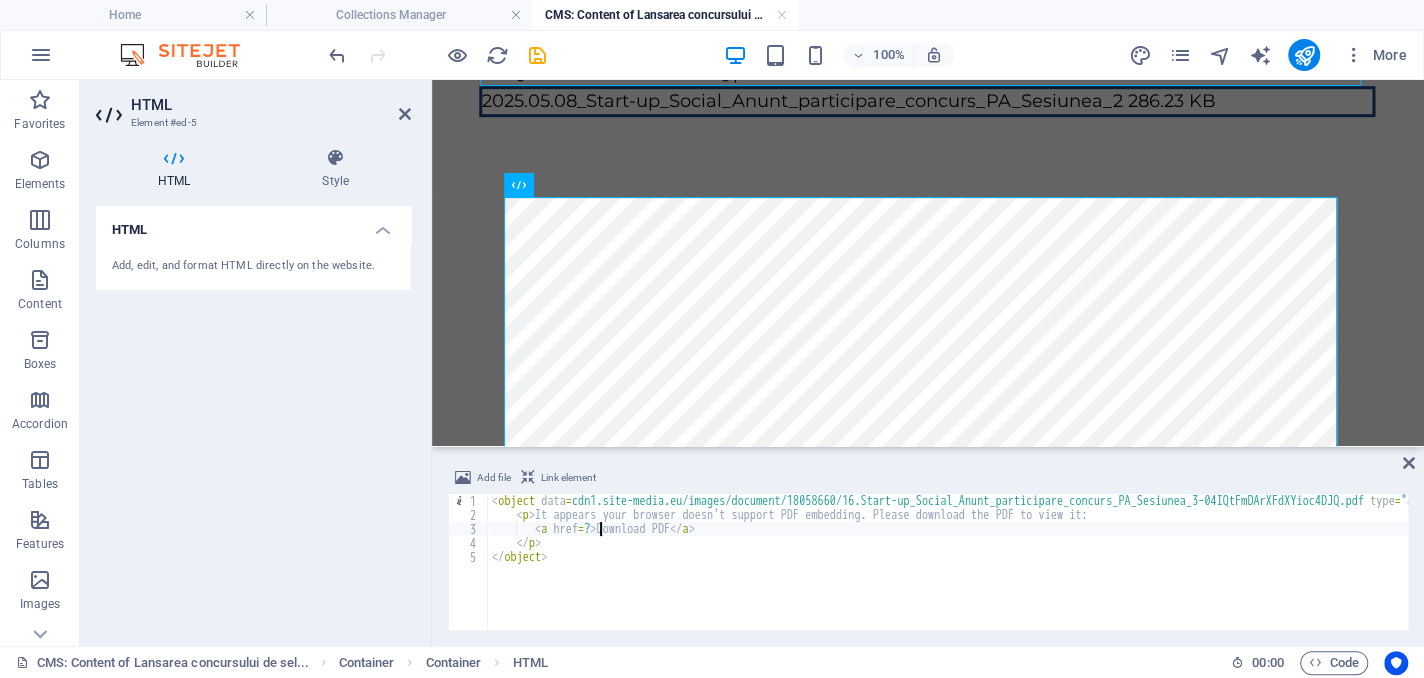 type on "<a href="https://cdn1.site-media.eu/images/document/18058660/16.Start-up_Social_Anunt_participare_concurs_PA_Sesiunea_3-04IQtFmDArXFdXYioc4DJQ.pdf?">Download PDF</a>" 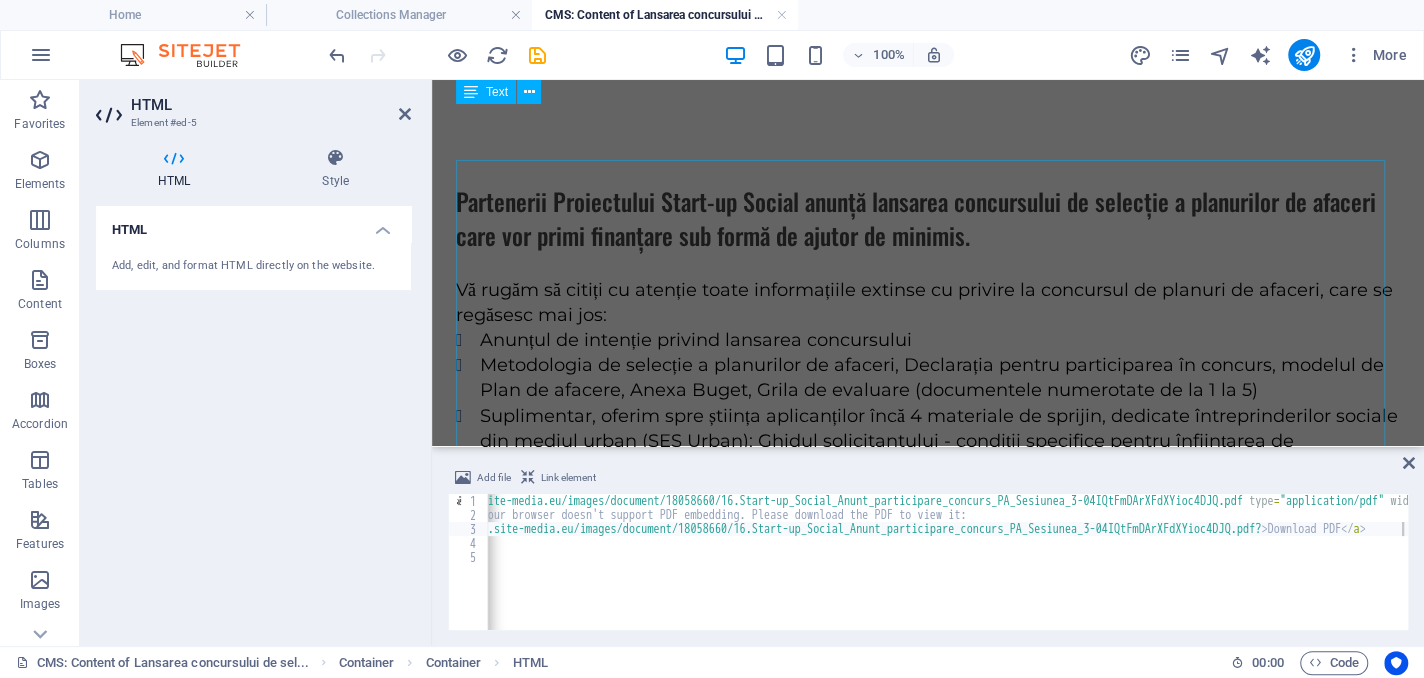 scroll, scrollTop: 0, scrollLeft: 0, axis: both 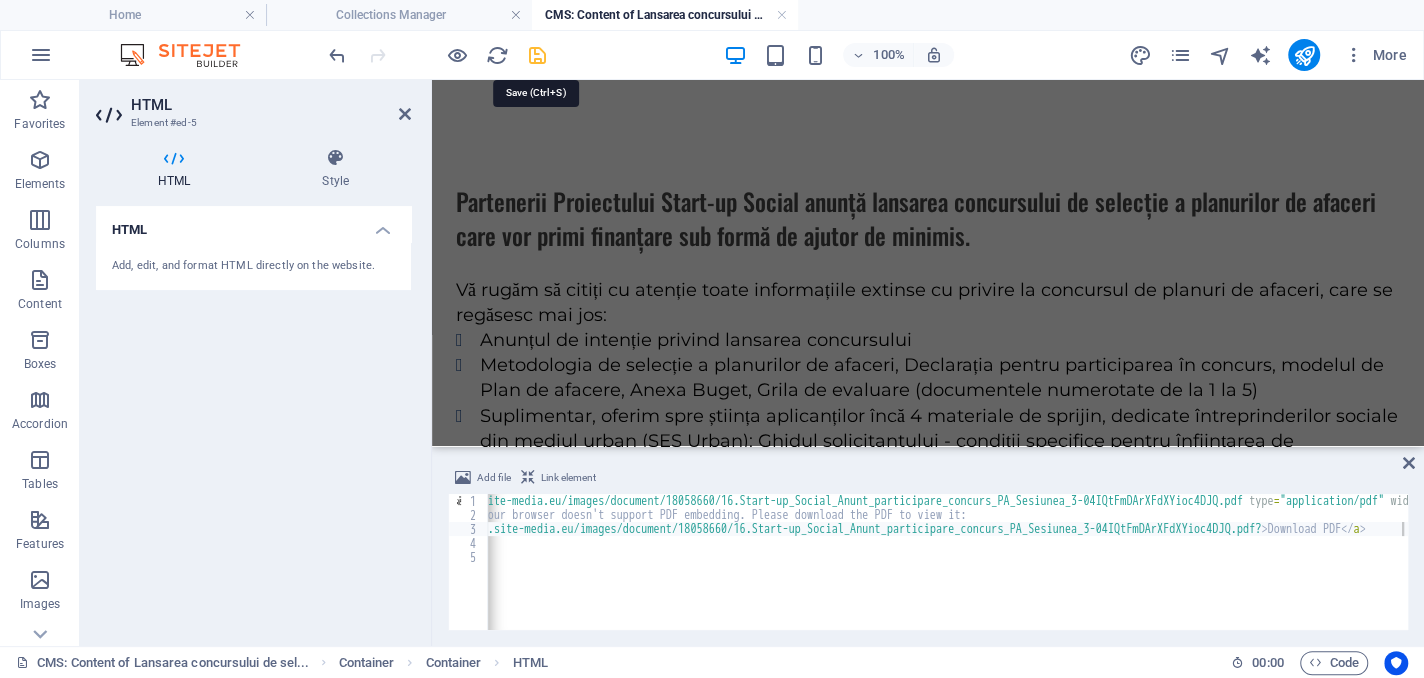 click at bounding box center (537, 55) 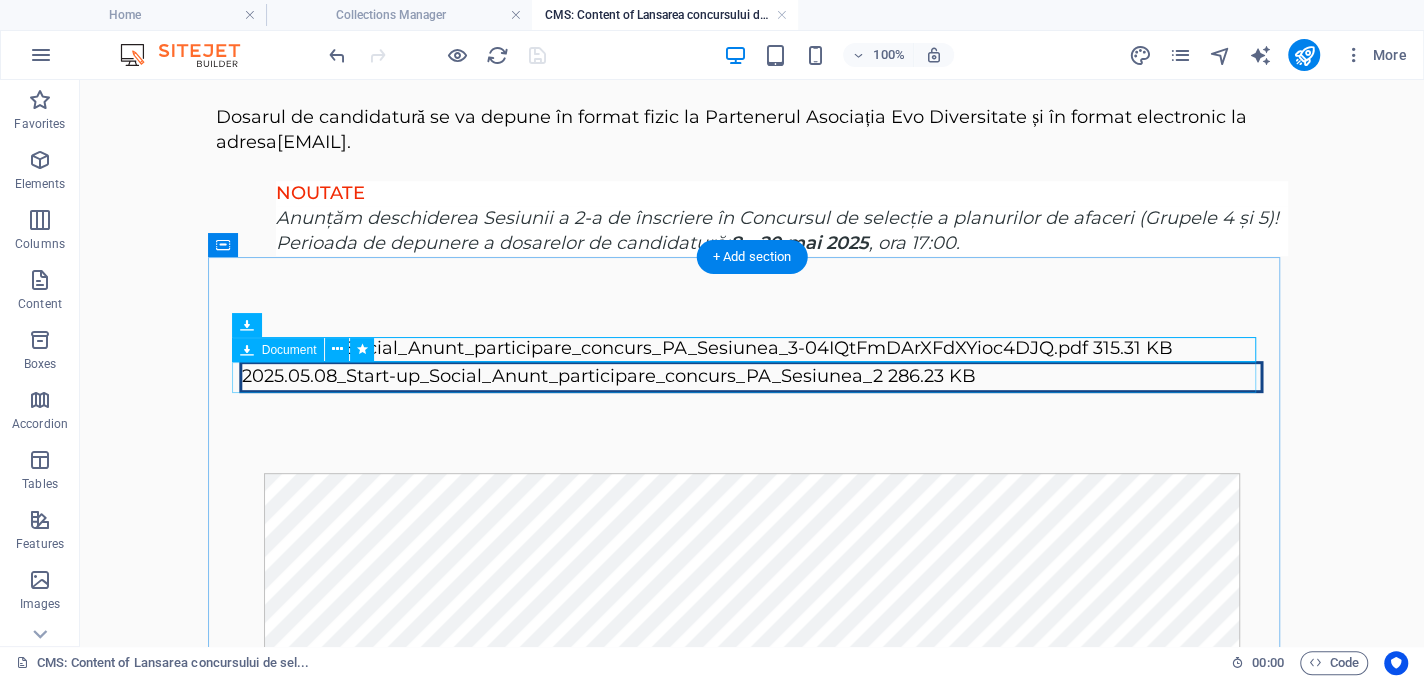 scroll, scrollTop: 300, scrollLeft: 0, axis: vertical 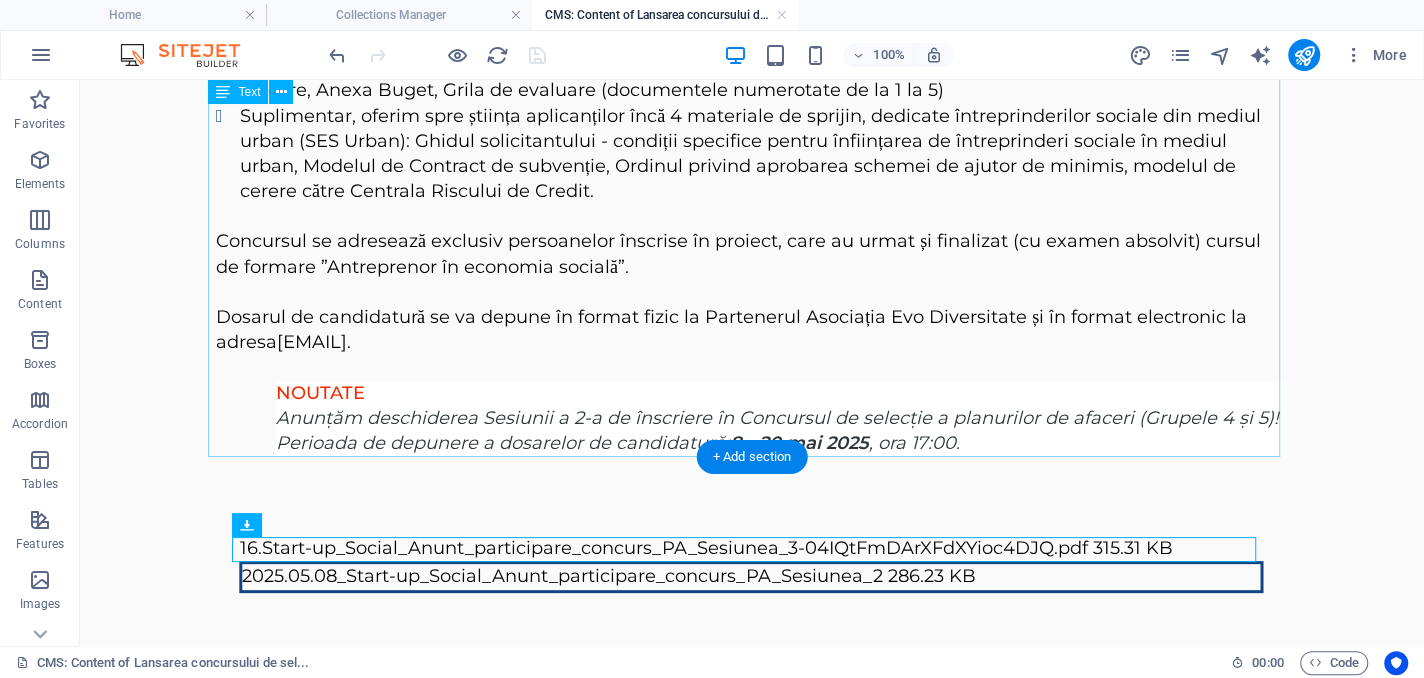 click on "Partenerii Proiectului Start-up Social anunță lansarea concursului de selecție a planurilor de afaceri care vor primi finanțare sub formă de ajutor de minimis. Vă rugăm să citiți cu atenție toate informațiile extinse cu privire la concursul de planuri de afaceri, care se regăsesc mai jos: Anunțul de intenție privind lansarea concursului Metodologia de selecție a planurilor de afaceri, Declarația pentru participarea în concurs, modelul de Plan de afacere, Anexa Buget, Grila de evaluare (documentele numerotate de la 1 la 5) Suplimentar, oferim spre știința aplicanților încă 4 materiale de sprijin, dedicate întreprinderilor sociale din mediul urban (SES Urban): Ghidul solicitantului - condiții specifice pentru înființarea de întreprinderi sociale în mediul urban, Modelul de Contract de subvenție, Ordinul privind aprobarea schemei de ajutor de minimis, modelul de cerere către Centrala Riscului de Credit. startup@fntm.ro . NOUTATE 8 - 20 mai 2025 , ora 17:00." at bounding box center [752, 158] 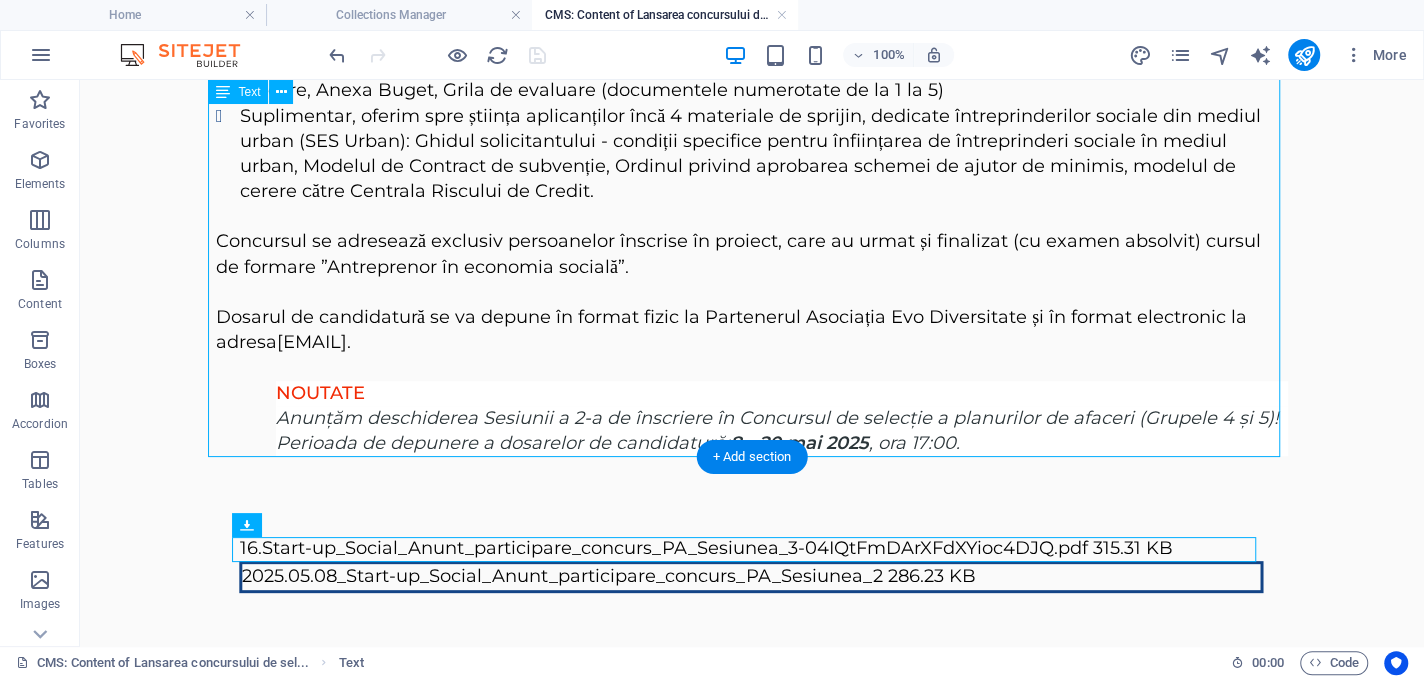 click on "Partenerii Proiectului Start-up Social anunță lansarea concursului de selecție a planurilor de afaceri care vor primi finanțare sub formă de ajutor de minimis. Vă rugăm să citiți cu atenție toate informațiile extinse cu privire la concursul de planuri de afaceri, care se regăsesc mai jos: Anunțul de intenție privind lansarea concursului Metodologia de selecție a planurilor de afaceri, Declarația pentru participarea în concurs, modelul de Plan de afacere, Anexa Buget, Grila de evaluare (documentele numerotate de la 1 la 5) Suplimentar, oferim spre știința aplicanților încă 4 materiale de sprijin, dedicate întreprinderilor sociale din mediul urban (SES Urban): Ghidul solicitantului - condiții specifice pentru înființarea de întreprinderi sociale în mediul urban, Modelul de Contract de subvenție, Ordinul privind aprobarea schemei de ajutor de minimis, modelul de cerere către Centrala Riscului de Credit. startup@fntm.ro . NOUTATE 8 - 20 mai 2025 , ora 17:00." at bounding box center (752, 158) 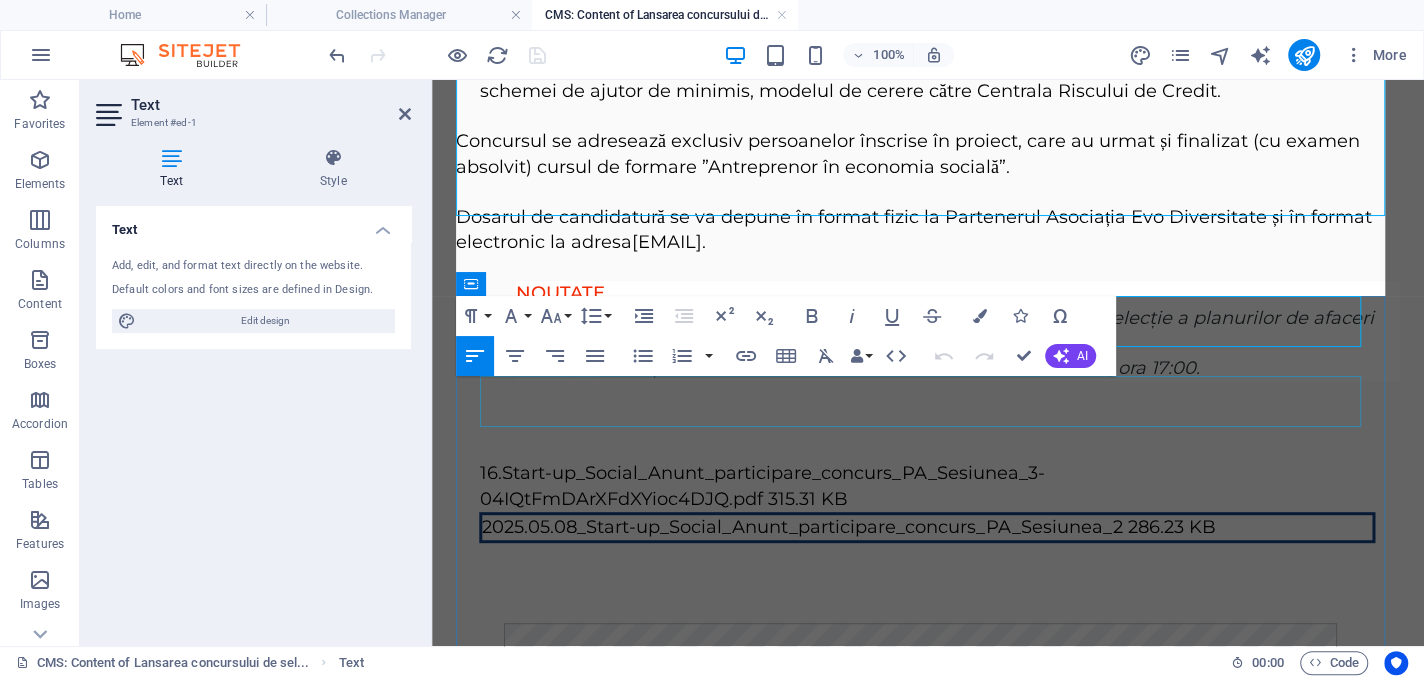 scroll, scrollTop: 400, scrollLeft: 0, axis: vertical 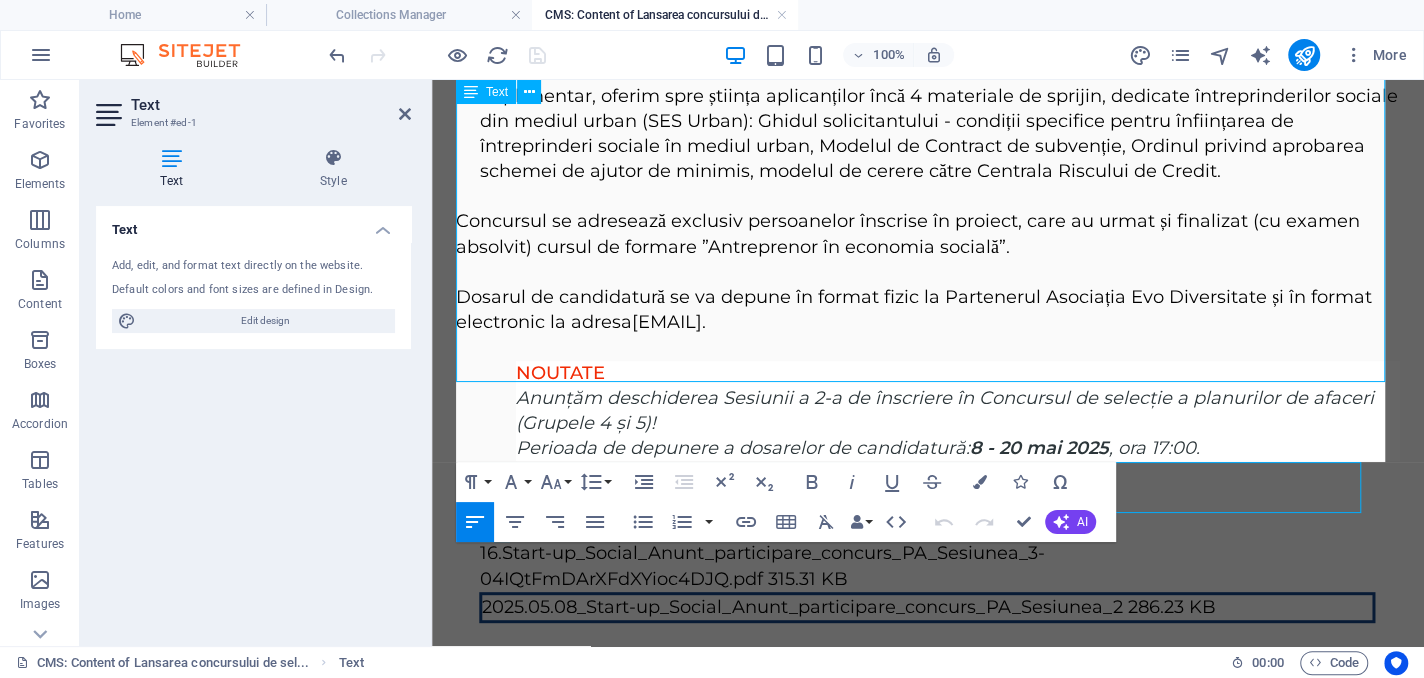 click on "Anunțăm deschiderea Sesiunii a 2-a de înscriere în Concursul de selecție a planurilor de afaceri (Grupele 4 și 5)! Perioada de depunere a dosarelor de candidatură:  8 - 20 mai 2025 , ora 17:00." at bounding box center (945, 423) 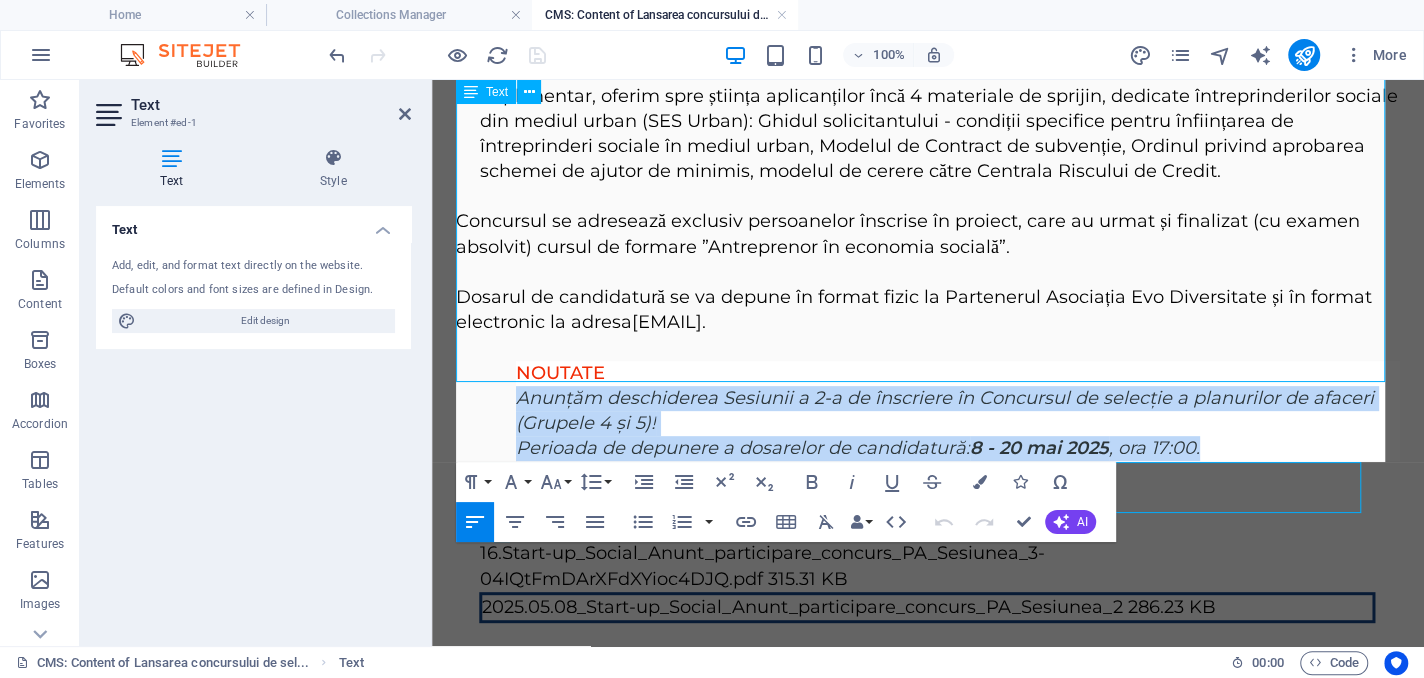 drag, startPoint x: 516, startPoint y: 397, endPoint x: 1300, endPoint y: 455, distance: 786.14246 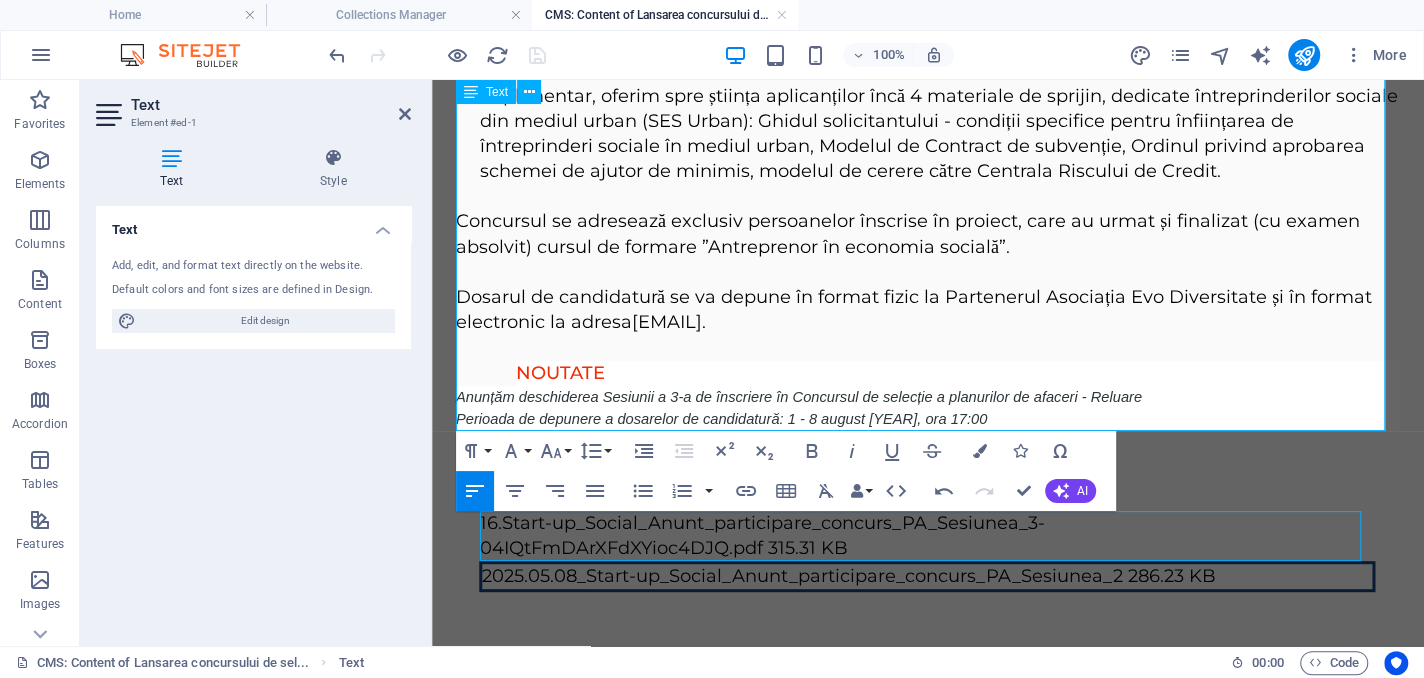 click on "Anunțăm deschiderea Sesiunii a 3-a de înscriere în Concursul de selecție a planurilor de afaceri - Reluare" at bounding box center (799, 397) 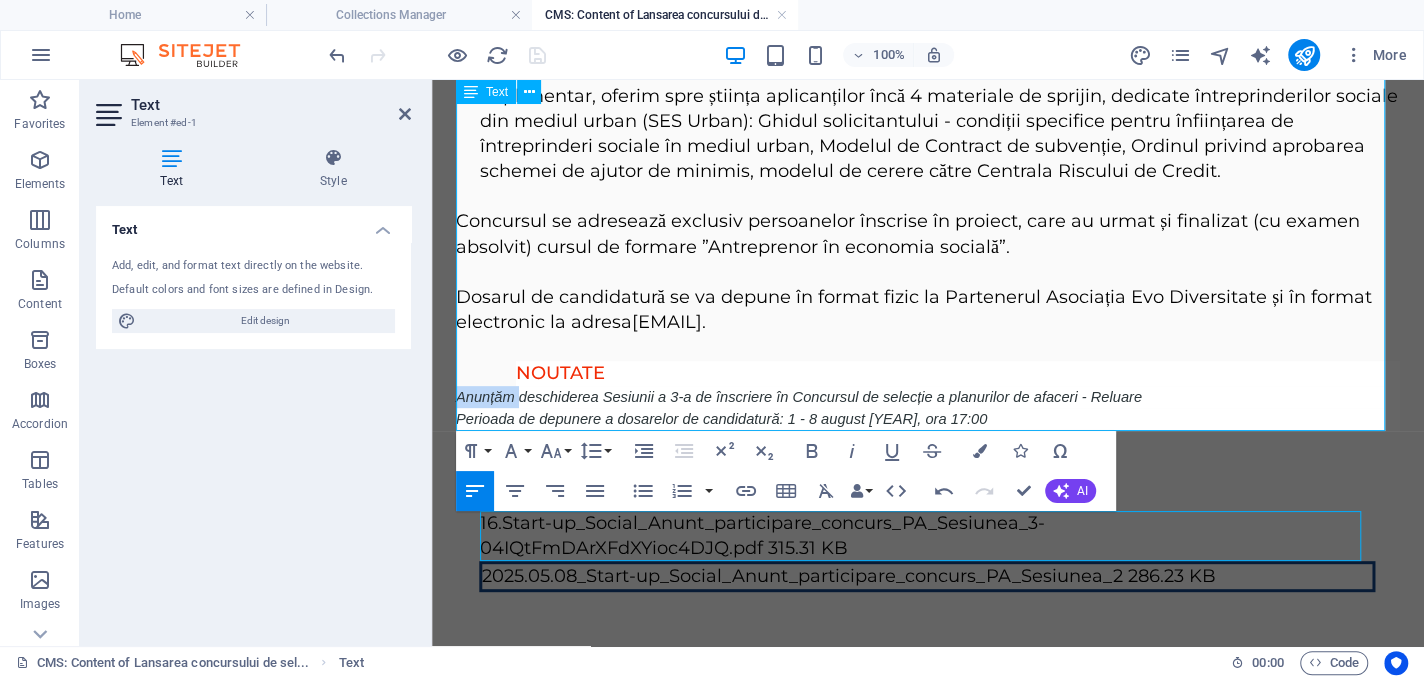 click on "Anunțăm deschiderea Sesiunii a 3-a de înscriere în Concursul de selecție a planurilor de afaceri - Reluare" at bounding box center [799, 397] 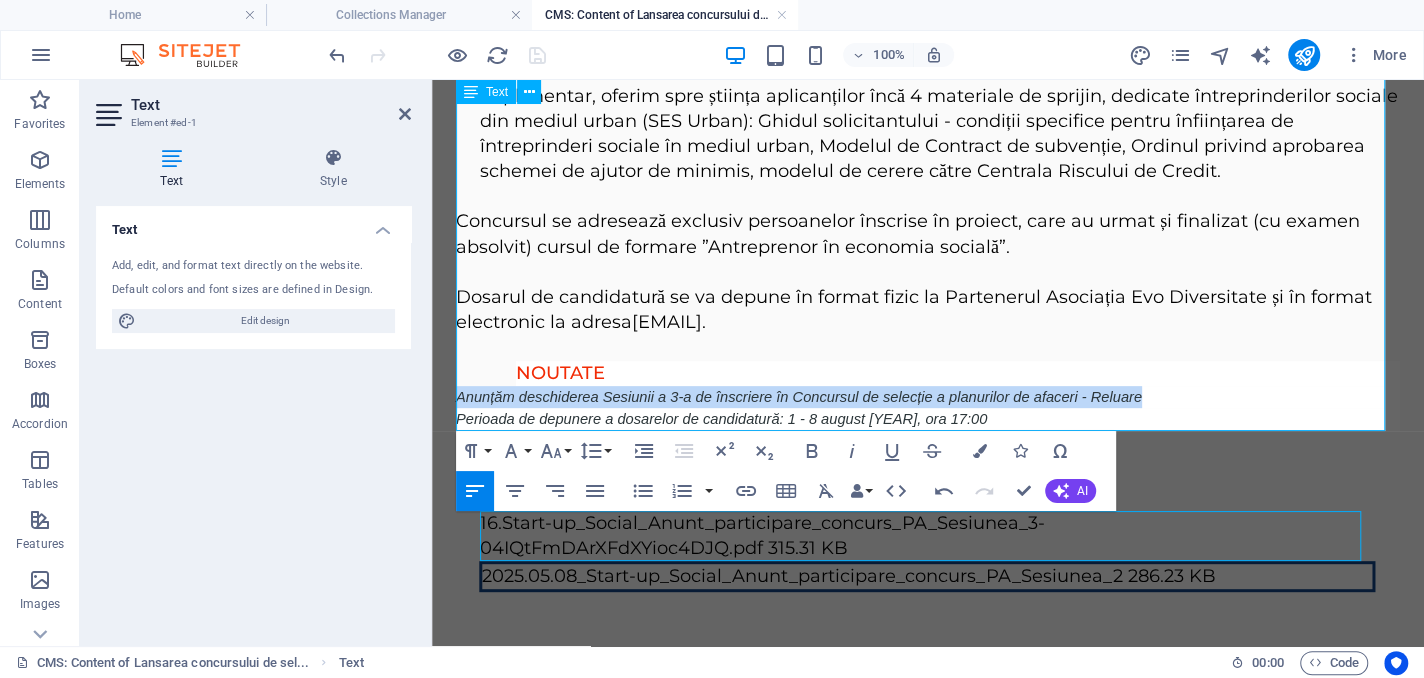 click on "Anunțăm deschiderea Sesiunii a 3-a de înscriere în Concursul de selecție a planurilor de afaceri - Reluare" at bounding box center (799, 397) 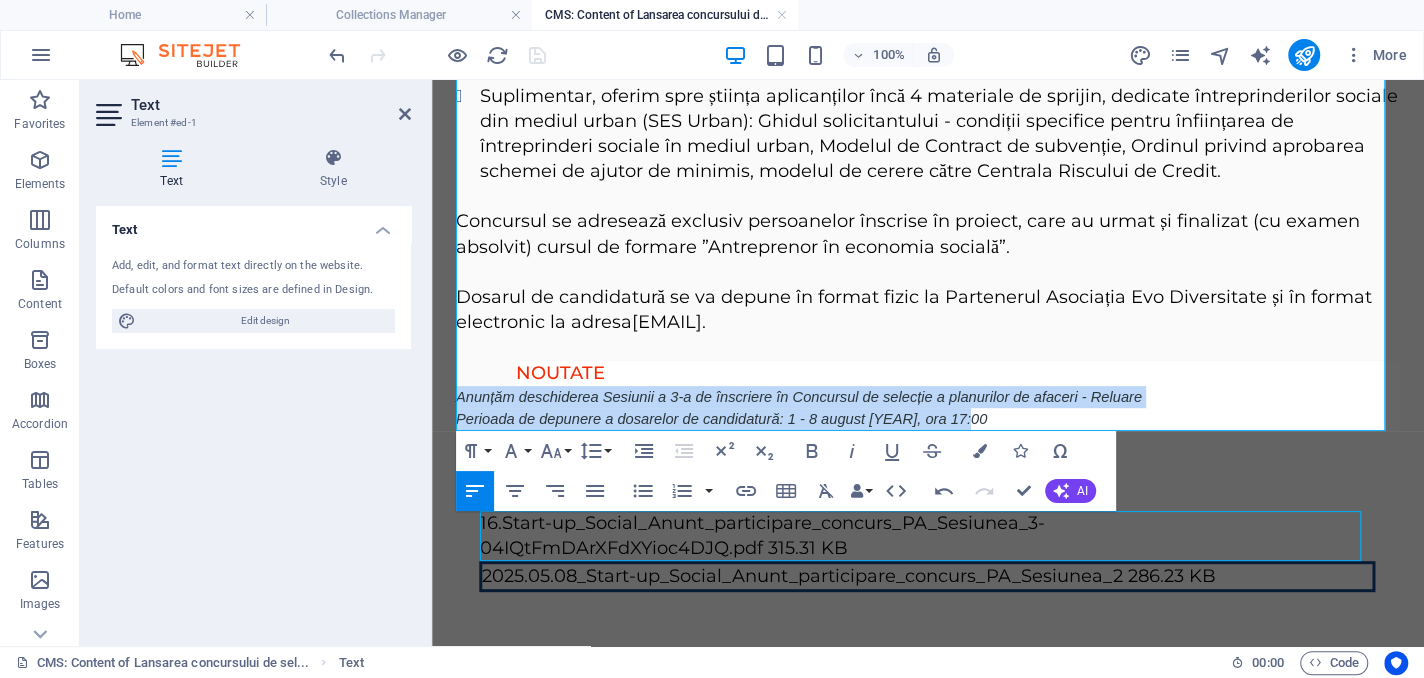 drag, startPoint x: 945, startPoint y: 415, endPoint x: 434, endPoint y: 392, distance: 511.51736 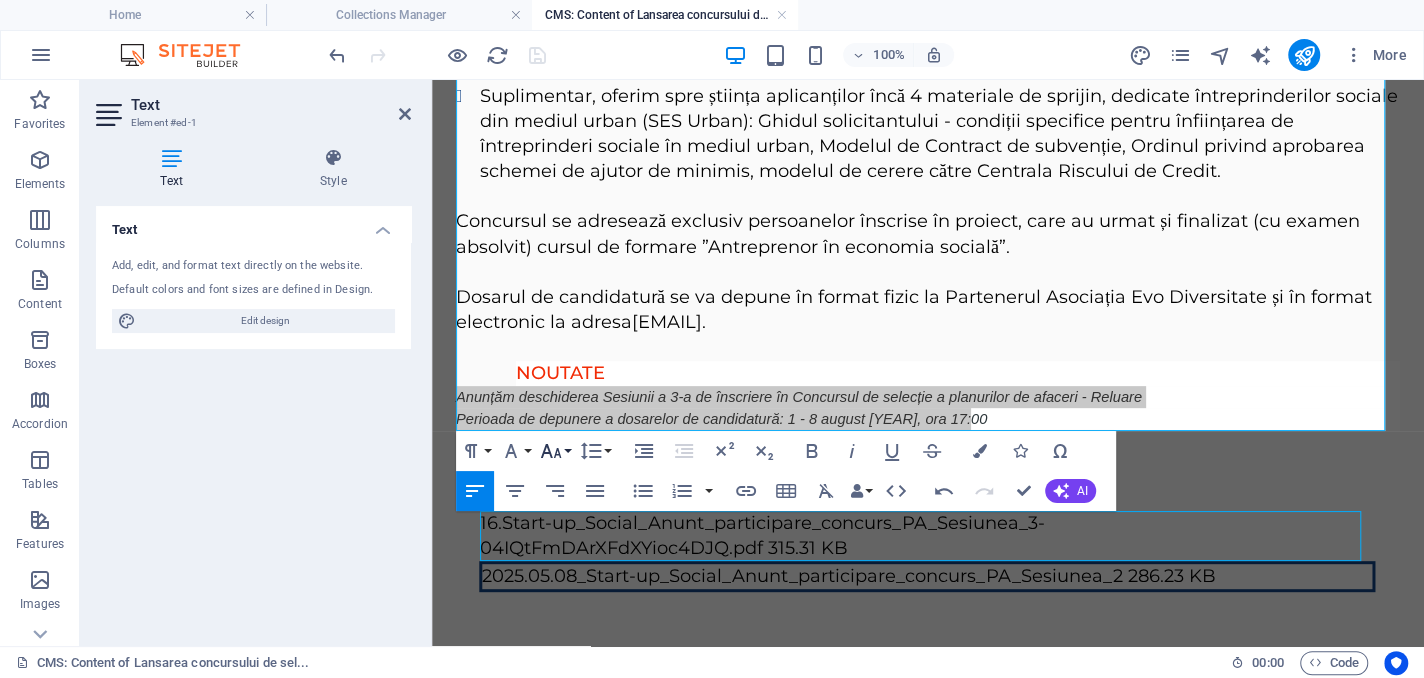click 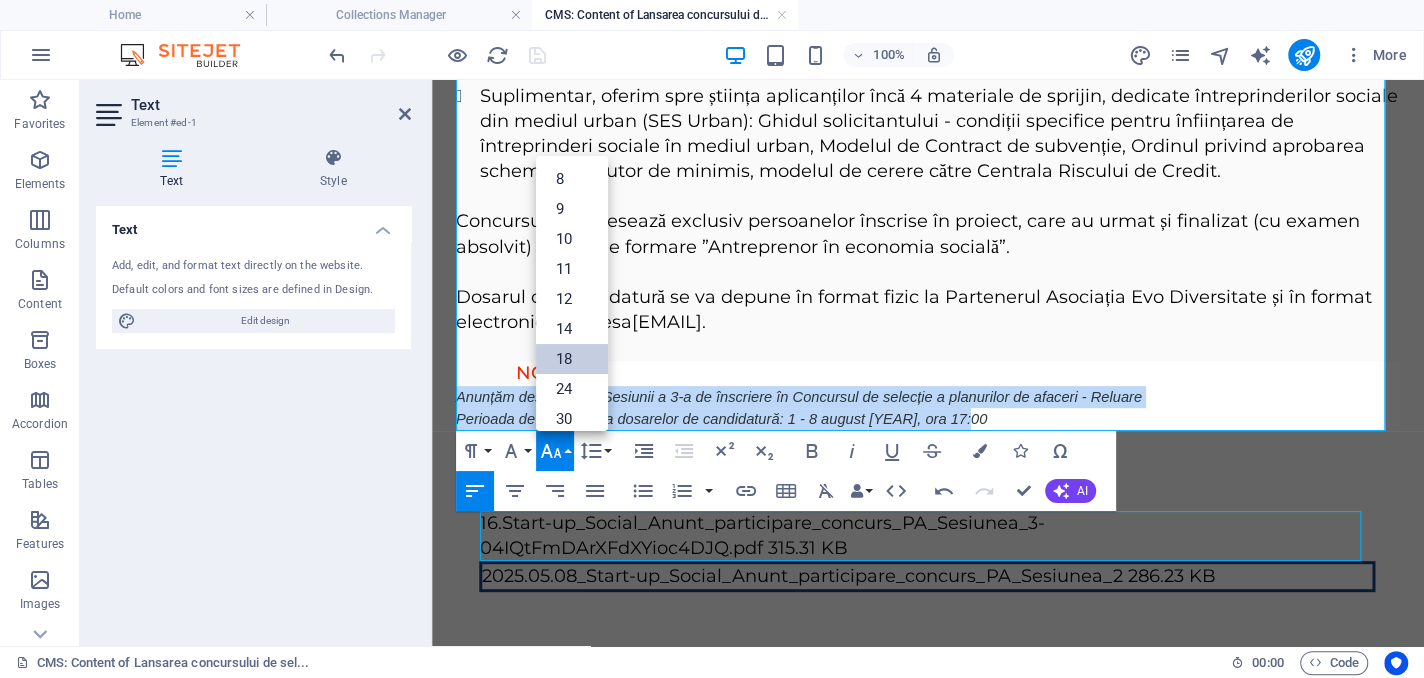 click on "18" at bounding box center (572, 359) 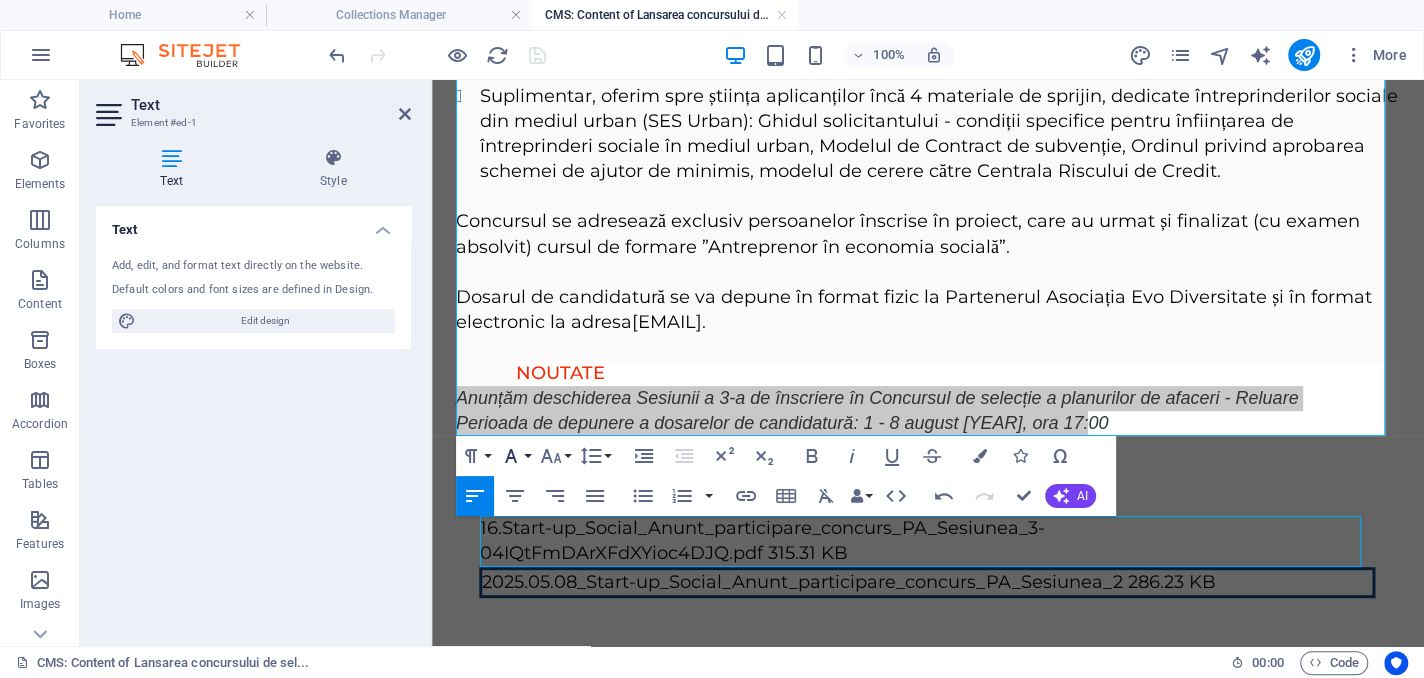 click on "Font Family" at bounding box center [515, 456] 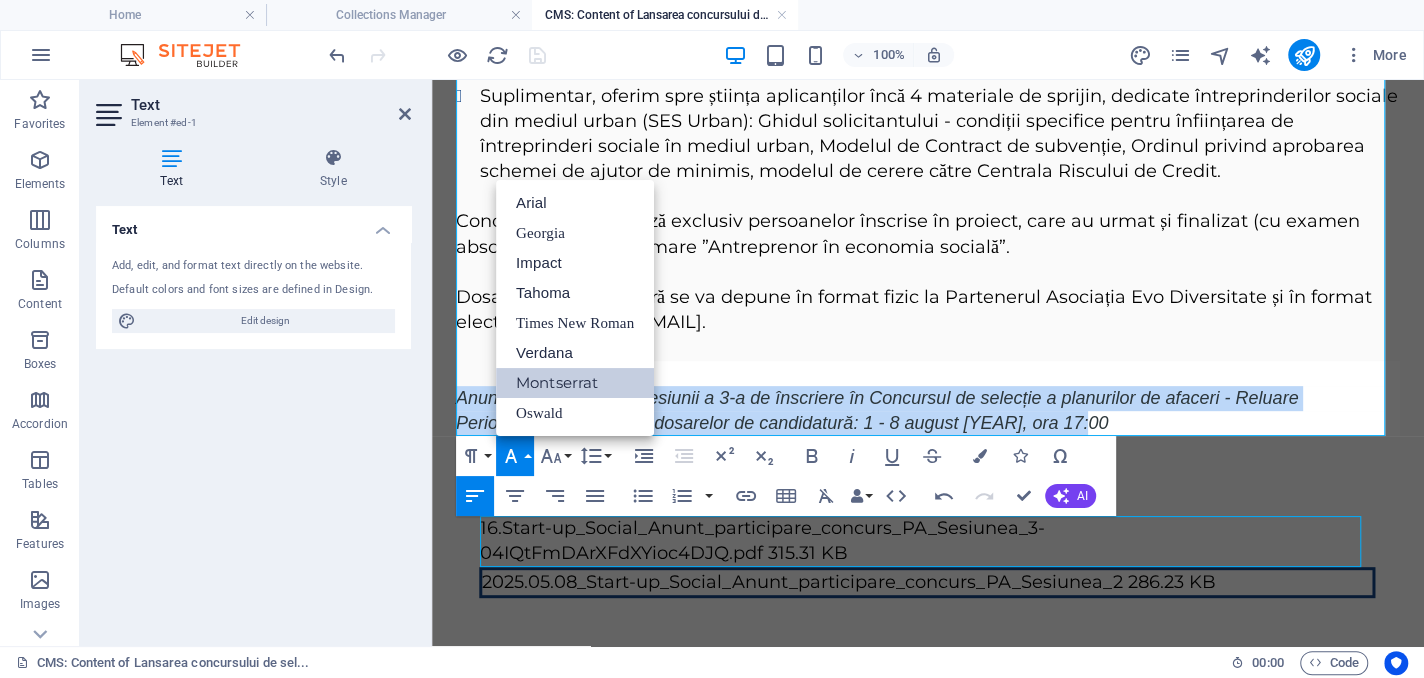 click on "Montserrat" at bounding box center (575, 383) 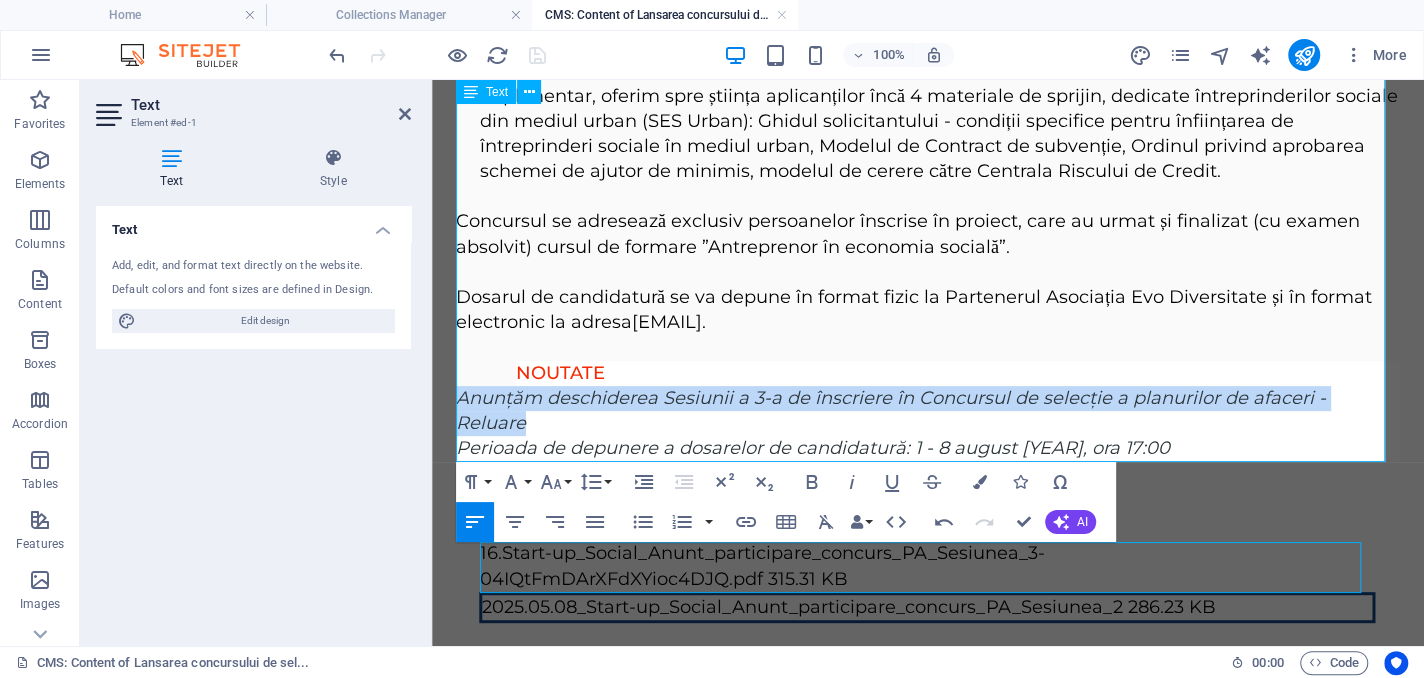 click on "Anunțăm deschiderea Sesiunii a 3-a de înscriere în Concursul de selecție a planurilor de afaceri - Reluare" at bounding box center (891, 410) 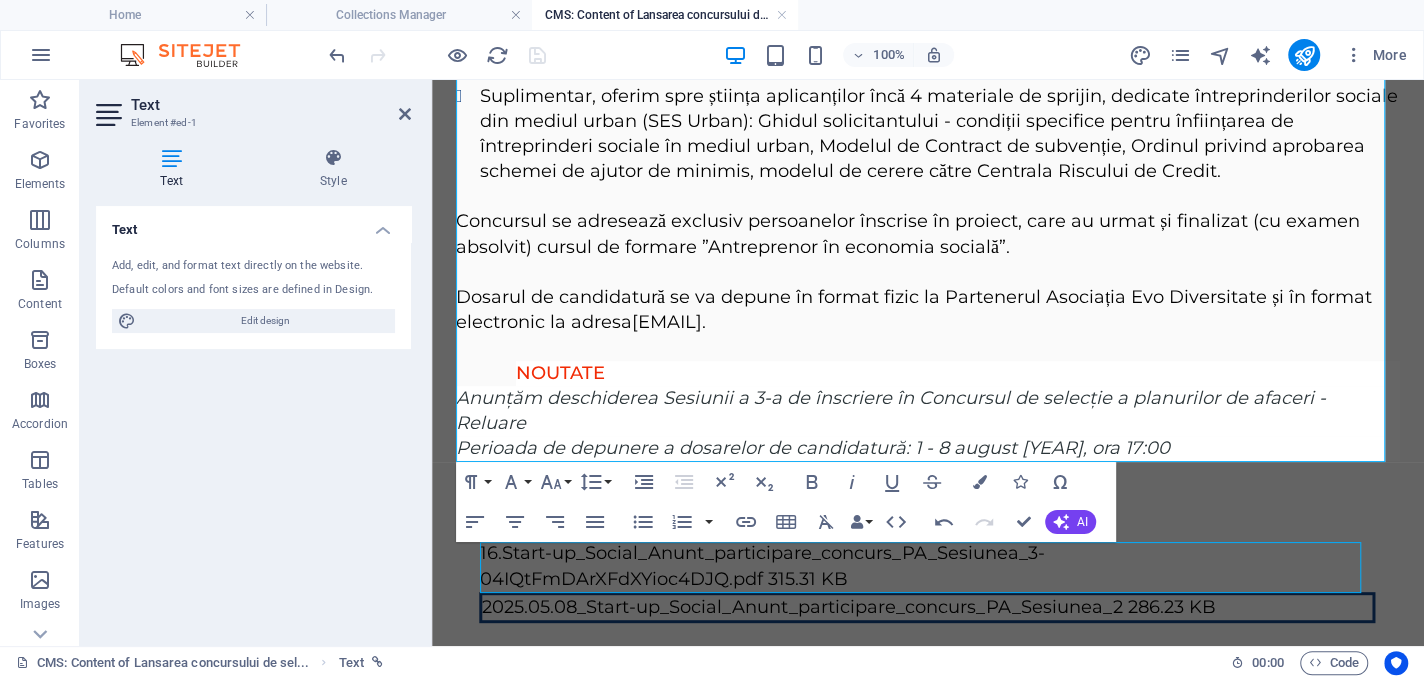 click on "Text Add, edit, and format text directly on the website. Default colors and font sizes are defined in Design. Edit design Alignment Left aligned Centered Right aligned" at bounding box center [253, 418] 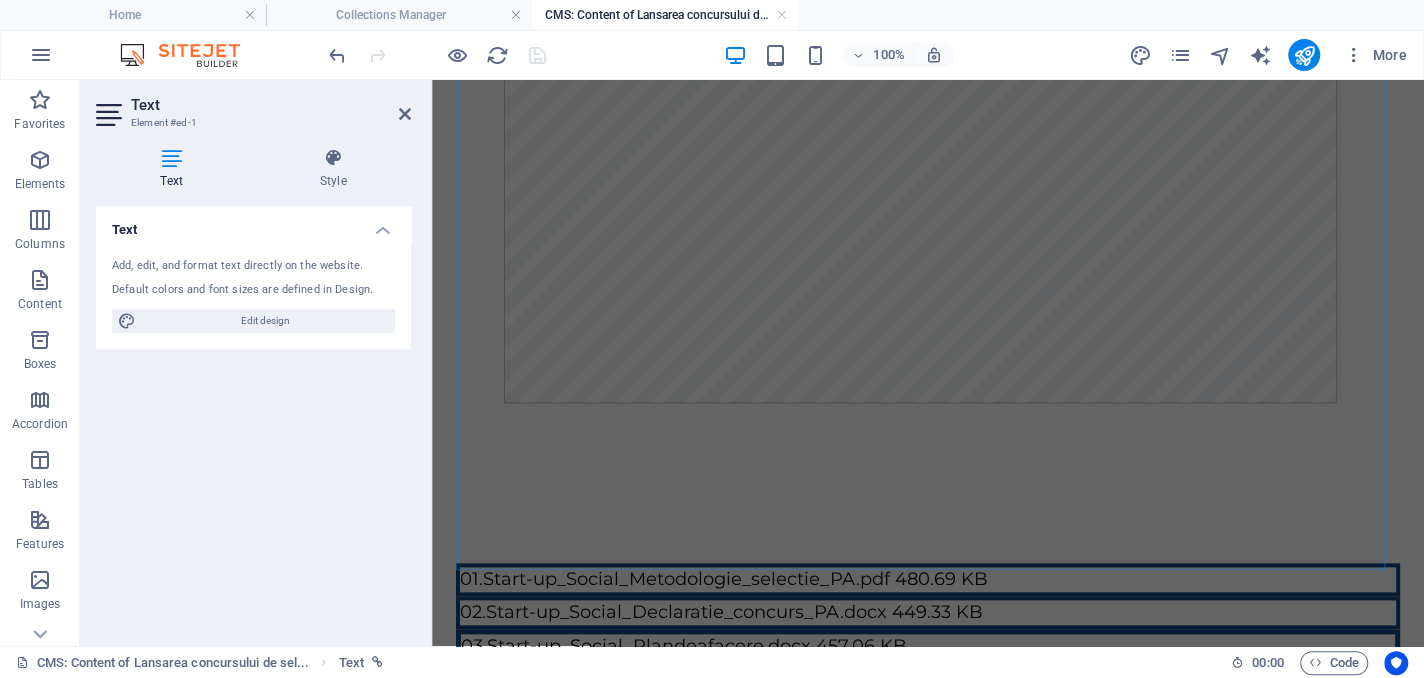 scroll, scrollTop: 1606, scrollLeft: 0, axis: vertical 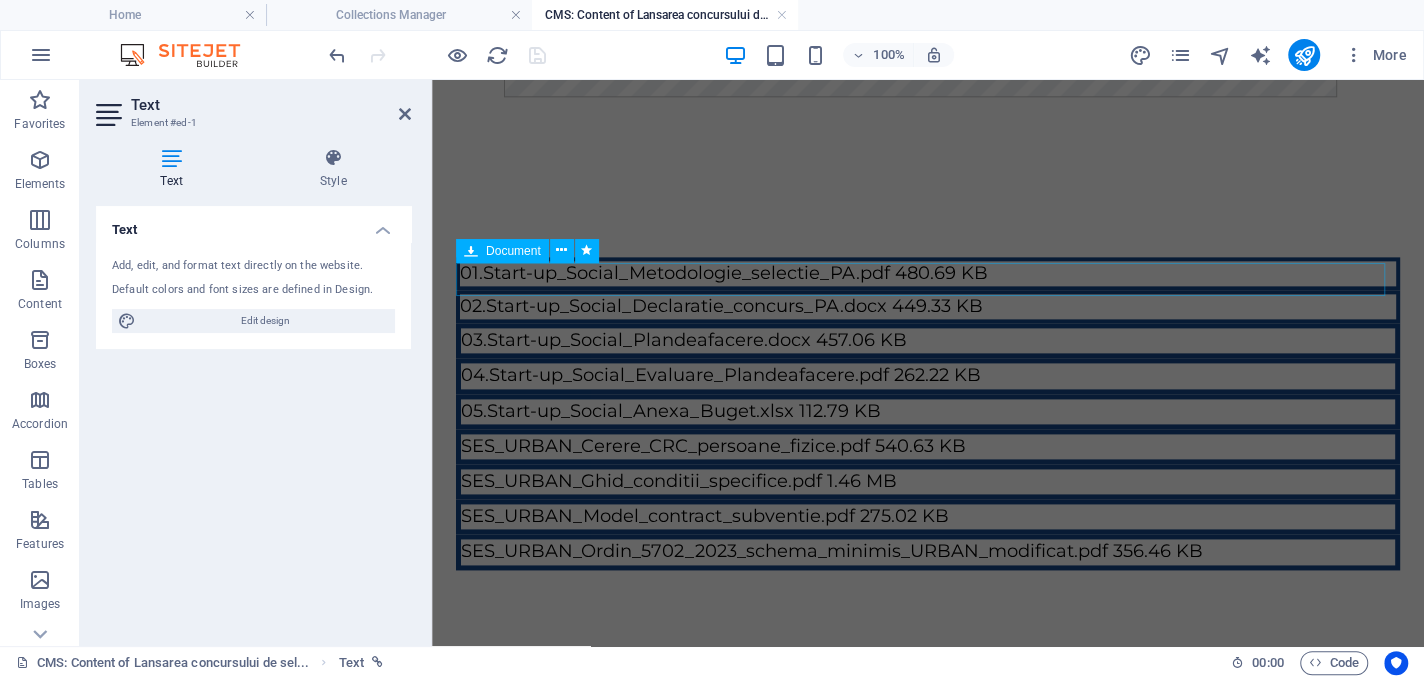 click on "01.Start-up_Social_Metodologie_selectie_PA.pdf   480.69 KB" at bounding box center (928, 273) 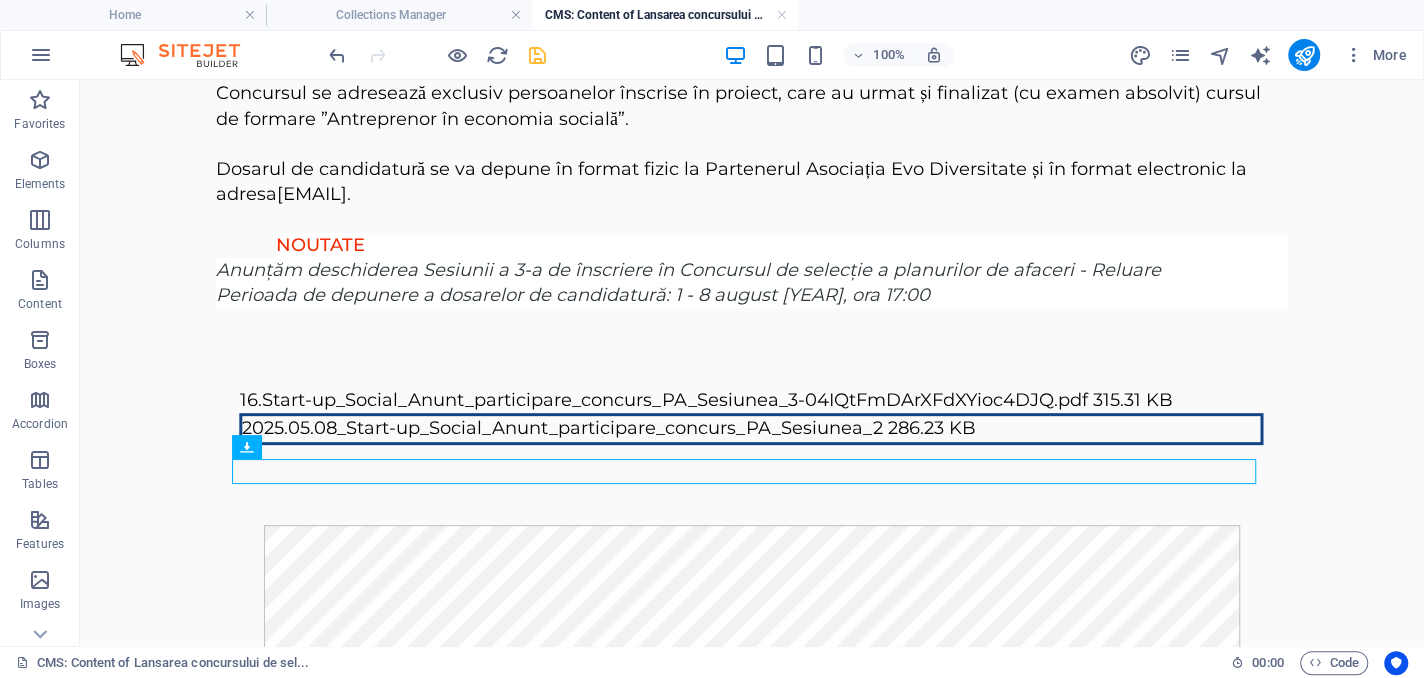 scroll, scrollTop: 476, scrollLeft: 0, axis: vertical 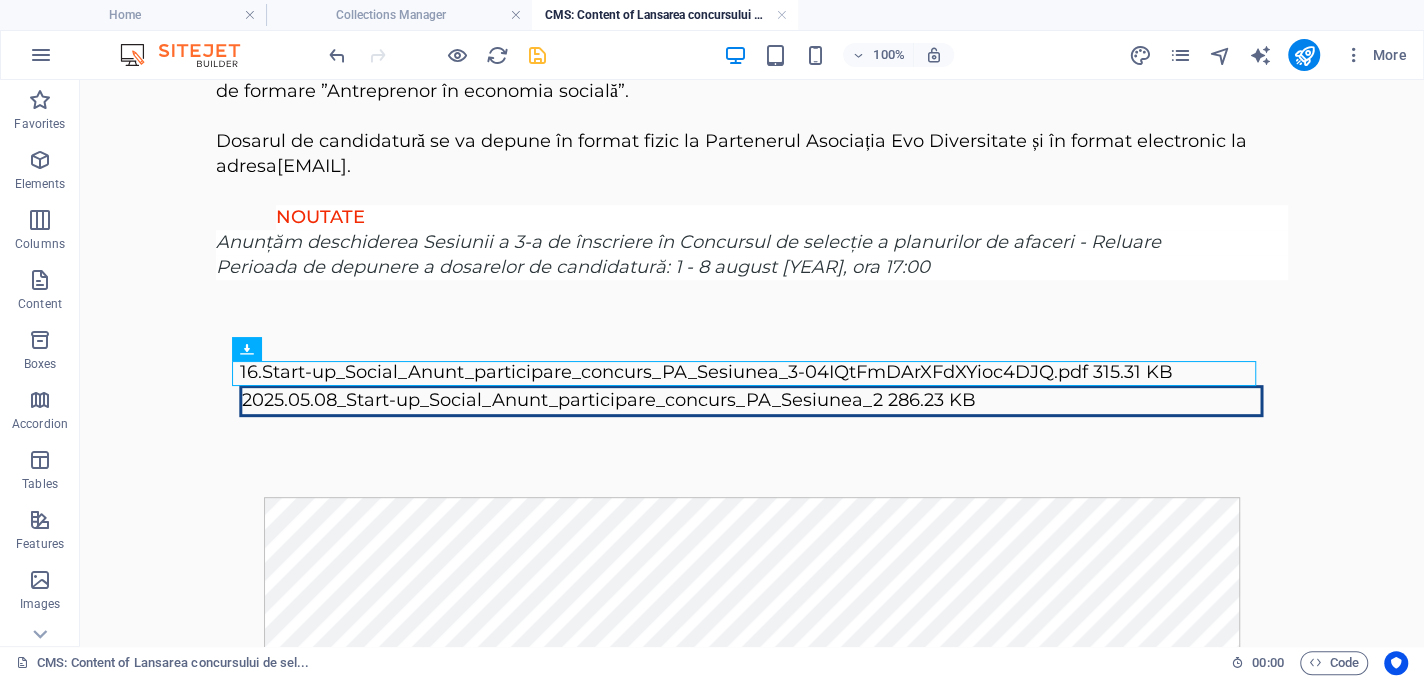 click on "Partenerii Proiectului Start-up Social anunță lansarea concursului de selecție a planurilor de afaceri care vor primi finanțare sub formă de ajutor de minimis. Vă rugăm să citiți cu atenție toate informațiile extinse cu privire la concursul de planuri de afaceri, care se regăsesc mai jos: Anunțul de intenție privind lansarea concursului Metodologia de selecție a planurilor de afaceri, Declarația pentru participarea în concurs, modelul de Plan de afacere, Anexa Buget, Grila de evaluare (documentele numerotate de la 1 la 5) Suplimentar, oferim spre știința aplicanților încă 4 materiale de sprijin, dedicate întreprinderilor sociale din mediul urban (SES Urban): Ghidul solicitantului - condiții specifice pentru înființarea de întreprinderi sociale în mediul urban, Modelul de Contract de subvenție, Ordinul privind aprobarea schemei de ajutor de minimis, modelul de cerere către Centrala Riscului de Credit. startup@fntm.ro . NOUTATE   315.31 KB   286.23 KB" at bounding box center (752, 626) 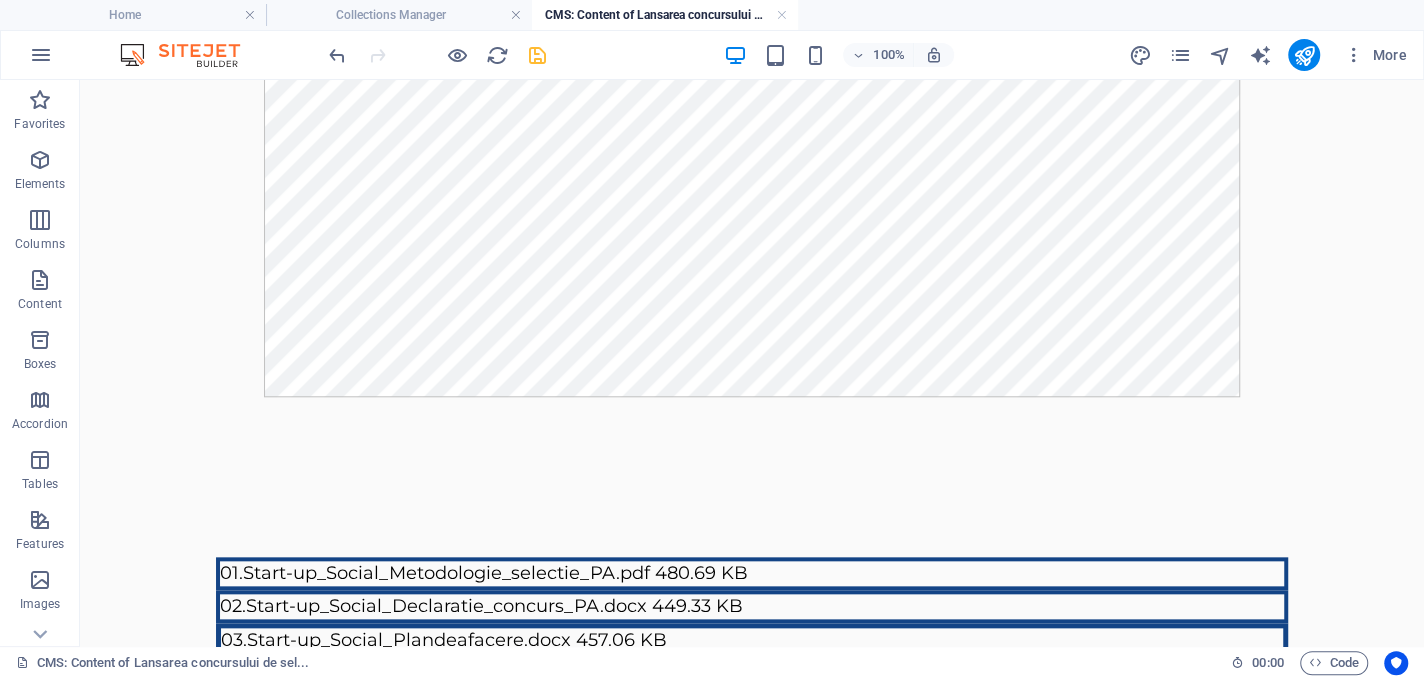 scroll, scrollTop: 1476, scrollLeft: 0, axis: vertical 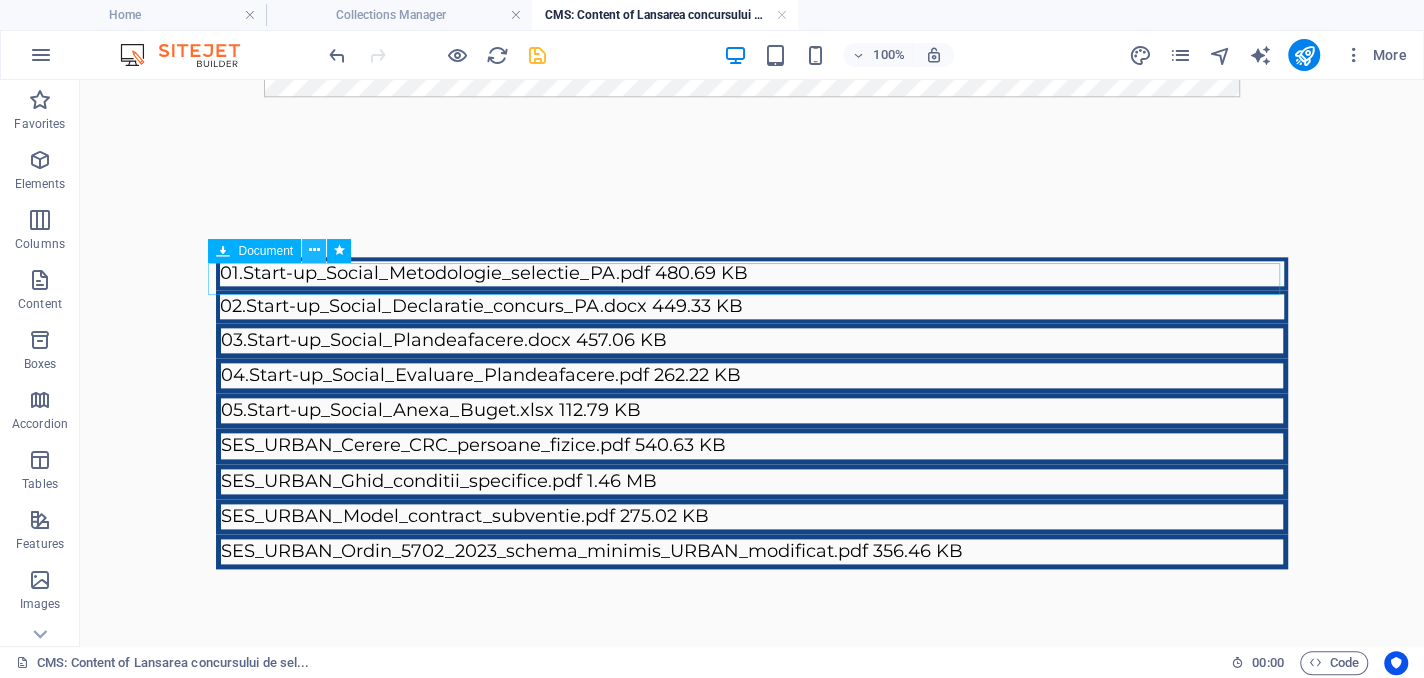 click at bounding box center [314, 250] 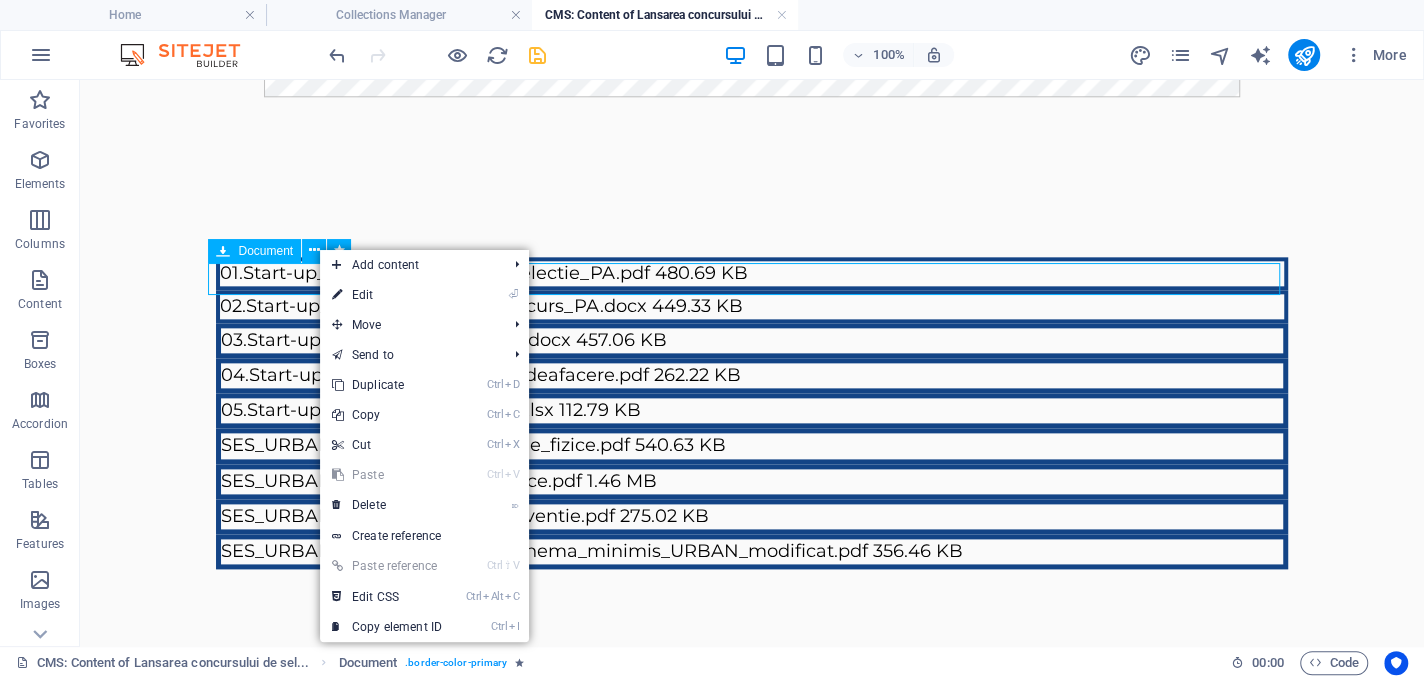 click on "01.Start-up_Social_Metodologie_selectie_PA.pdf   480.69 KB" at bounding box center (752, 273) 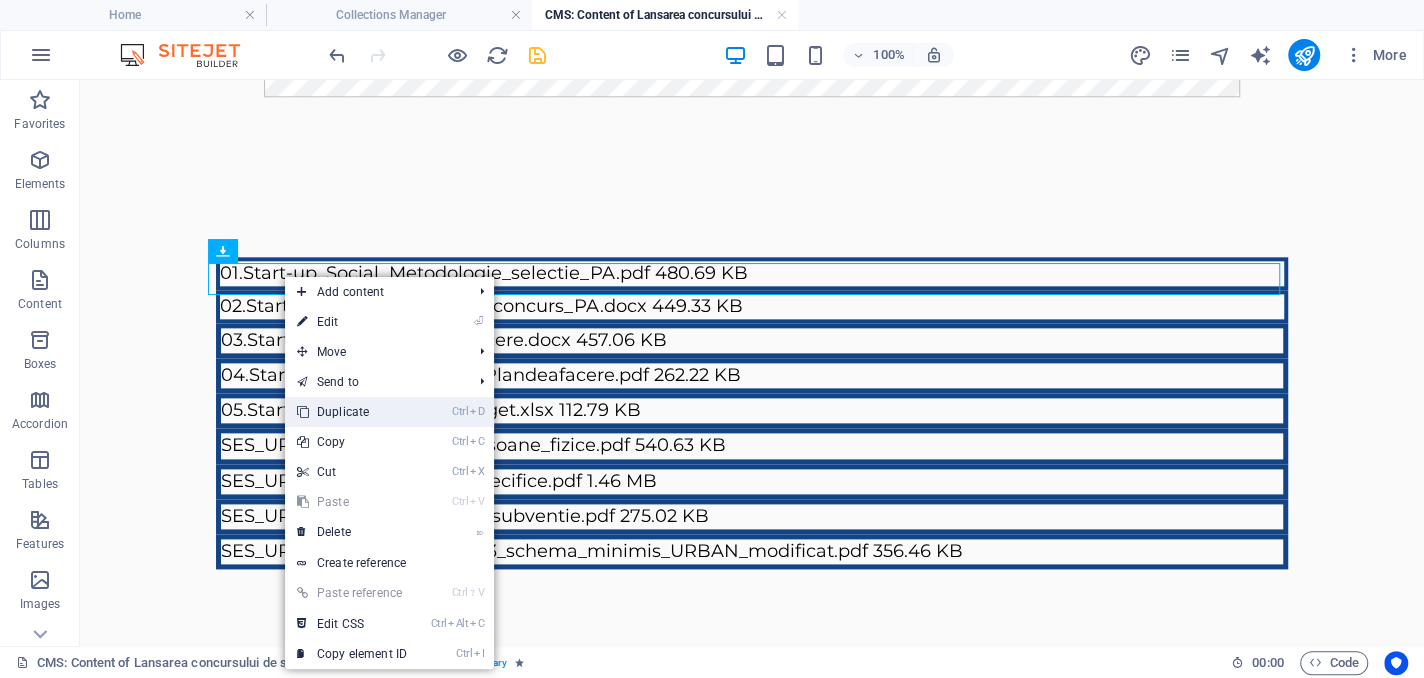 click on "Ctrl D  Duplicate" at bounding box center (352, 412) 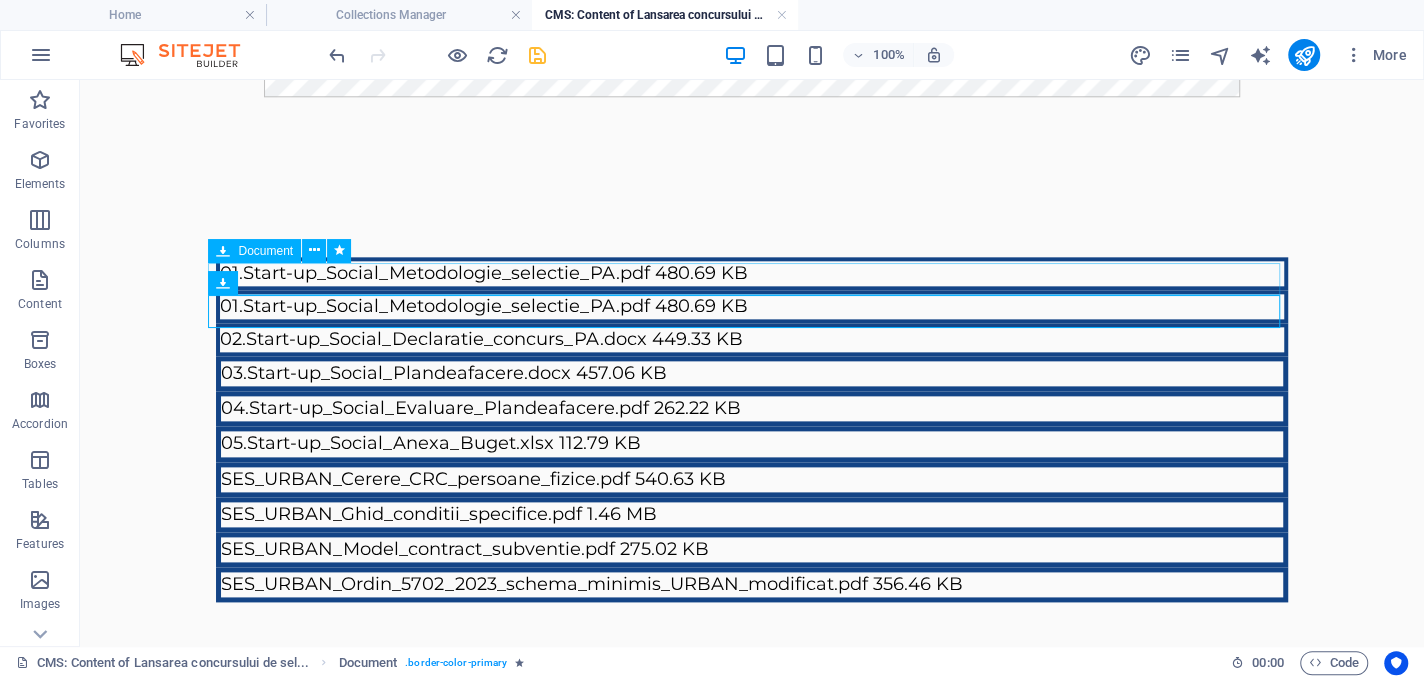 click on "01.Start-up_Social_Metodologie_selectie_PA.pdf   480.69 KB" at bounding box center [752, 273] 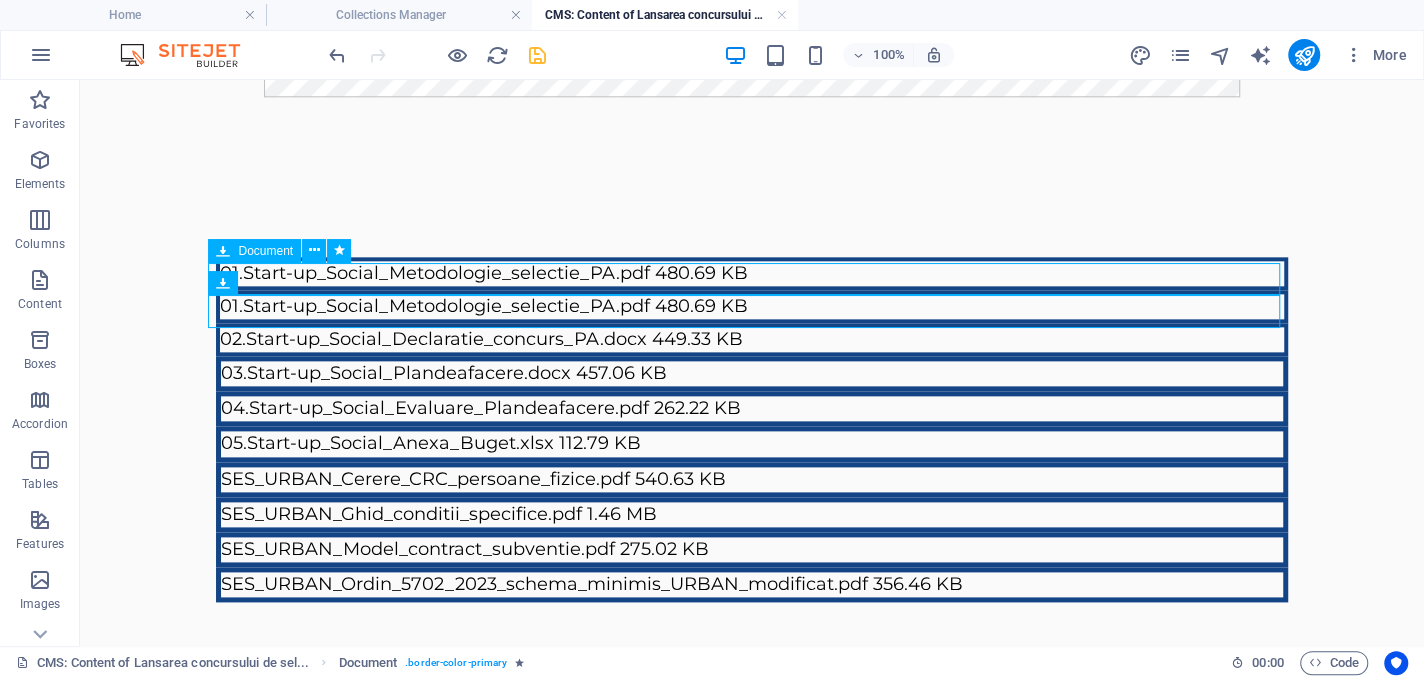 click on "01.Start-up_Social_Metodologie_selectie_PA.pdf   480.69 KB" at bounding box center (752, 273) 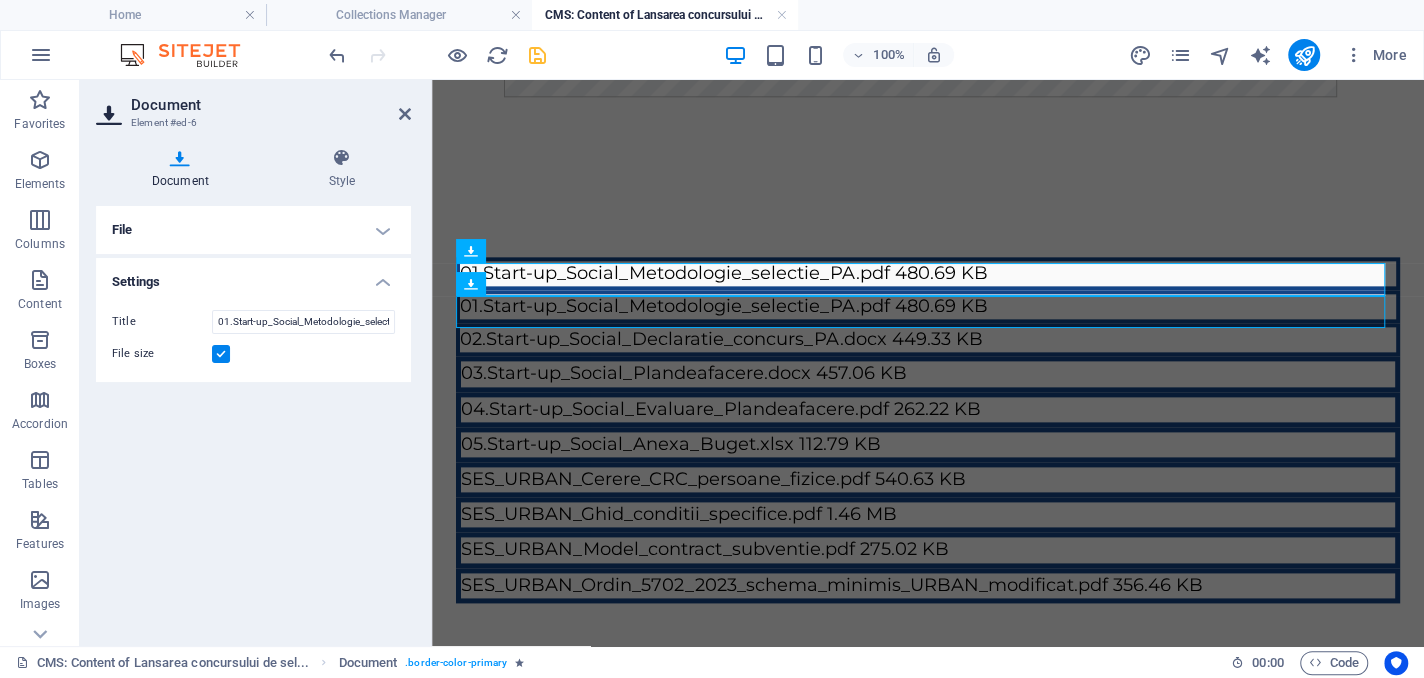click on "File" at bounding box center [253, 230] 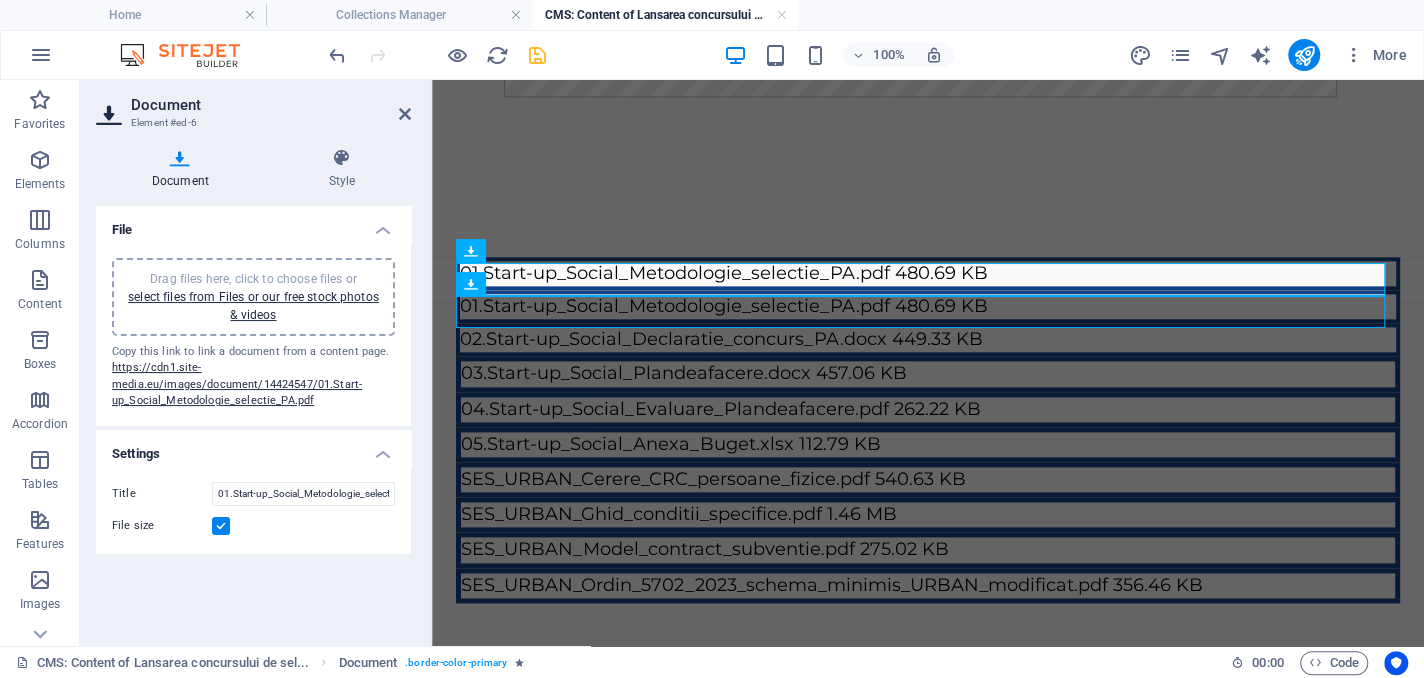 click on "Drag files here, click to choose files or select files from Files or our free stock photos & videos" at bounding box center (253, 297) 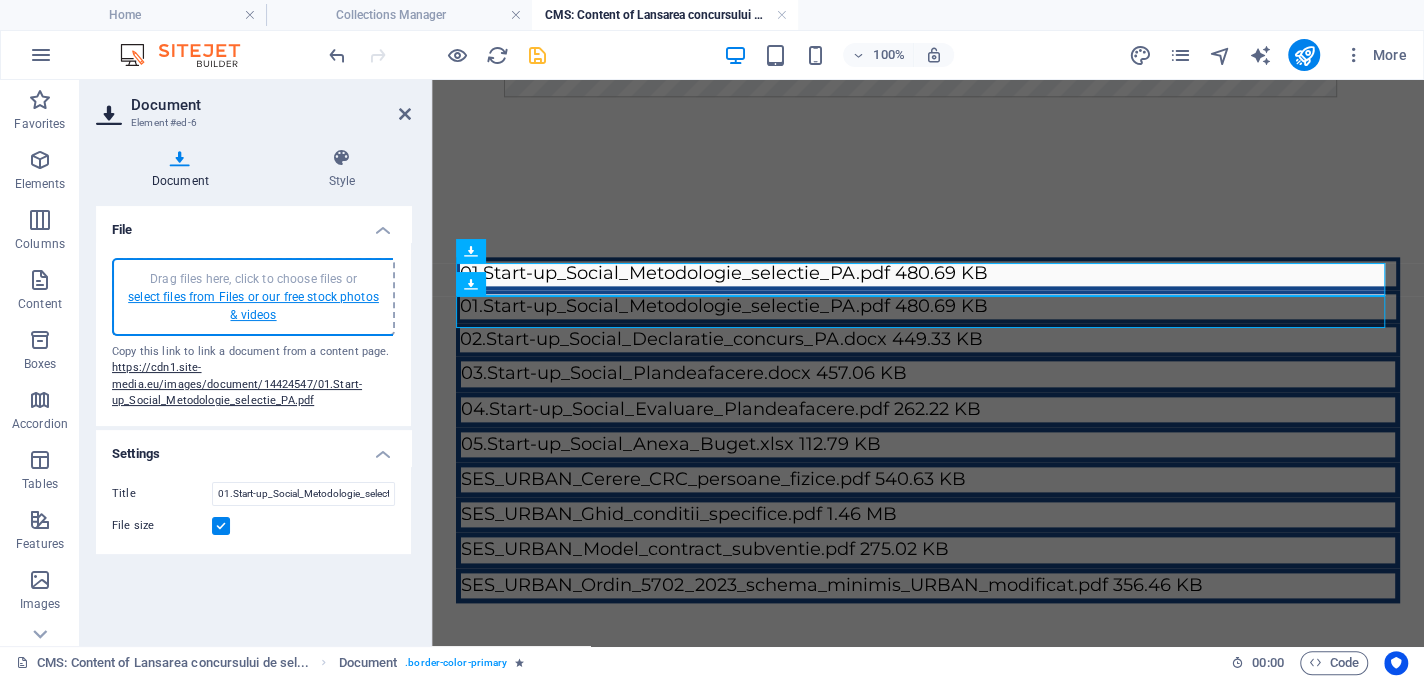 click on "select files from Files or our free stock photos & videos" at bounding box center [253, 306] 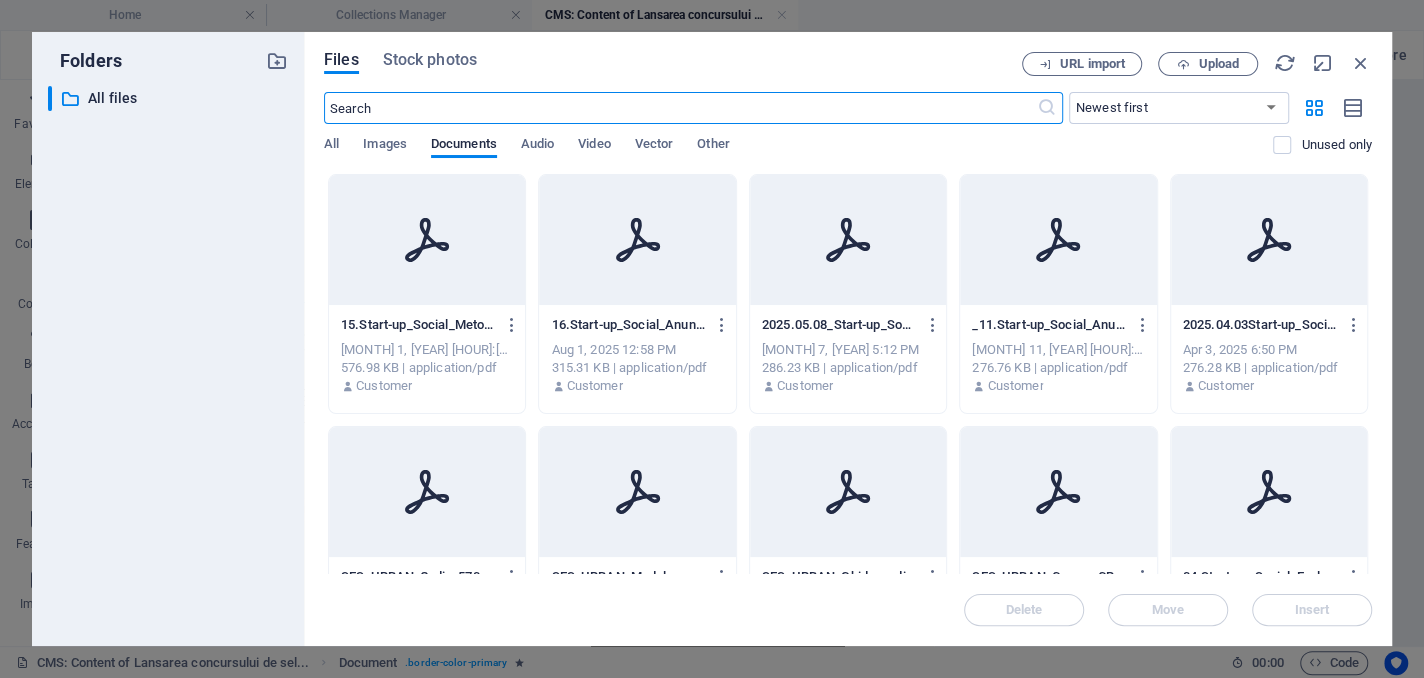 scroll, scrollTop: 985, scrollLeft: 0, axis: vertical 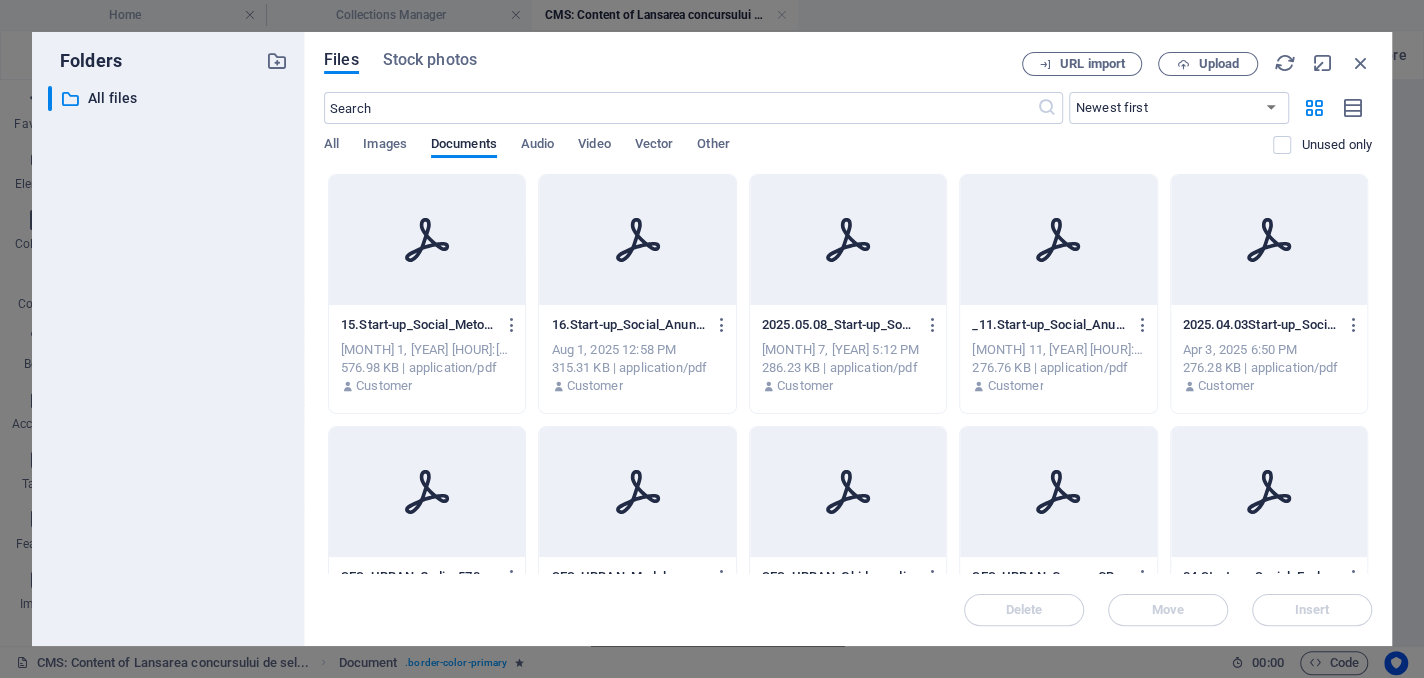 click at bounding box center (427, 240) 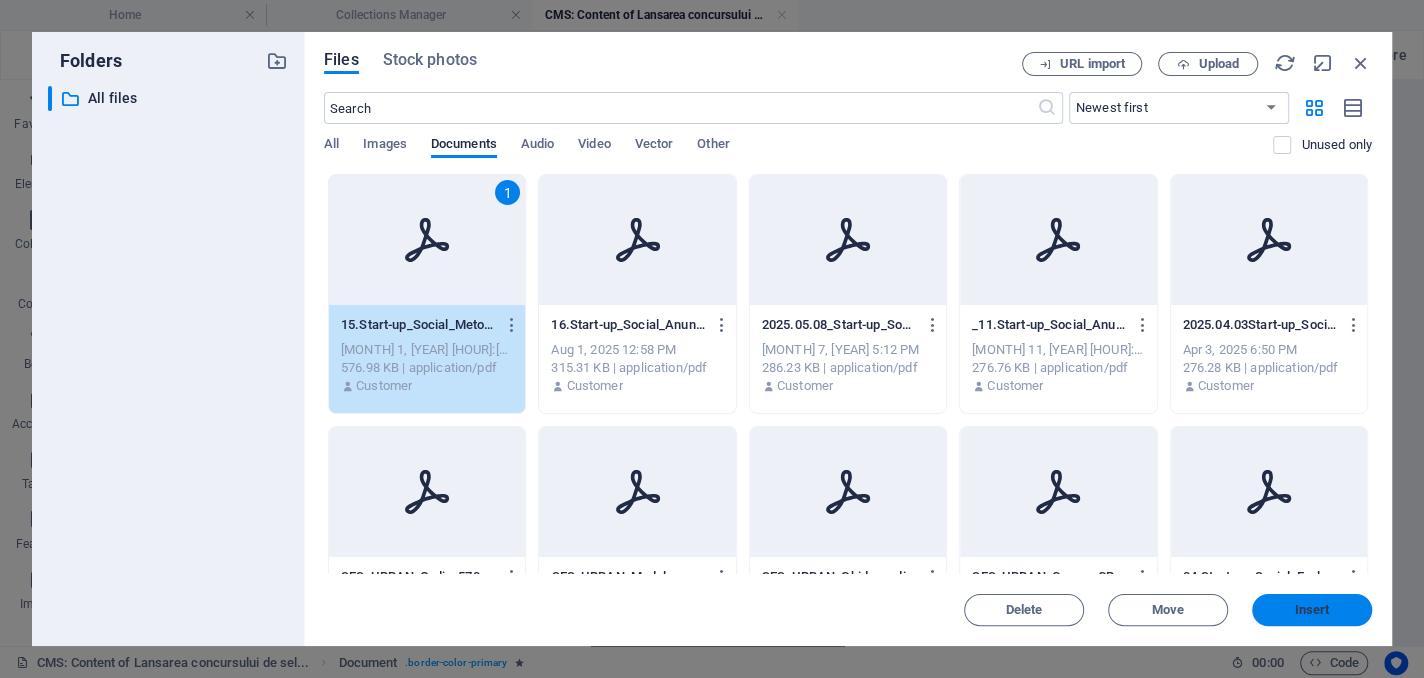 click on "Insert" at bounding box center [1312, 610] 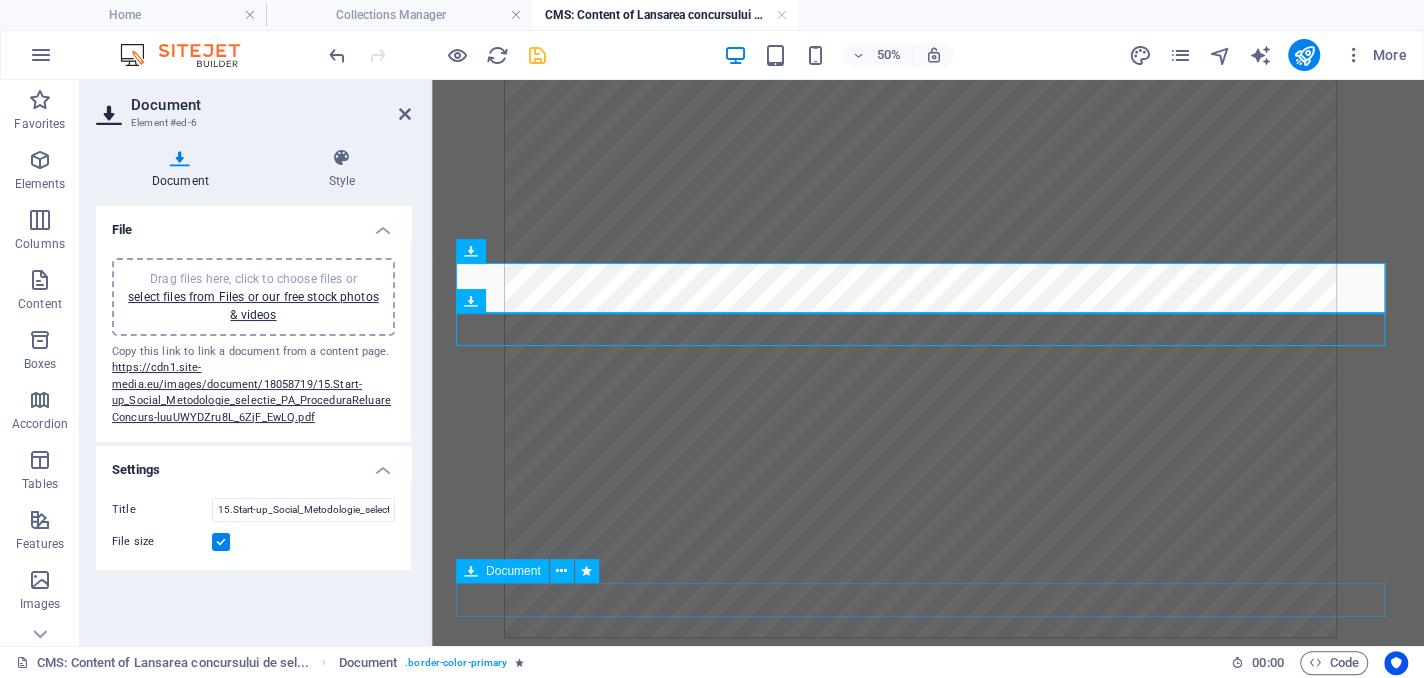scroll, scrollTop: 1526, scrollLeft: 0, axis: vertical 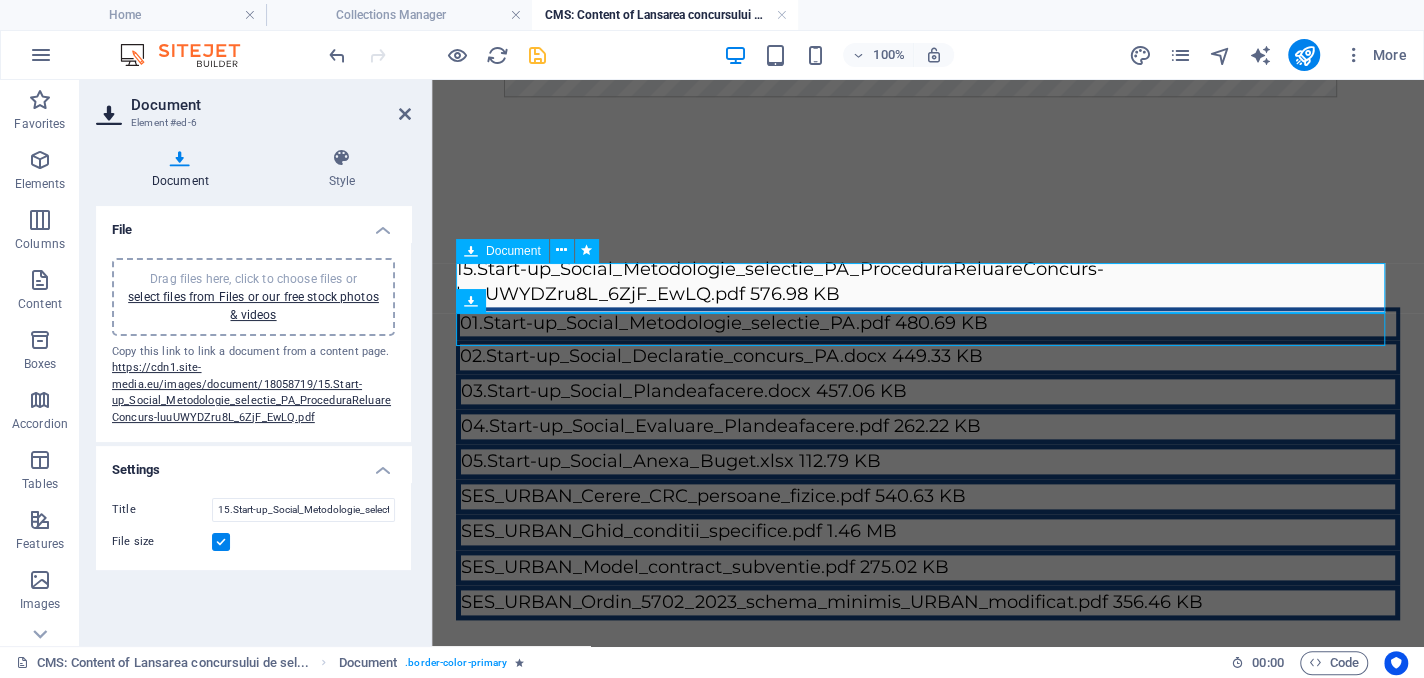 click on "15.Start-up_Social_Metodologie_selectie_PA_ProceduraReluareConcurs-luuUWYDZru8L_6ZjF_EwLQ.pdf   576.98 KB" at bounding box center [928, 282] 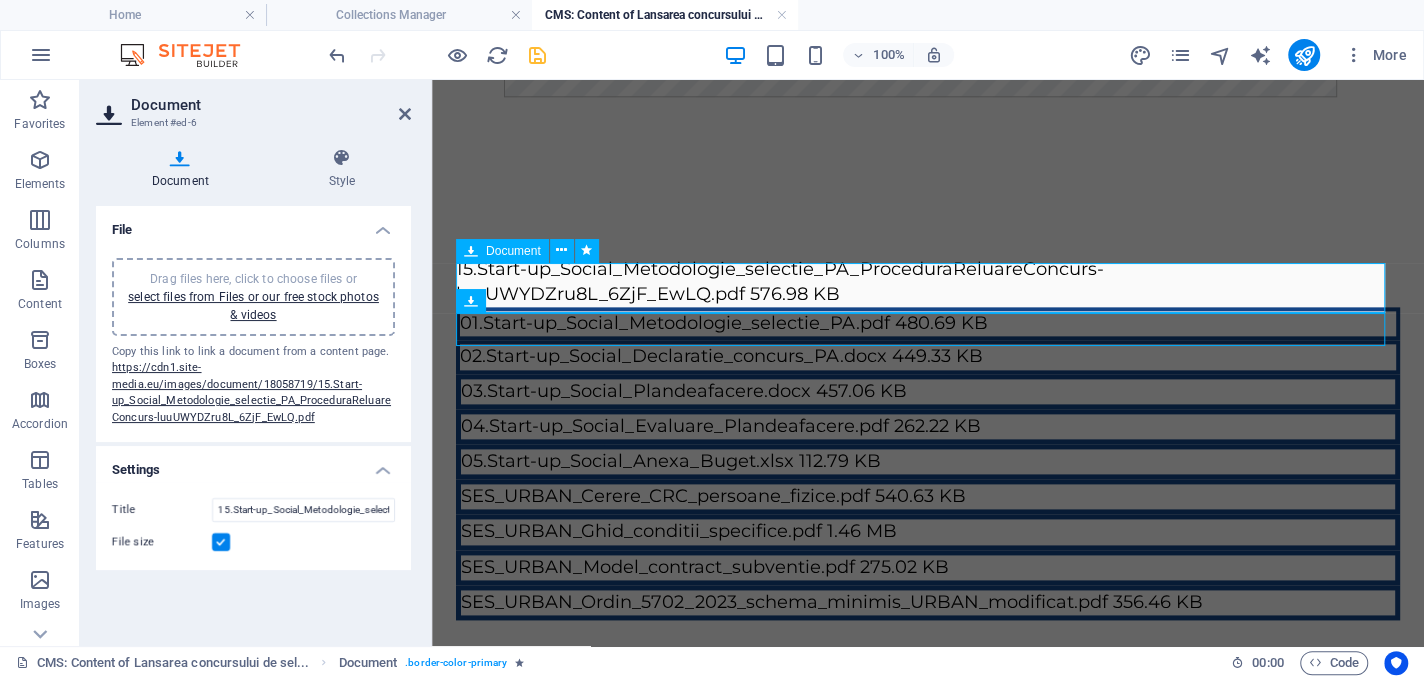 click on "15.Start-up_Social_Metodologie_selectie_PA_ProceduraReluareConcurs-luuUWYDZru8L_6ZjF_EwLQ.pdf   576.98 KB" at bounding box center [928, 282] 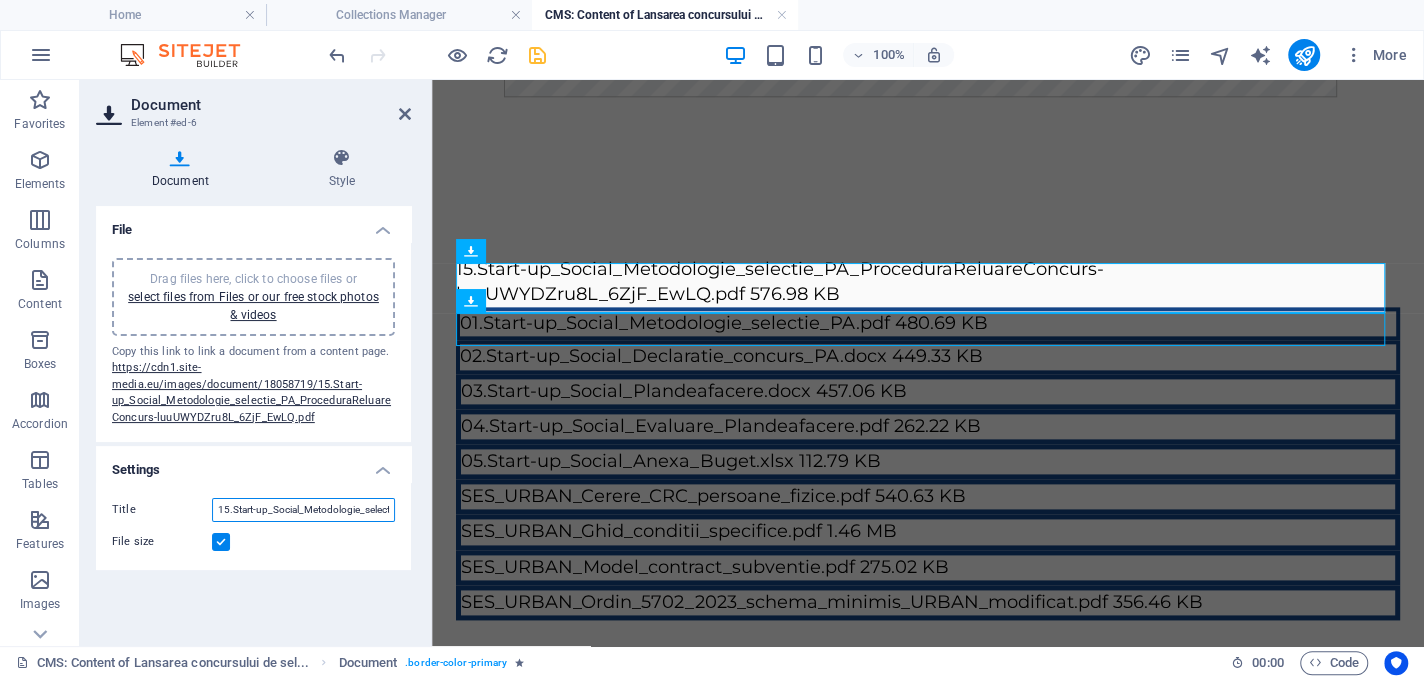 click on "15.Start-up_Social_Metodologie_selectie_PA_ProceduraReluareConcurs-luuUWYDZru8L_6ZjF_EwLQ.pdf" at bounding box center (303, 510) 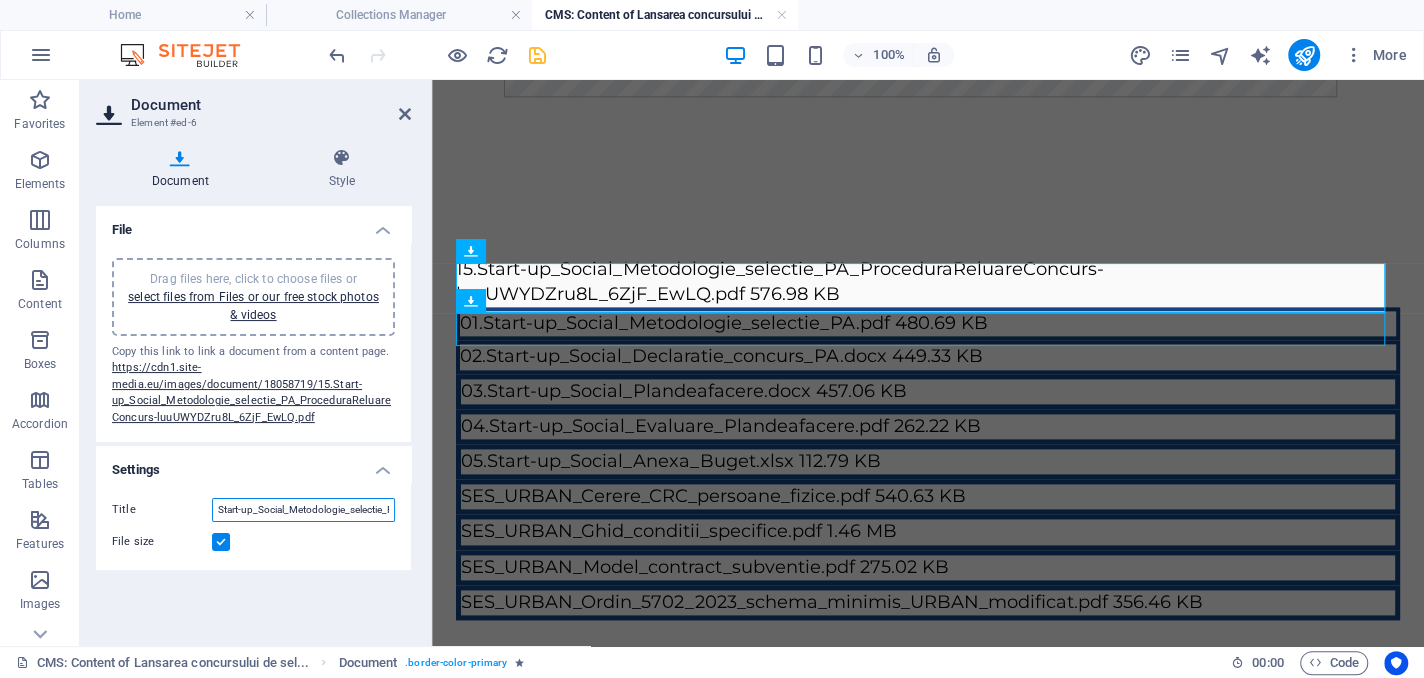 scroll, scrollTop: 0, scrollLeft: 154, axis: horizontal 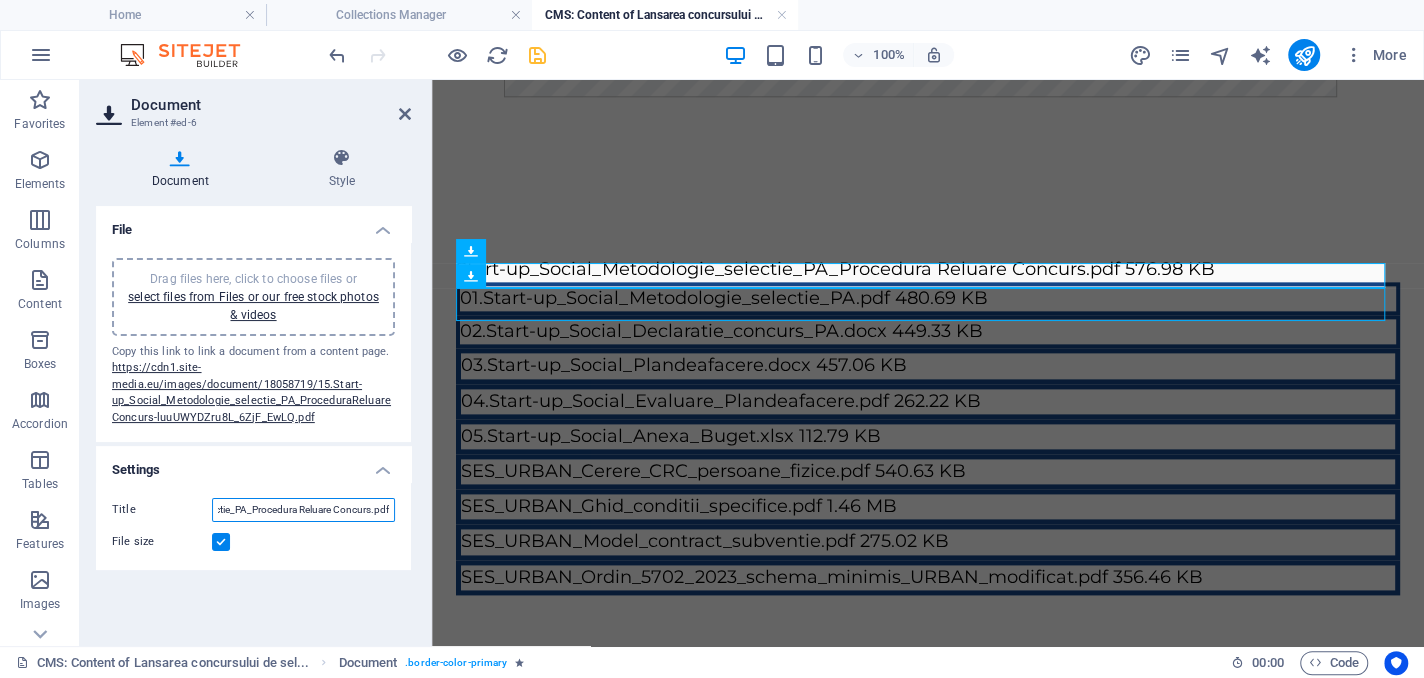type on "Start-up_Social_Metodologie_selectie_PA_Procedura Reluare Concurs.pdf" 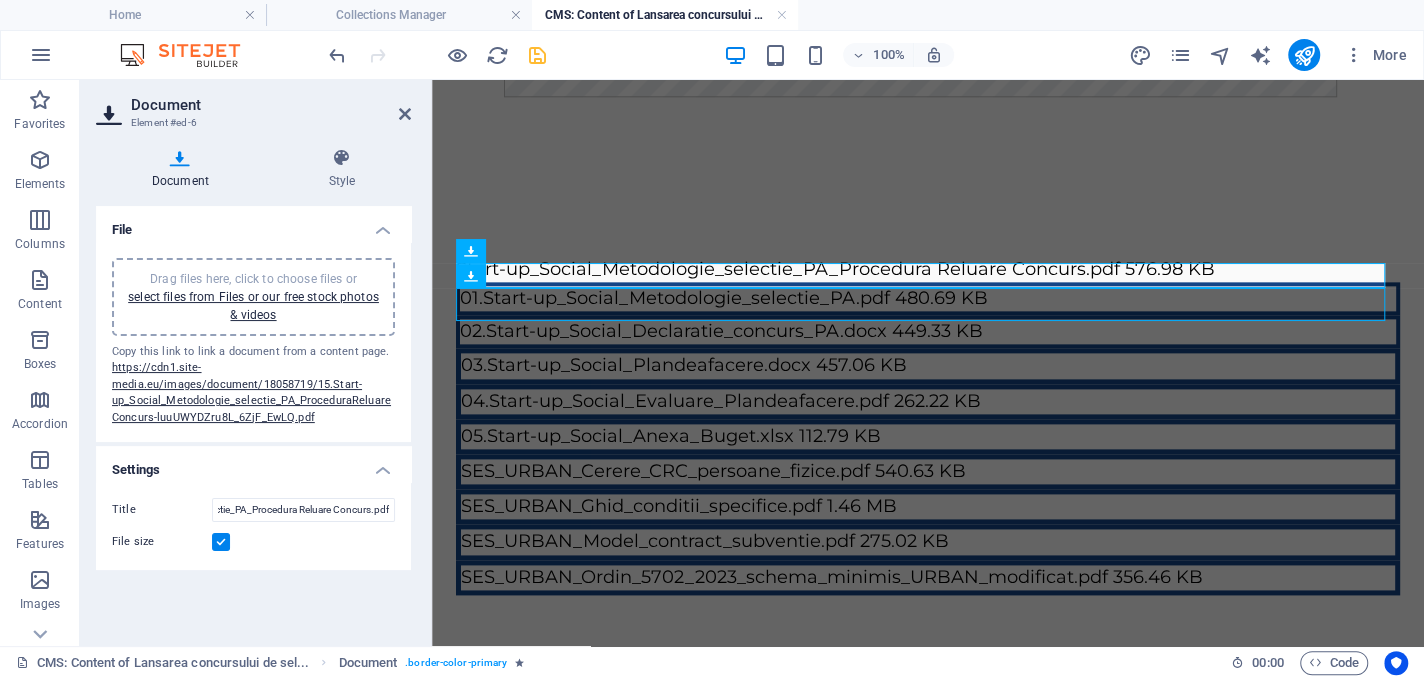 click on "File Drag files here, click to choose files or select files from Files or our free stock photos & videos Copy this link to link a document from a content page. https://cdn1.site-media.eu/images/document/18058719/15.Start-up_Social_Metodologie_selectie_PA_ProceduraReluareConcurs-luuUWYDZru8L_6ZjF_EwLQ.pdf Settings Title Start-up_Social_Metodologie_selectie_PA_Procedura Reluare Concurs.pdf File size" at bounding box center (253, 418) 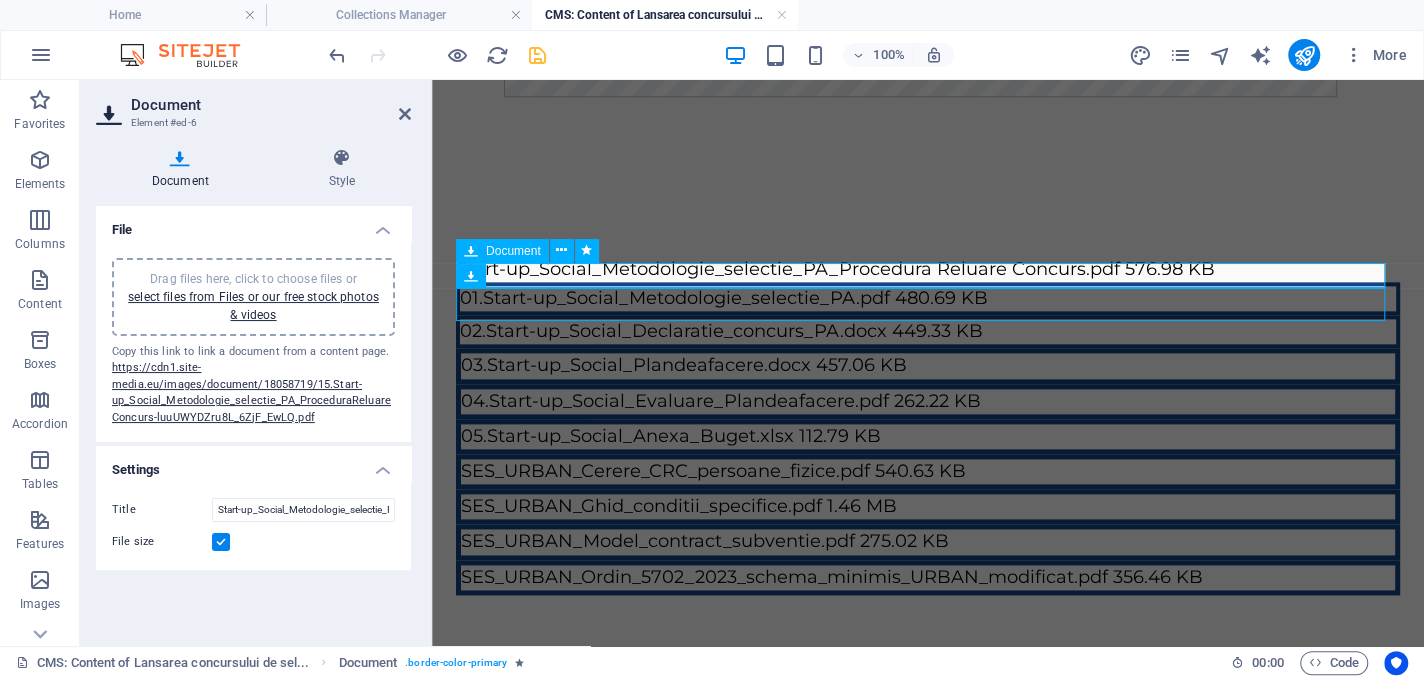click on "Start-up_Social_Metodologie_selectie_PA_Procedura Reluare Concurs.pdf   576.98 KB" at bounding box center [928, 269] 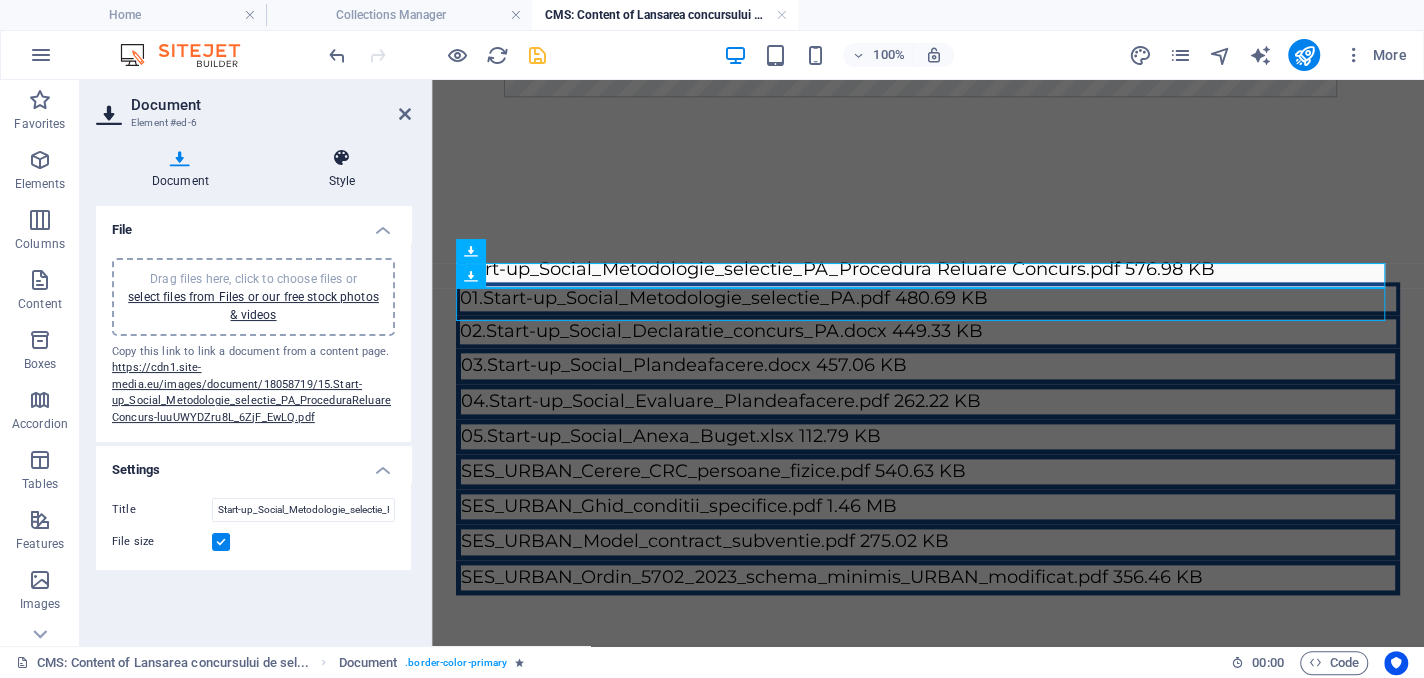 click at bounding box center [342, 158] 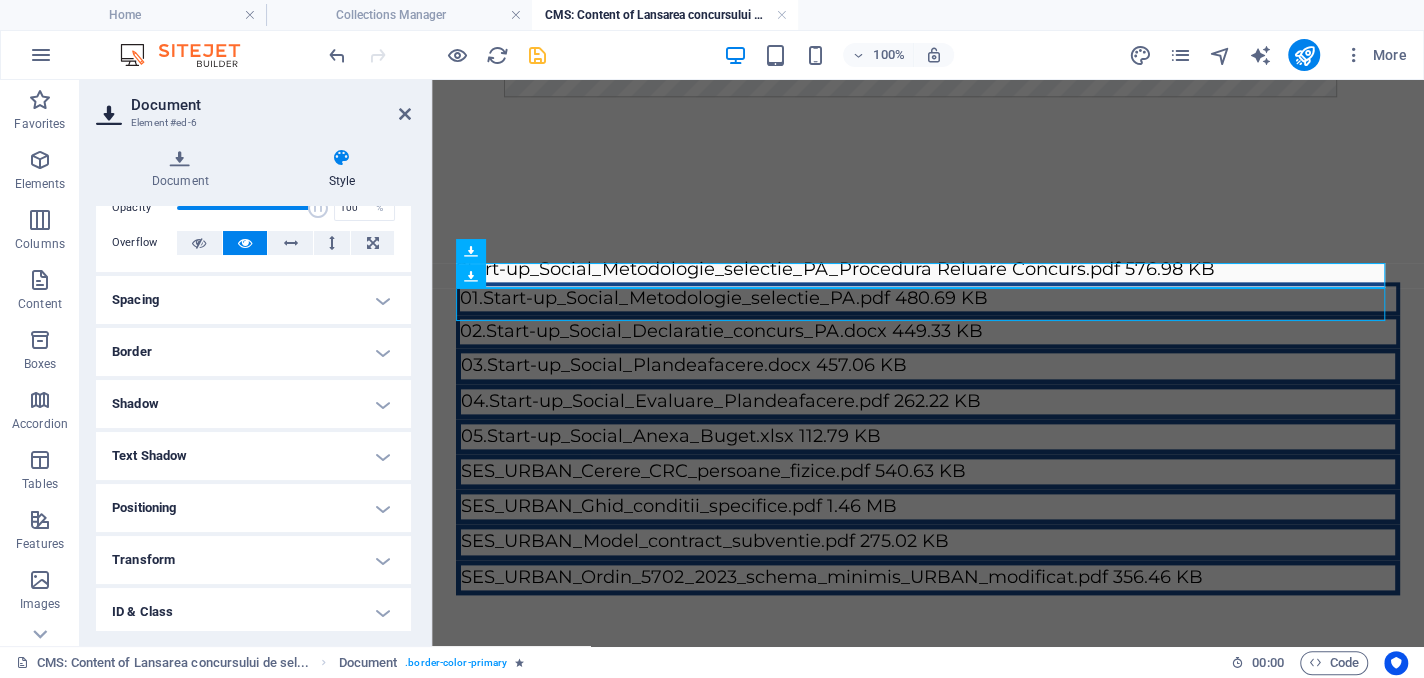 scroll, scrollTop: 205, scrollLeft: 0, axis: vertical 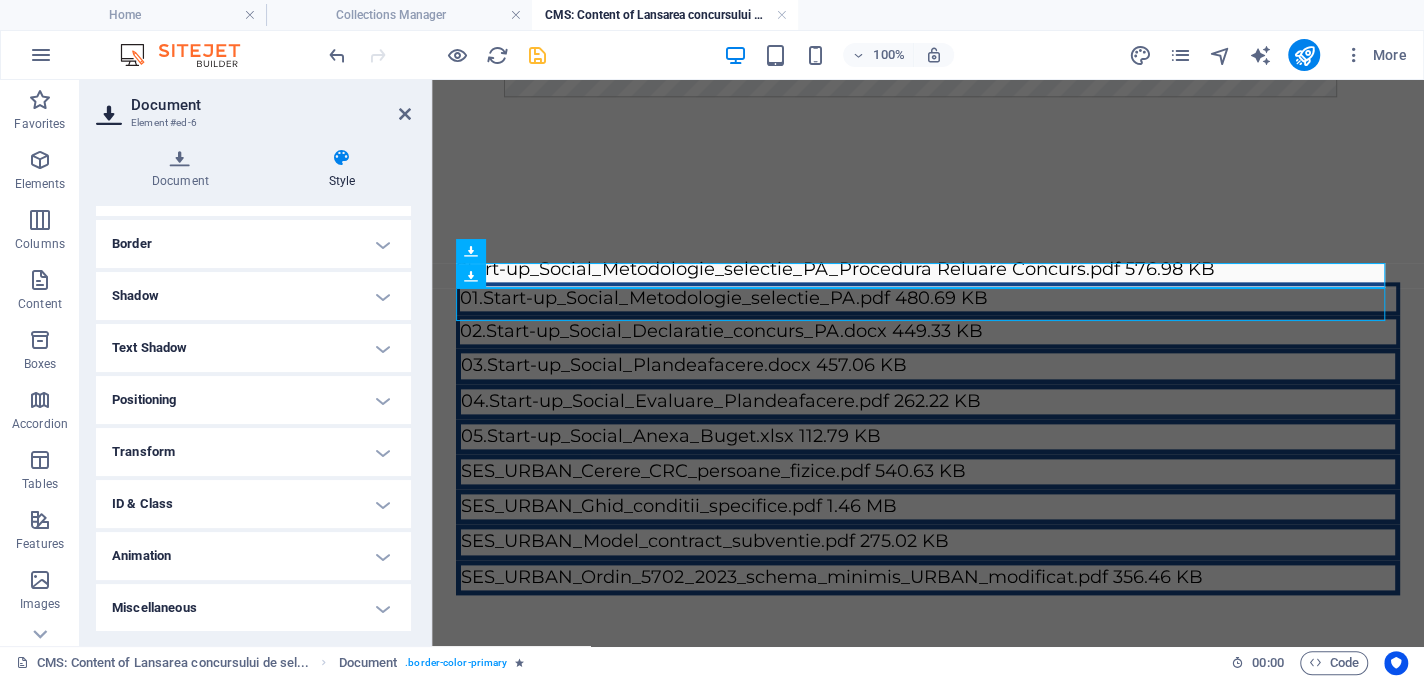 click on "Animation" at bounding box center [253, 556] 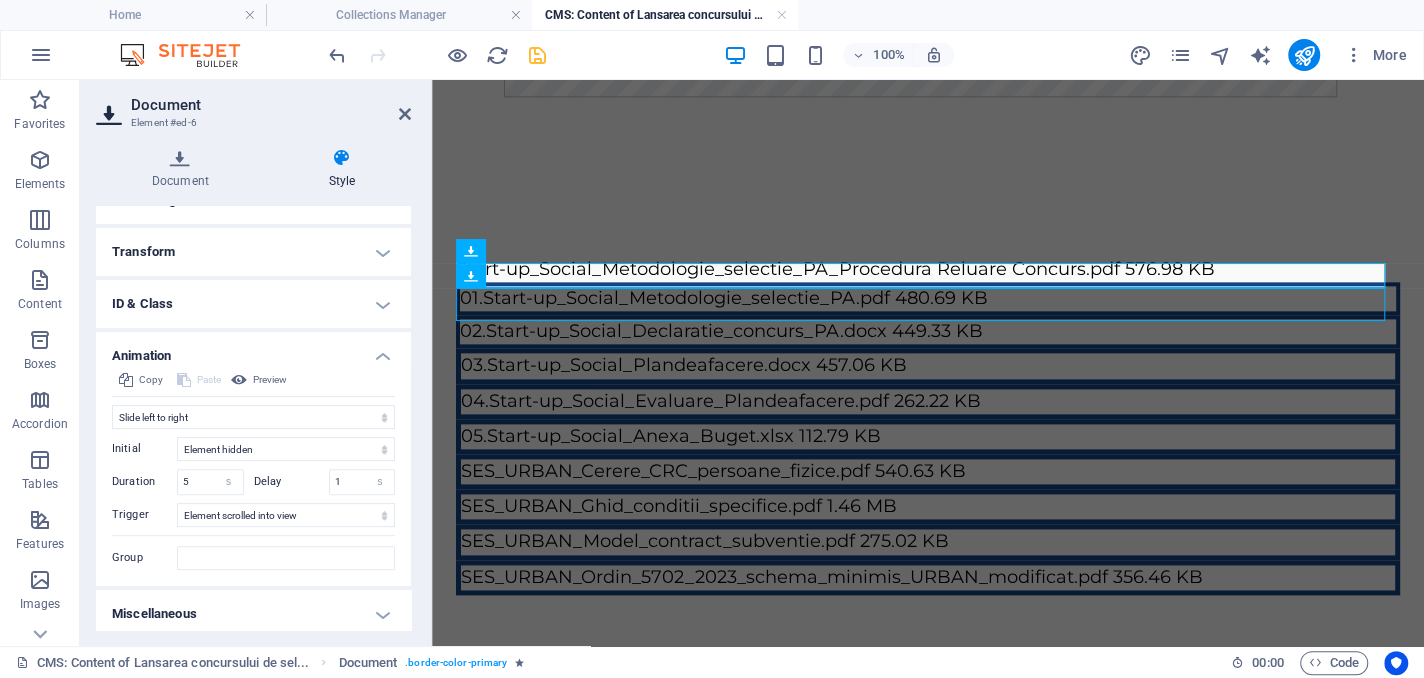 scroll, scrollTop: 411, scrollLeft: 0, axis: vertical 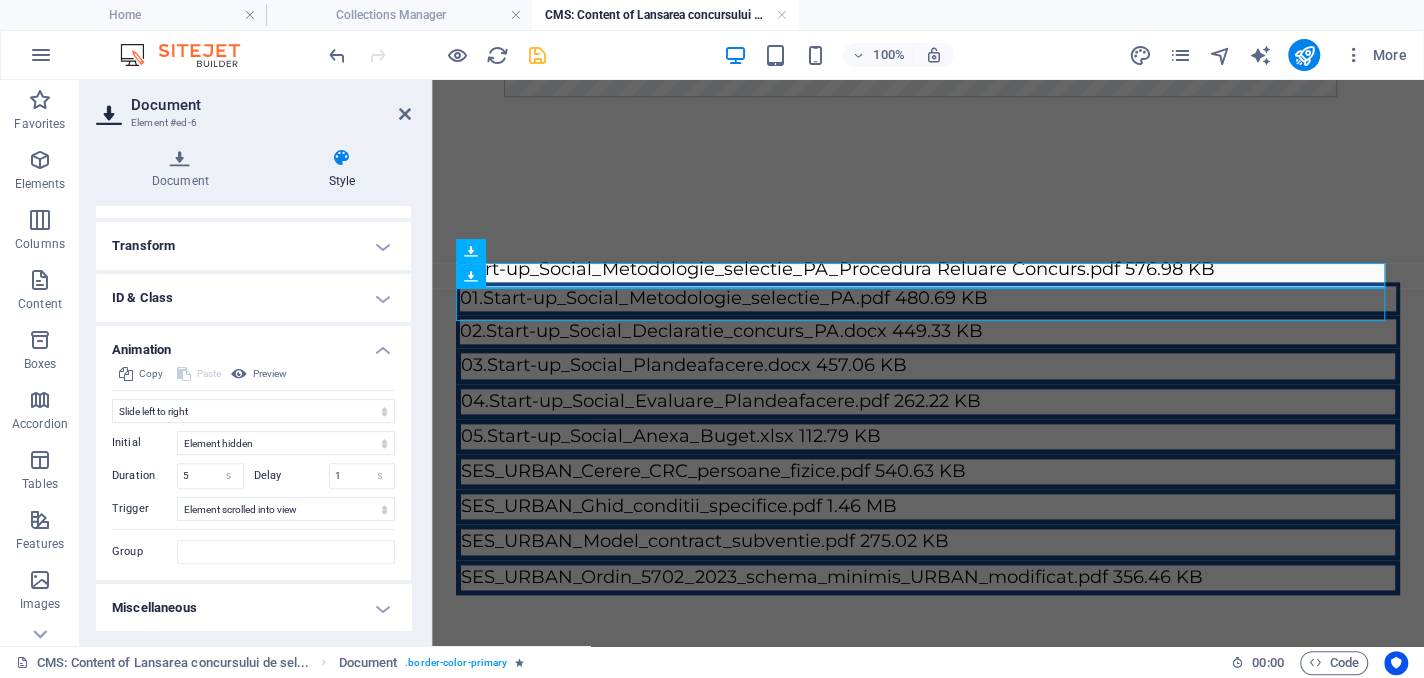 click on "Animation" at bounding box center [253, 344] 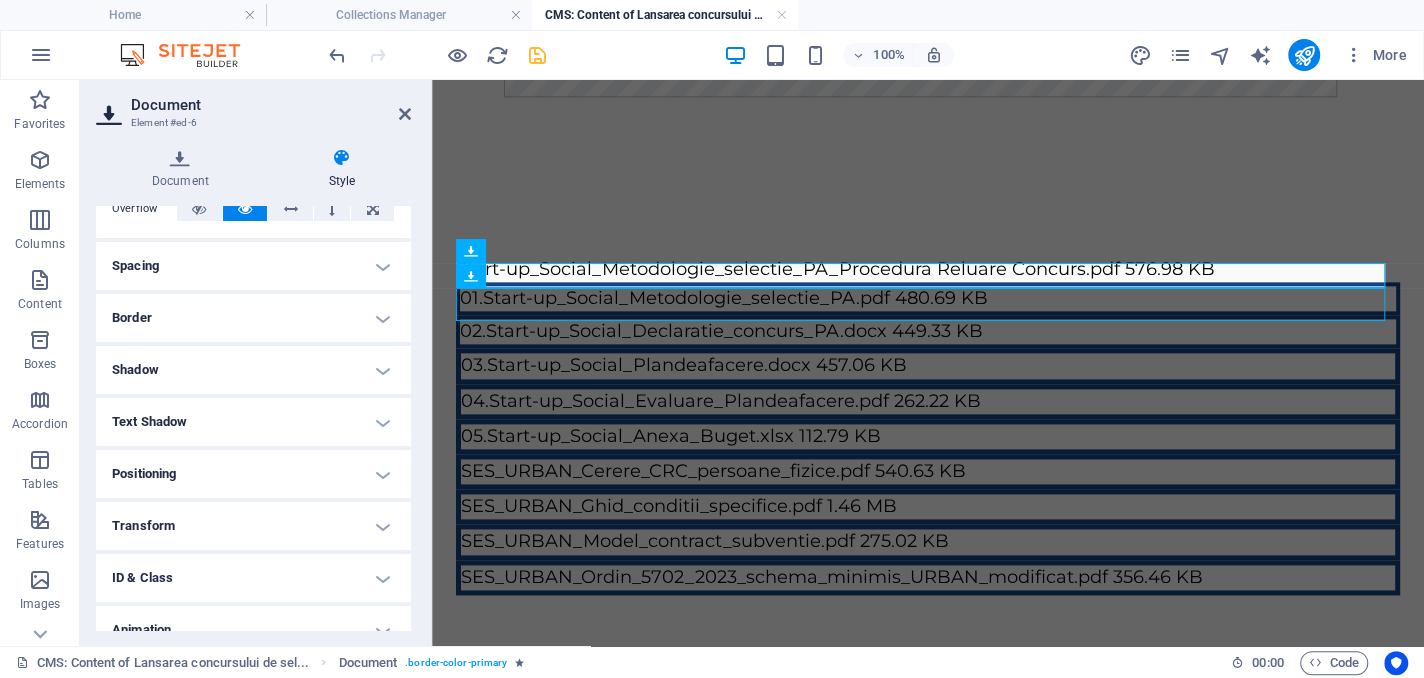 scroll, scrollTop: 105, scrollLeft: 0, axis: vertical 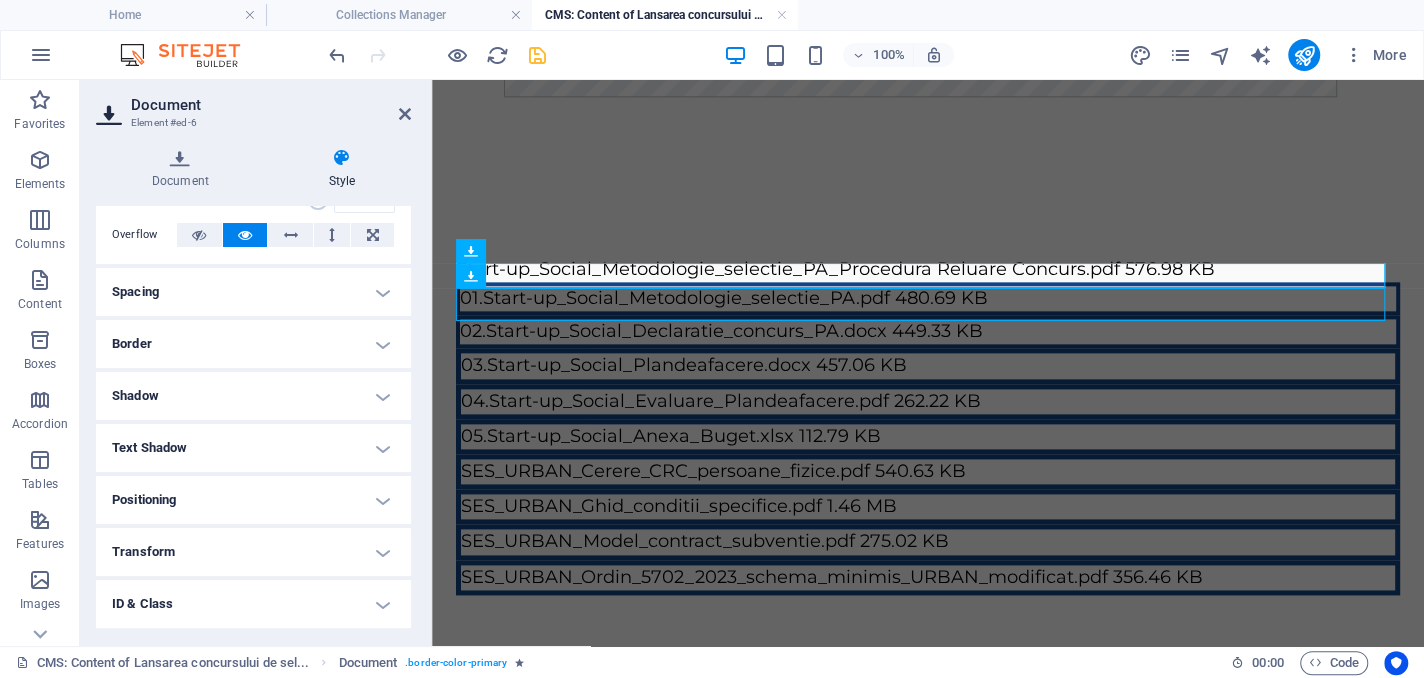 click on "Border" at bounding box center [253, 344] 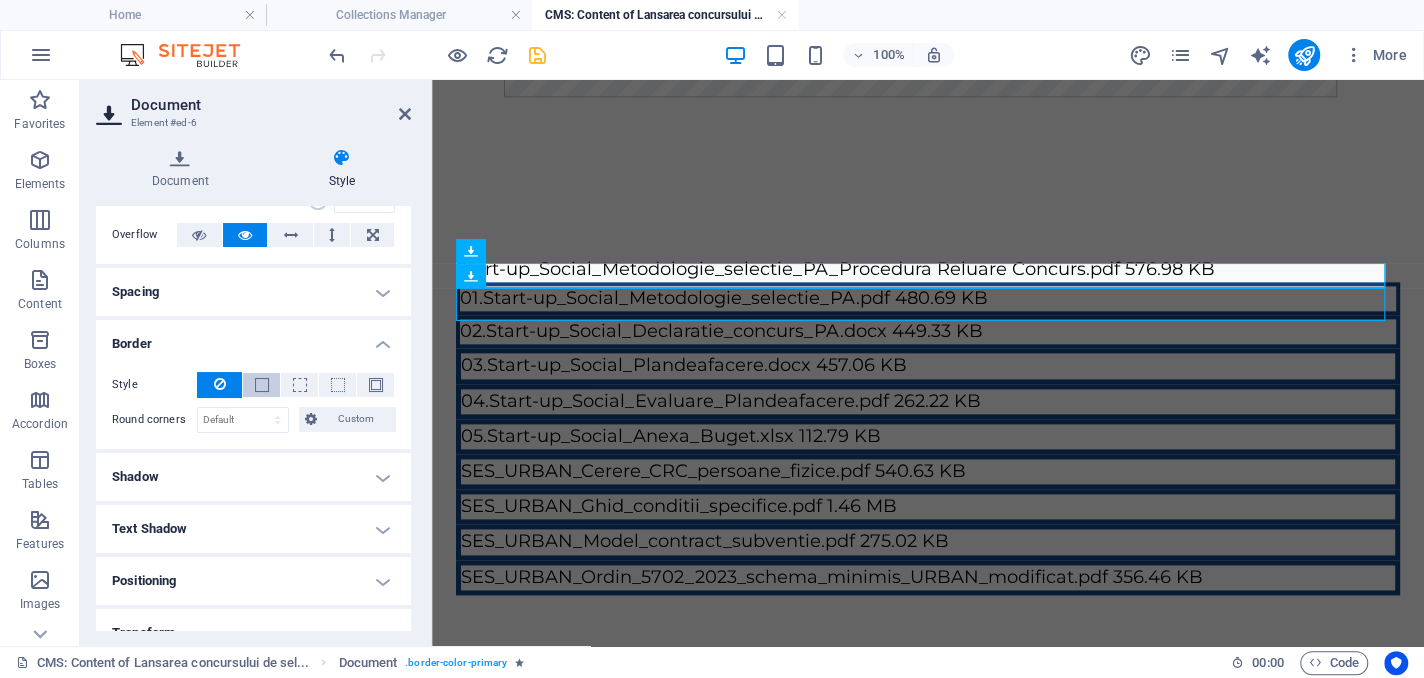 click at bounding box center [262, 385] 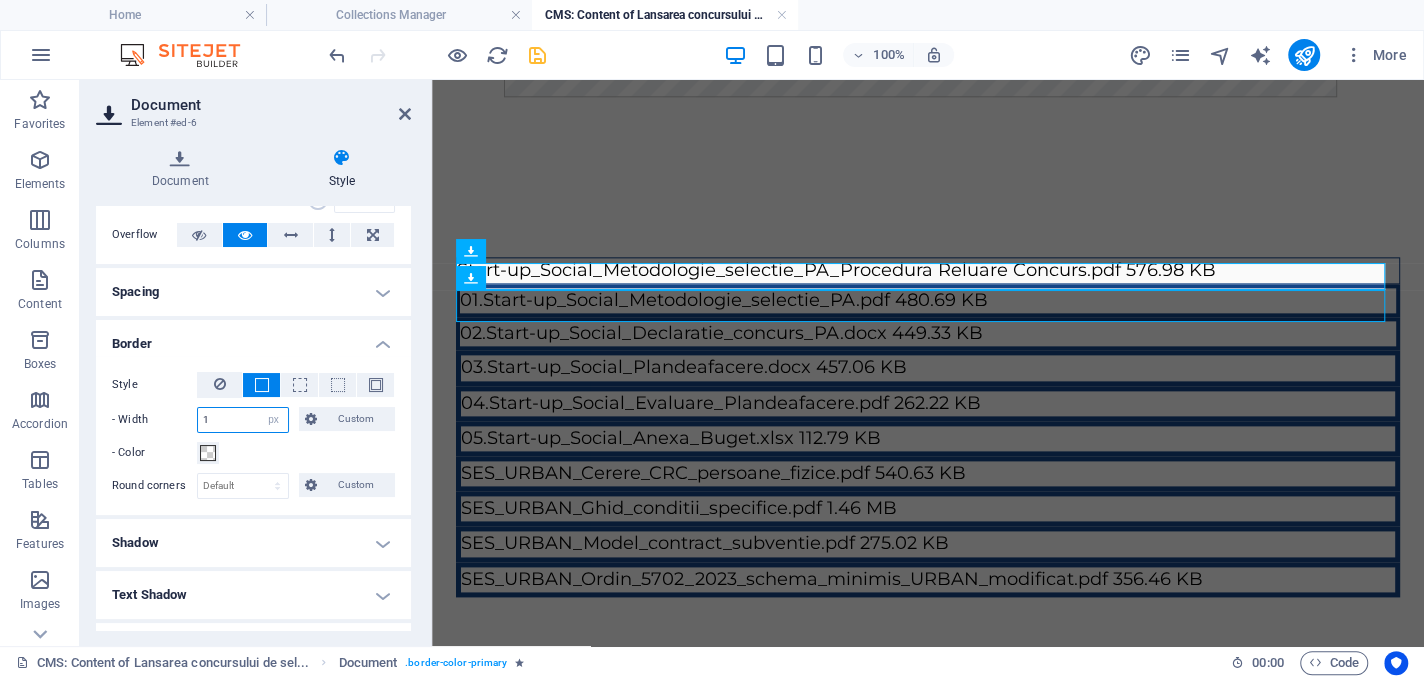 drag, startPoint x: 234, startPoint y: 422, endPoint x: 117, endPoint y: 415, distance: 117.20921 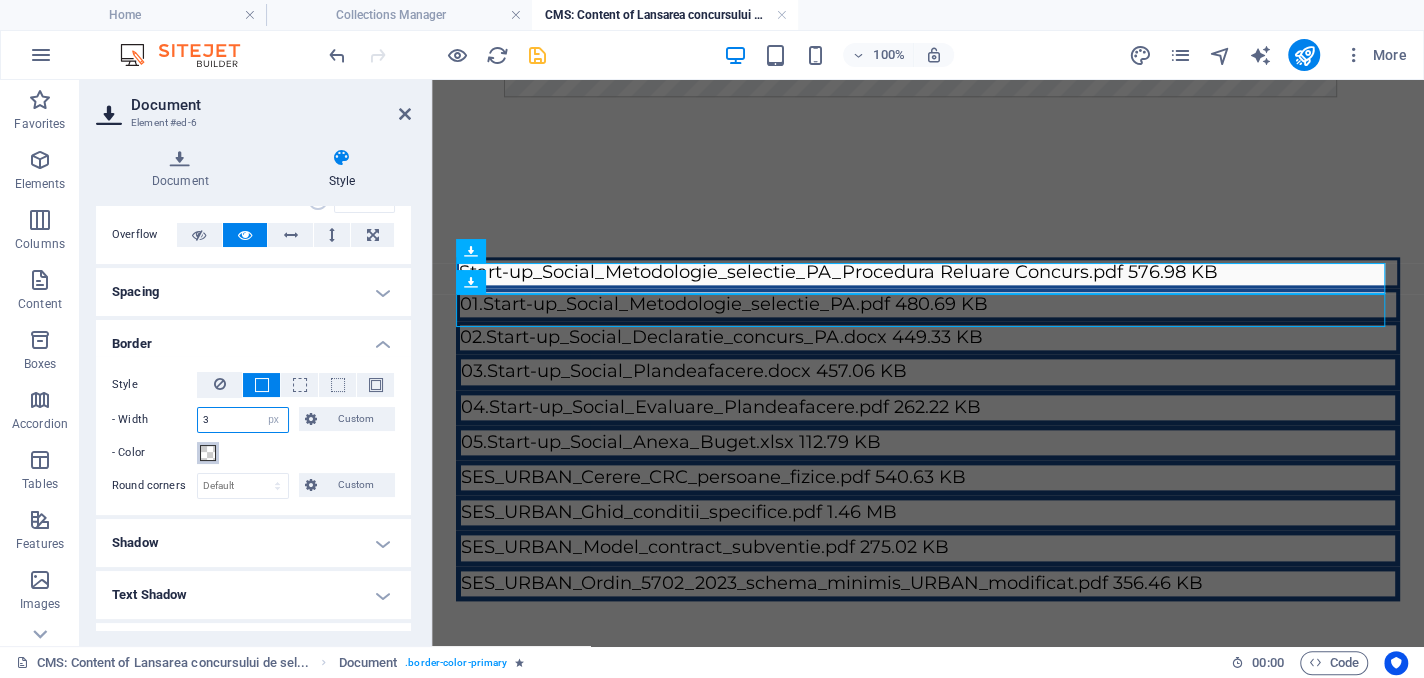 type on "3" 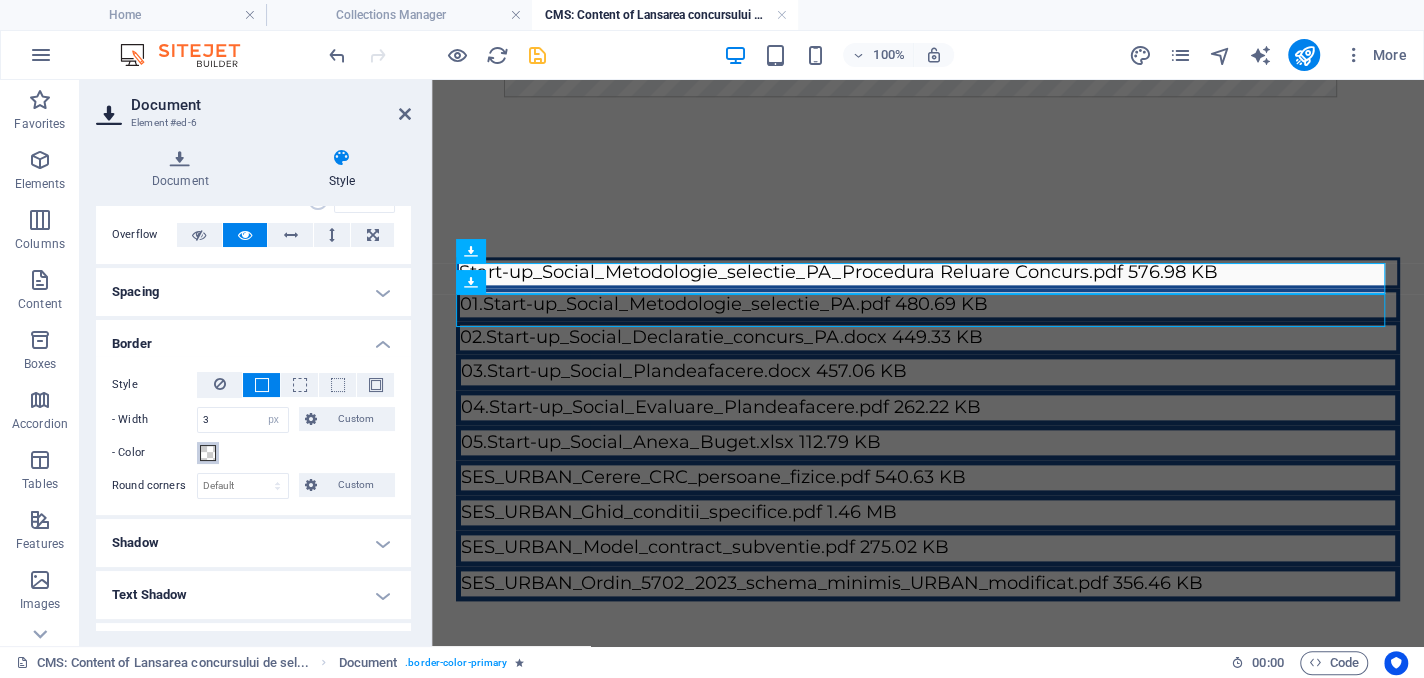 click at bounding box center [208, 453] 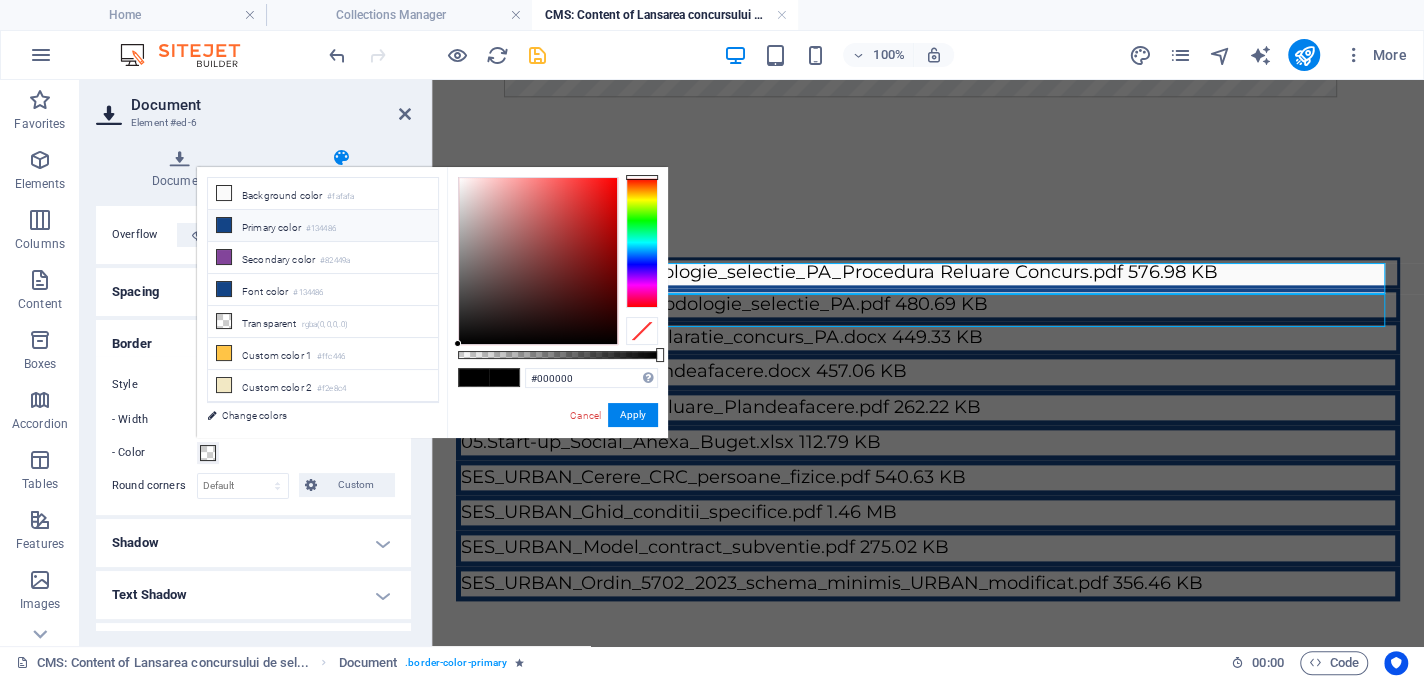 click at bounding box center (224, 225) 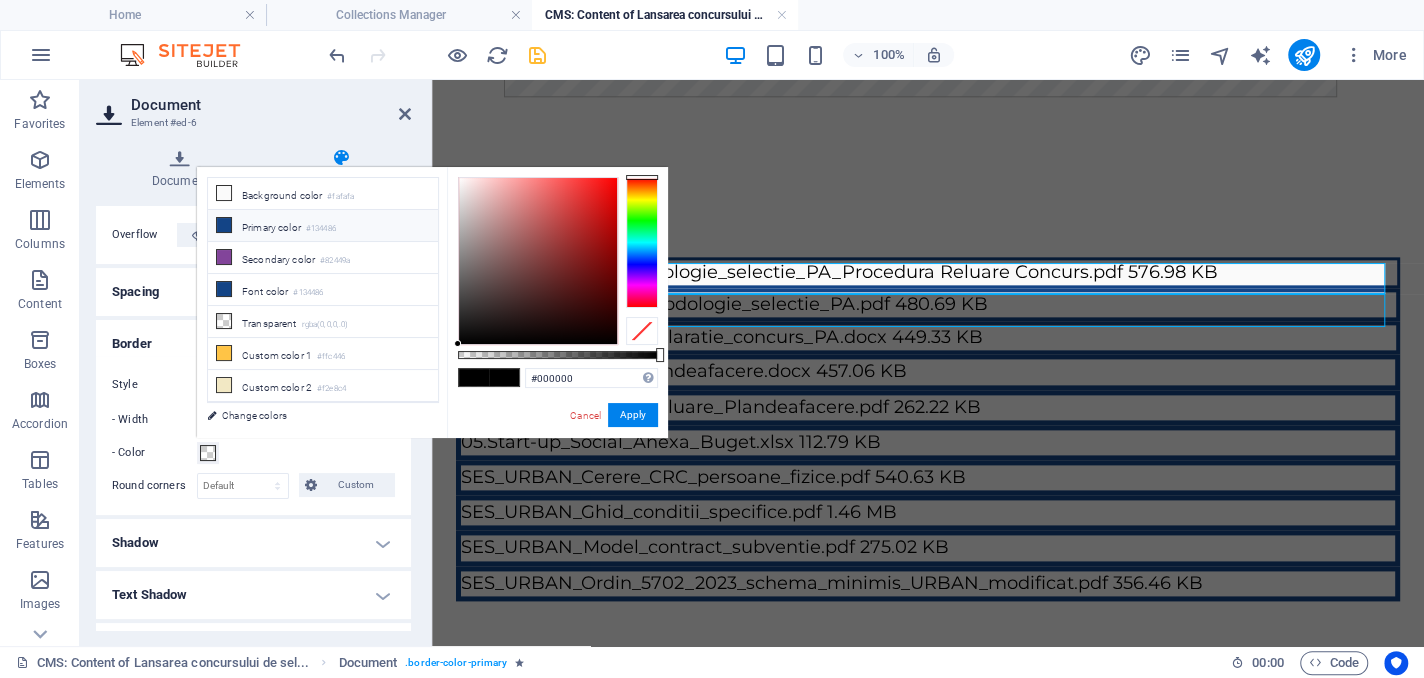 type on "#134486" 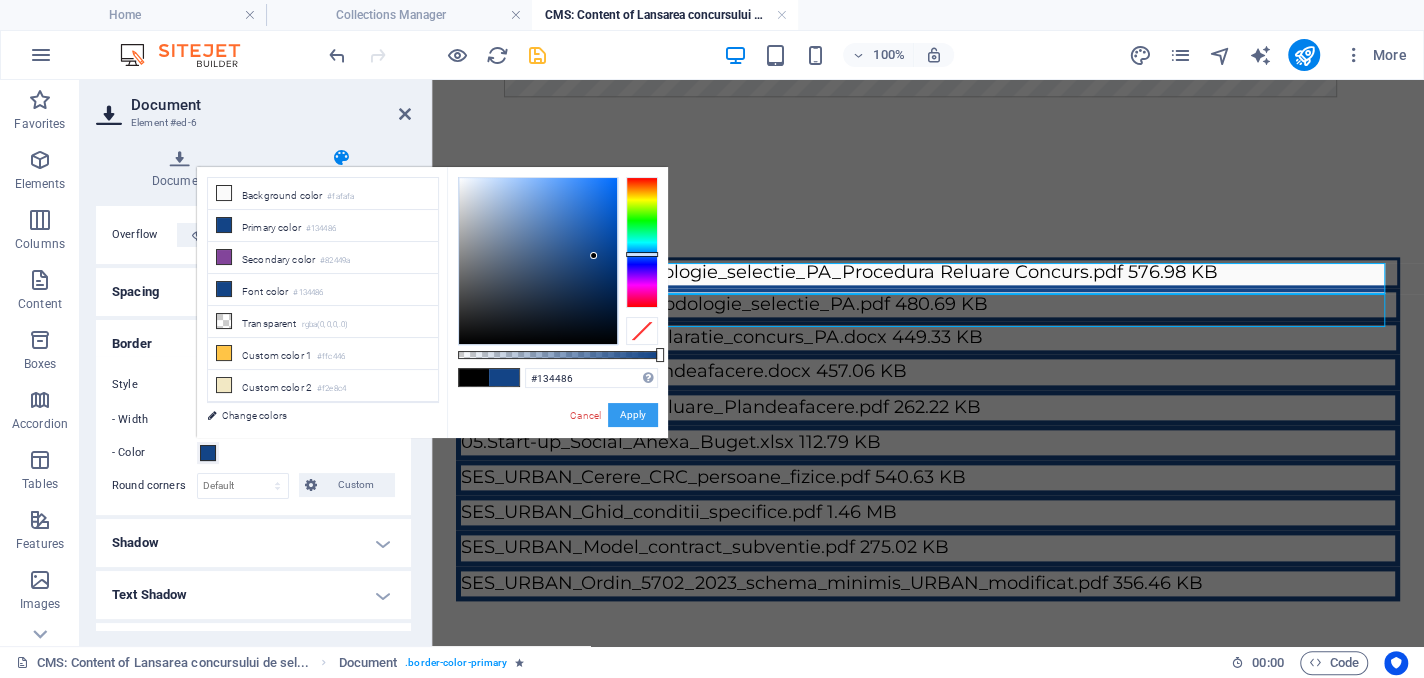 click on "Apply" at bounding box center (633, 415) 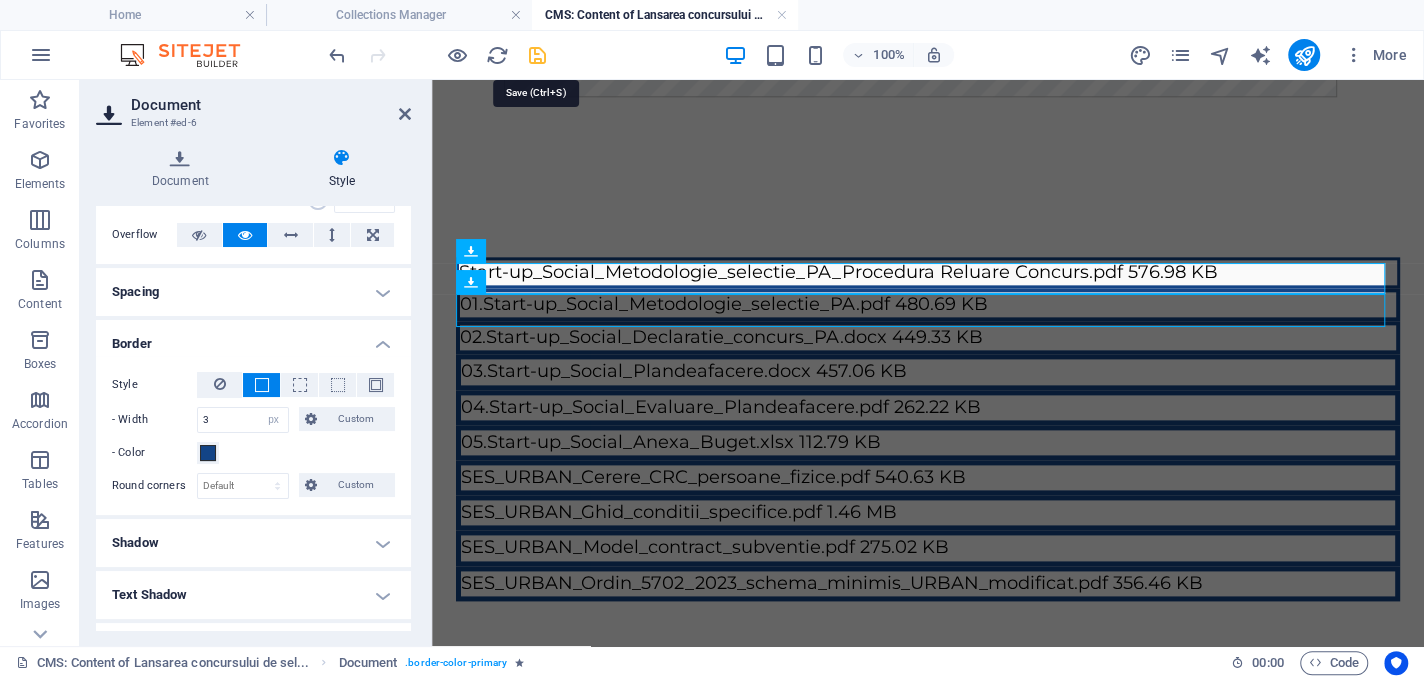 click at bounding box center [537, 55] 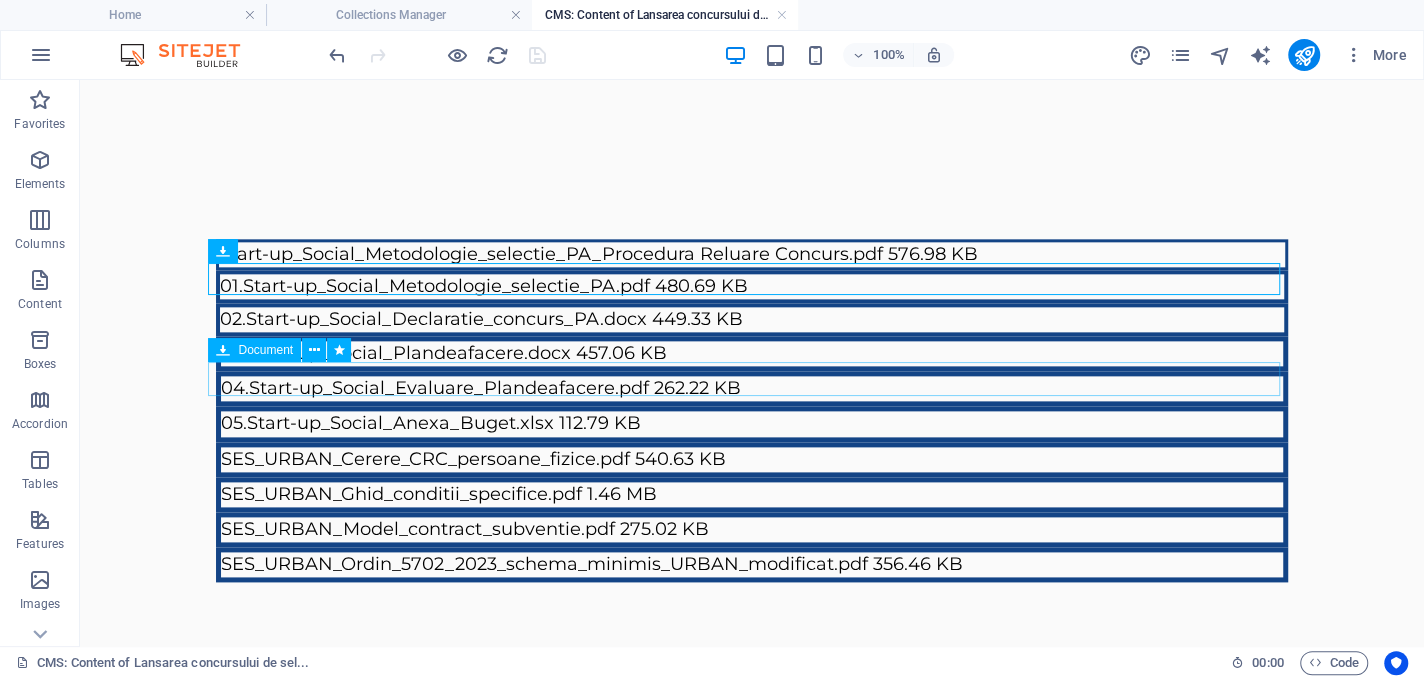 scroll, scrollTop: 1507, scrollLeft: 0, axis: vertical 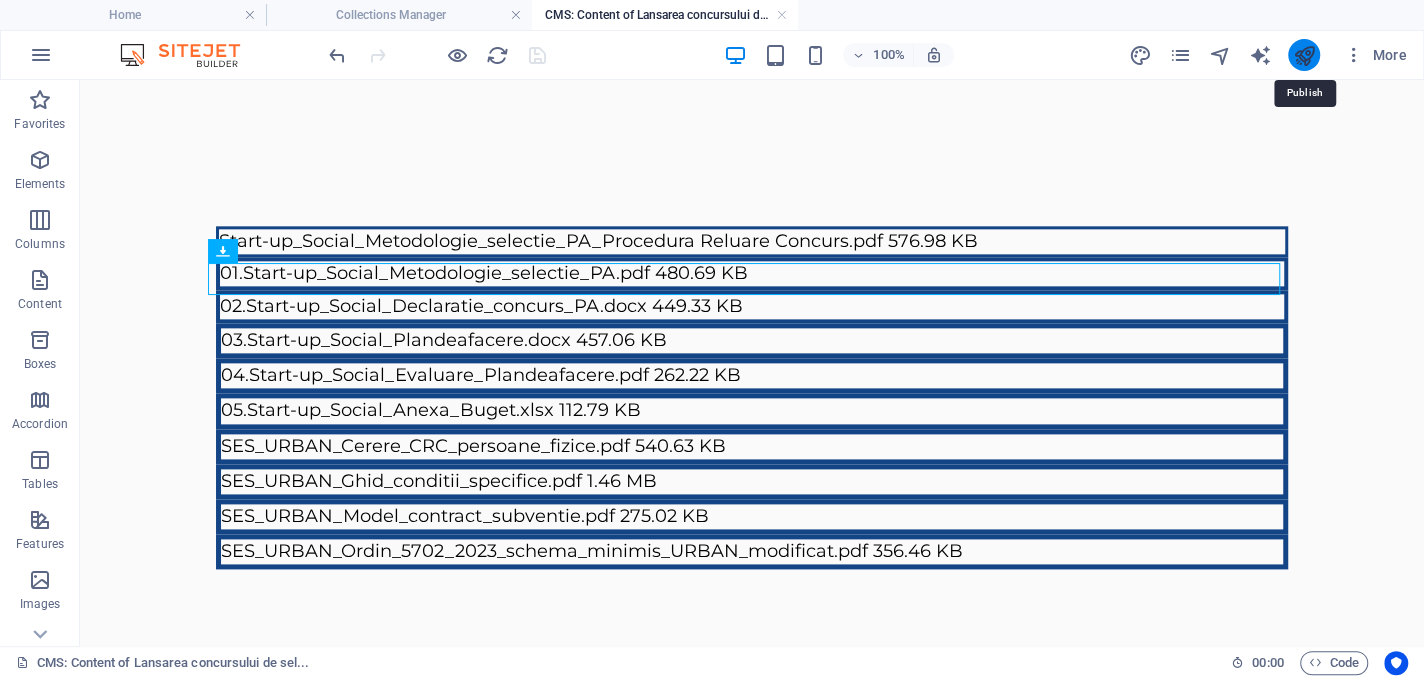 click at bounding box center [1303, 55] 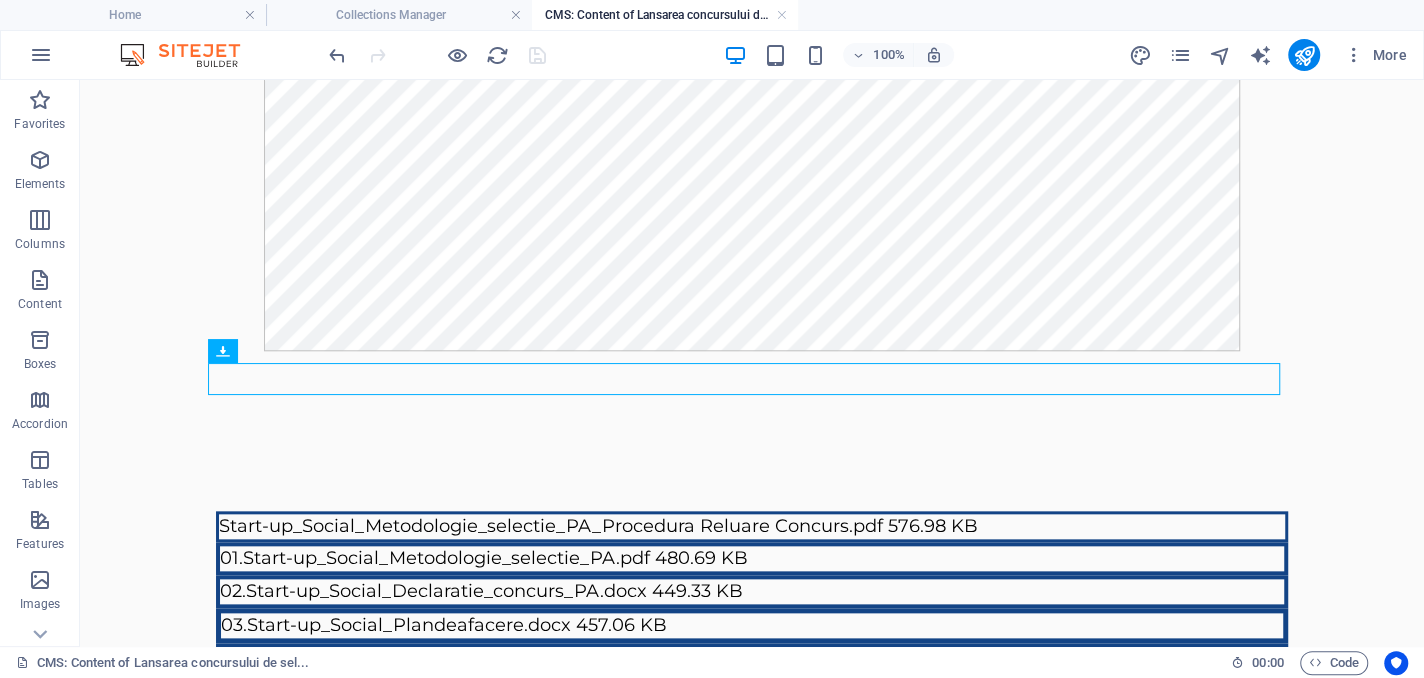 scroll, scrollTop: 1007, scrollLeft: 0, axis: vertical 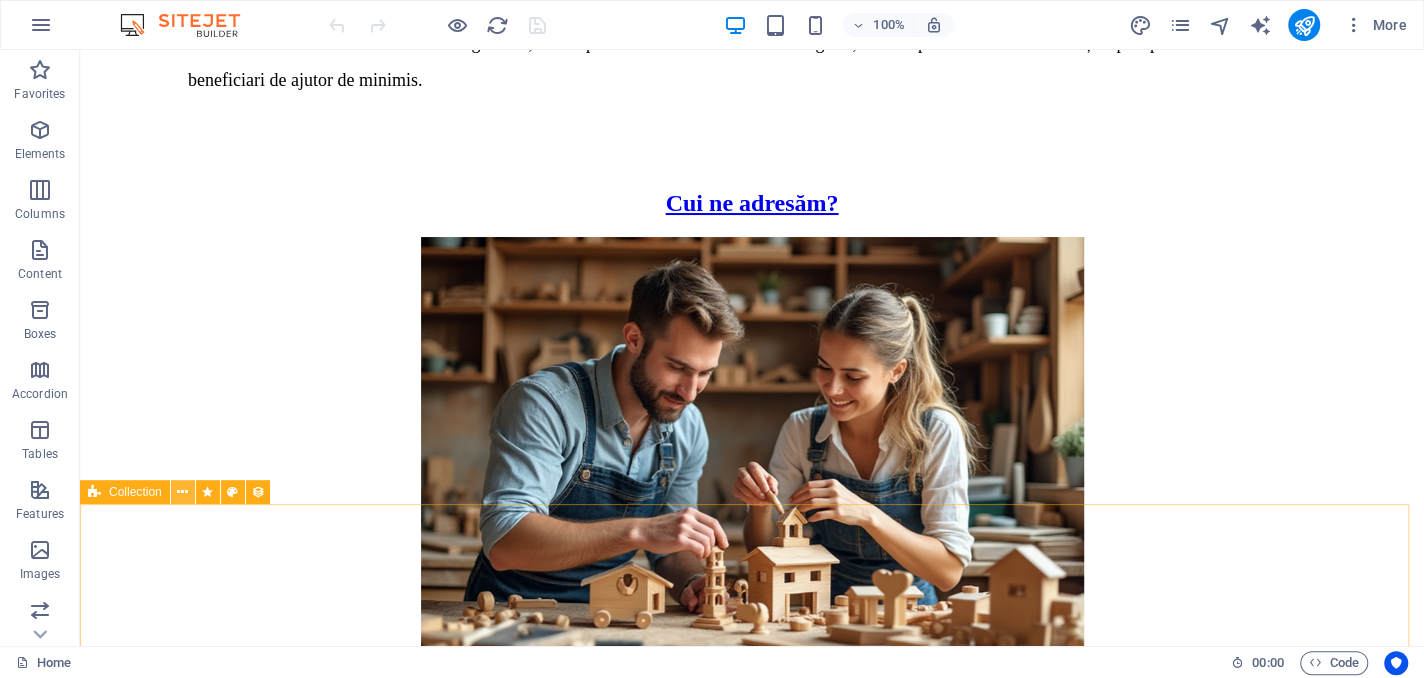click at bounding box center (183, 492) 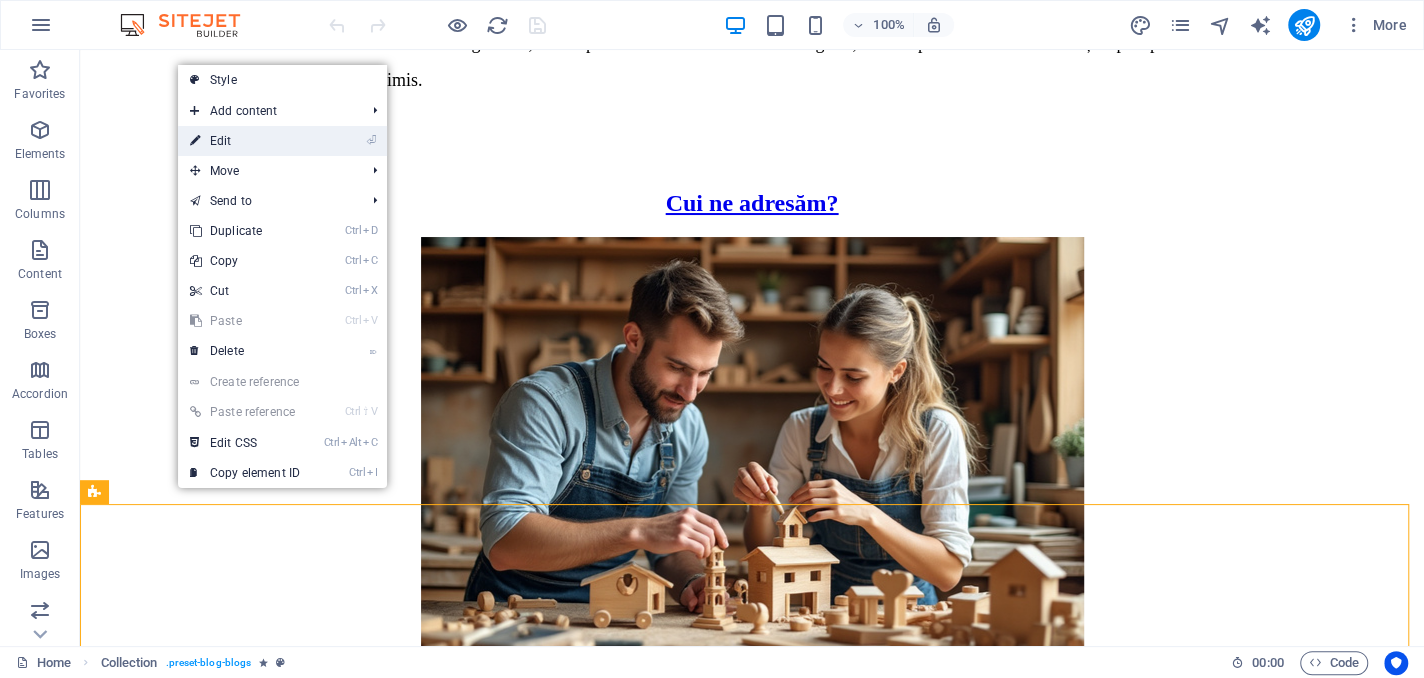 click on "⏎  Edit" at bounding box center [245, 141] 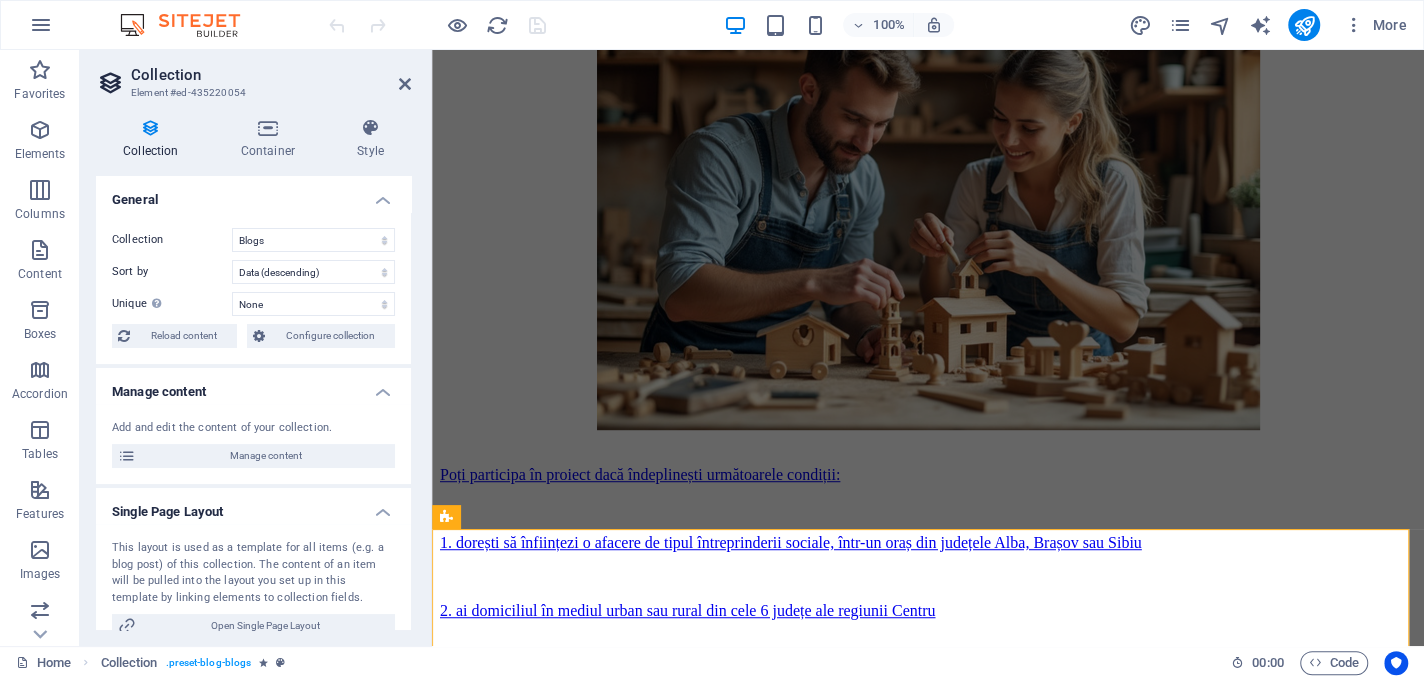 scroll, scrollTop: 5384, scrollLeft: 0, axis: vertical 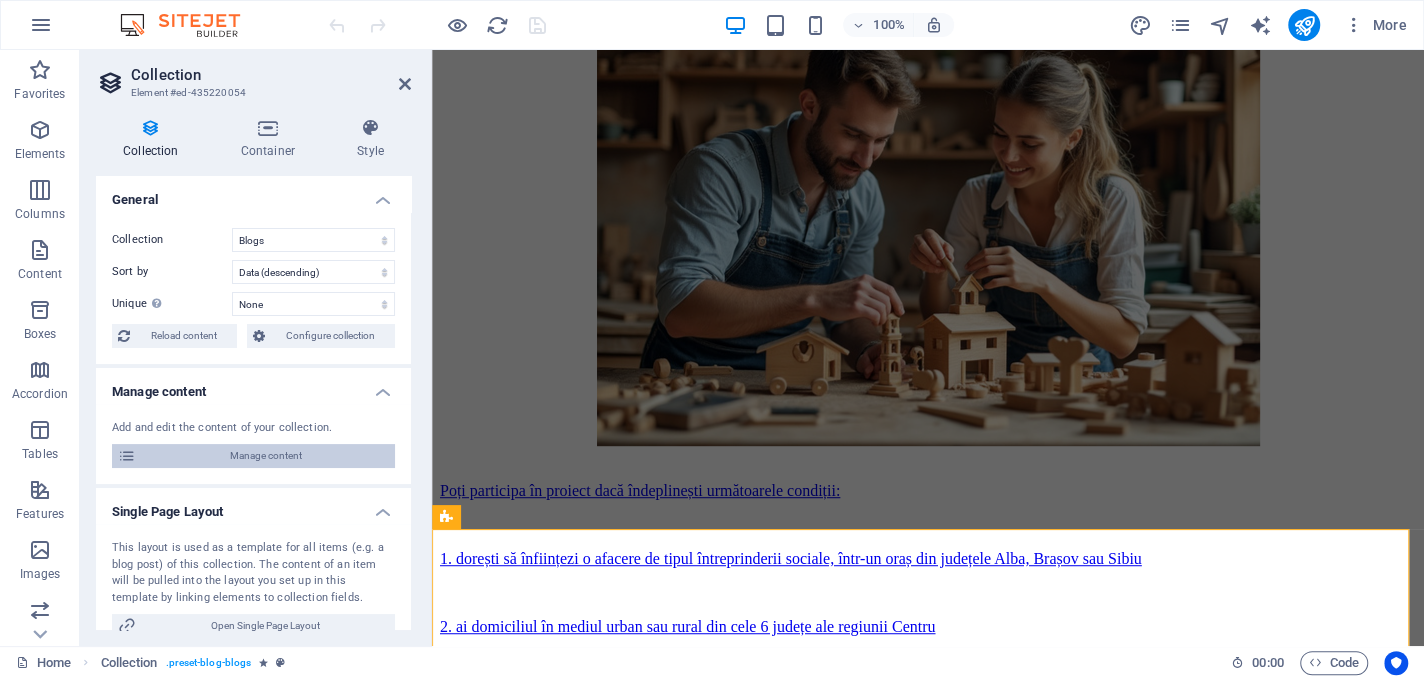 click on "Manage content" at bounding box center [265, 456] 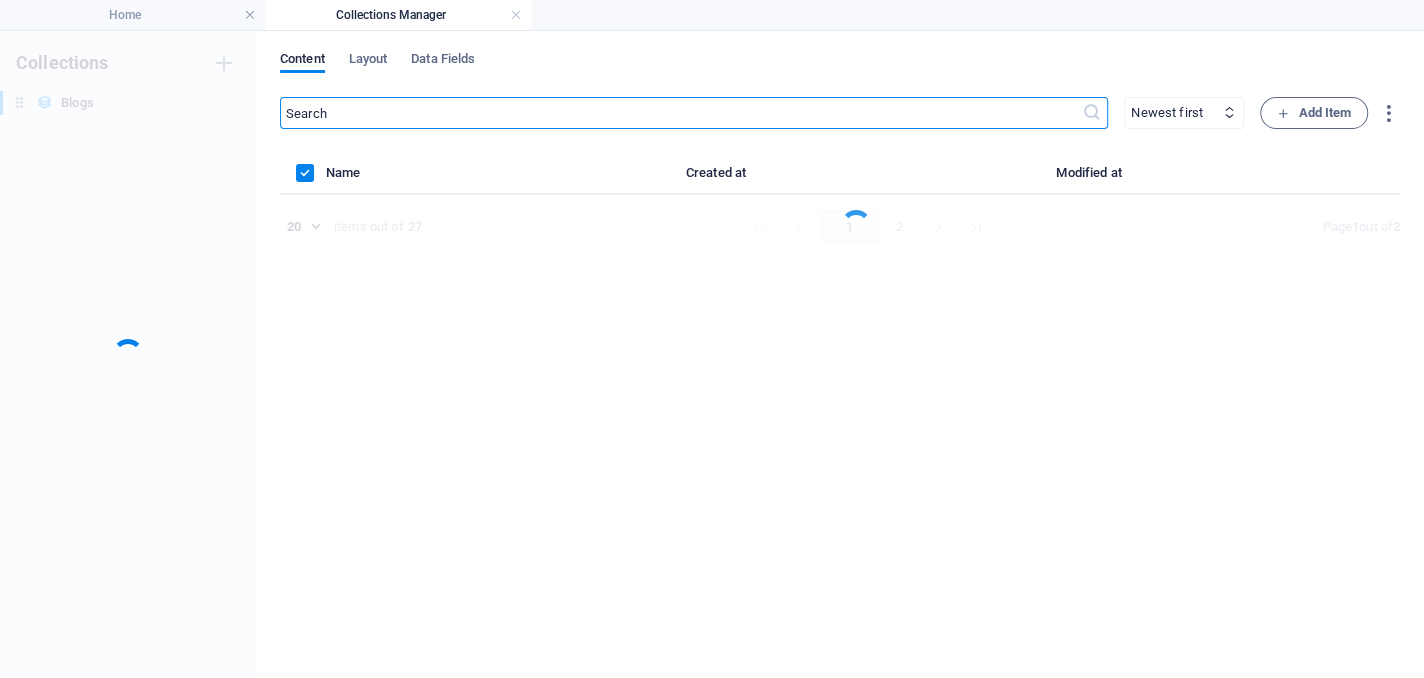 scroll, scrollTop: 0, scrollLeft: 0, axis: both 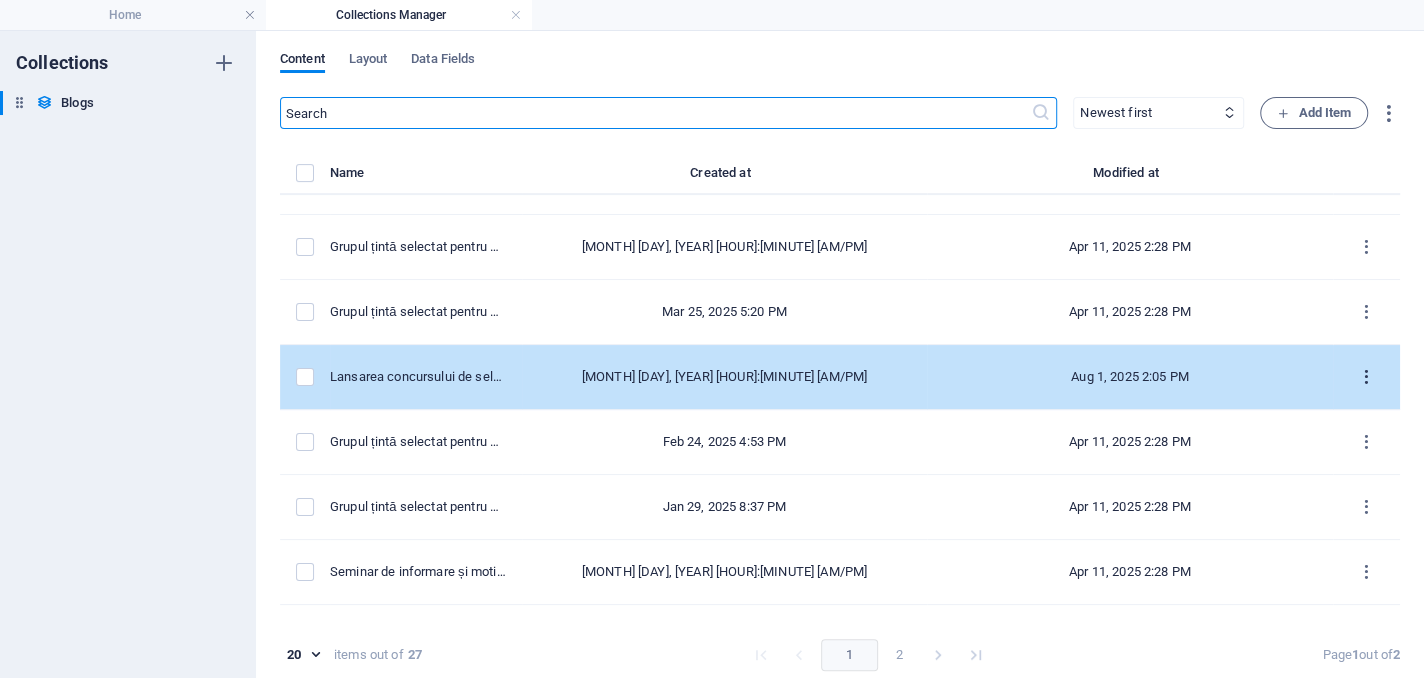 click at bounding box center (1366, 377) 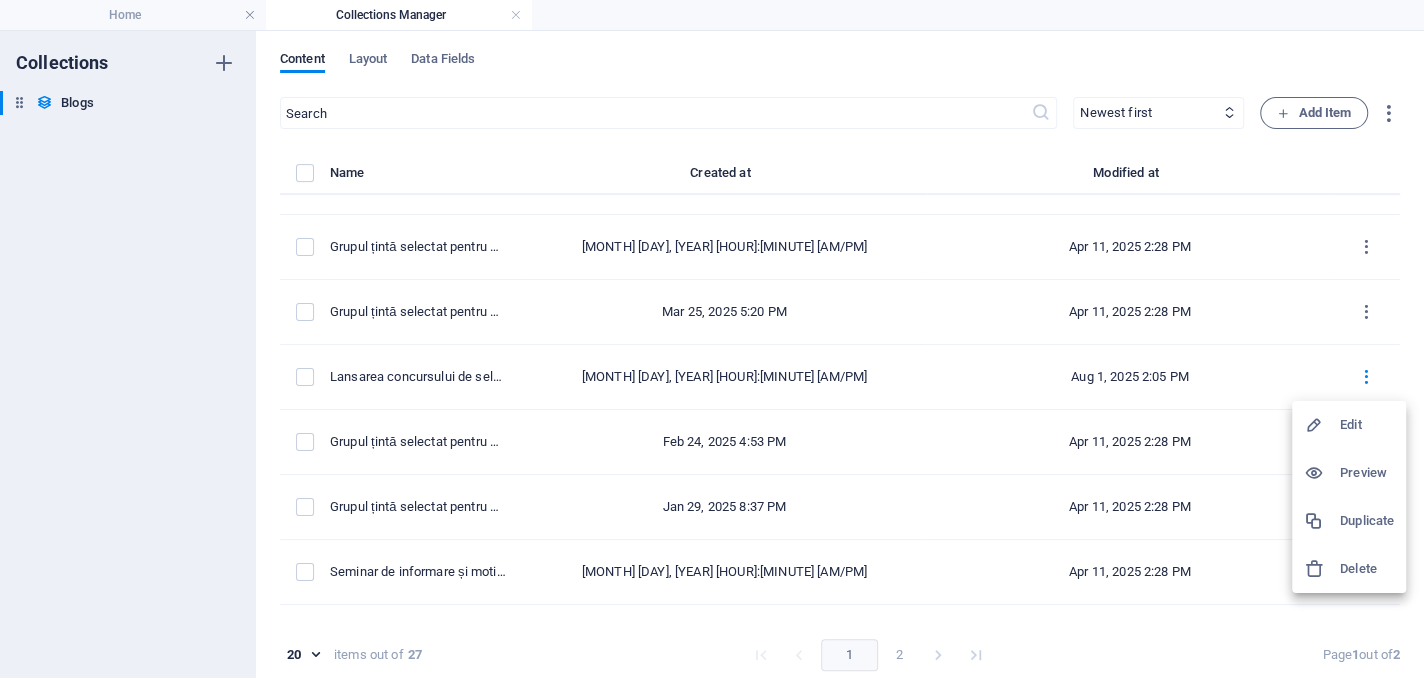 click on "Edit" at bounding box center (1367, 425) 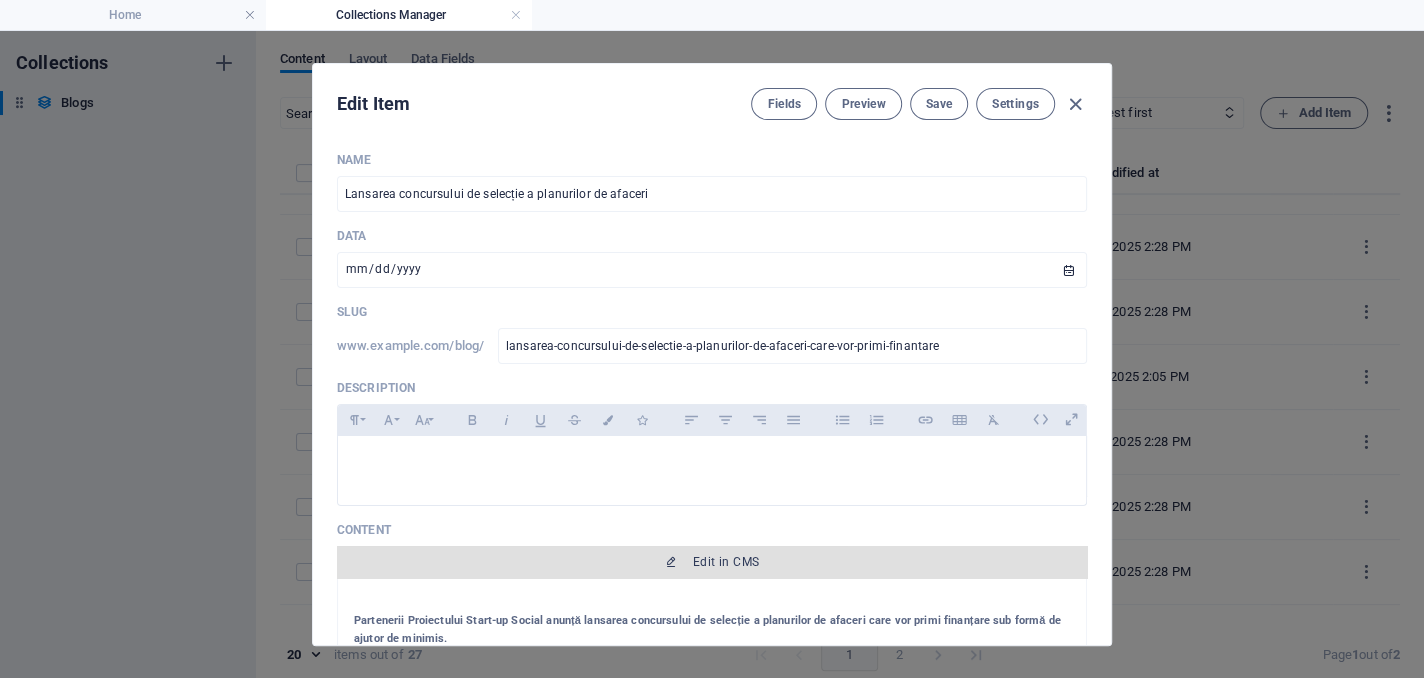 click on "Edit in CMS" at bounding box center [726, 562] 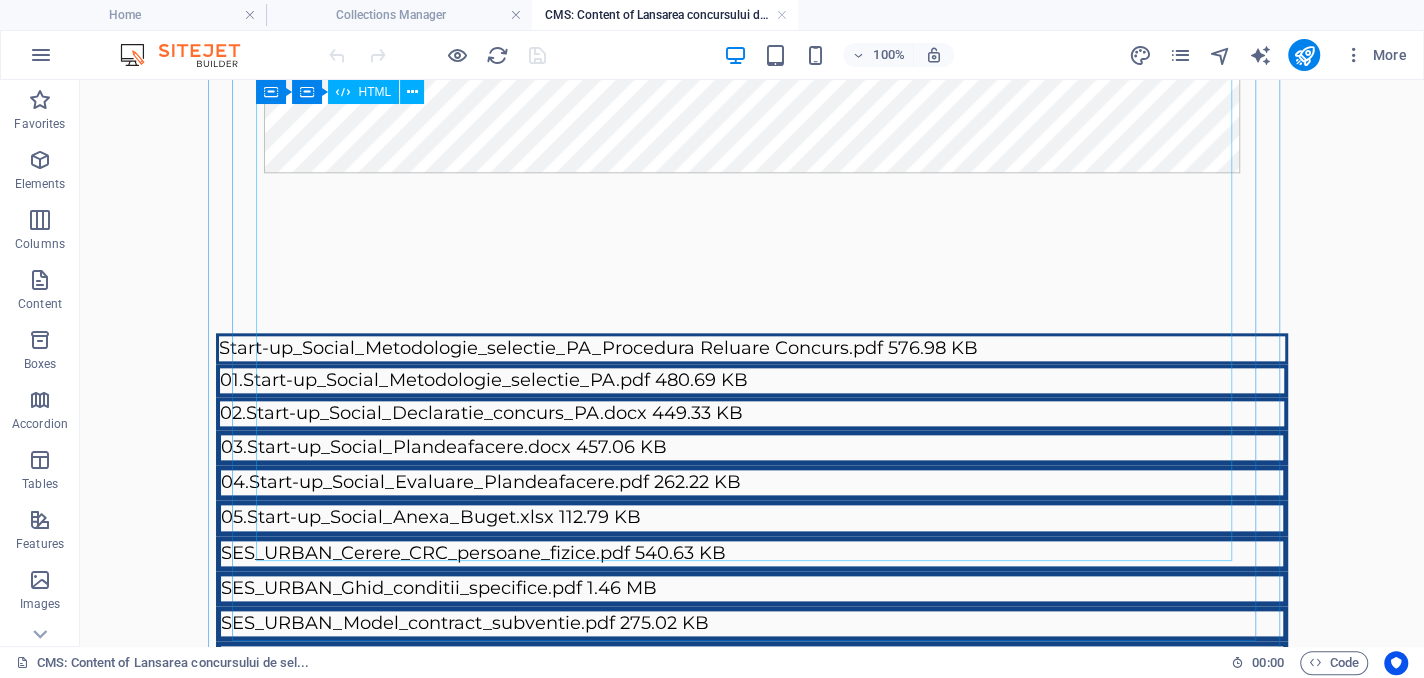 scroll, scrollTop: 600, scrollLeft: 0, axis: vertical 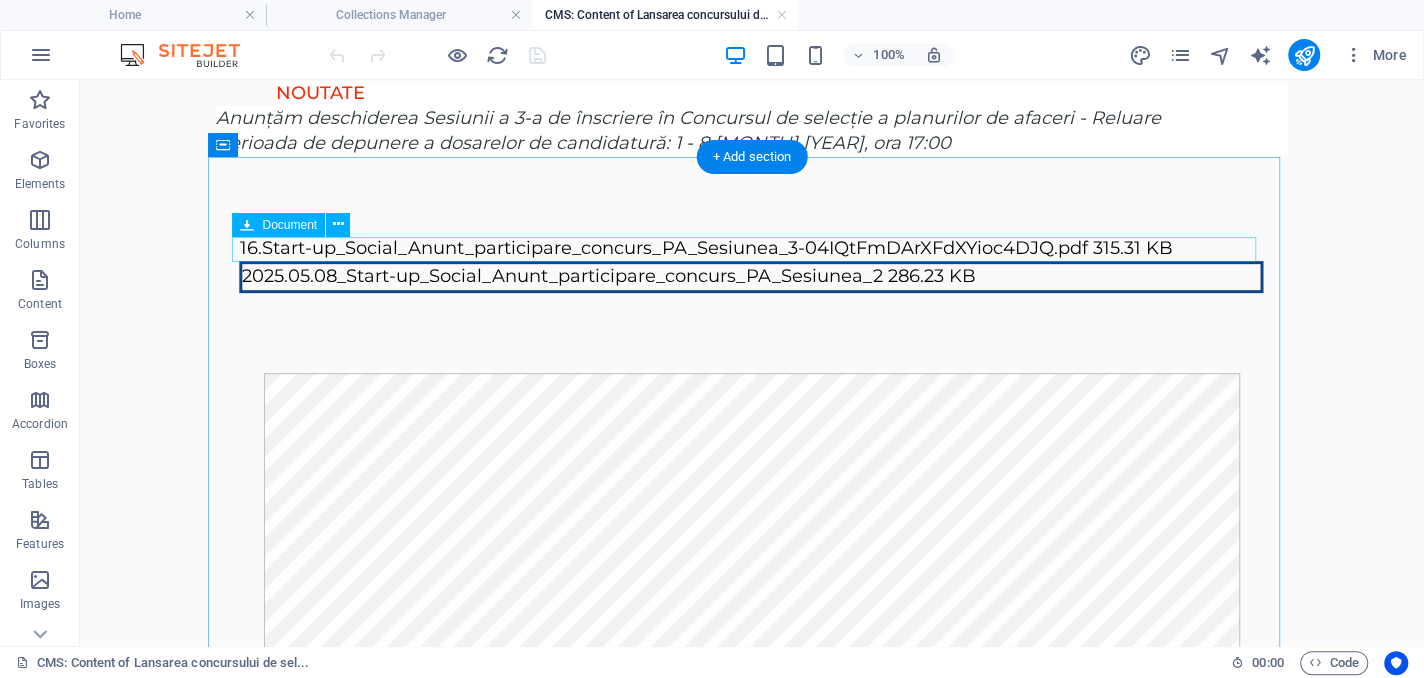 click on "16.Start-up_Social_Anunt_participare_concurs_PA_Sesiunea_3-04IQtFmDArXFdXYioc4DJQ.pdf   315.31 KB" at bounding box center [752, 248] 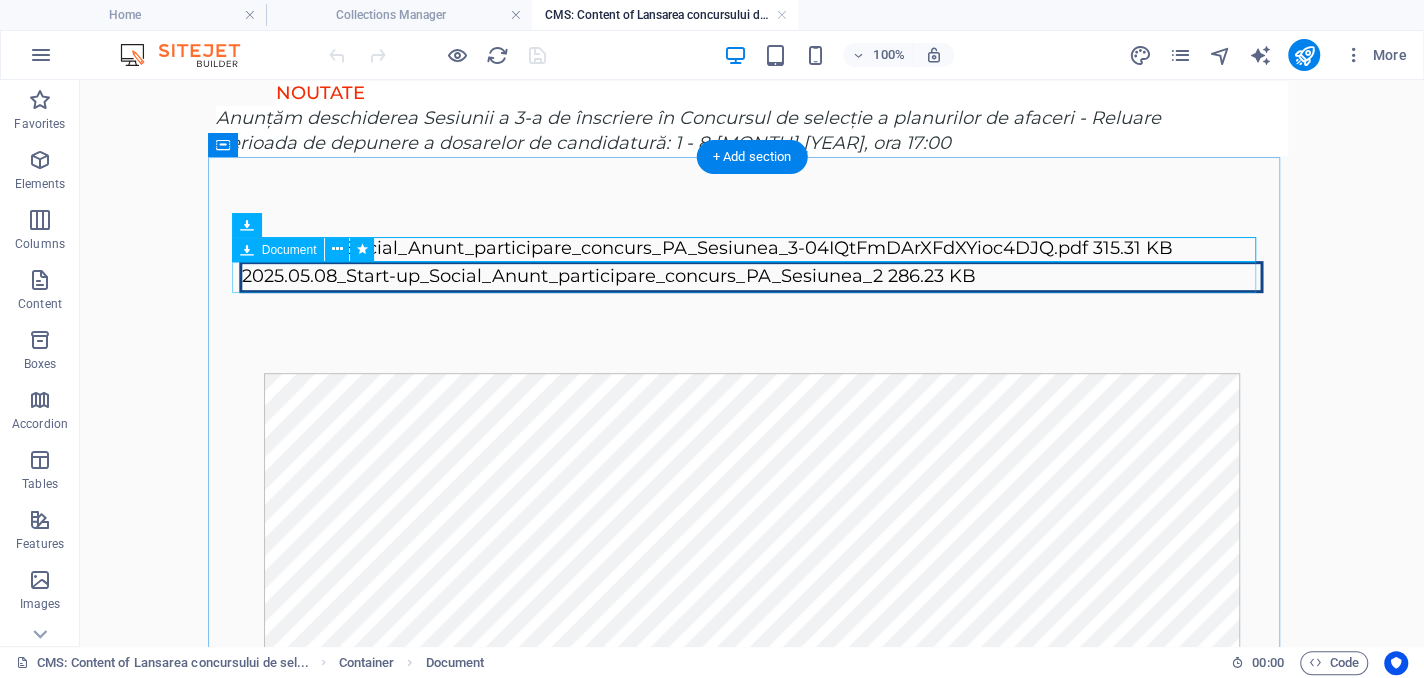 click on "2025.05.08_Start-up_Social_Anunt_participare_concurs_PA_Sesiunea_2   286.23 KB" at bounding box center (751, 276) 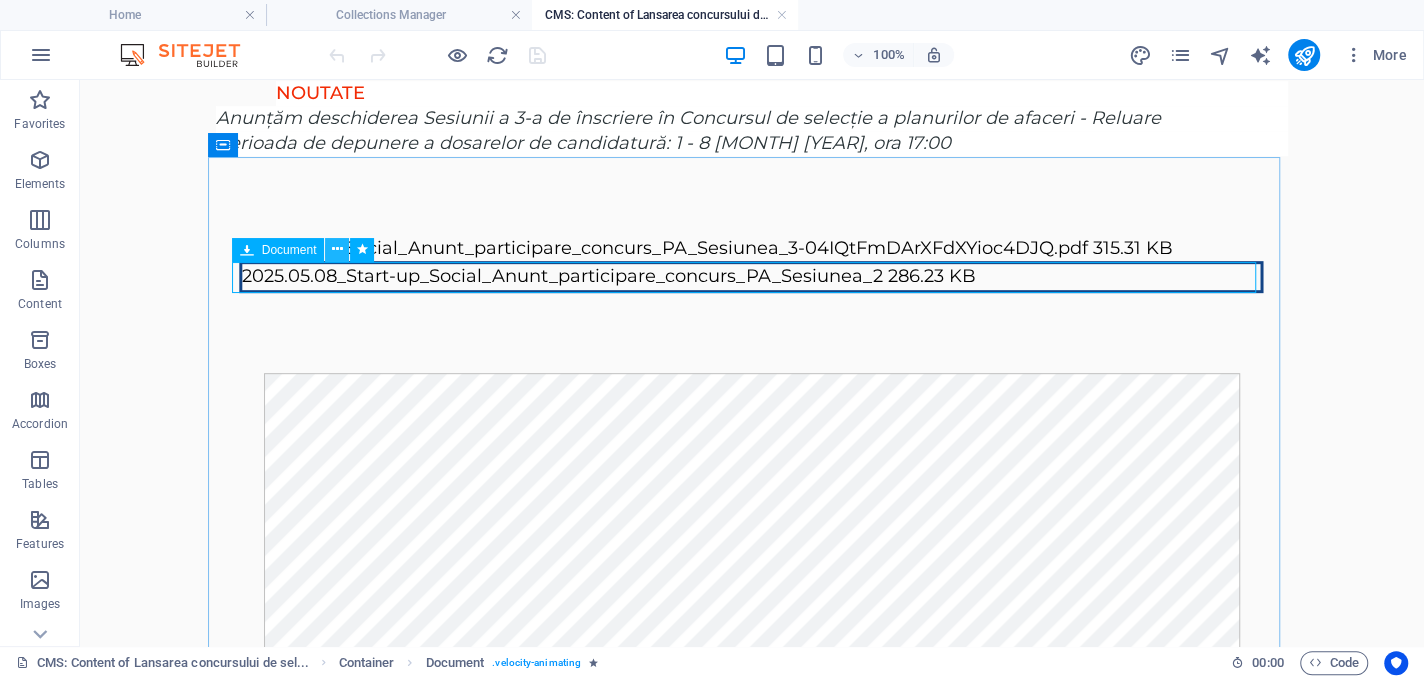 click at bounding box center [337, 249] 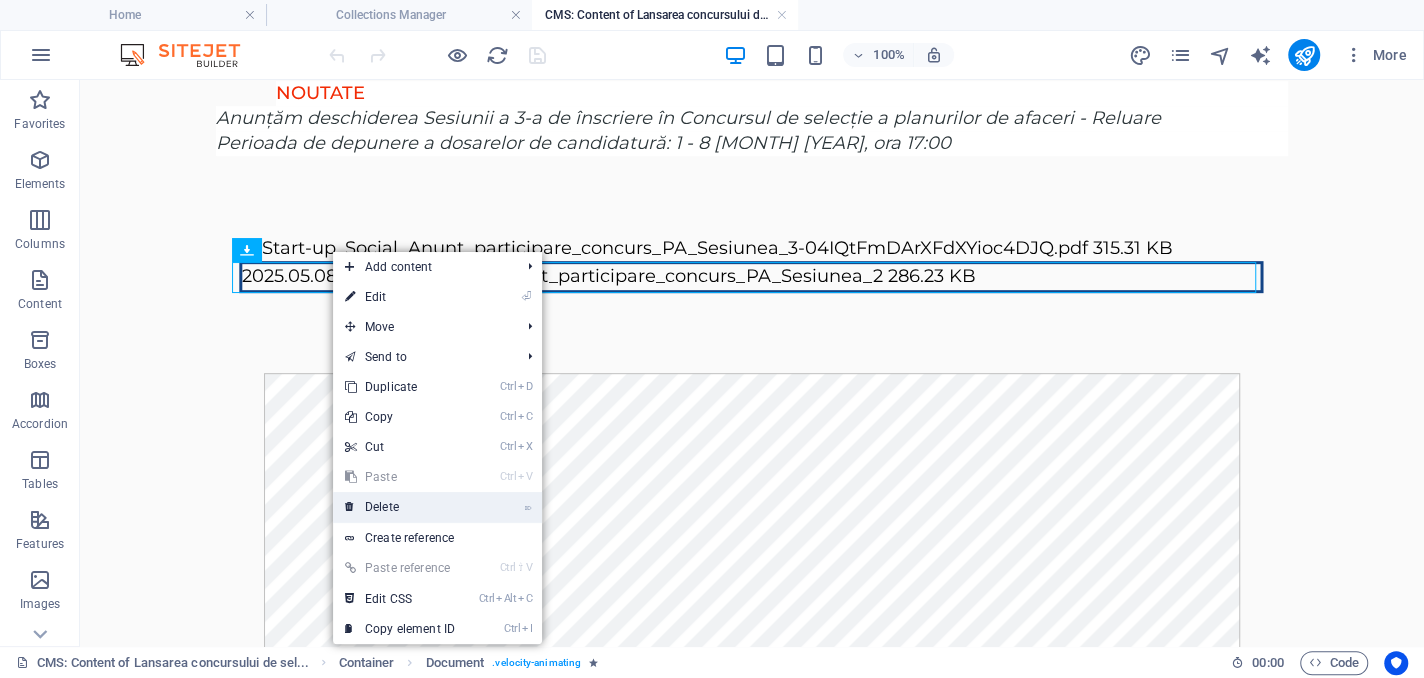 click on "⌦  Delete" at bounding box center (400, 507) 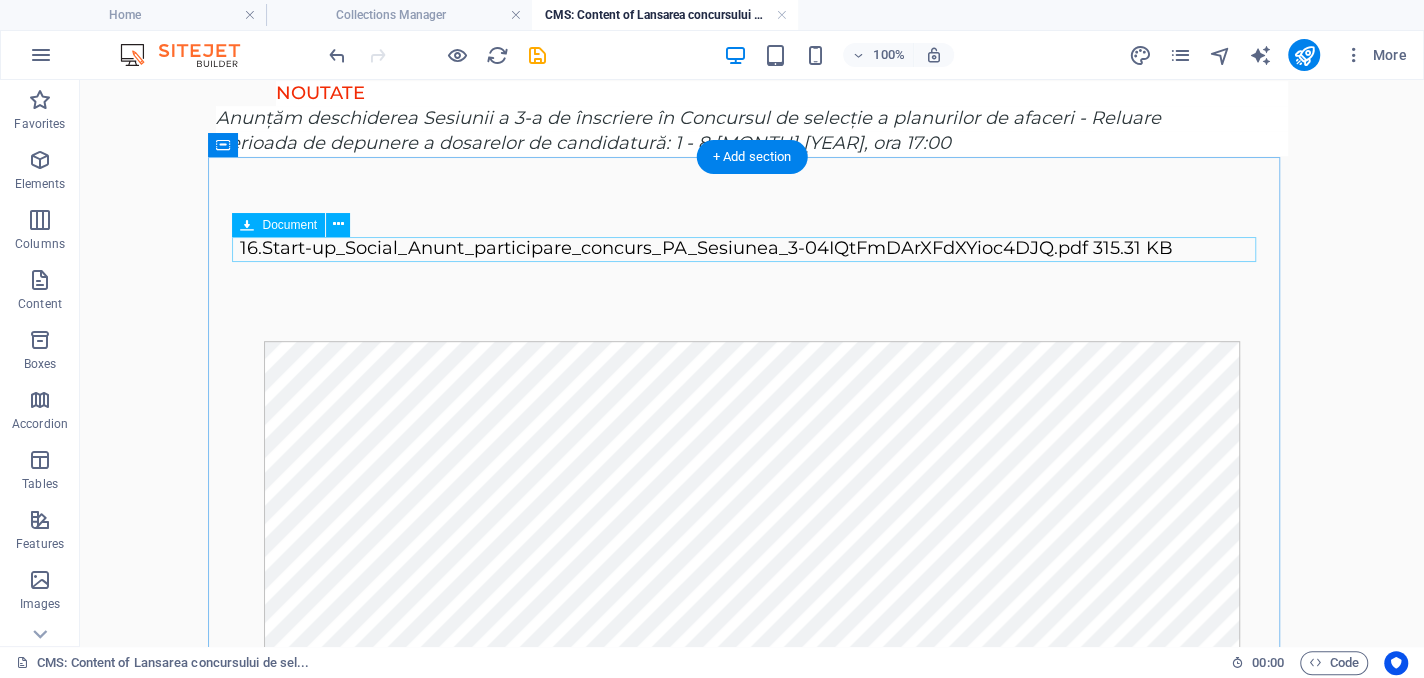 click on "16.Start-up_Social_Anunt_participare_concurs_PA_Sesiunea_3-04IQtFmDArXFdXYioc4DJQ.pdf   315.31 KB" at bounding box center [752, 248] 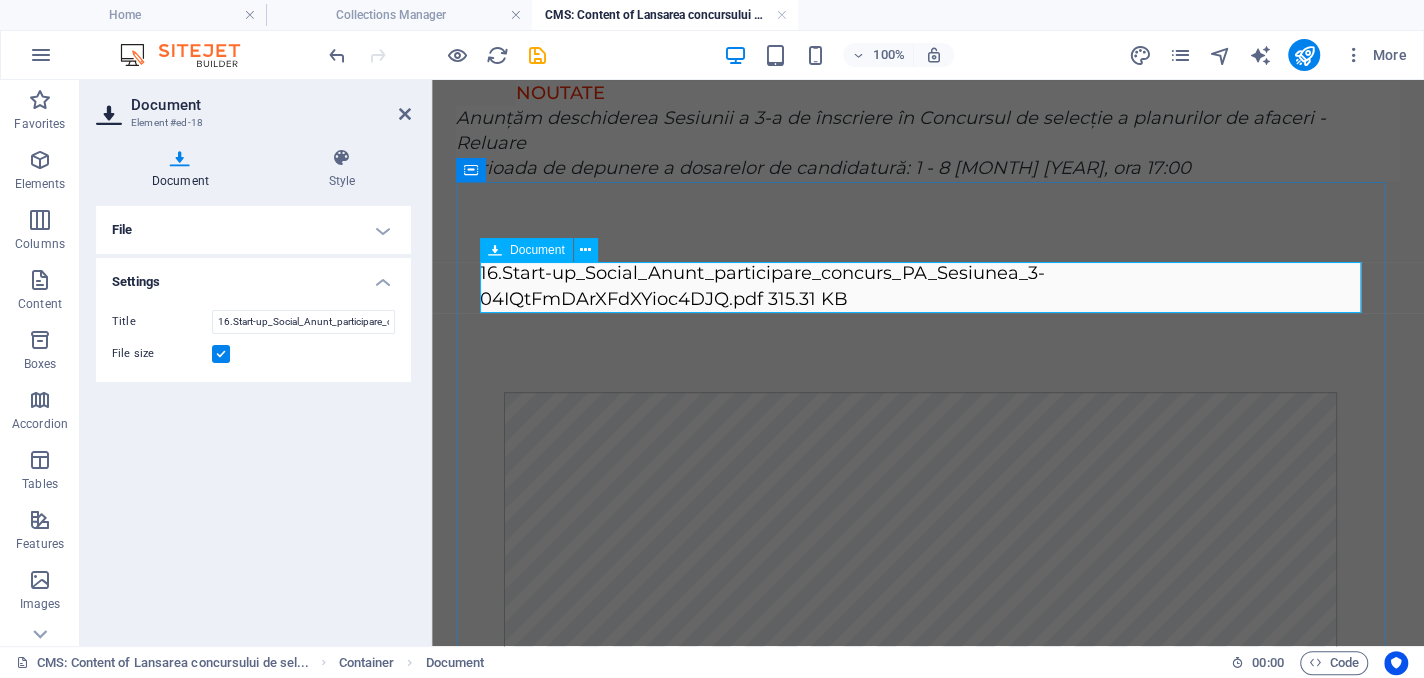 click on "16.Start-up_Social_Anunt_participare_concurs_PA_Sesiunea_3-04IQtFmDArXFdXYioc4DJQ.pdf   315.31 KB" at bounding box center (928, 286) 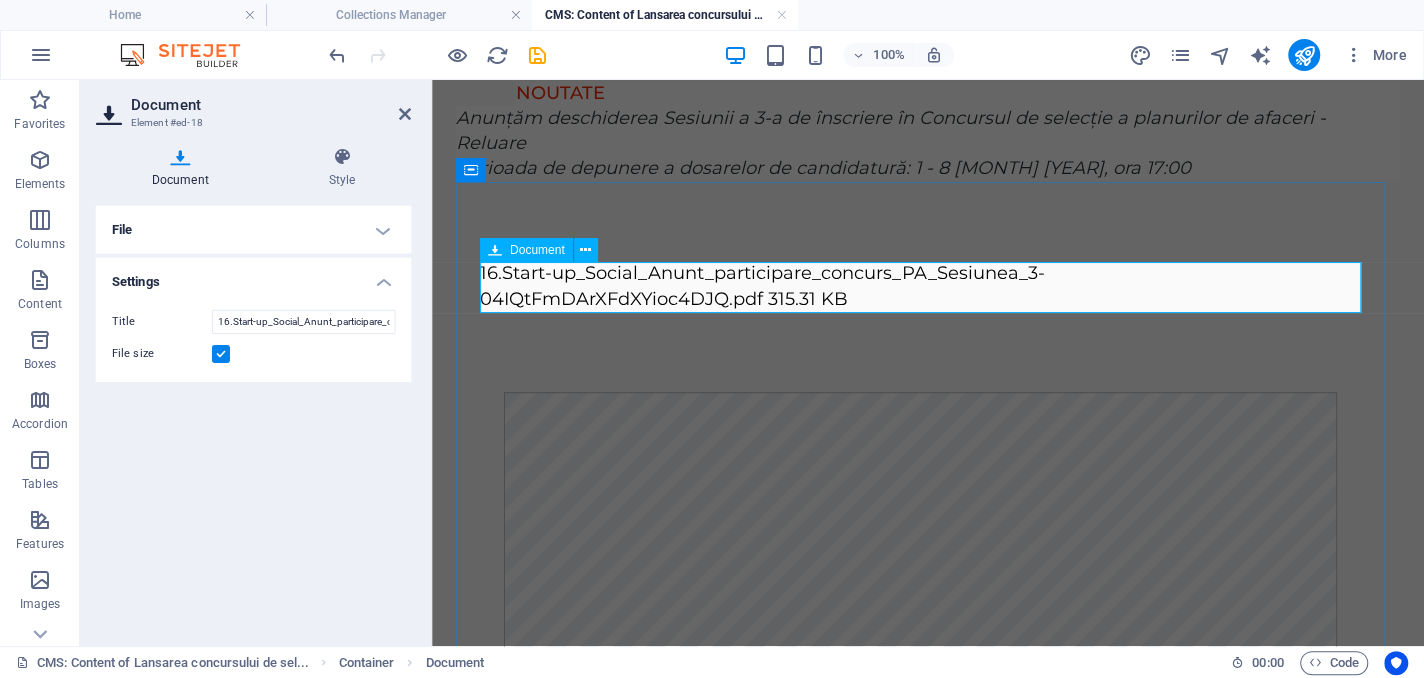 click on "16.Start-up_Social_Anunt_participare_concurs_PA_Sesiunea_3-04IQtFmDArXFdXYioc4DJQ.pdf   315.31 KB" at bounding box center (928, 286) 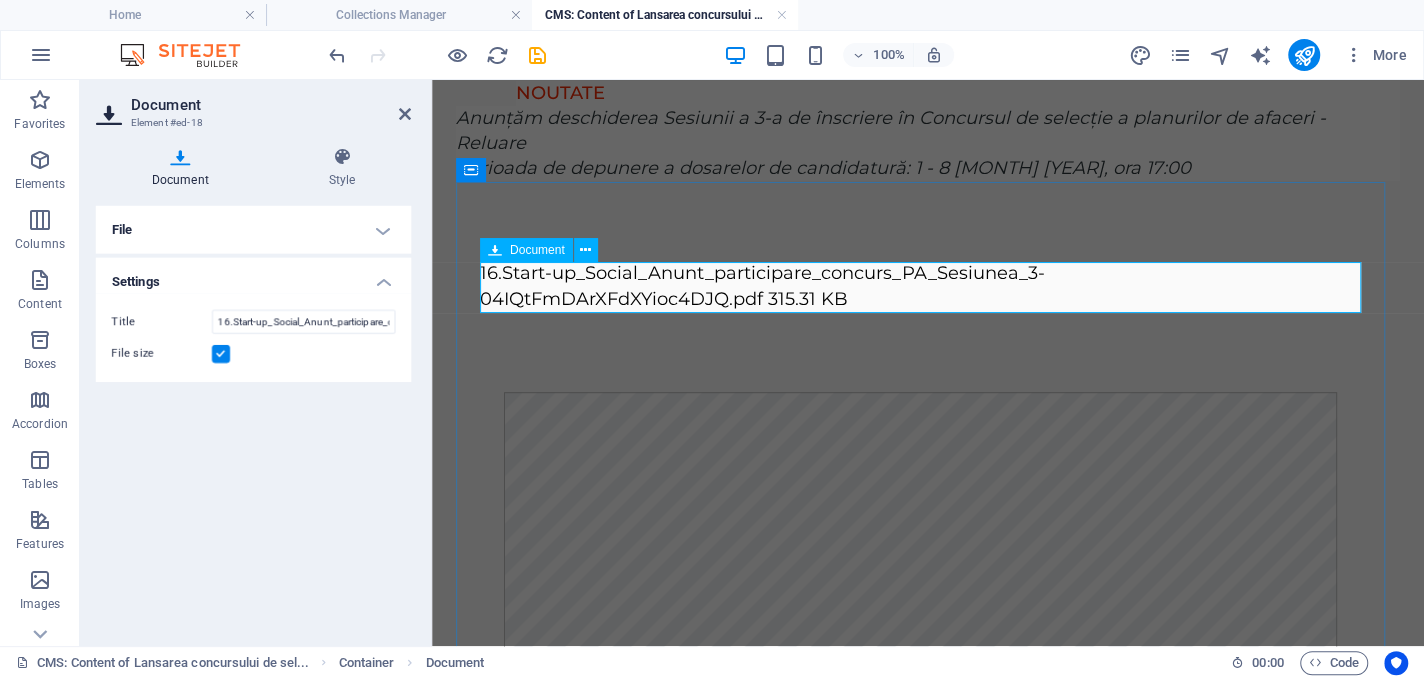 click on "16.Start-up_Social_Anunt_participare_concurs_PA_Sesiunea_3-04IQtFmDArXFdXYioc4DJQ.pdf   315.31 KB" at bounding box center [928, 286] 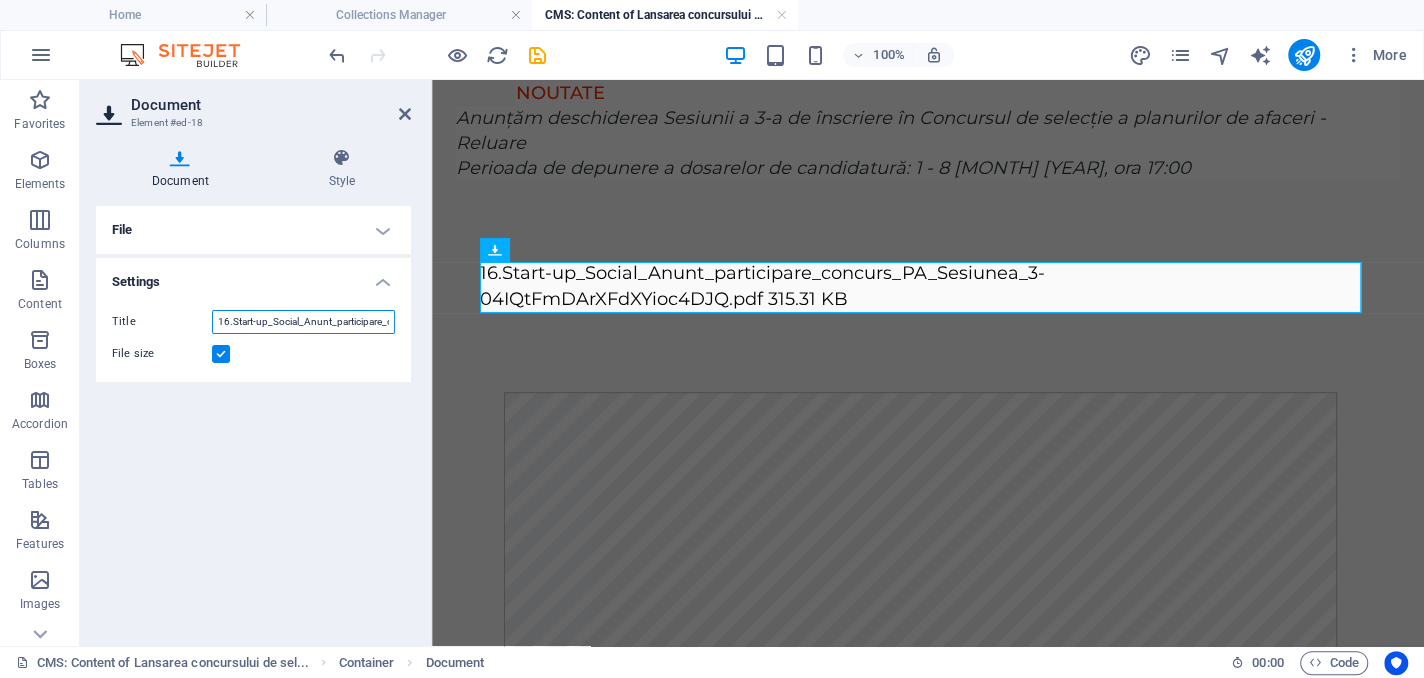 drag, startPoint x: 231, startPoint y: 318, endPoint x: 248, endPoint y: 327, distance: 19.235384 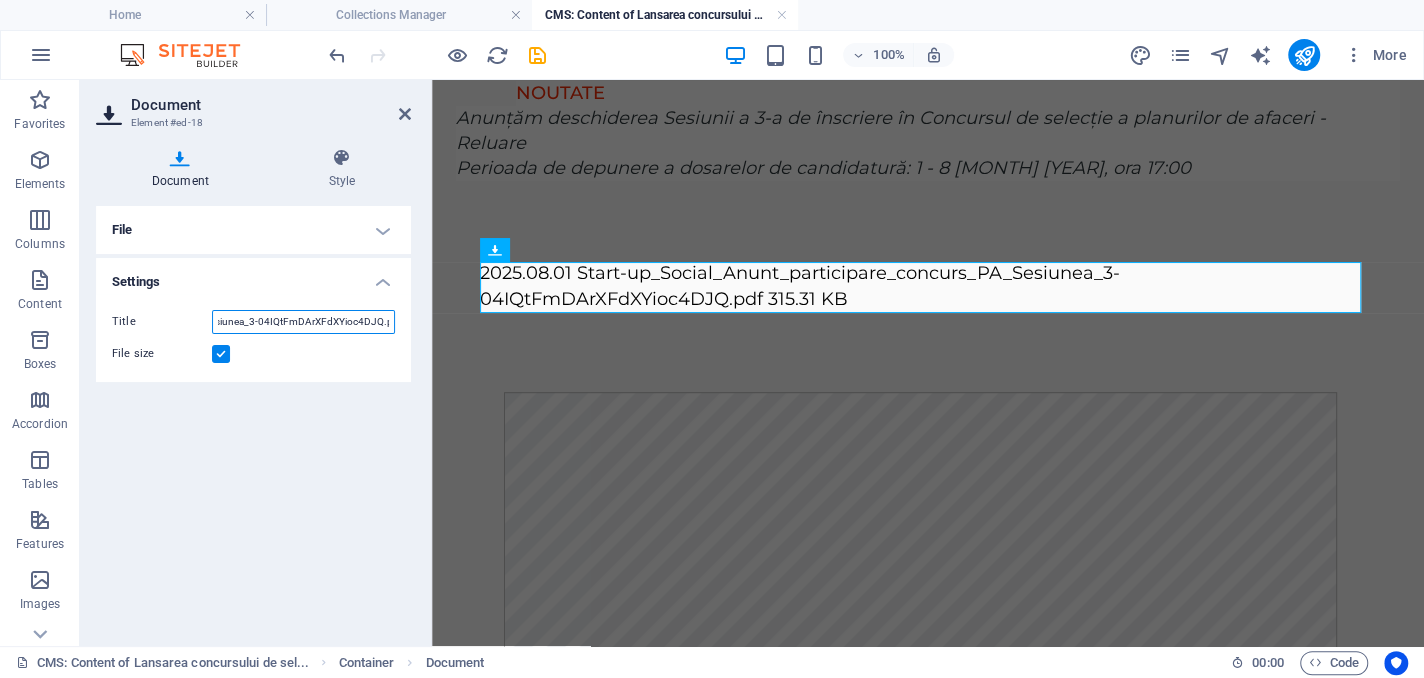 scroll, scrollTop: 0, scrollLeft: 285, axis: horizontal 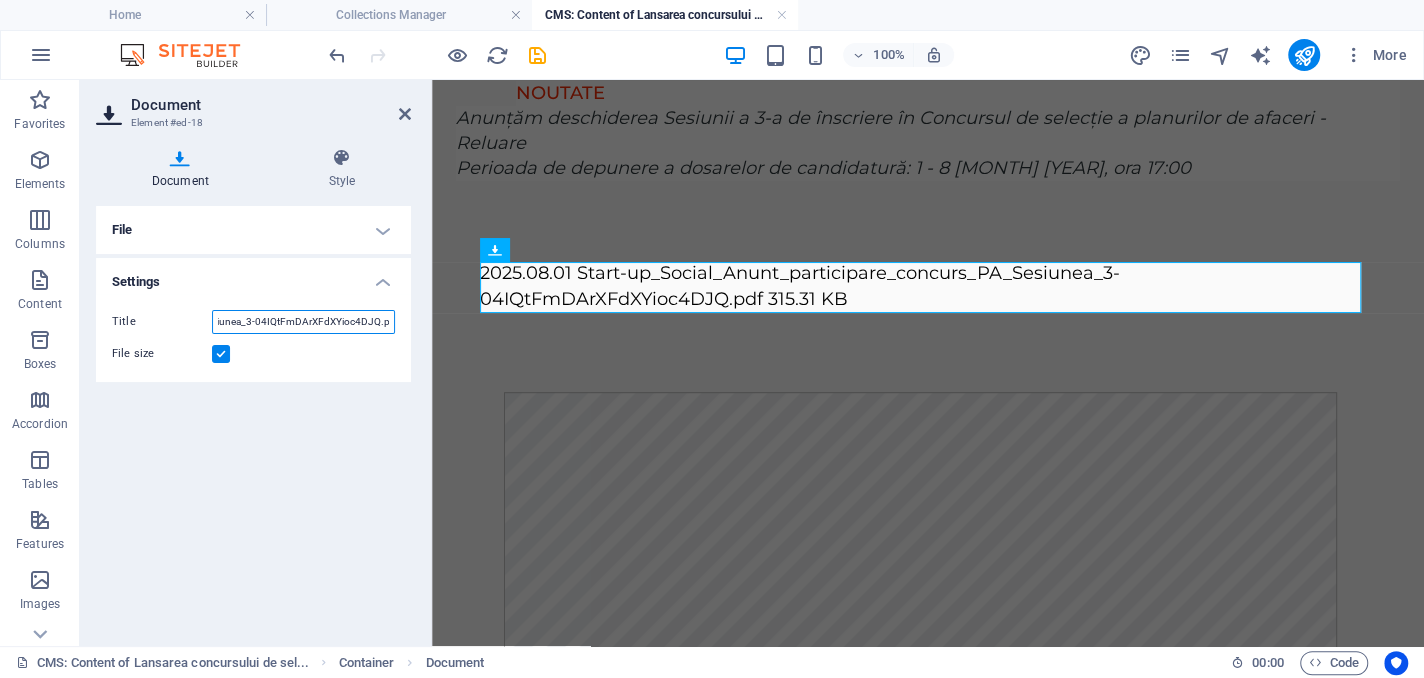 click on "2025.08.01 Start-up_Social_Anunt_participare_concurs_PA_Sesiunea_3-04IQtFmDArXFdXYioc4DJQ.pdf" at bounding box center [303, 322] 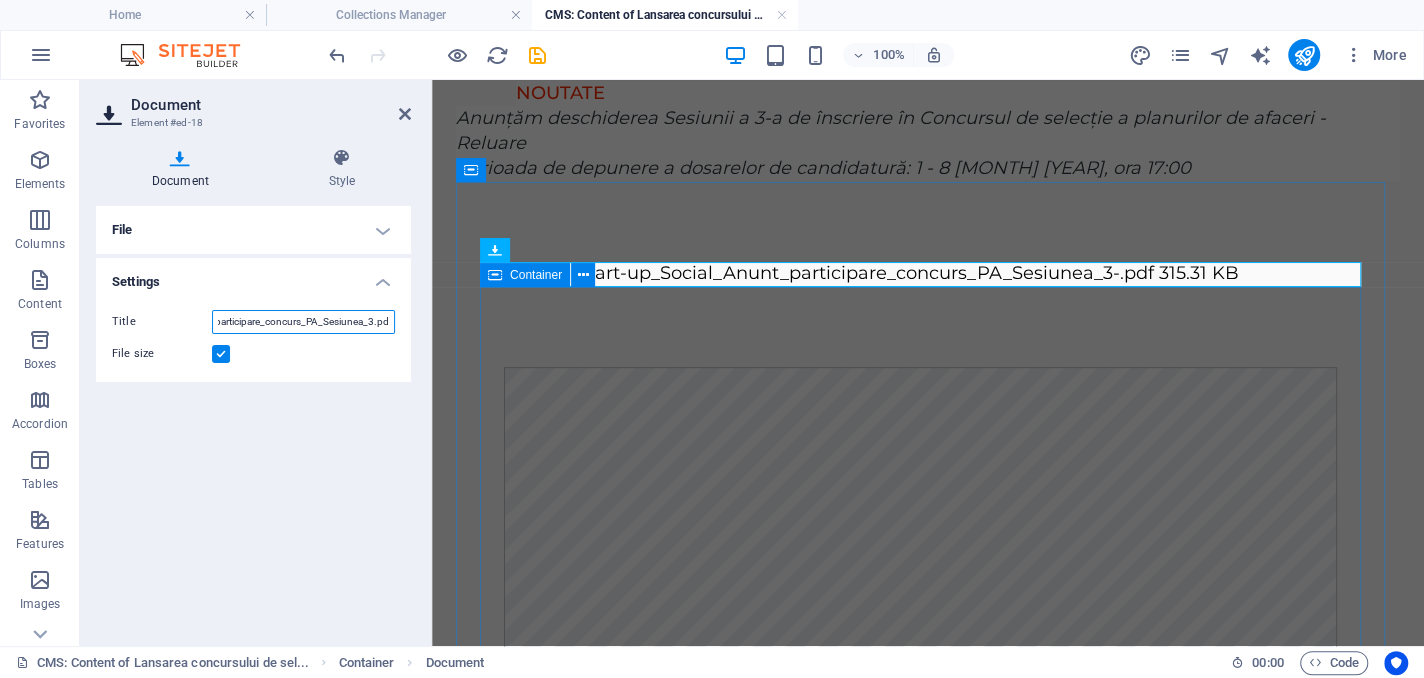 scroll, scrollTop: 0, scrollLeft: 160, axis: horizontal 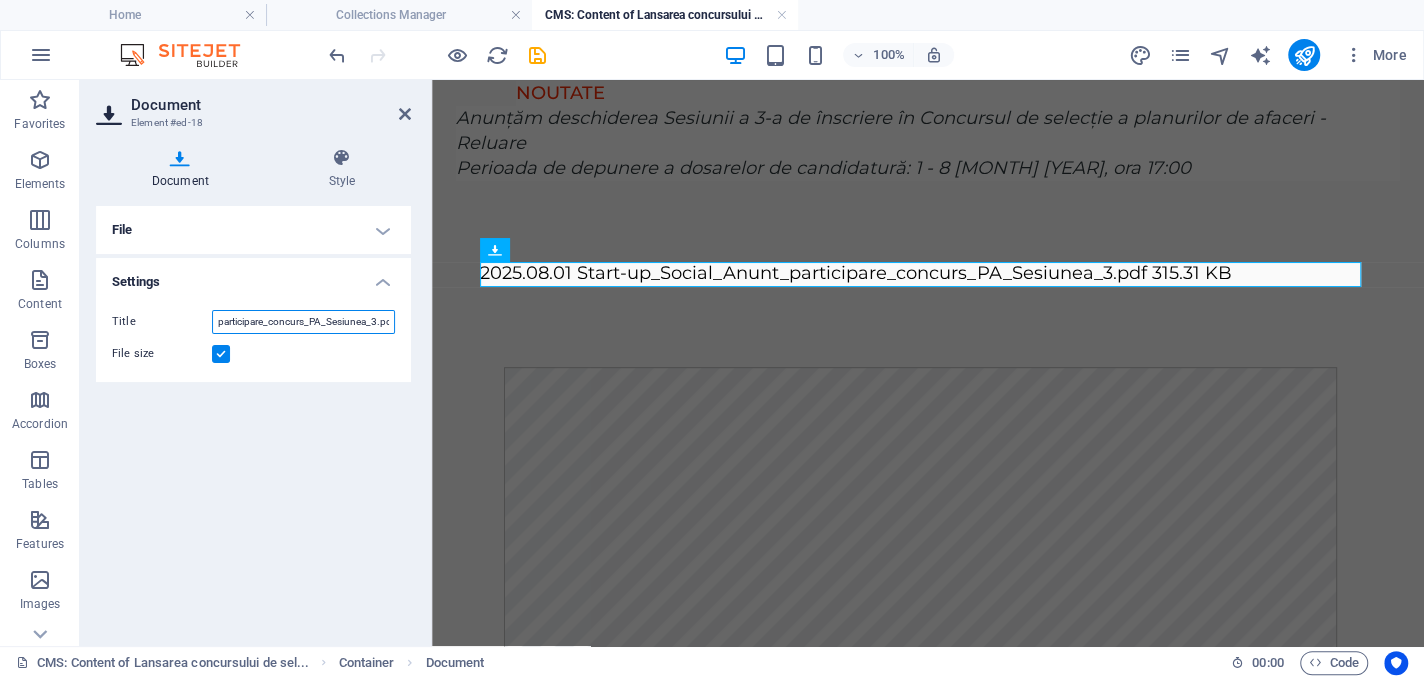 type on "2025.08.01 Start-up_Social_Anunt_participare_concurs_PA_Sesiunea_3.pdf" 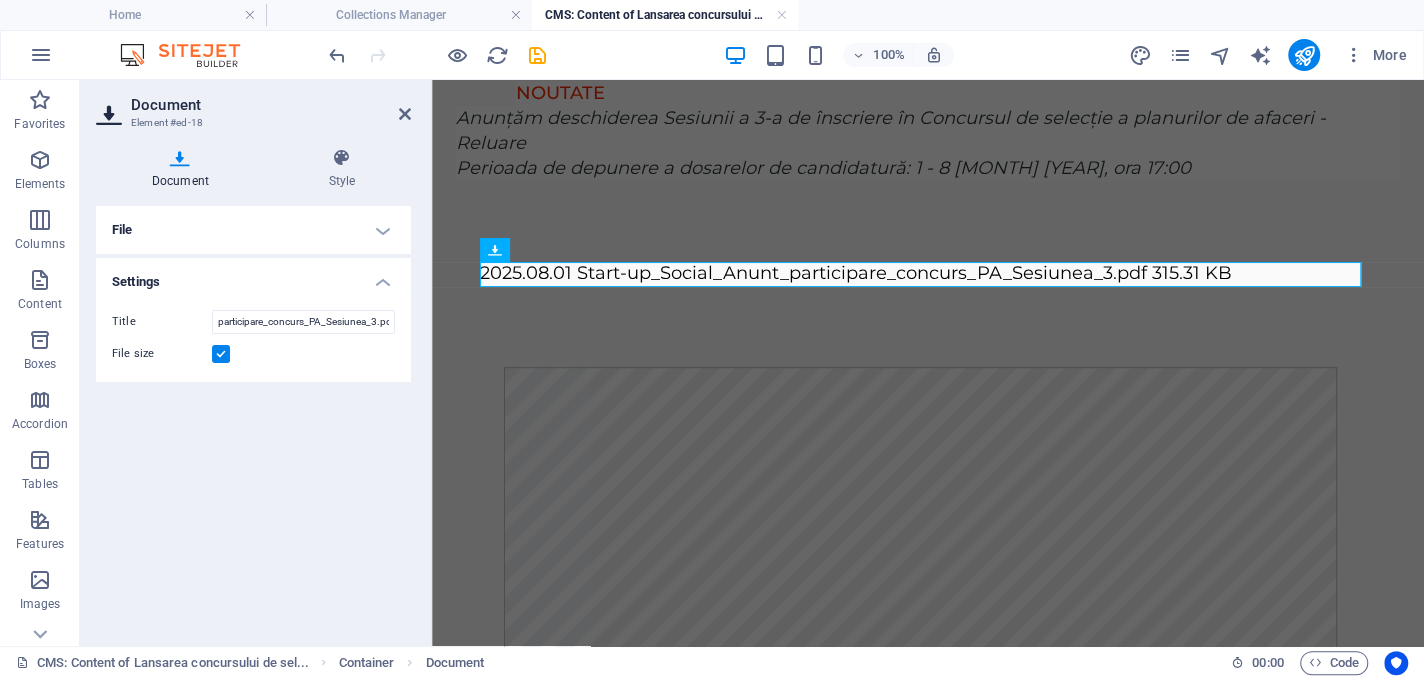 scroll, scrollTop: 0, scrollLeft: 0, axis: both 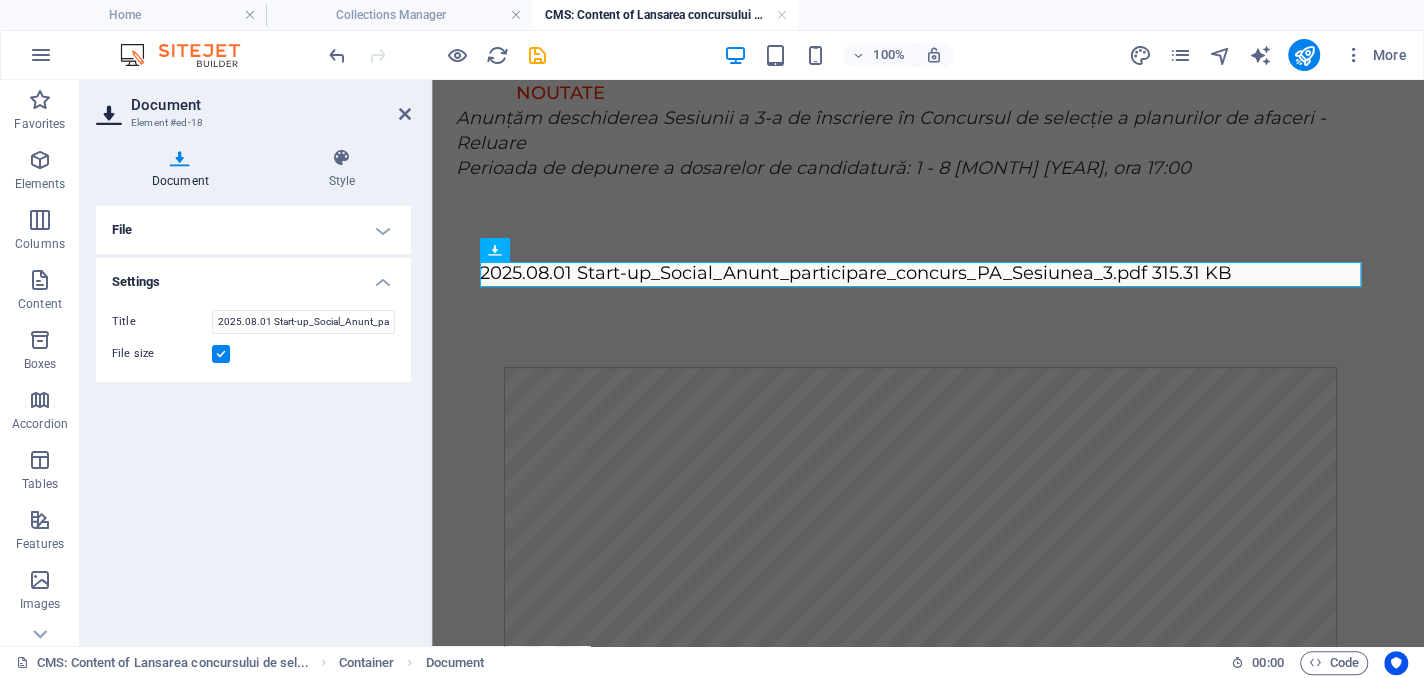 click on "File Drag files here, click to choose files or select files from Files or our free stock photos & videos Copy this link to link a document from a content page. https://cdn1.site-media.eu/images/document/18058660/16.Start-up_Social_Anunt_participare_concurs_PA_Sesiunea_3-04IQtFmDArXFdXYioc4DJQ.pdf Settings Title 2025.08.01 Start-up_Social_Anunt_participare_concurs_PA_Sesiunea_3.pdf File size" at bounding box center (253, 418) 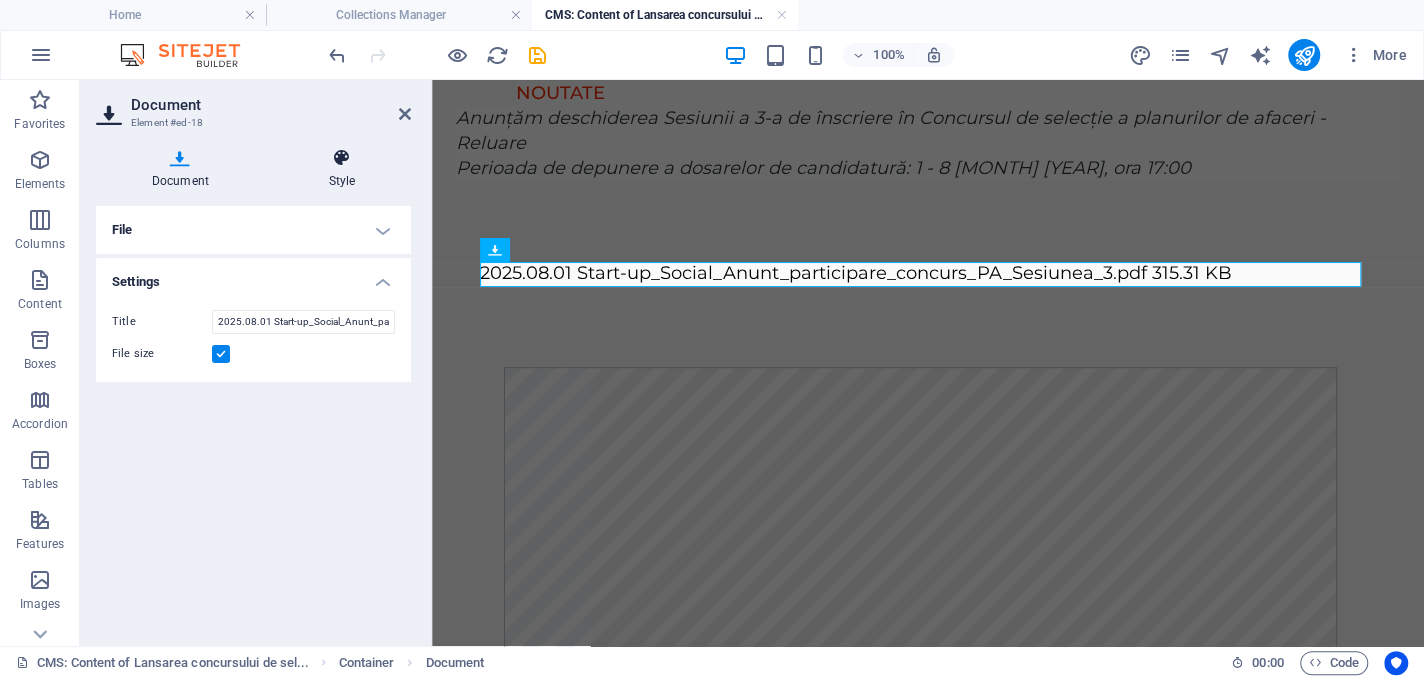 click on "Style" at bounding box center (342, 169) 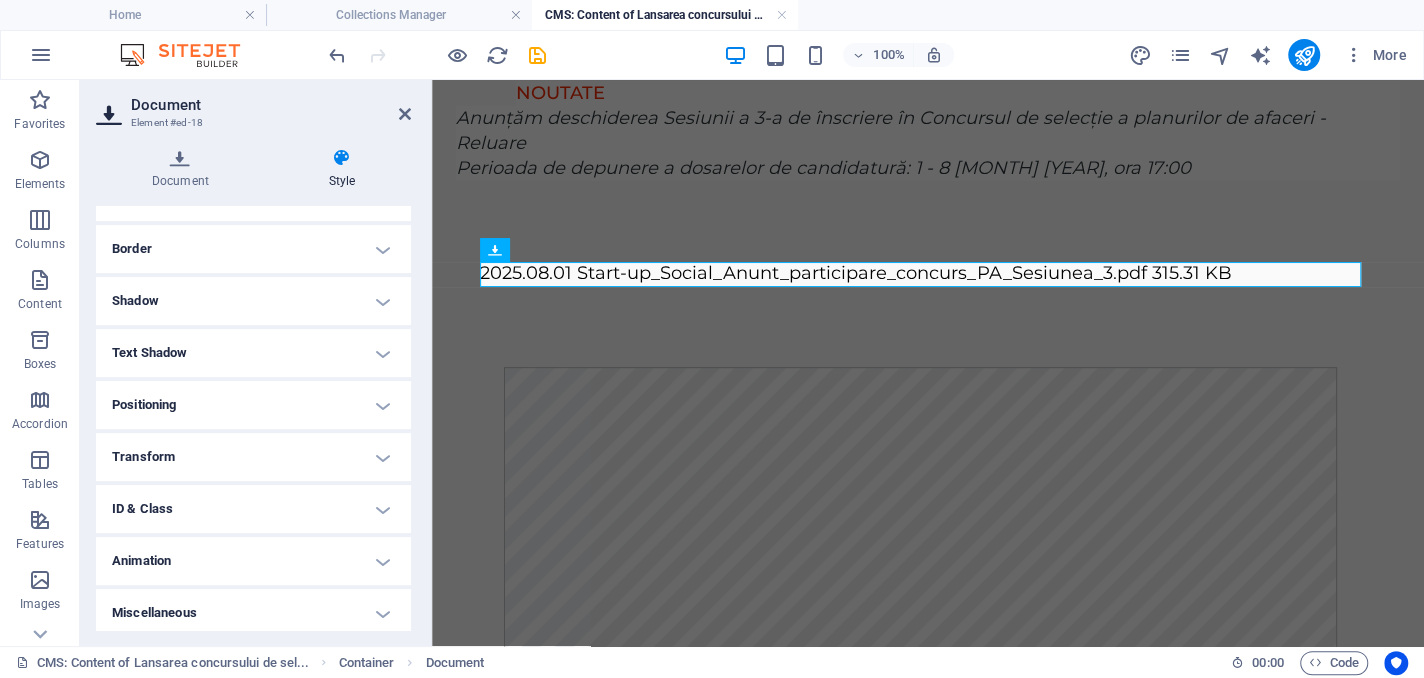 scroll, scrollTop: 419, scrollLeft: 0, axis: vertical 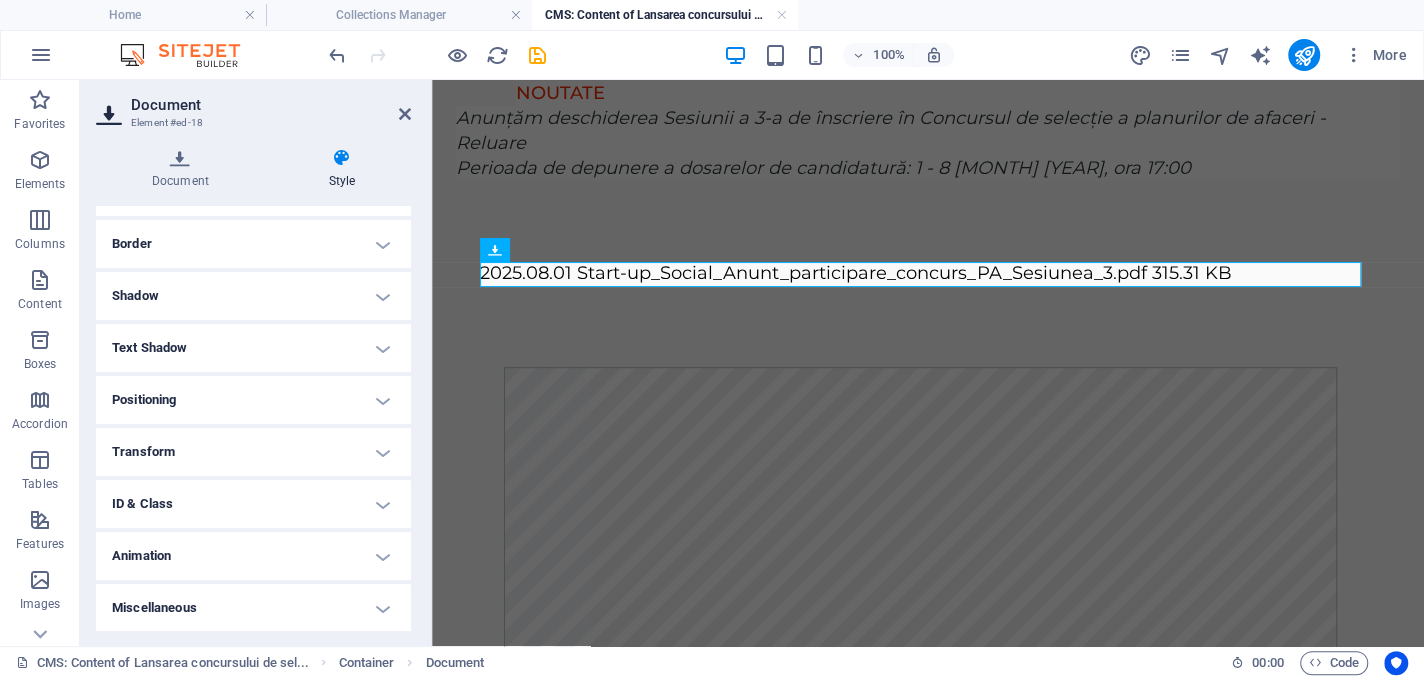 click on "Animation" at bounding box center [253, 556] 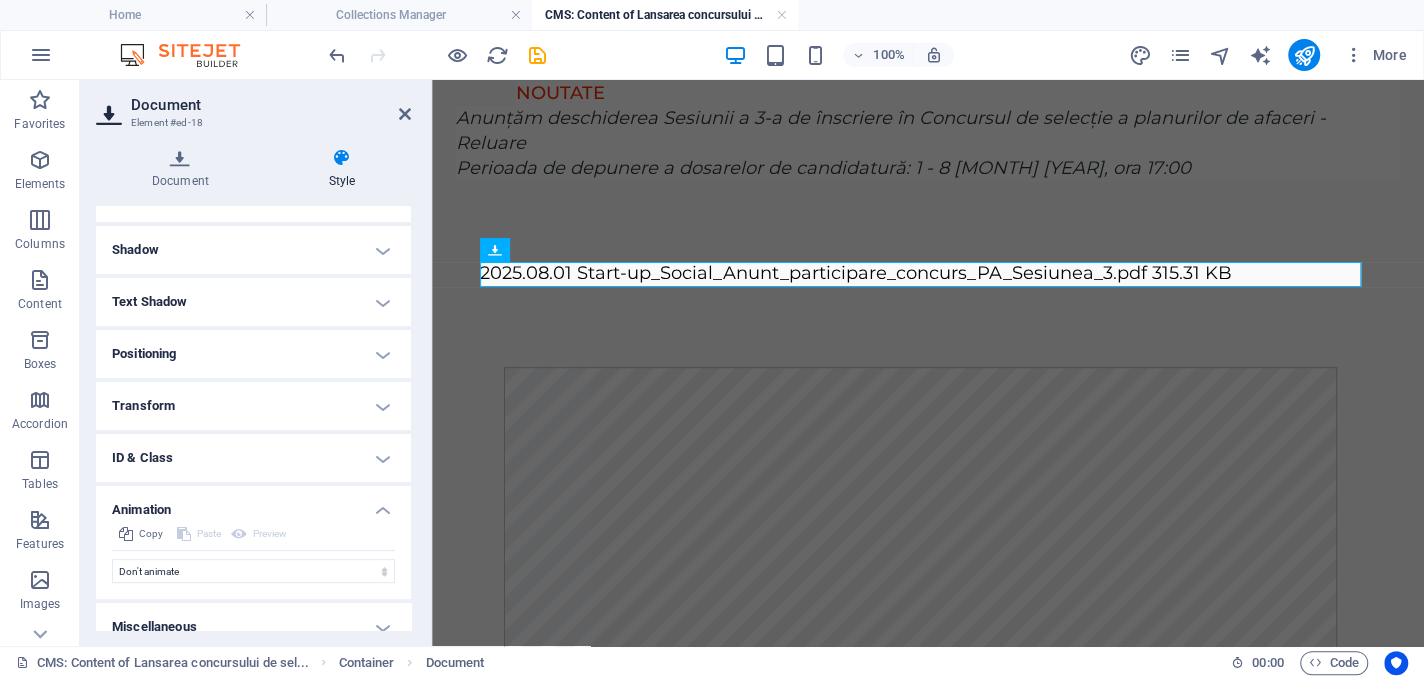 scroll, scrollTop: 484, scrollLeft: 0, axis: vertical 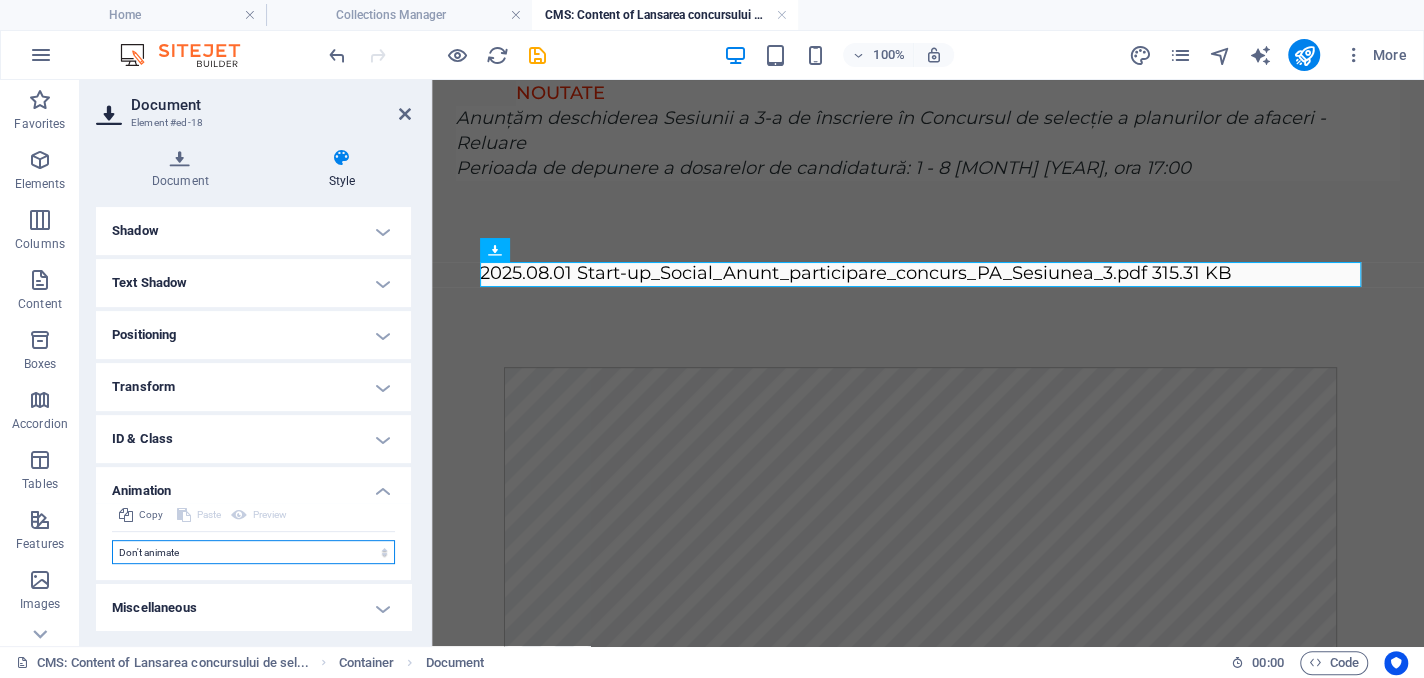 click on "Don't animate Show / Hide Slide up/down Zoom in/out Slide left to right Slide right to left Slide top to bottom Slide bottom to top Pulse Blink Open as overlay" at bounding box center [253, 552] 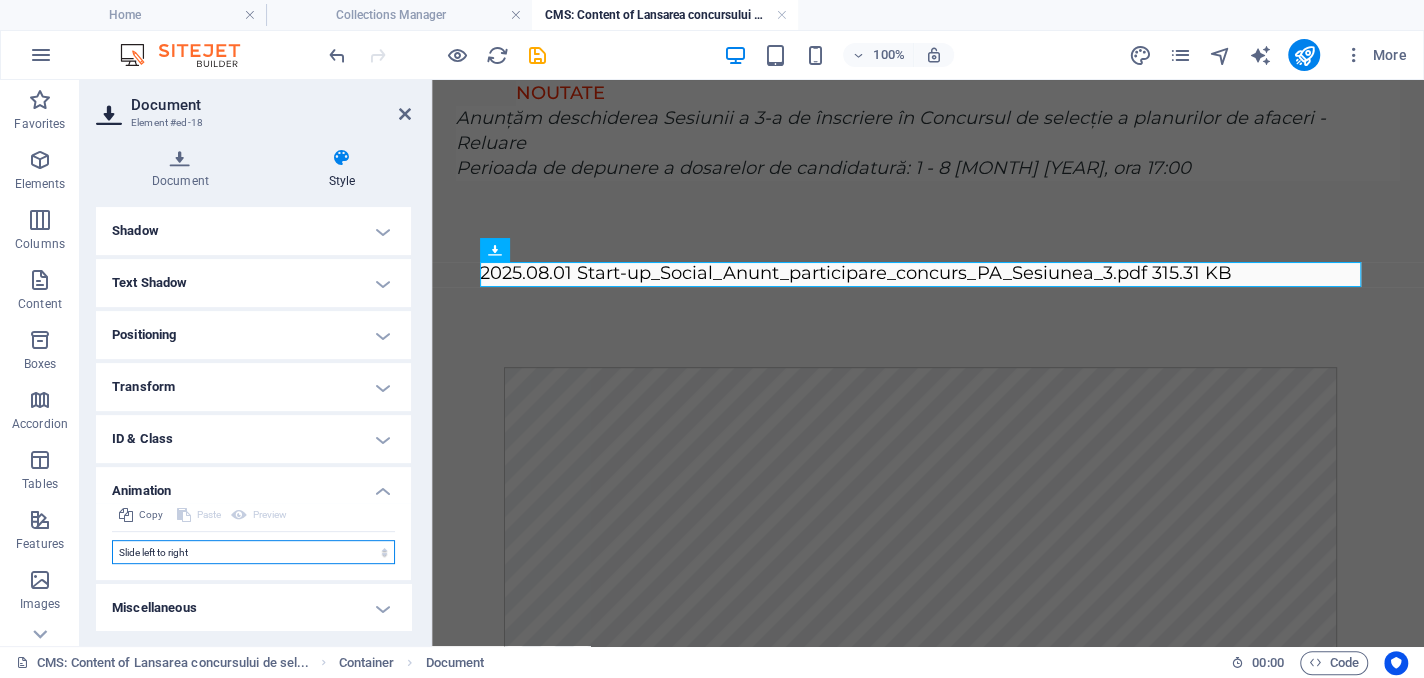 click on "Don't animate Show / Hide Slide up/down Zoom in/out Slide left to right Slide right to left Slide top to bottom Slide bottom to top Pulse Blink Open as overlay" at bounding box center [253, 552] 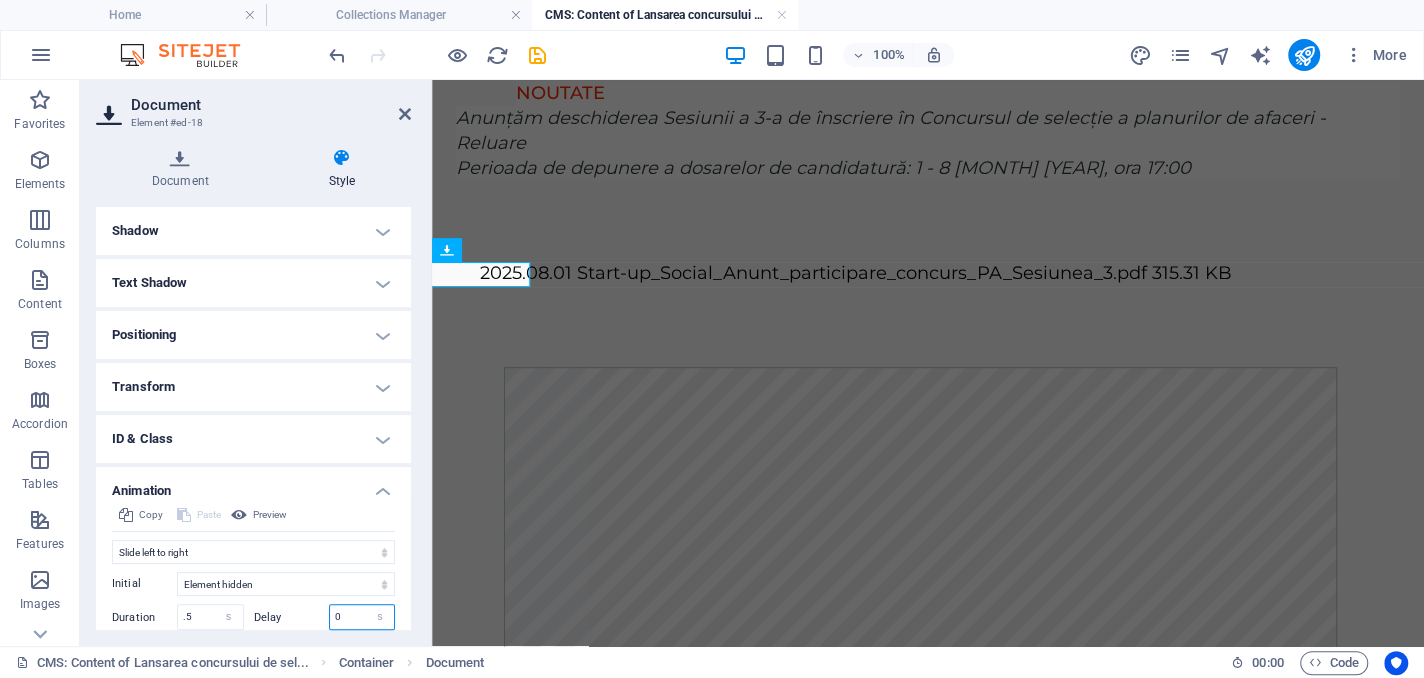 drag, startPoint x: 340, startPoint y: 611, endPoint x: 291, endPoint y: 610, distance: 49.010204 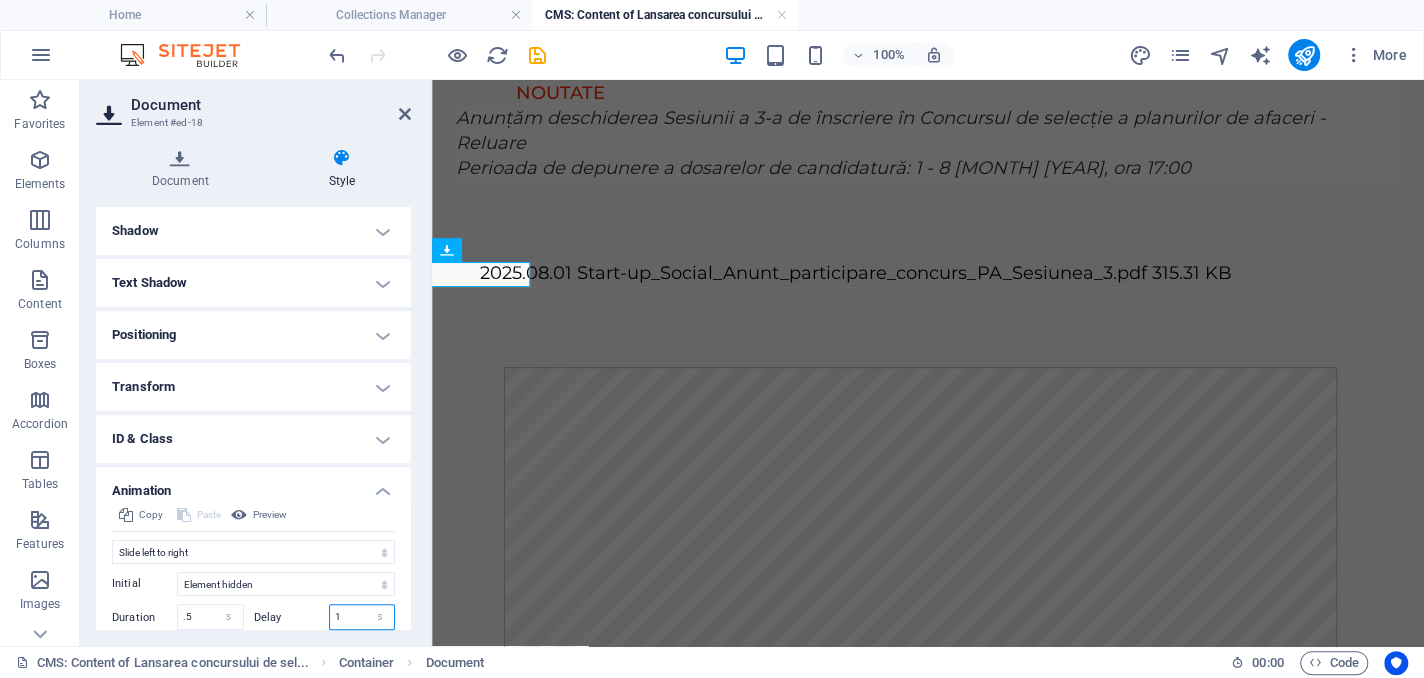 type on "1" 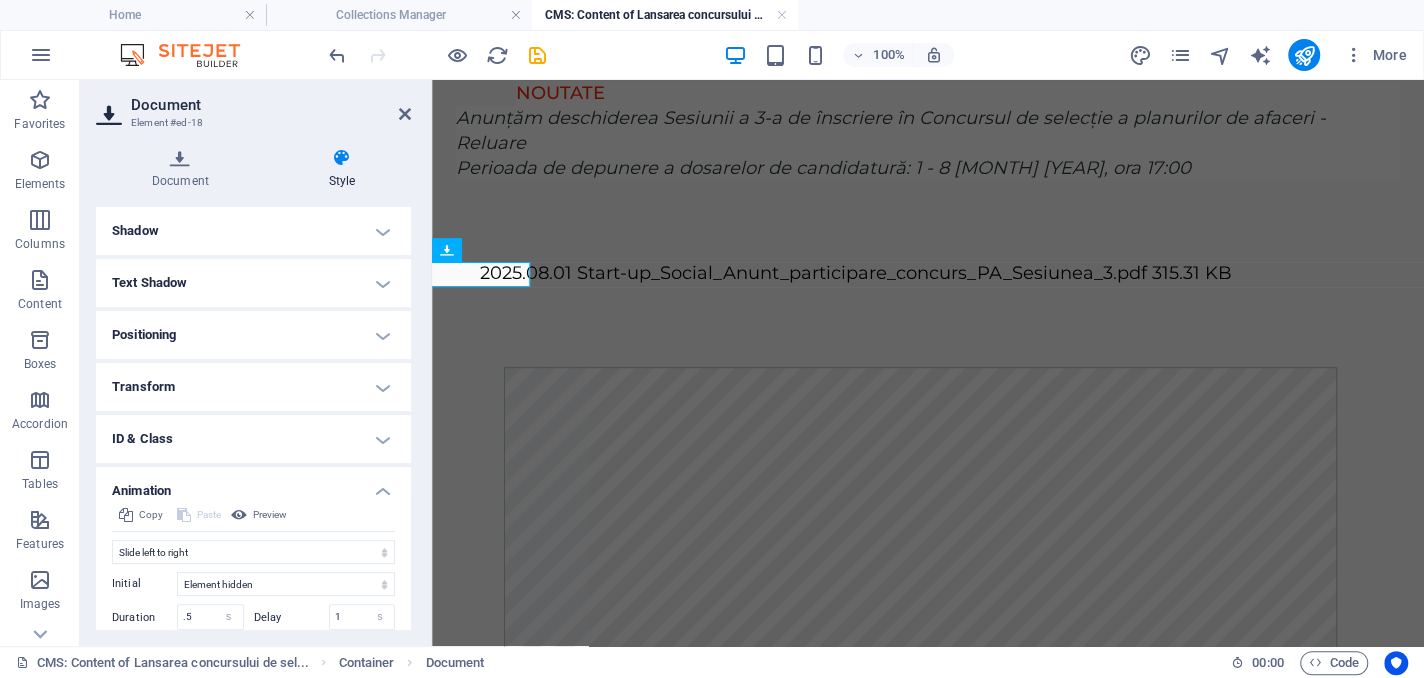 click on "Delay" at bounding box center [291, 617] 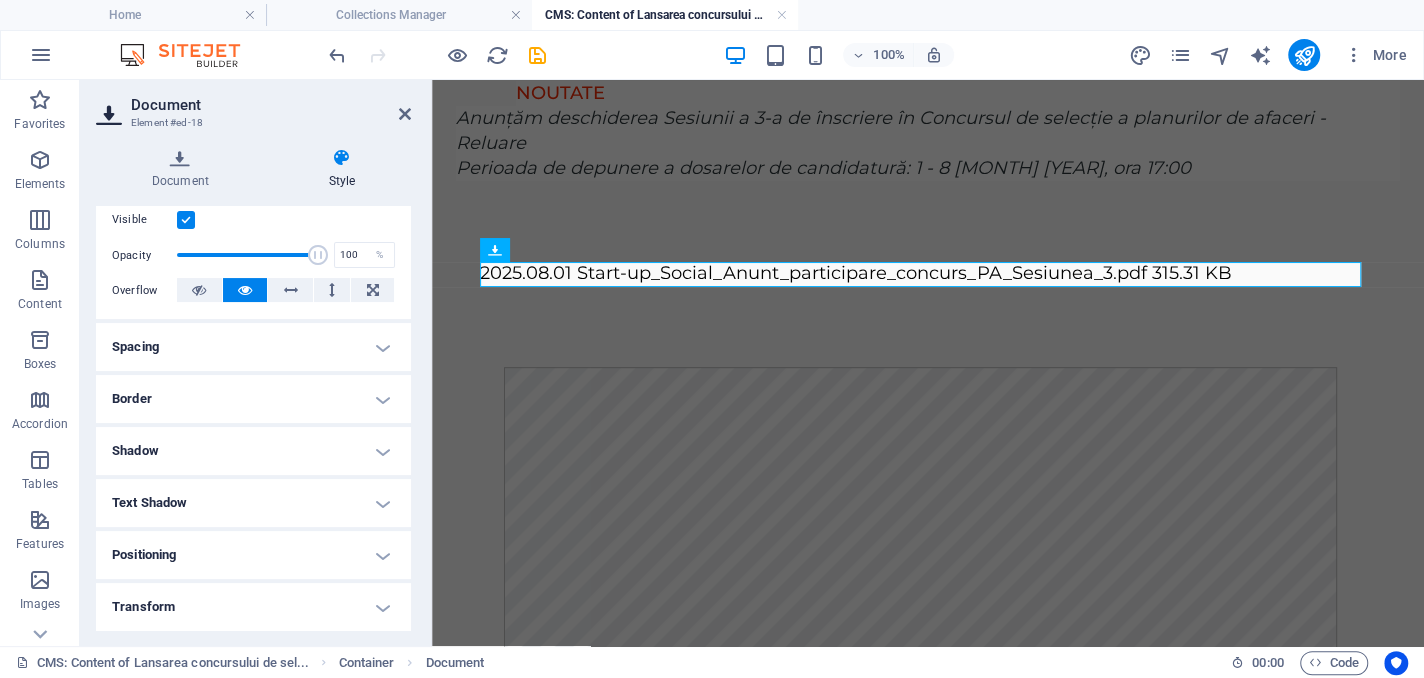 scroll, scrollTop: 300, scrollLeft: 0, axis: vertical 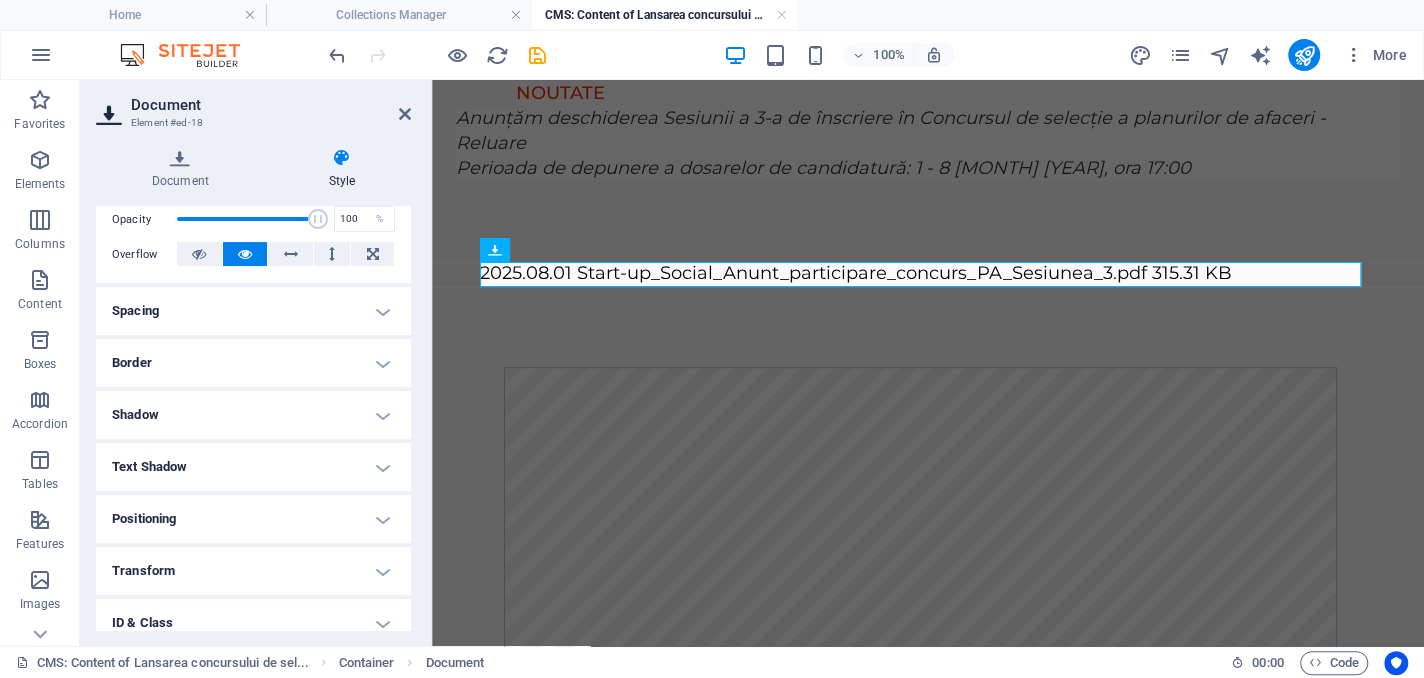 click on "Border" at bounding box center [253, 363] 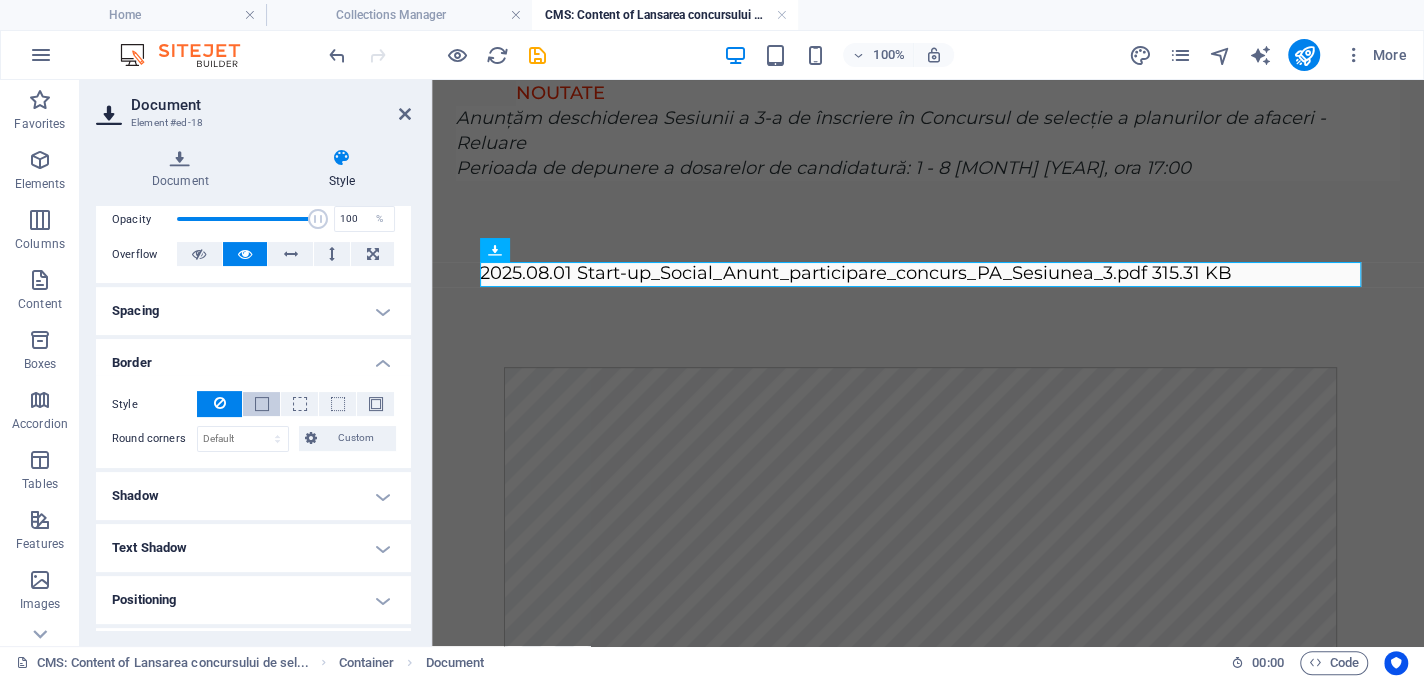 click at bounding box center (261, 404) 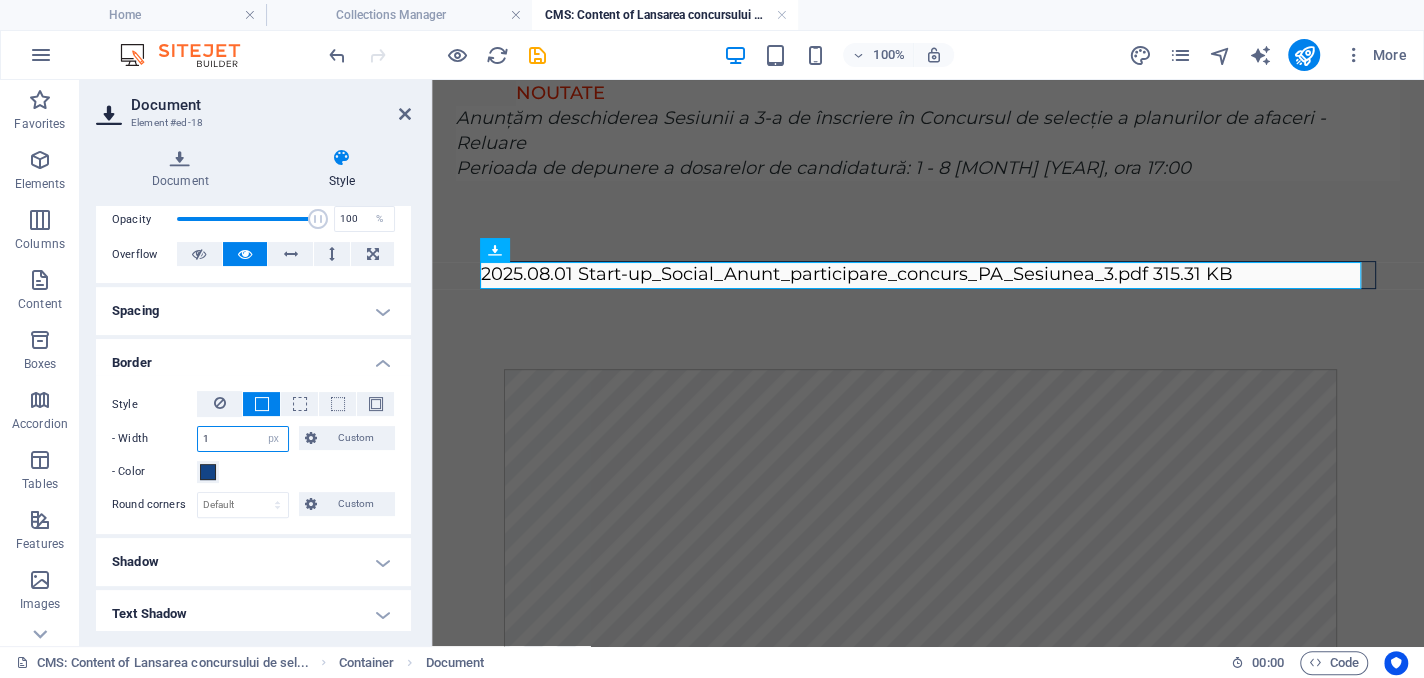 drag, startPoint x: 218, startPoint y: 434, endPoint x: 157, endPoint y: 433, distance: 61.008198 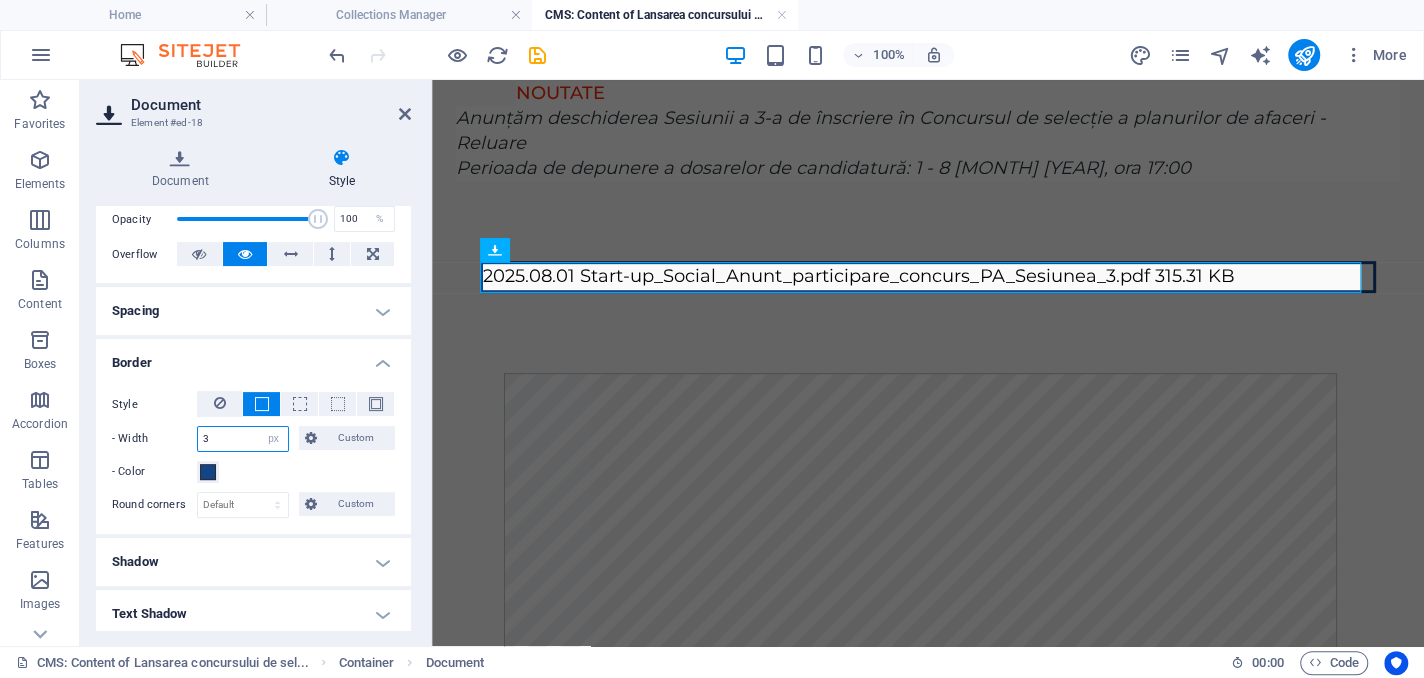 type on "3" 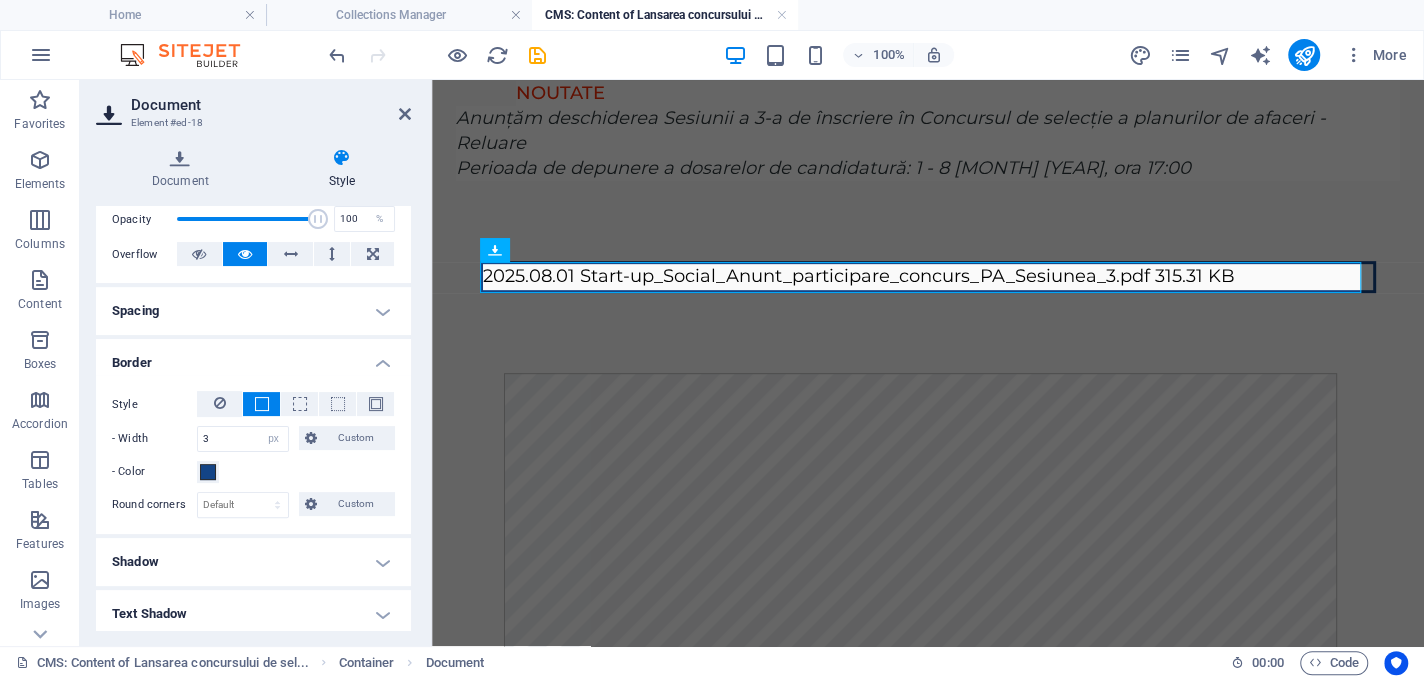 click on "Document Style File Drag files here, click to choose files or select files from Files or our free stock photos & videos Copy this link to link a document from a content page. https://cdn1.site-media.eu/images/document/18058660/16.Start-up_Social_Anunt_participare_concurs_PA_Sesiunea_3-04IQtFmDArXFdXYioc4DJQ.pdf Settings Title 2025.08.01 Start-up_Social_Anunt_participare_concurs_PA_Sesiunea_3.pdf File size Preset Element Layout How this element expands within the layout (Flexbox). Size Default auto px % 1/1 1/2 1/3 1/4 1/5 1/6 1/7 1/8 1/9 1/10 Grow Shrink Order Container layout Visible Visible Opacity 100 % Overflow Spacing Margin Default auto px % rem vw vh Custom Custom auto px % rem vw vh auto px % rem vw vh auto px % rem vw vh auto px % rem vw vh Padding Default px rem % vh vw Custom Custom px rem % vh vw px rem % vh vw px rem % vh vw px rem % vh vw Border Style              - Width 3 auto px rem % vh vw Custom Custom 3 auto px rem % vh vw 3 auto px rem % vh vw 3 auto px rem % vh vw 3 auto px rem" at bounding box center (253, 389) 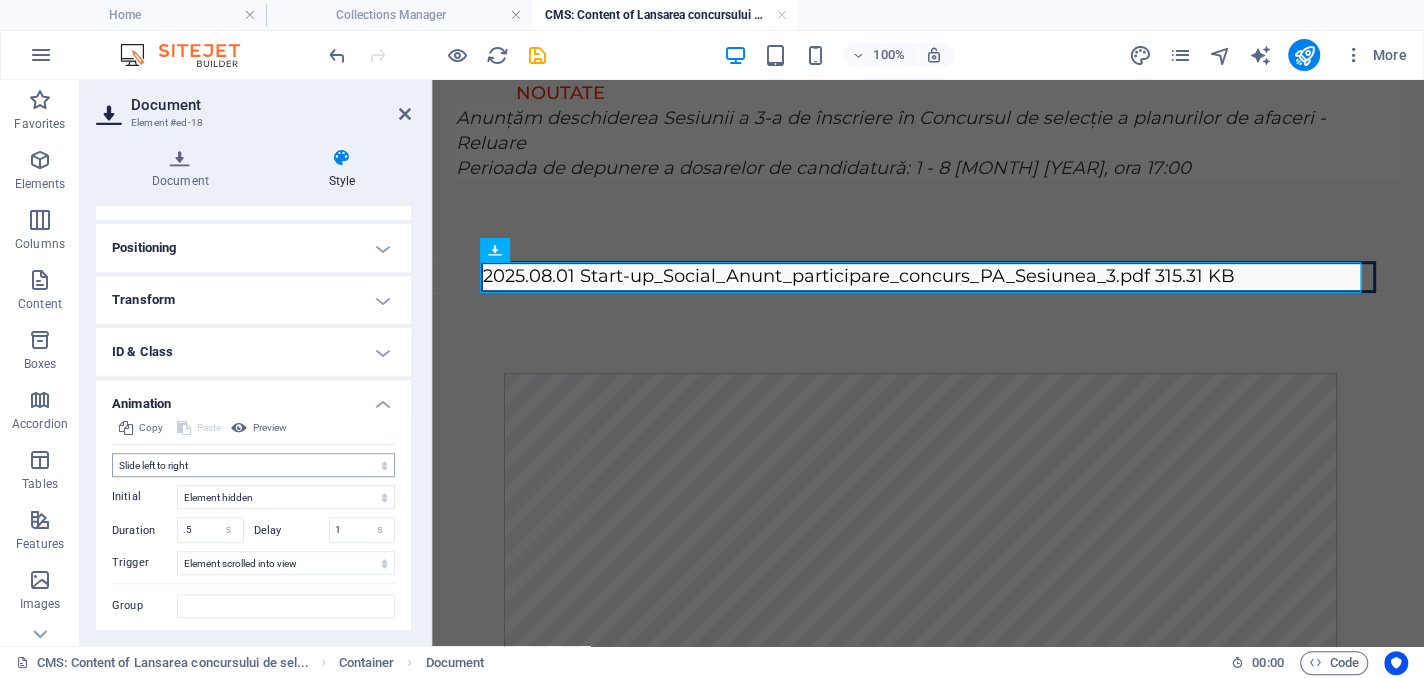 scroll, scrollTop: 769, scrollLeft: 0, axis: vertical 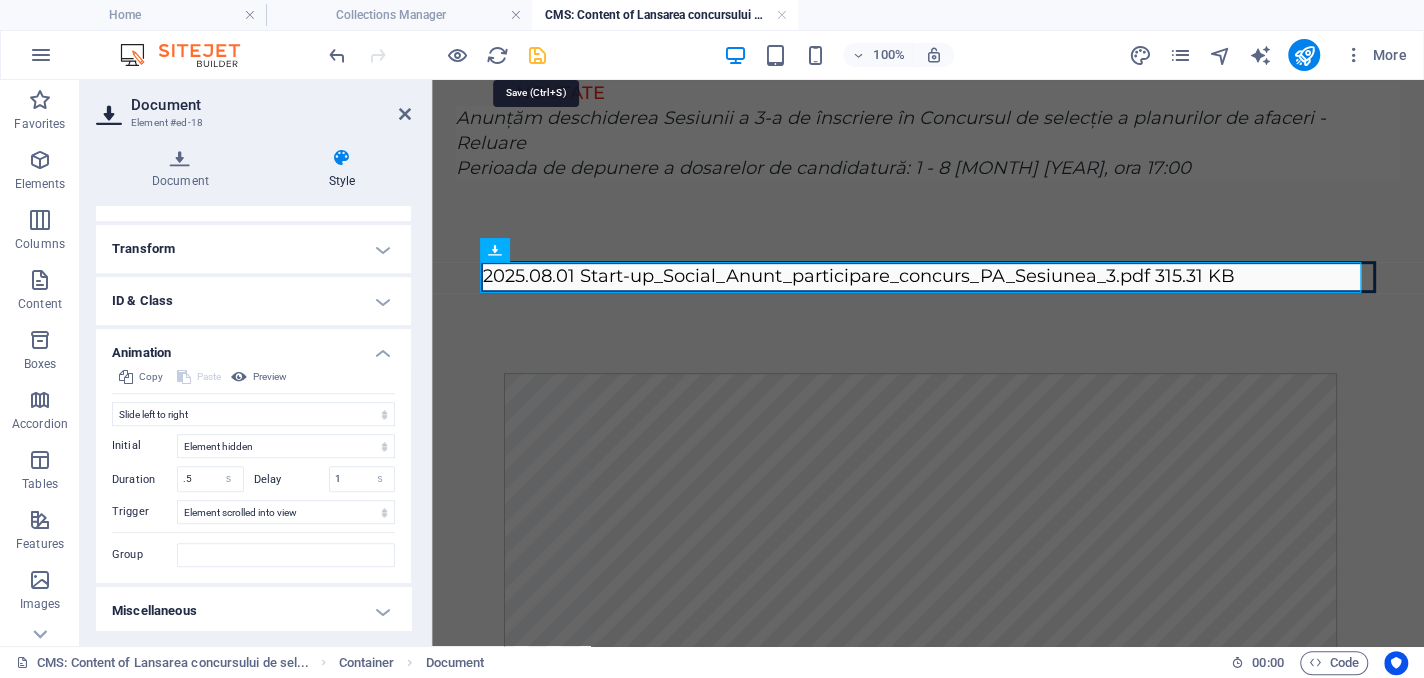 click at bounding box center (537, 55) 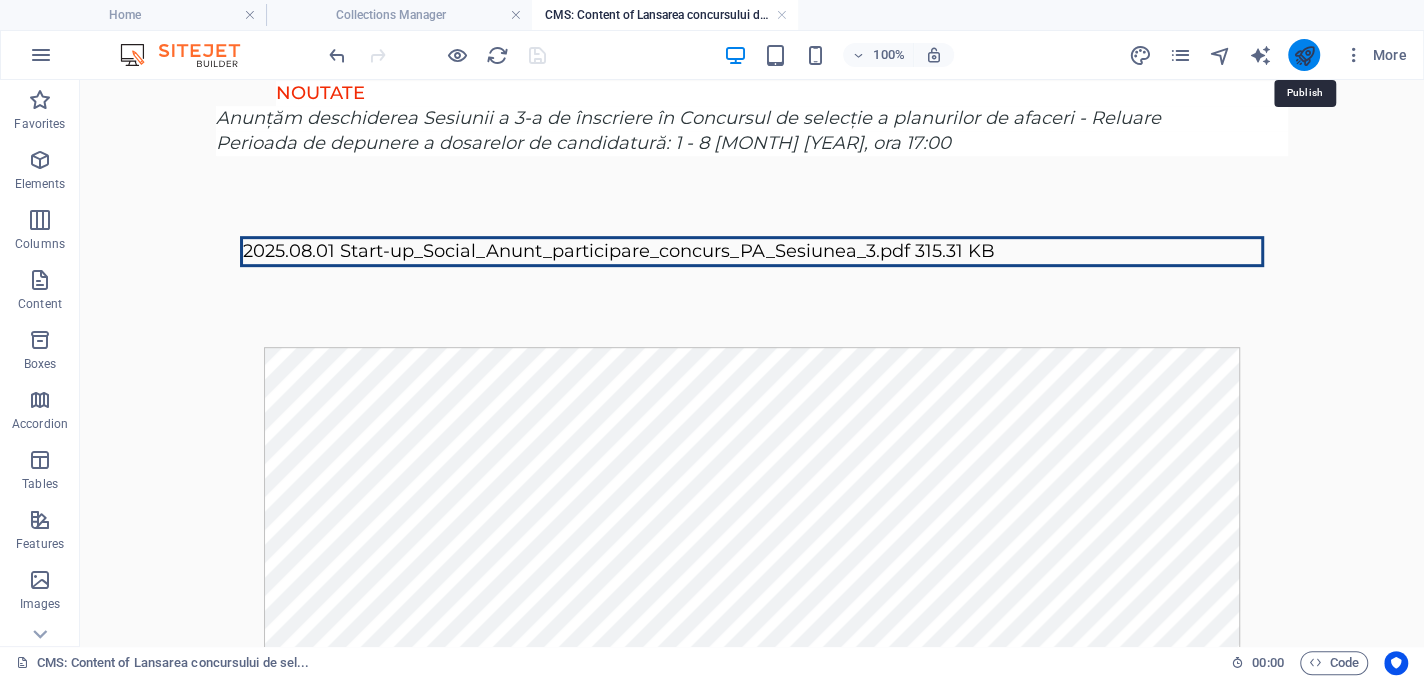 click at bounding box center (1303, 55) 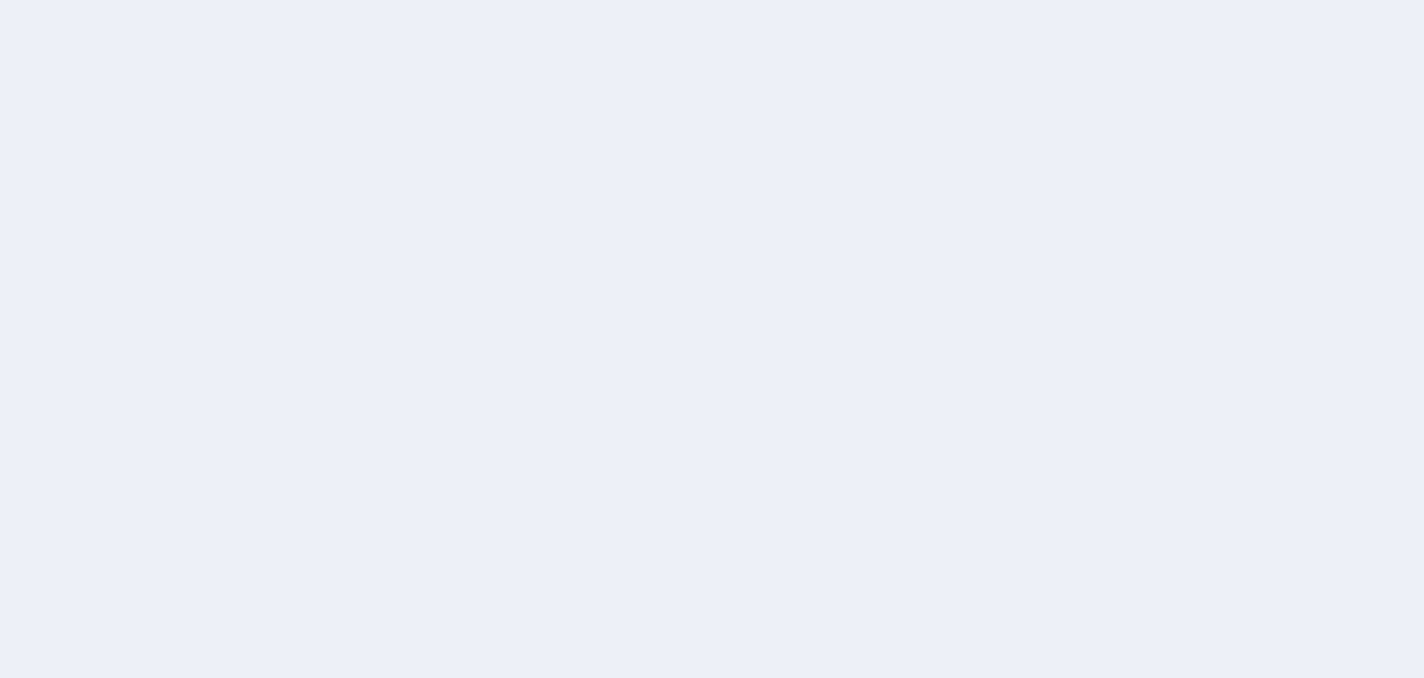 scroll, scrollTop: 0, scrollLeft: 0, axis: both 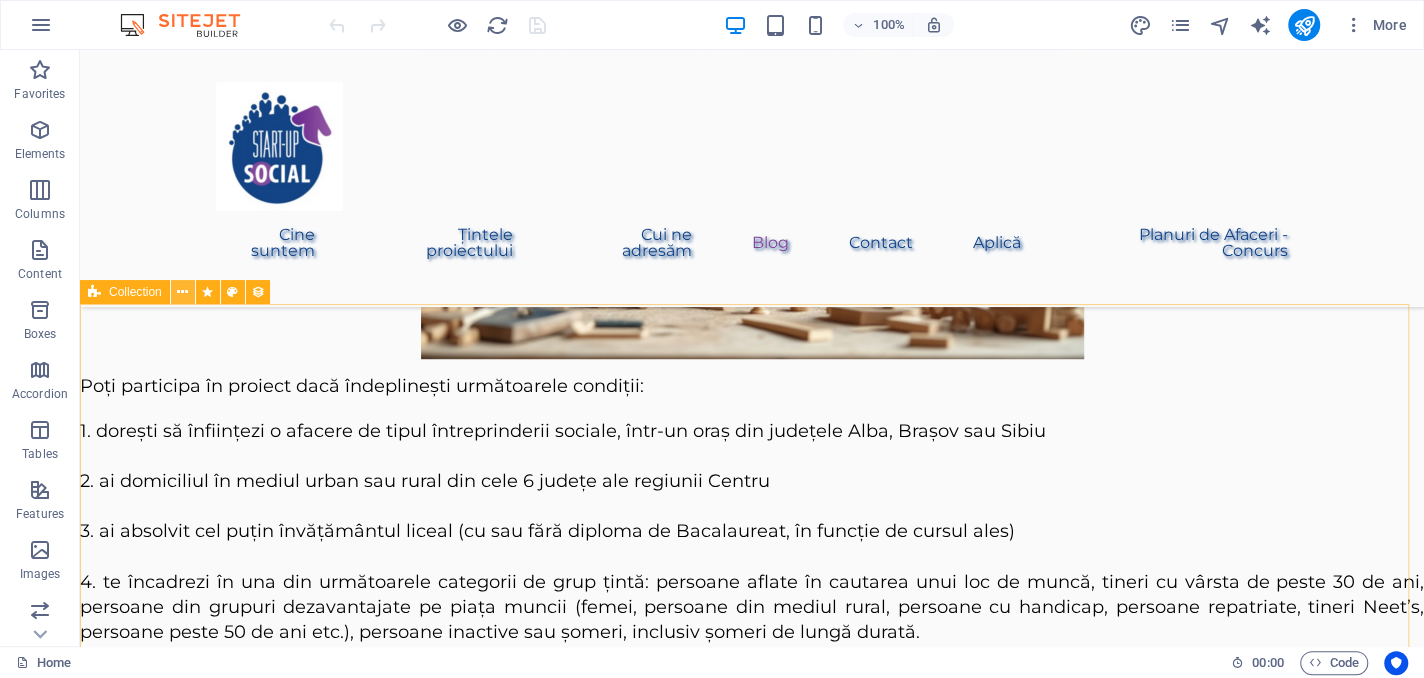 click at bounding box center [182, 292] 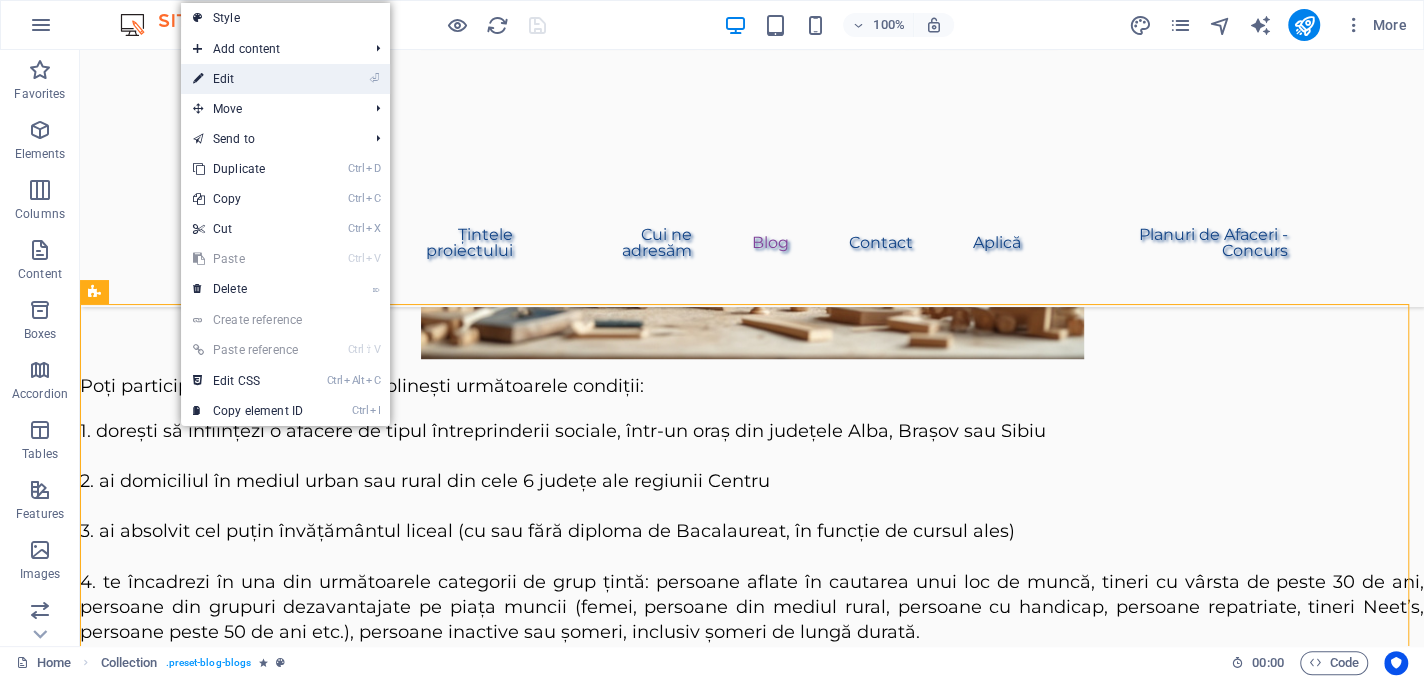click on "⏎  Edit" at bounding box center (248, 79) 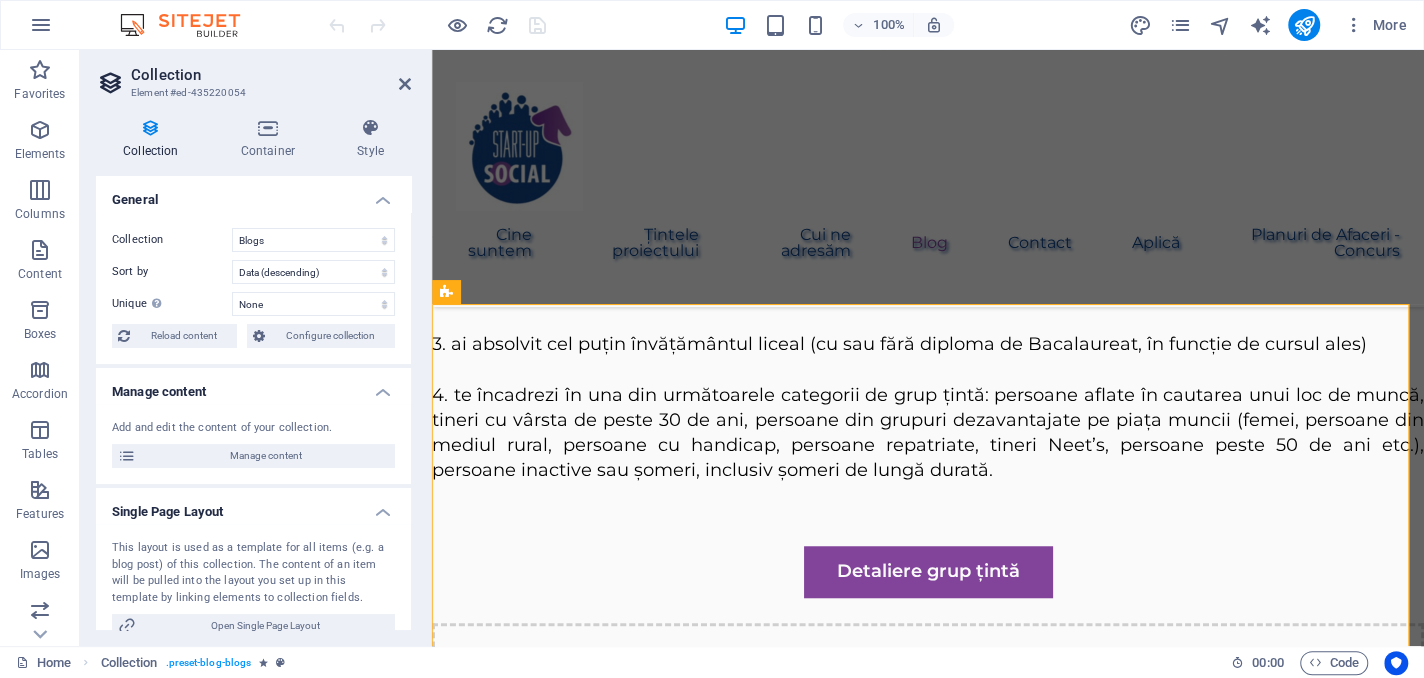scroll, scrollTop: 5608, scrollLeft: 0, axis: vertical 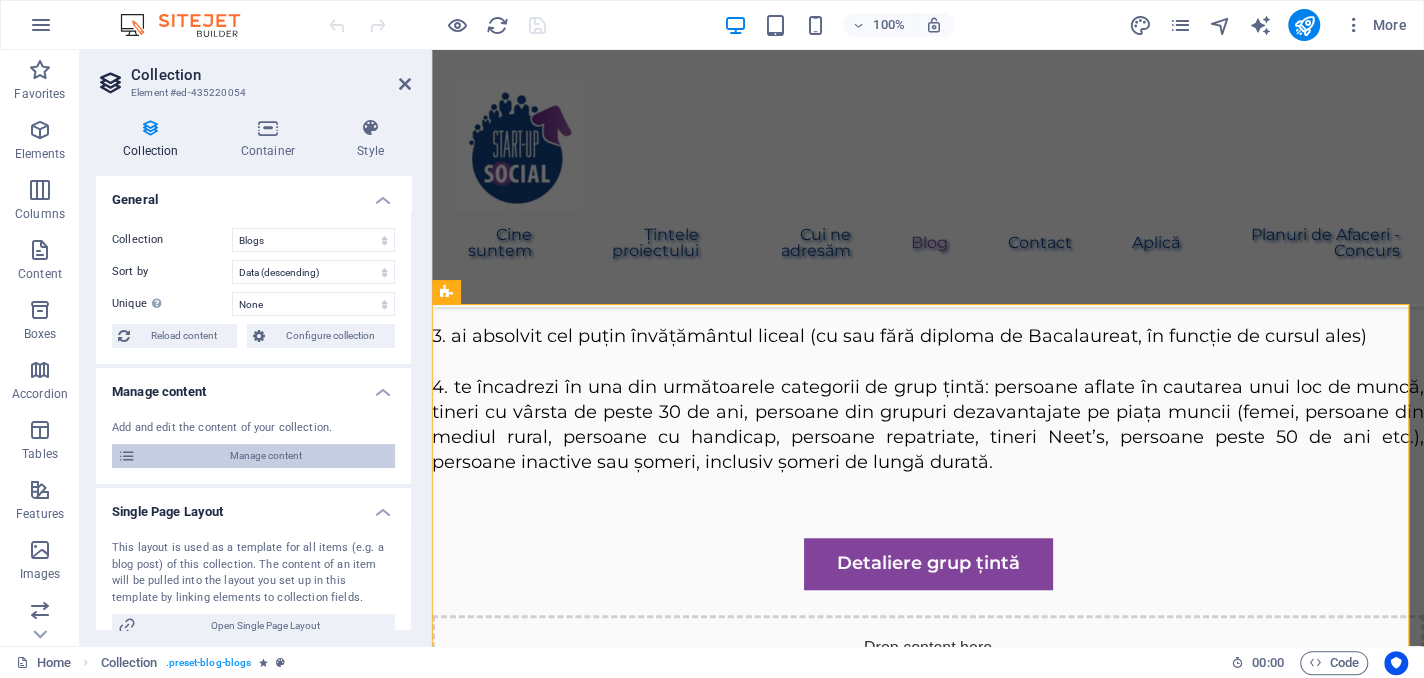 click on "Manage content" at bounding box center [265, 456] 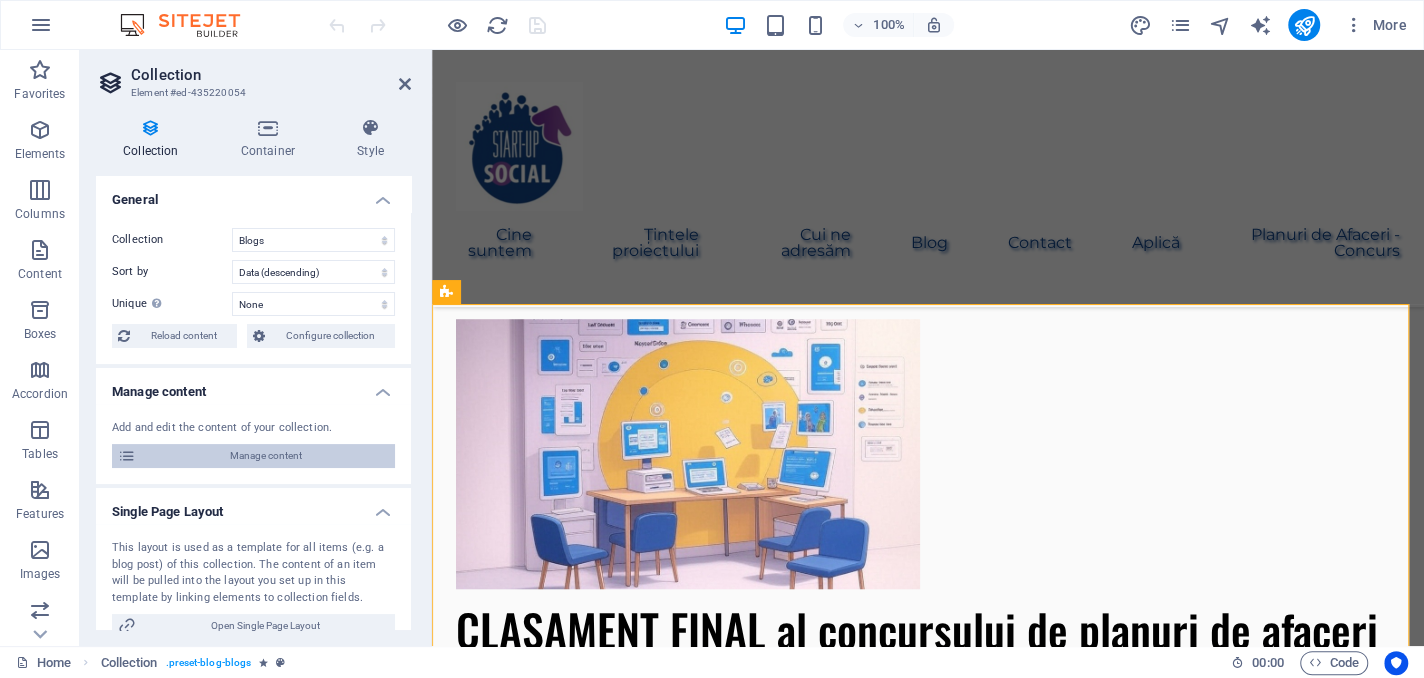 scroll, scrollTop: 0, scrollLeft: 0, axis: both 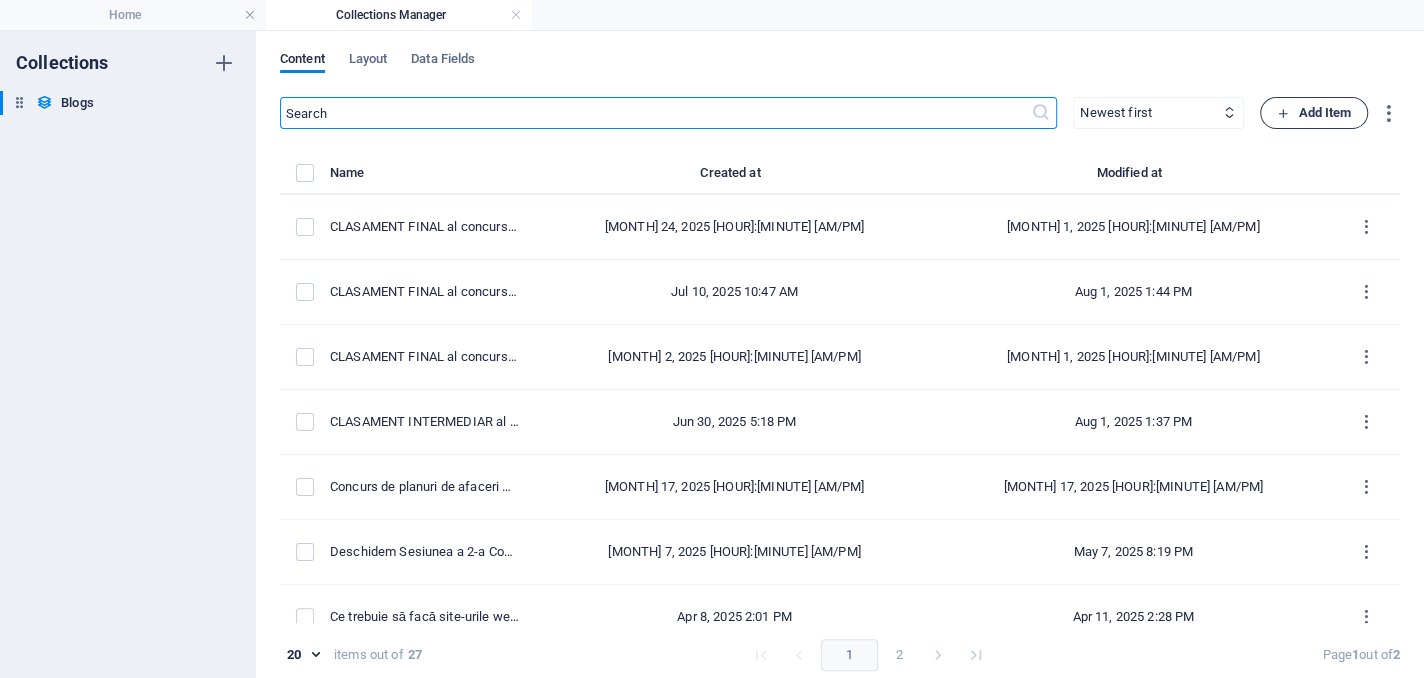 click on "Add Item" at bounding box center [1314, 113] 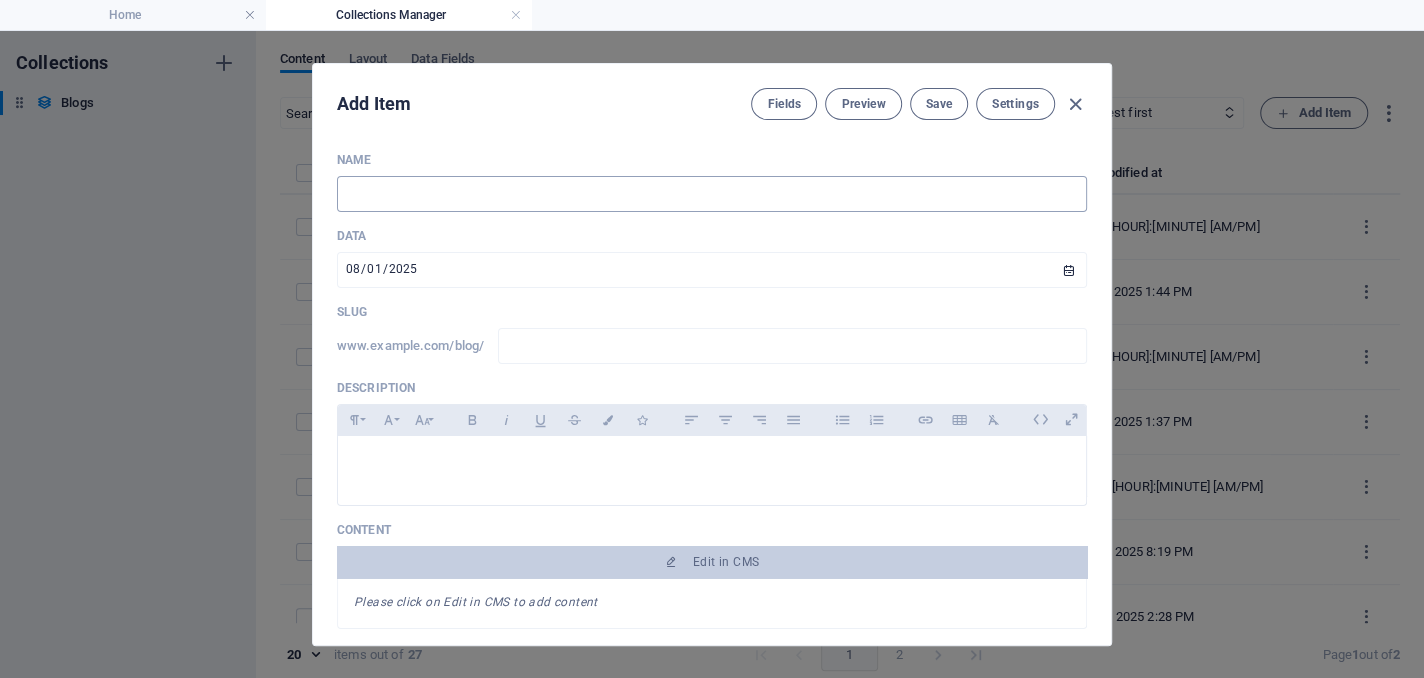 click at bounding box center [712, 194] 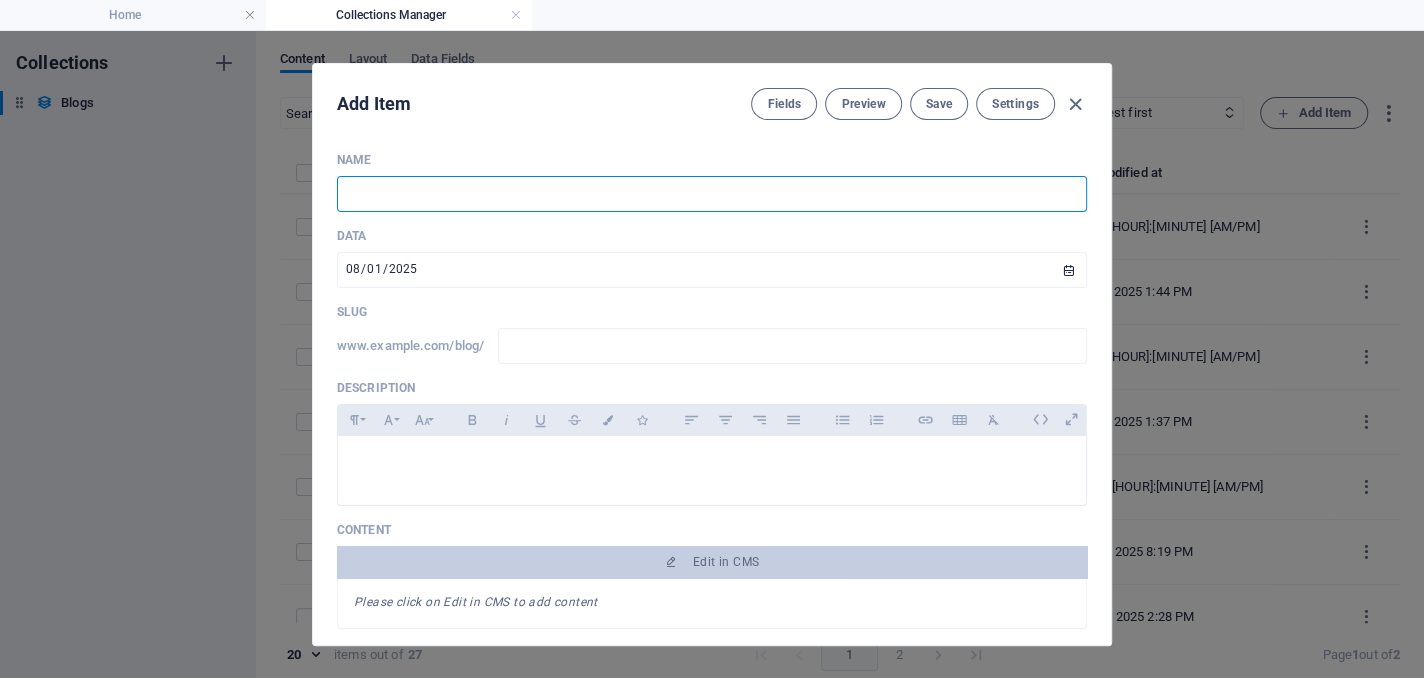 paste on "Deschidem Sesiunea a 3-a Concursului de planuri de afaceri - Reluare" 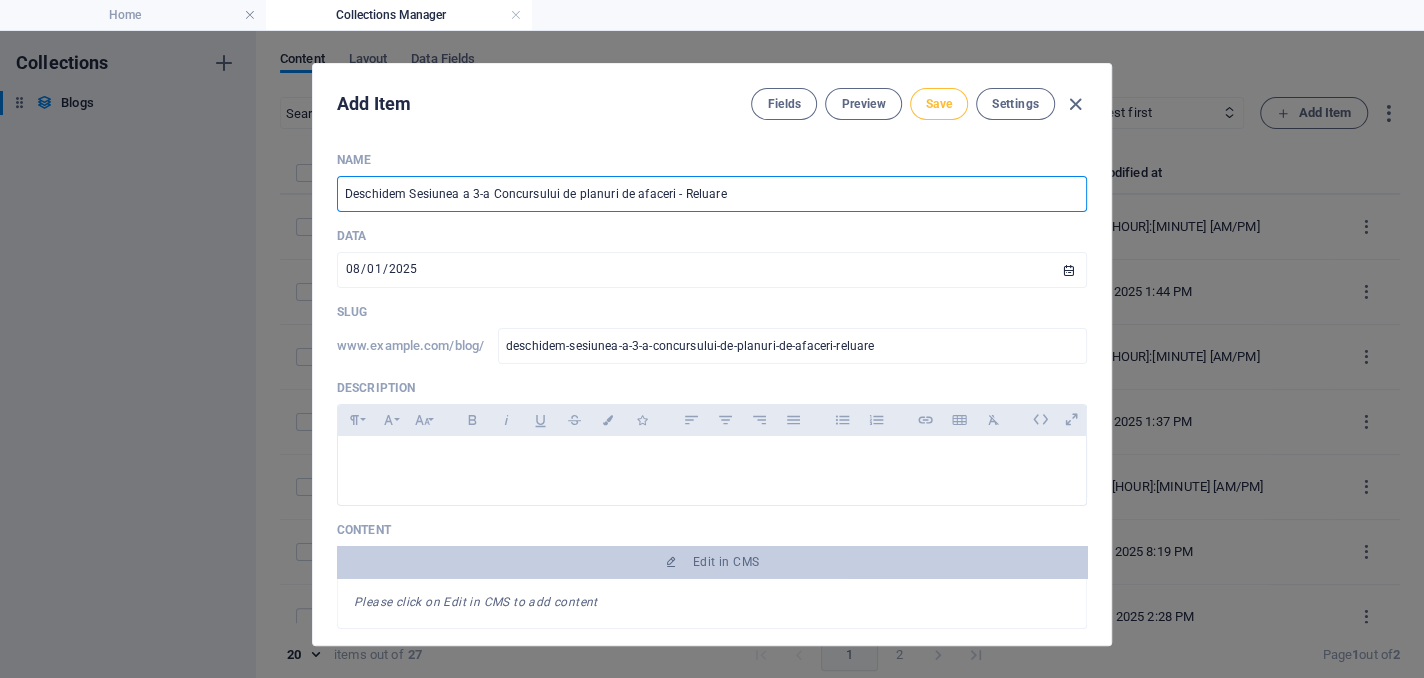 type on "Deschidem Sesiunea a 3-a Concursului de planuri de afaceri - Reluare" 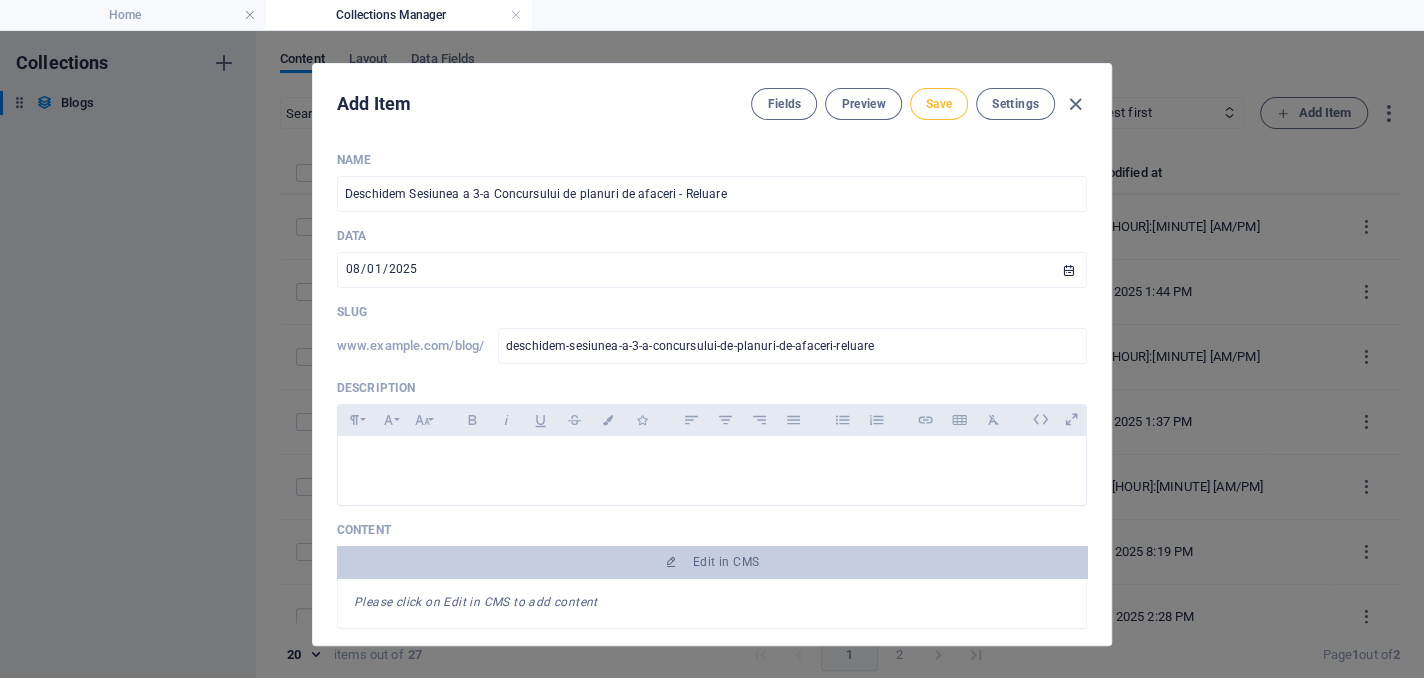 click on "Save" at bounding box center [939, 104] 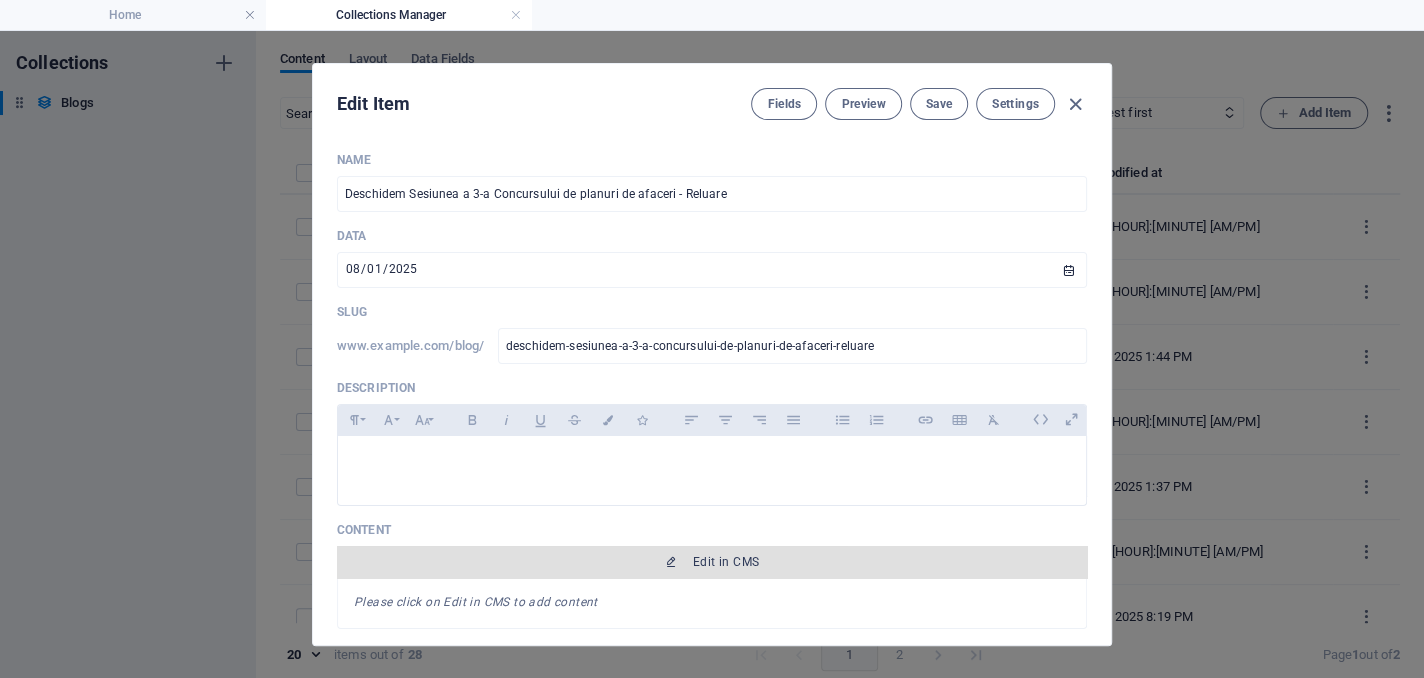 click on "Edit in CMS" at bounding box center [726, 562] 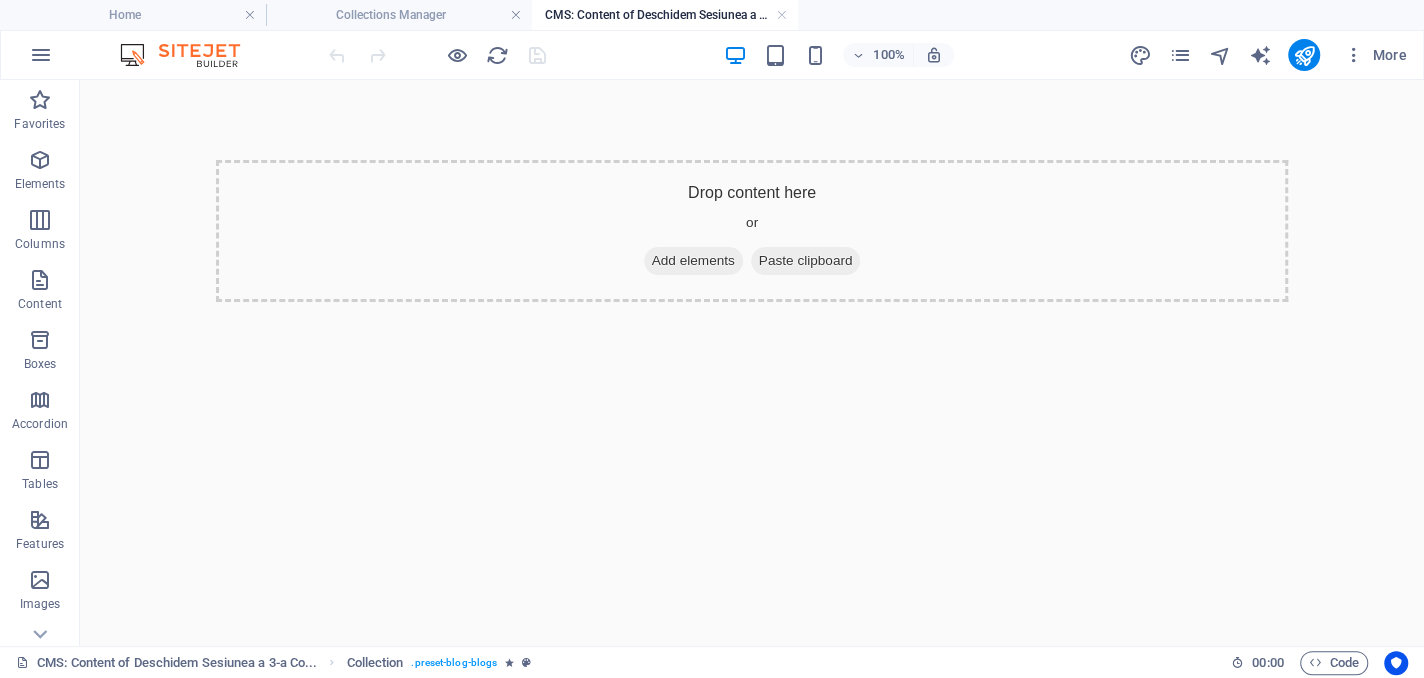scroll, scrollTop: 0, scrollLeft: 0, axis: both 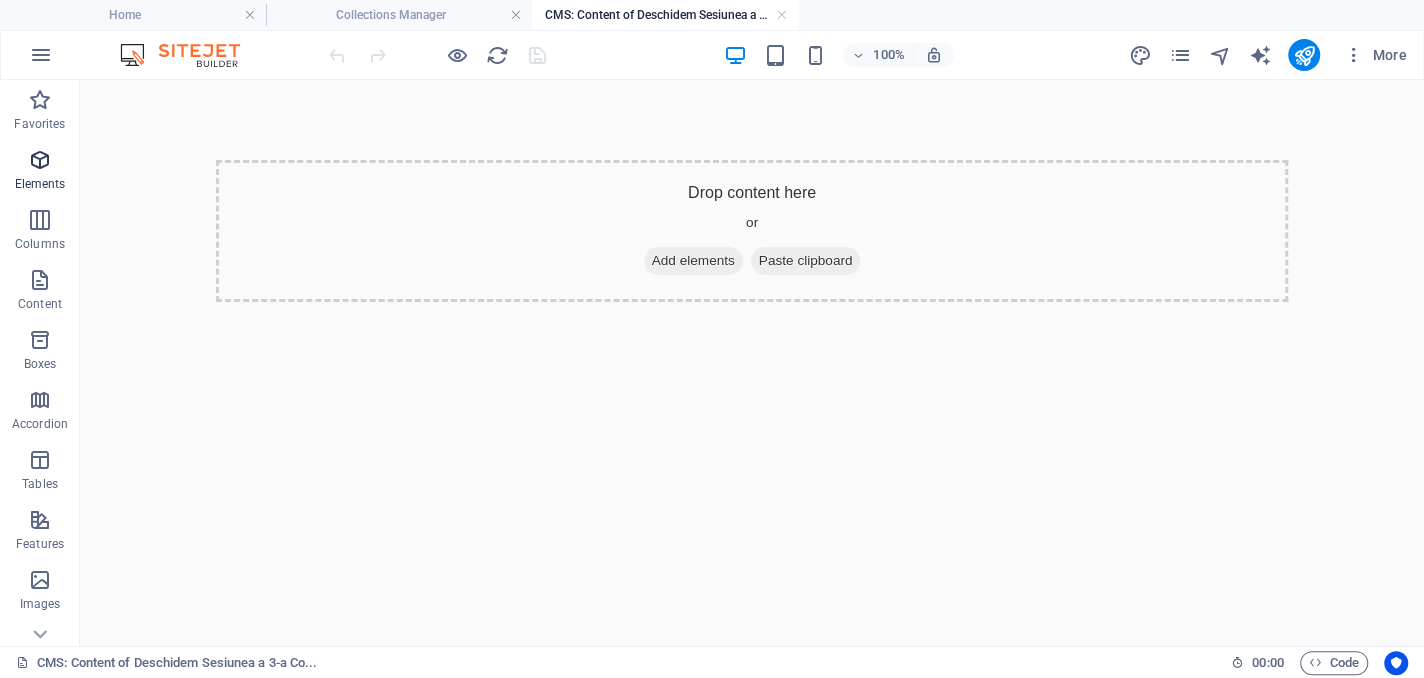 click on "Elements" at bounding box center (40, 172) 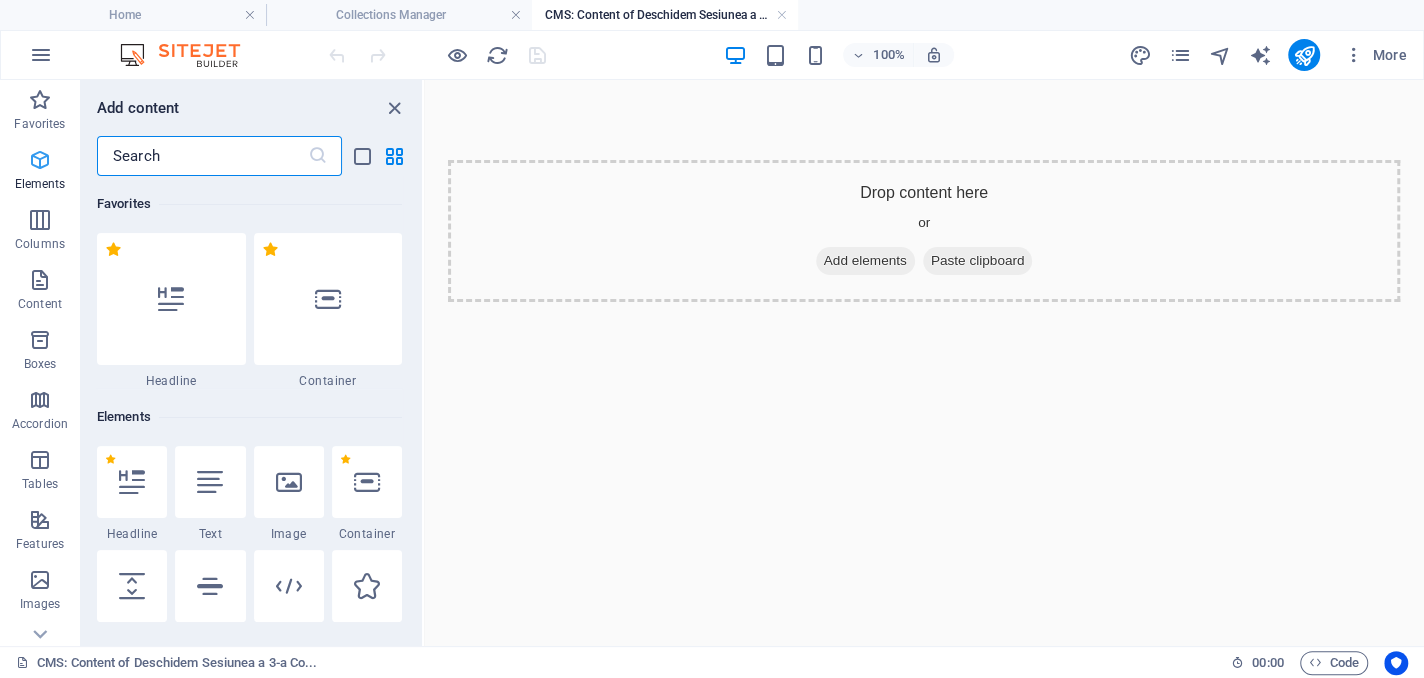 scroll, scrollTop: 213, scrollLeft: 0, axis: vertical 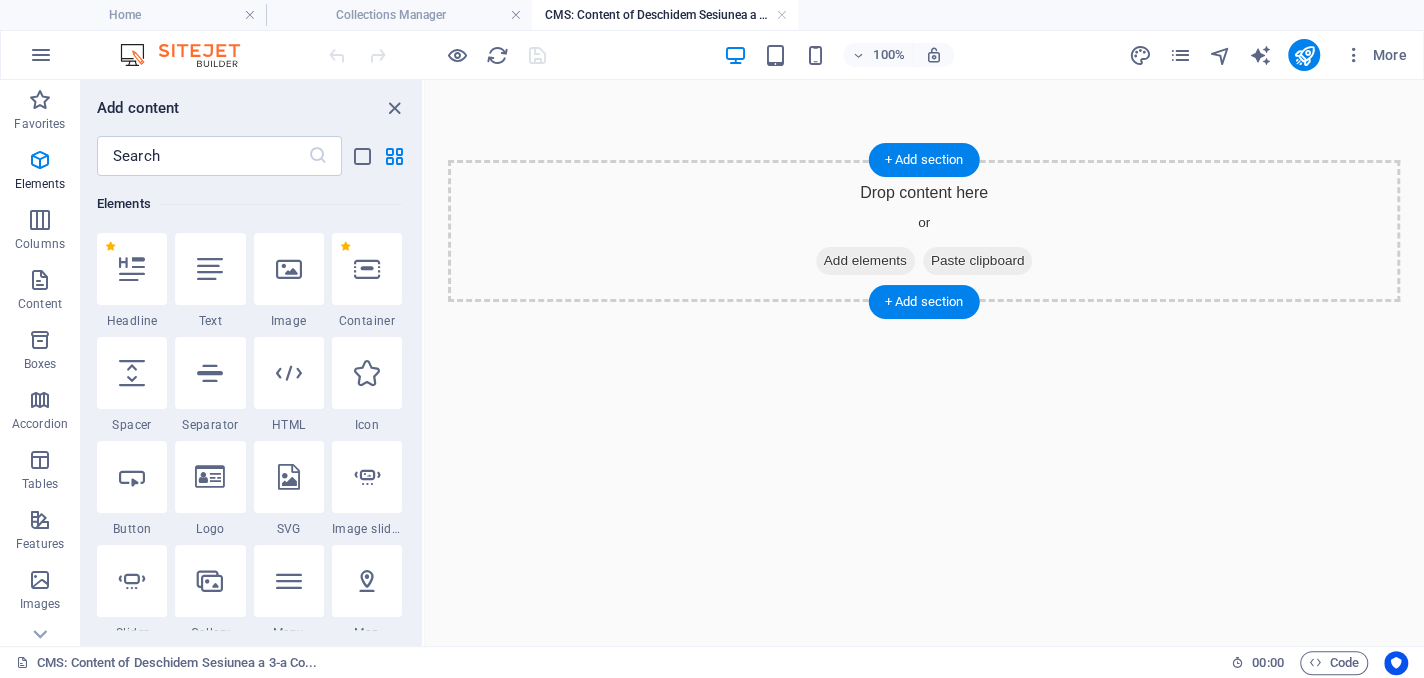 drag, startPoint x: 573, startPoint y: 236, endPoint x: 588, endPoint y: 204, distance: 35.341194 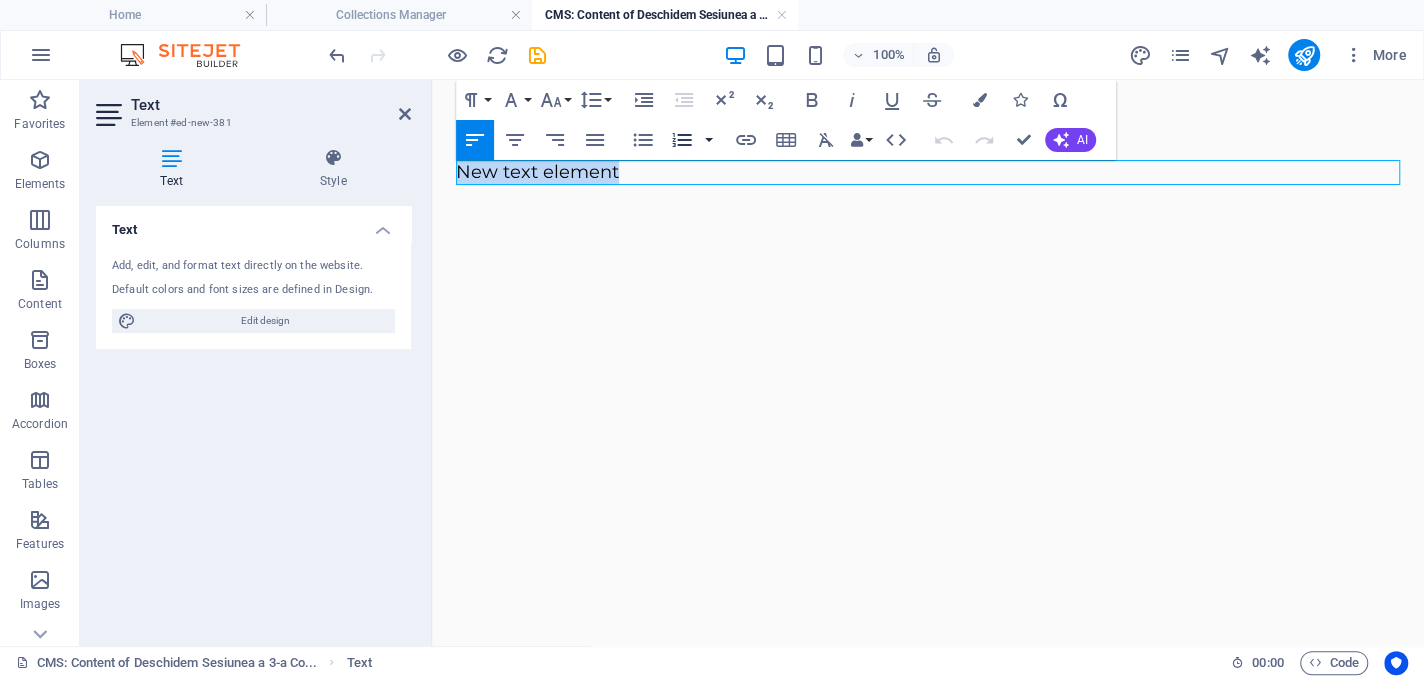copy on "New text element" 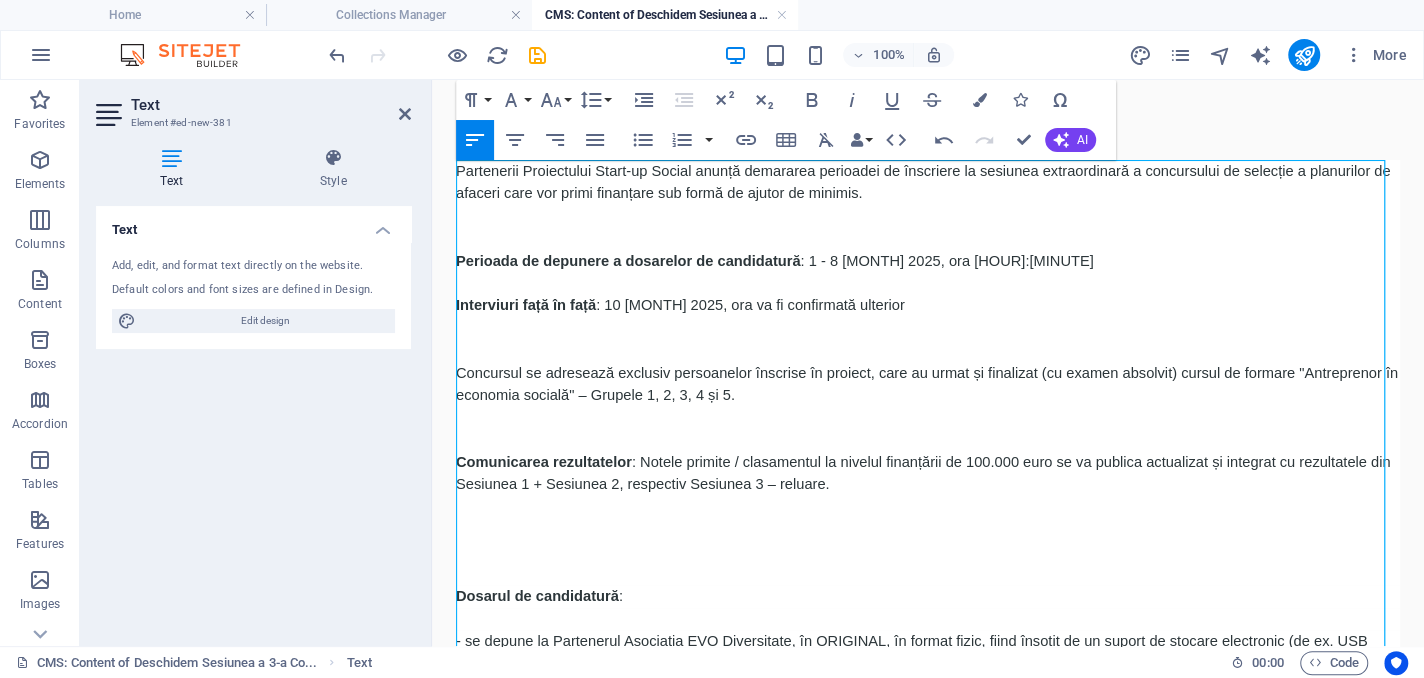 click on "Partenerii Proiectului Start-up Social anunță demararea perioadei de înscriere la sesiunea extraordinară a concursului de selecție a planurilor de afaceri care vor primi finanțare sub formă de ajutor de minimis." at bounding box center (928, 182) 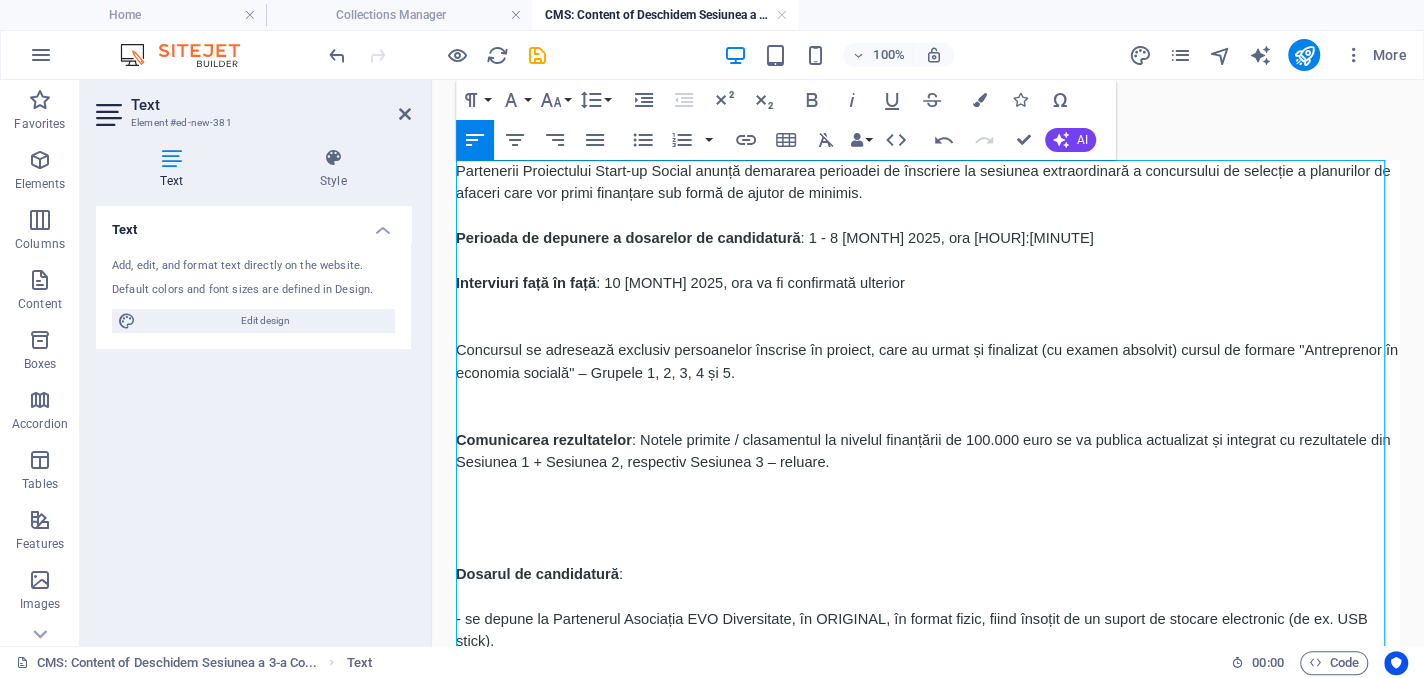 click on "Interviuri față în față : 10 august 2025, ora va fi confirmată ulterior" at bounding box center (928, 283) 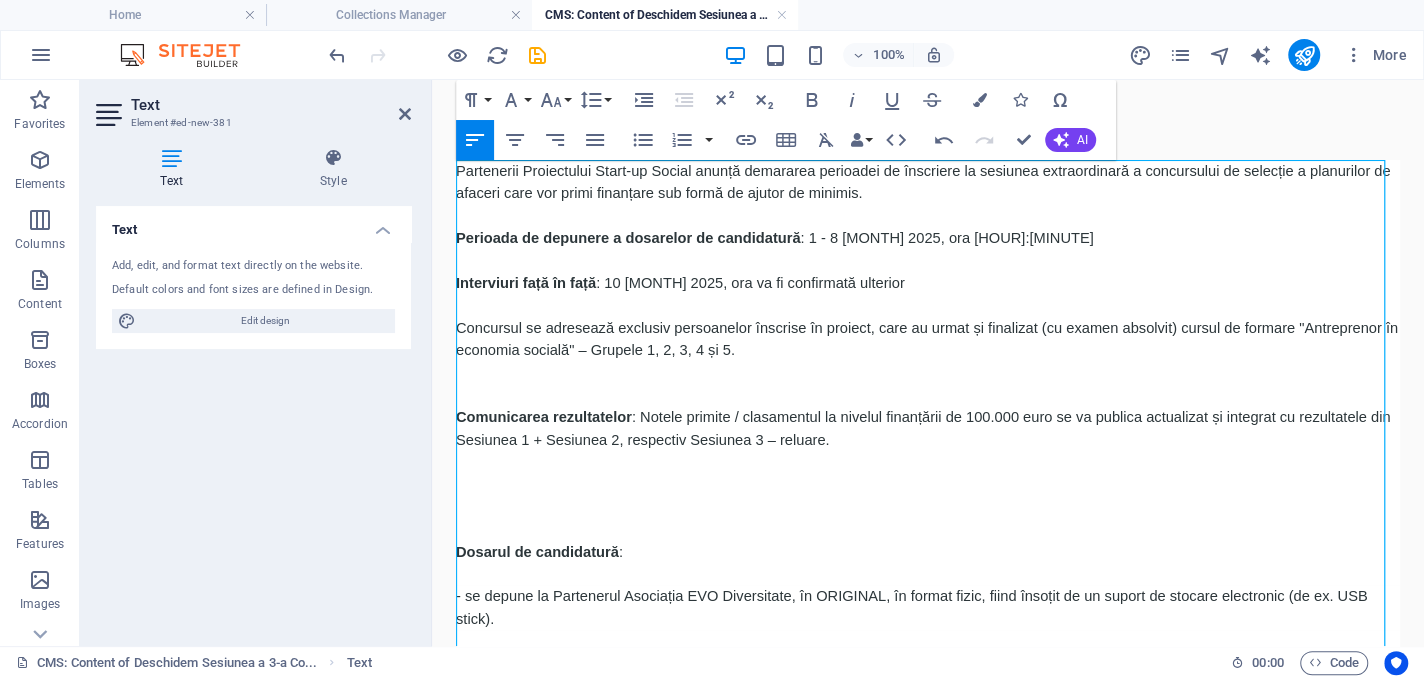 click on "Concursul se adresează exclusiv persoanelor înscrise în proiect, care au urmat și finalizat (cu examen absolvit) cursul de formare "Antreprenor în economia socială" – Grupele 1, 2, 3, 4 și 5." at bounding box center [928, 339] 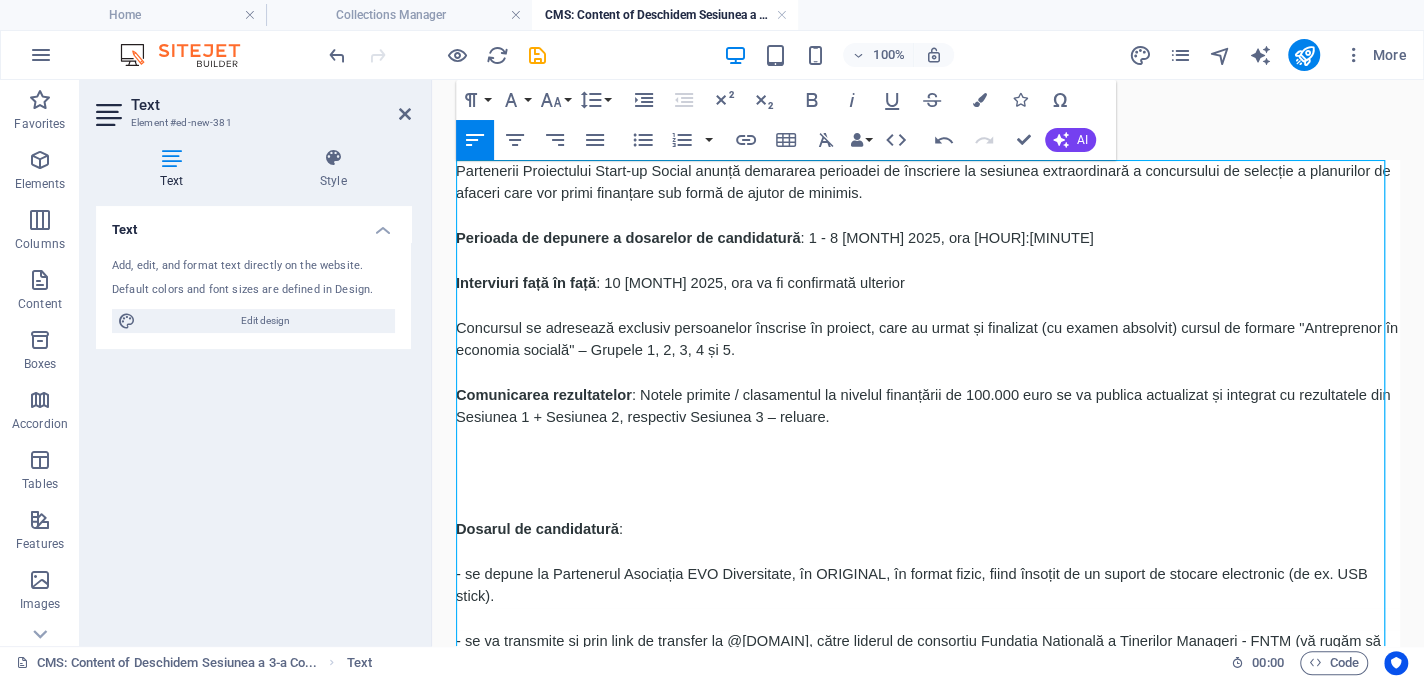 click at bounding box center (928, 440) 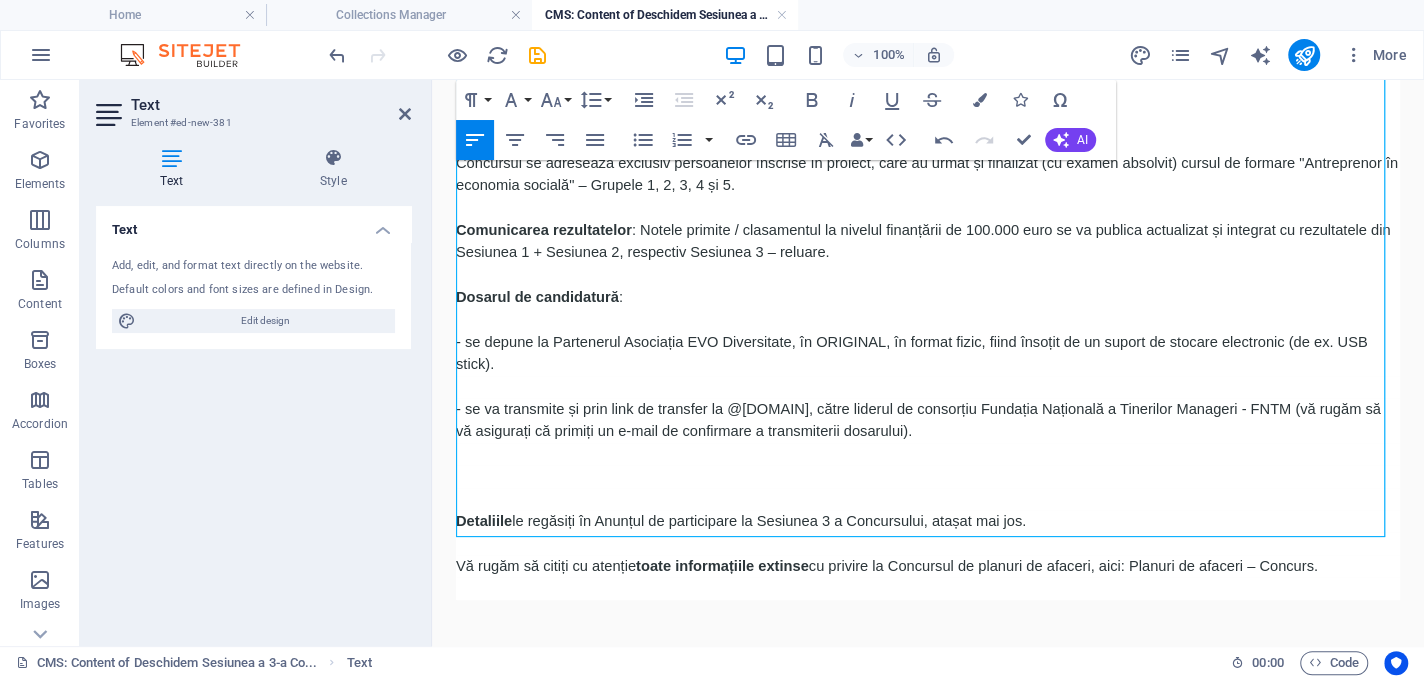 scroll, scrollTop: 255, scrollLeft: 0, axis: vertical 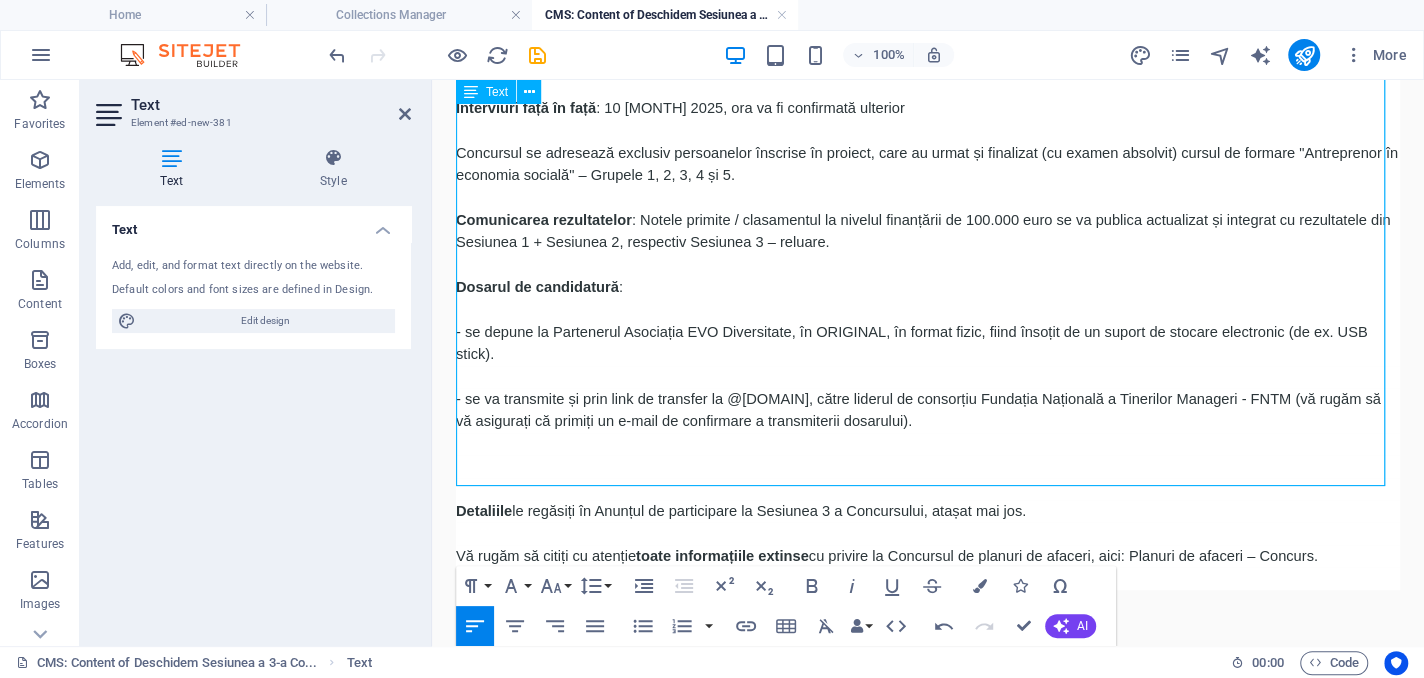 click at bounding box center (928, 444) 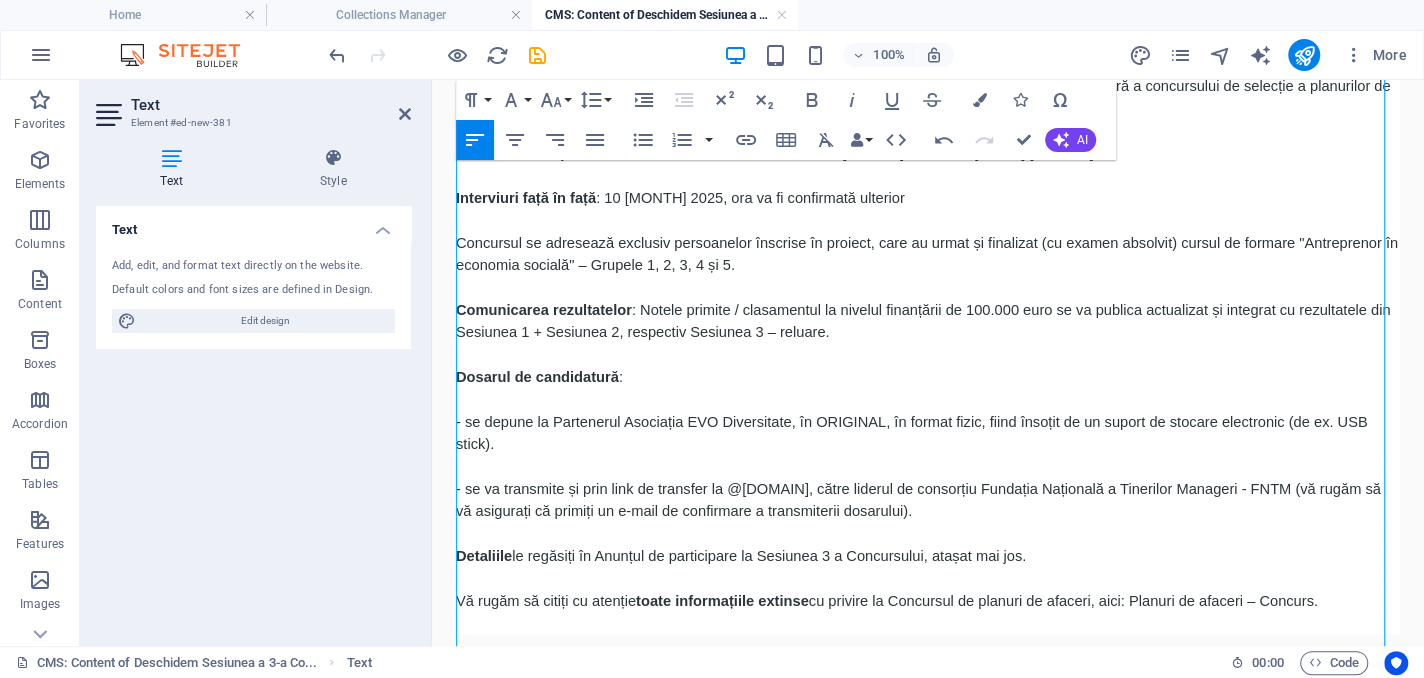 scroll, scrollTop: 0, scrollLeft: 0, axis: both 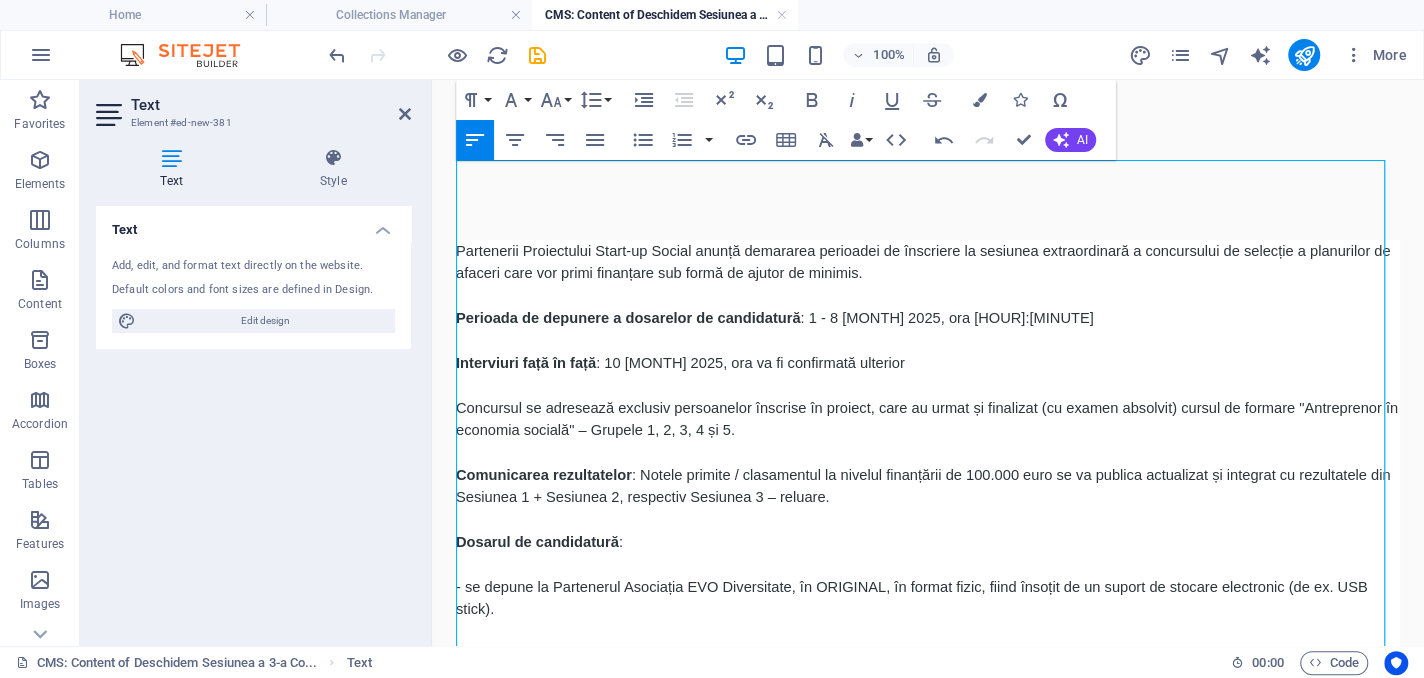 click on "Partenerii Proiectului Start-up Social anunță demararea perioadei de înscriere la sesiunea extraordinară a concursului de selecție a planurilor de afaceri care vor primi finanțare sub formă de ajutor de minimis." at bounding box center [923, 262] 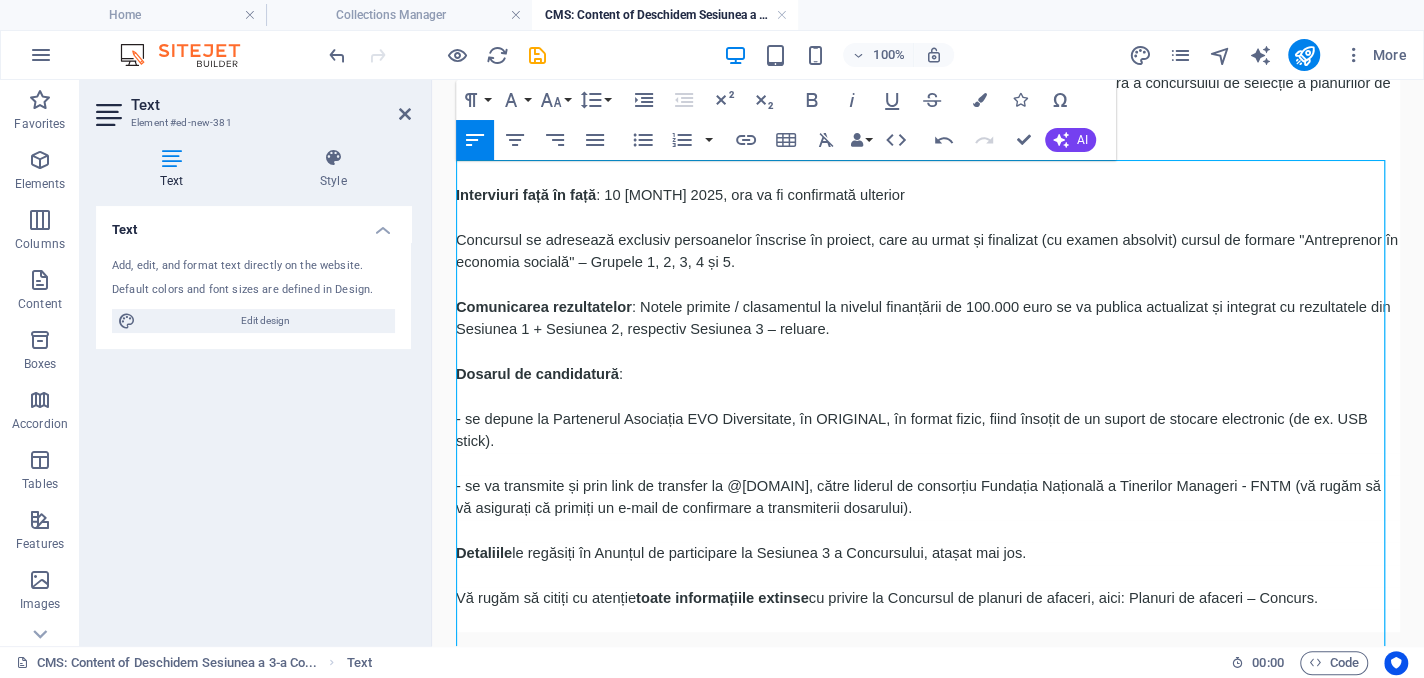 scroll, scrollTop: 210, scrollLeft: 0, axis: vertical 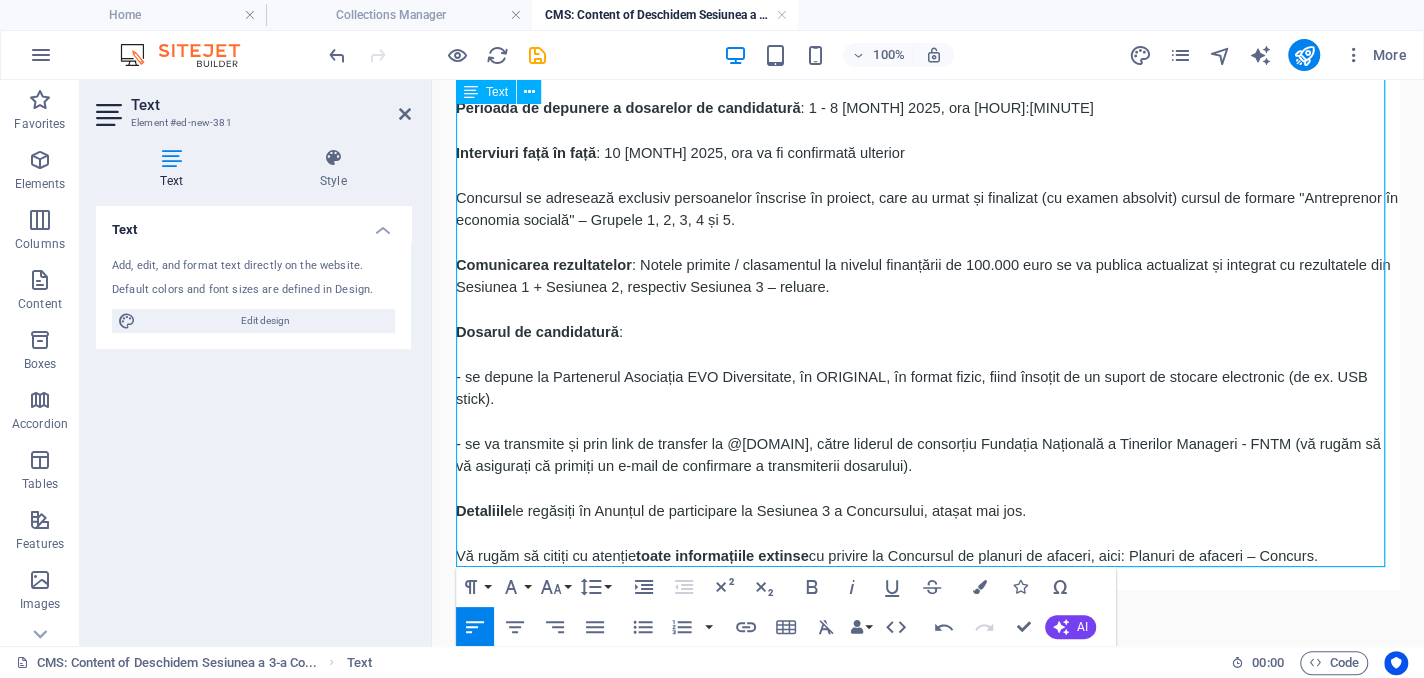 click on "Vă rugăm să citiți cu atenție  toate informațiile extinse  cu privire la Concursul de planuri de afaceri, aici: Planuri de afaceri – Concurs." at bounding box center [928, 556] 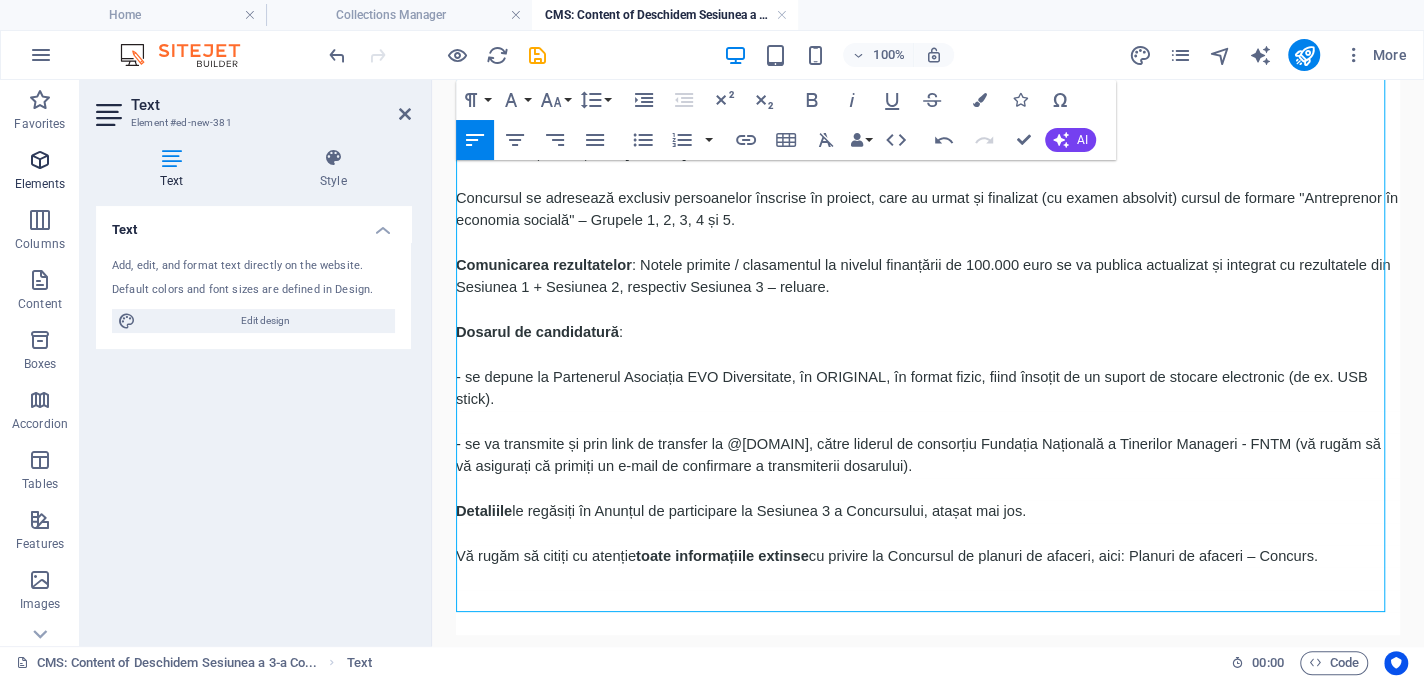 click at bounding box center [40, 160] 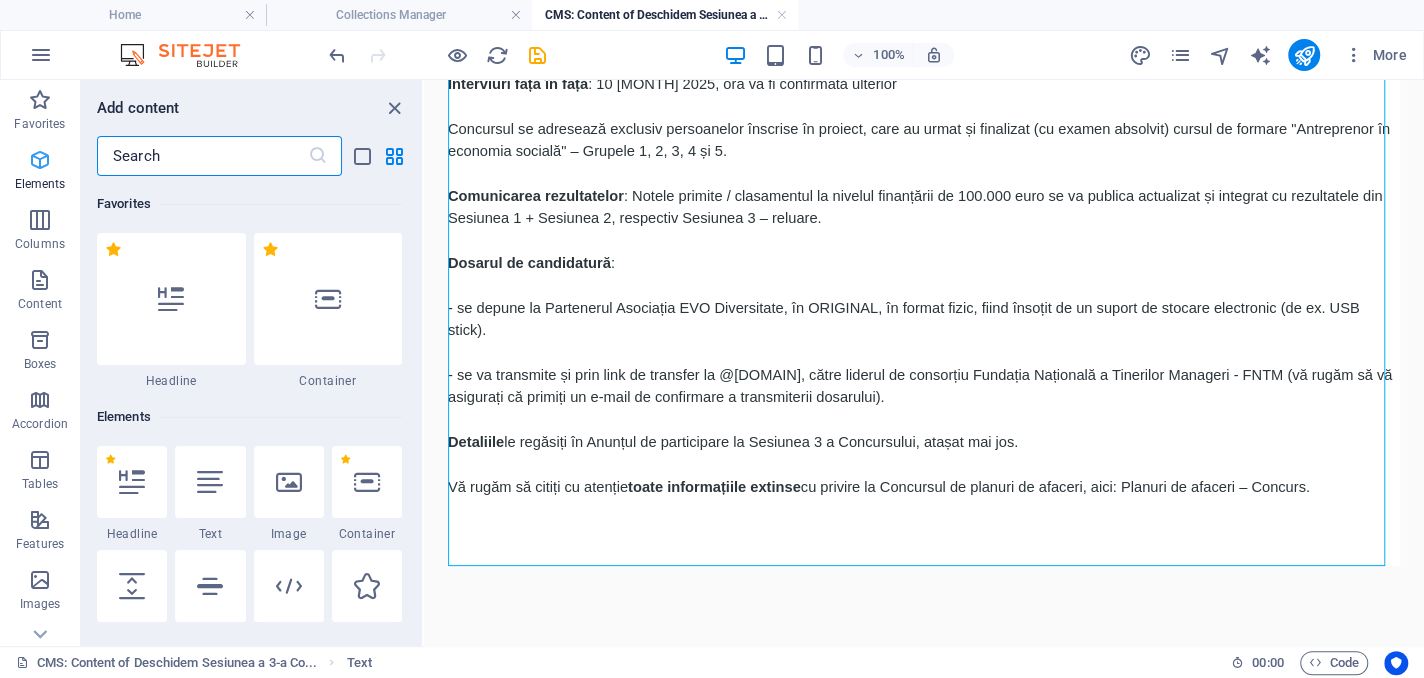 scroll, scrollTop: 175, scrollLeft: 0, axis: vertical 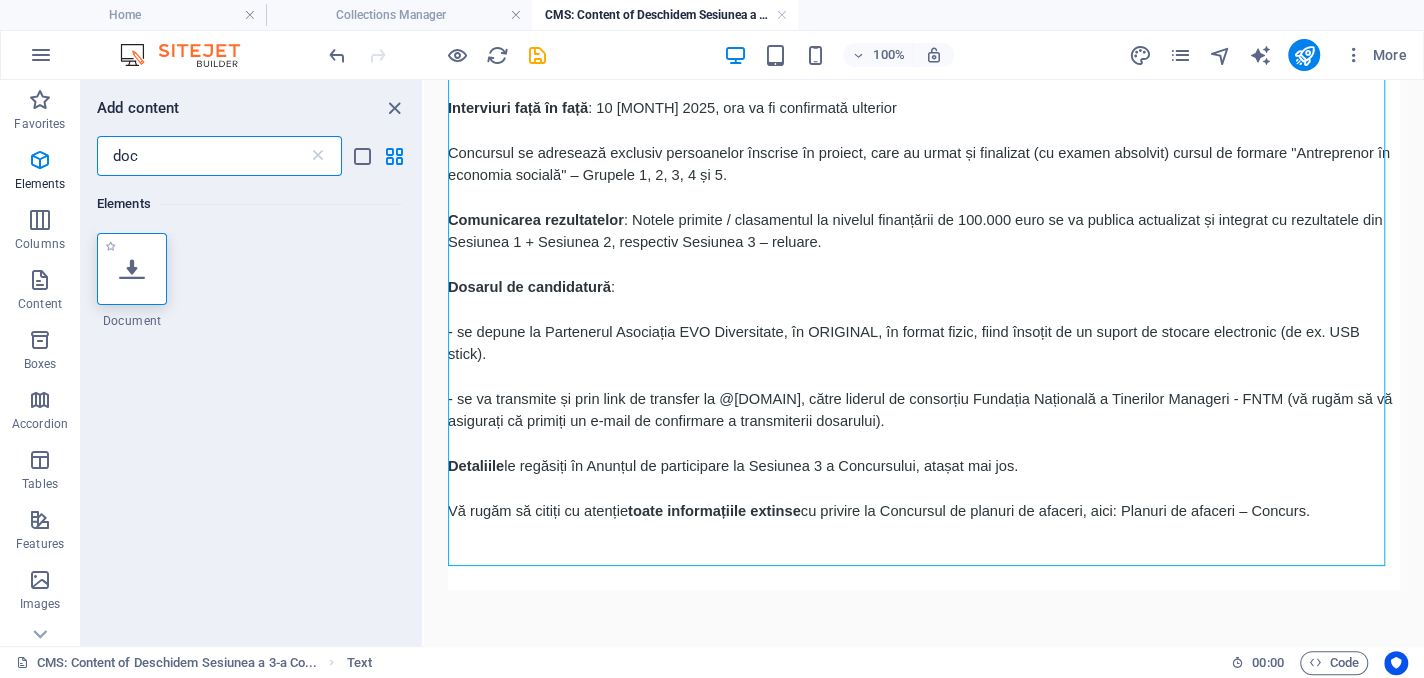 type on "doc" 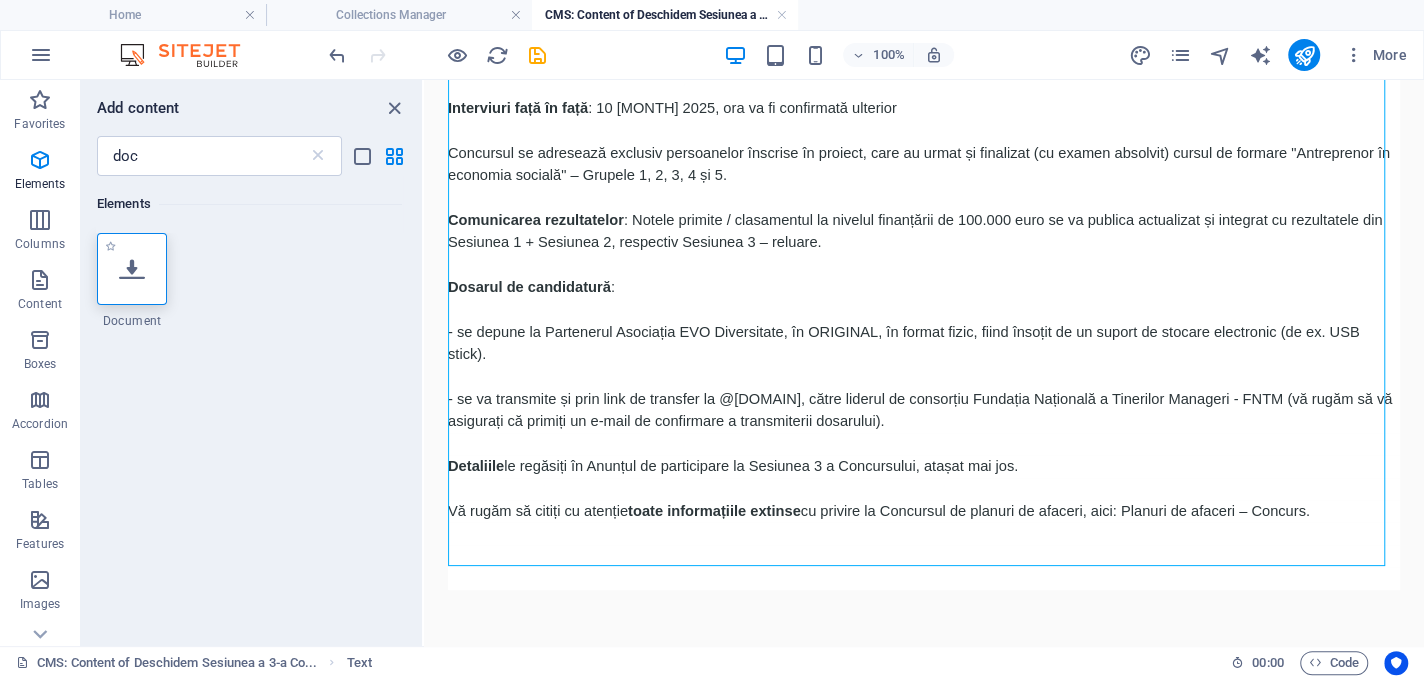 scroll, scrollTop: 0, scrollLeft: 0, axis: both 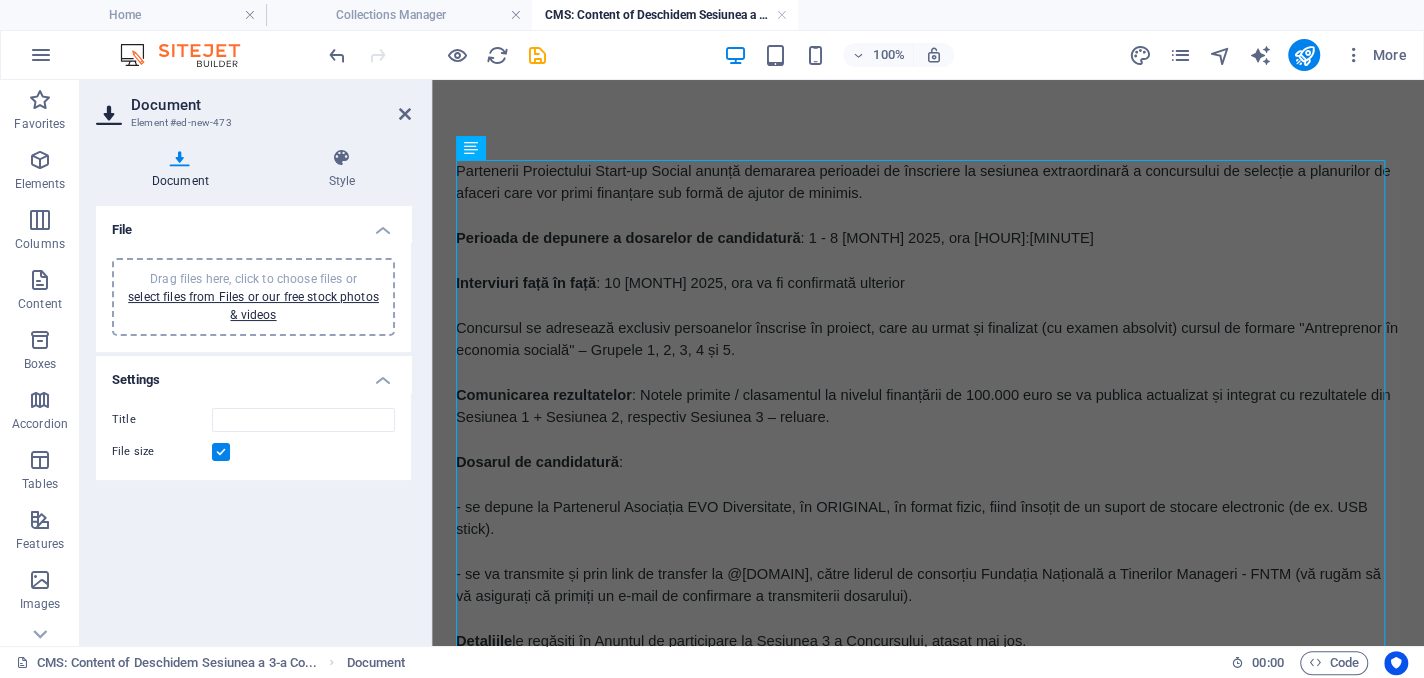 click on "Drag files here, click to choose files or select files from Files or our free stock photos & videos" at bounding box center [253, 297] 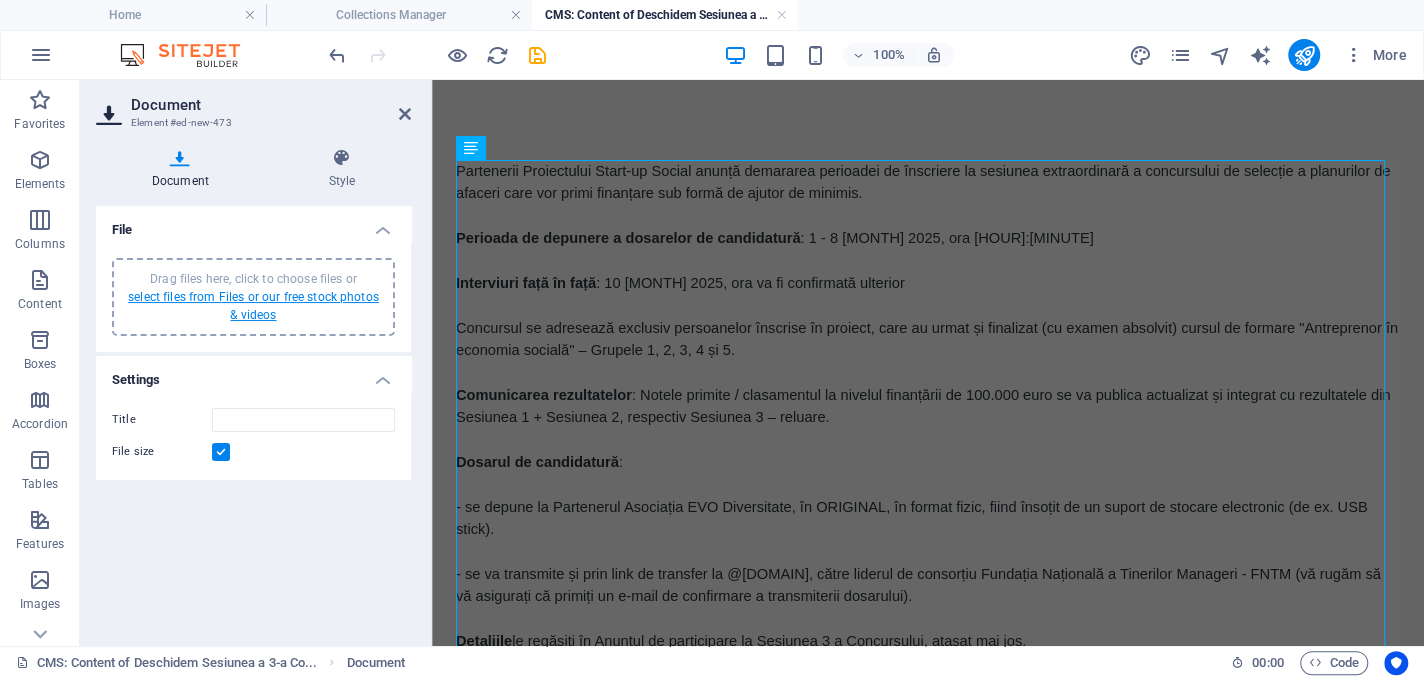 click on "select files from Files or our free stock photos & videos" at bounding box center (253, 306) 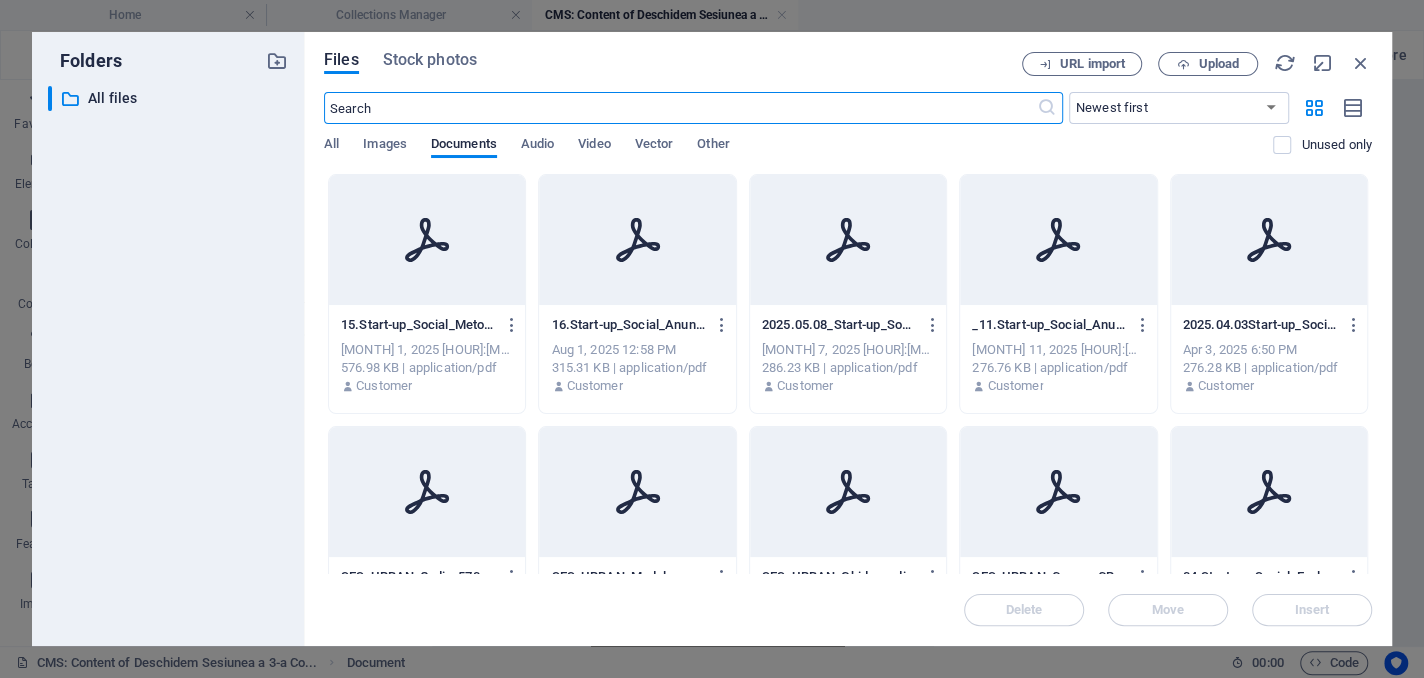 click at bounding box center [637, 240] 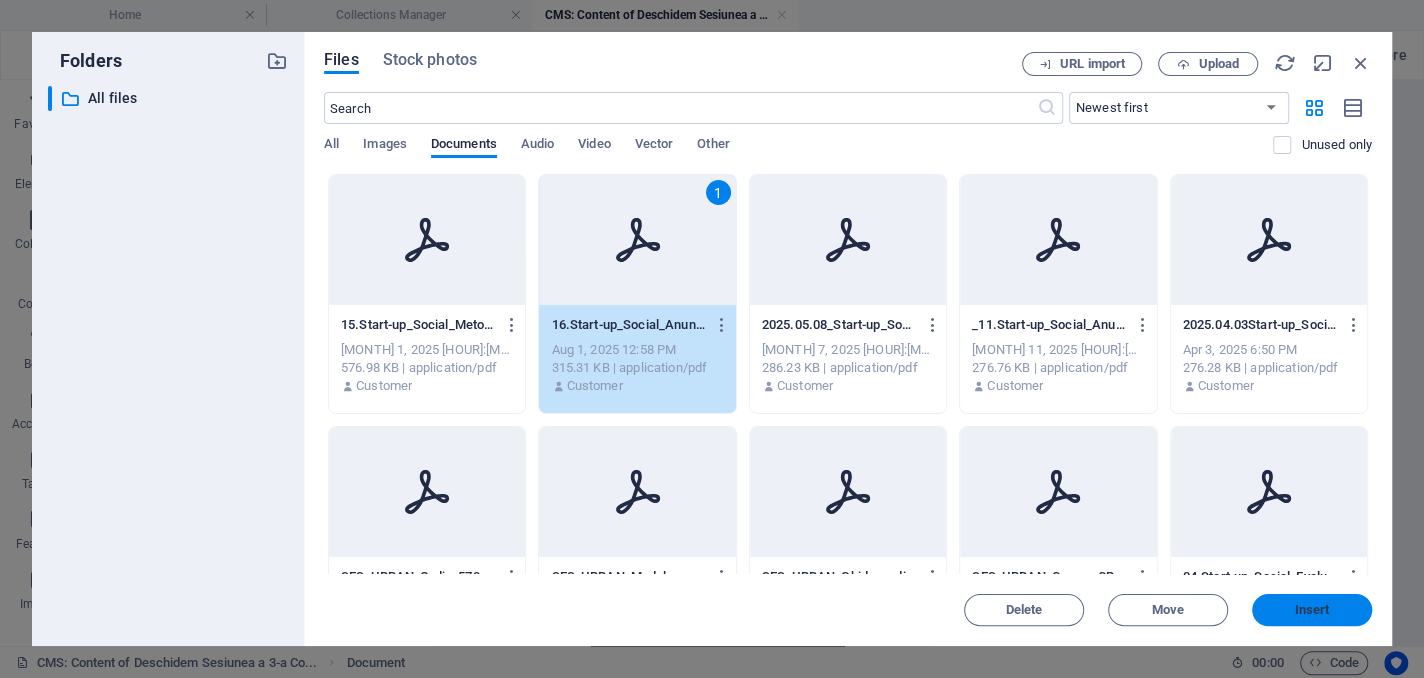 click on "Insert" at bounding box center [1312, 610] 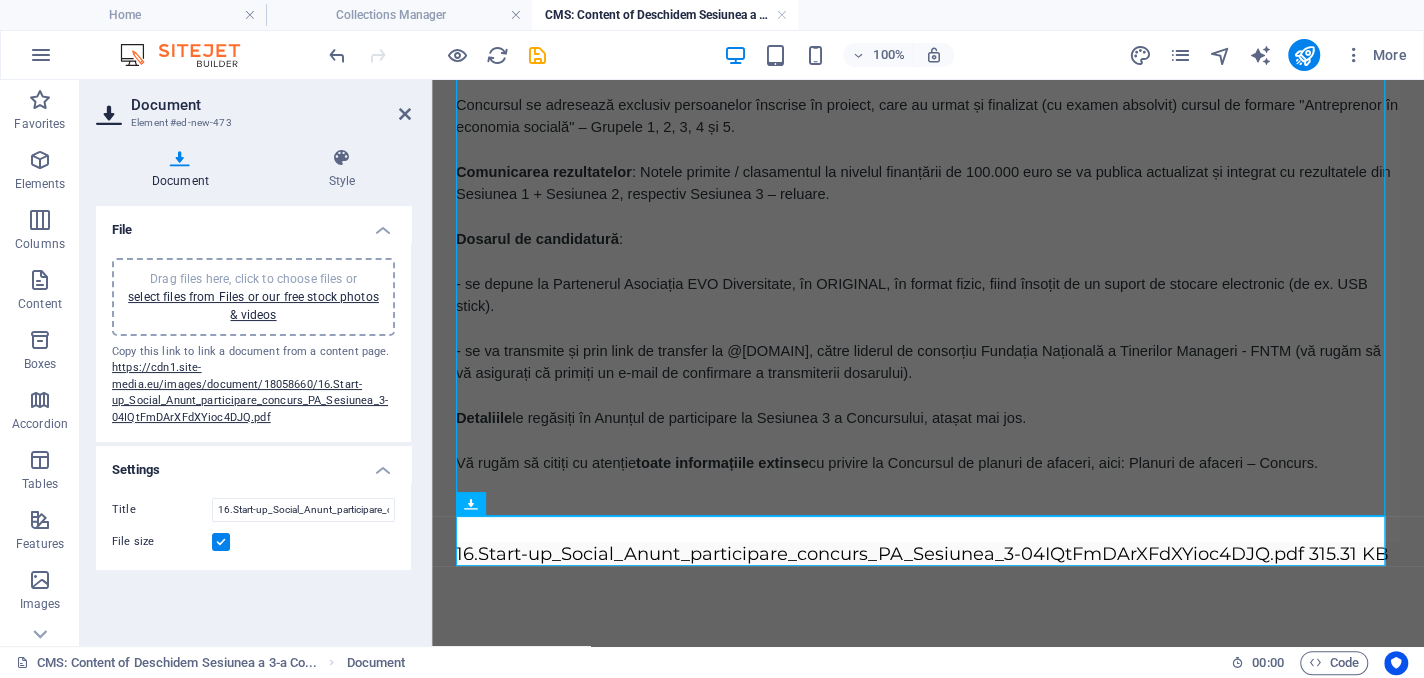 scroll, scrollTop: 225, scrollLeft: 0, axis: vertical 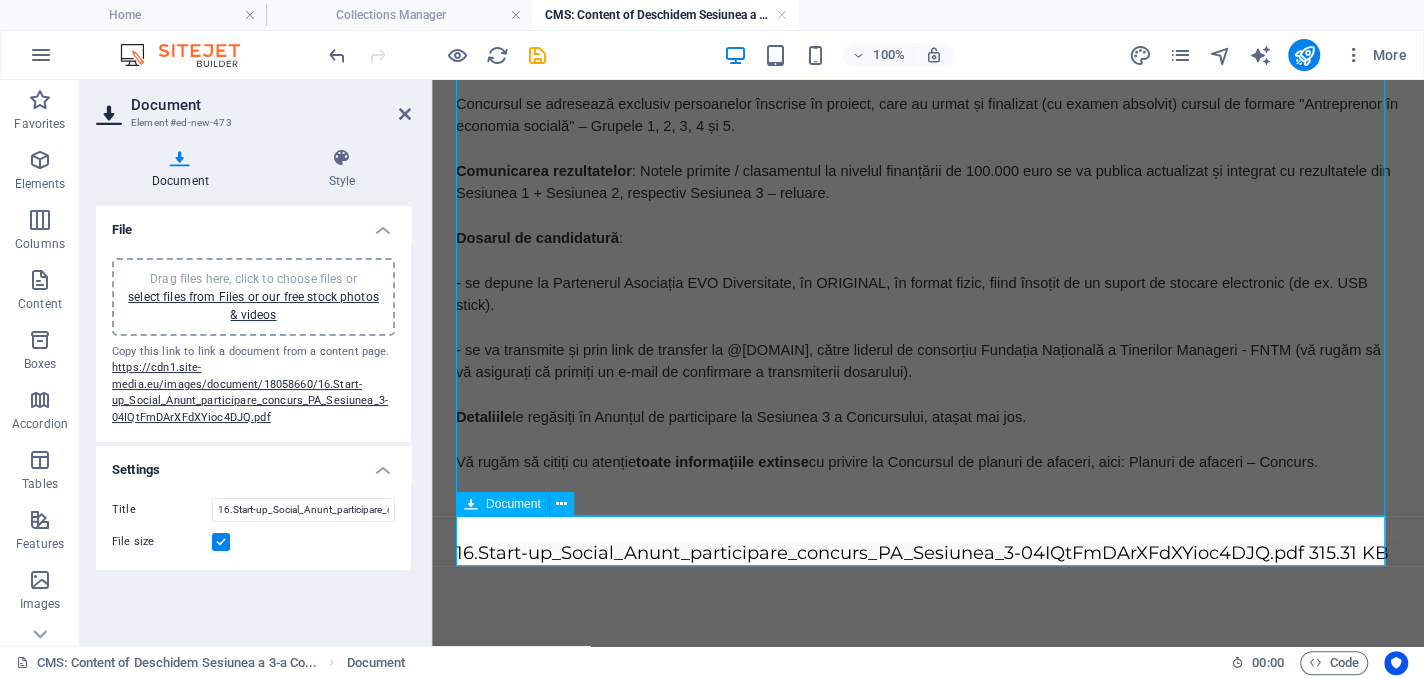 click on "16.Start-up_Social_Anunt_participare_concurs_PA_Sesiunea_3-04IQtFmDArXFdXYioc4DJQ.pdf   315.31 KB" at bounding box center [928, 553] 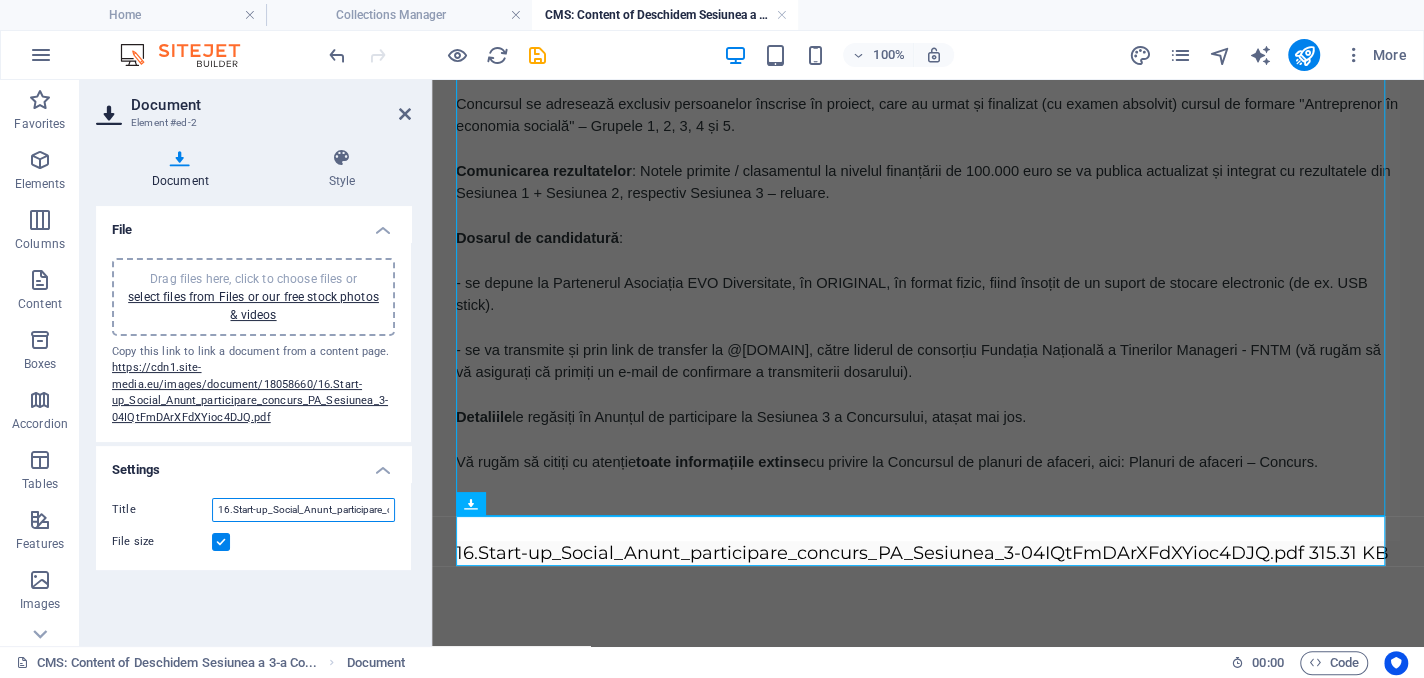 click on "16.Start-up_Social_Anunt_participare_concurs_PA_Sesiunea_3-04IQtFmDArXFdXYioc4DJQ.pdf" at bounding box center (303, 510) 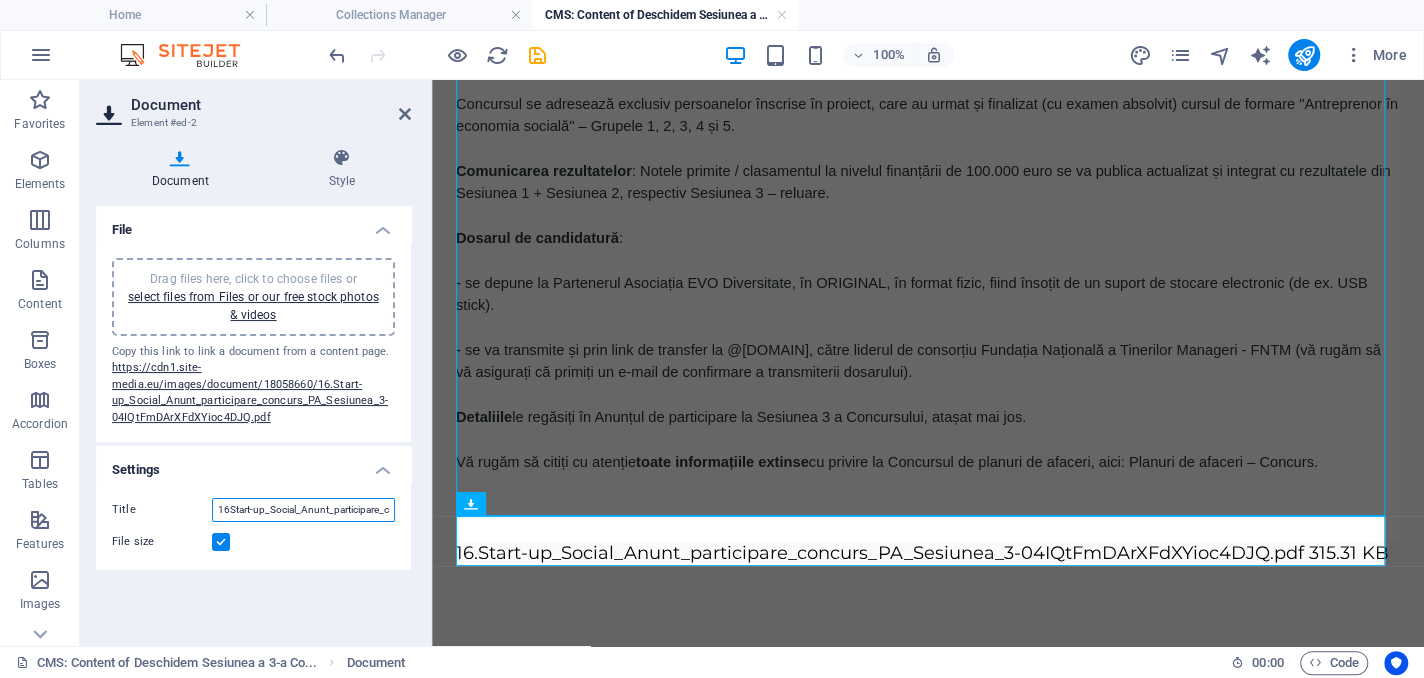 scroll, scrollTop: 200, scrollLeft: 0, axis: vertical 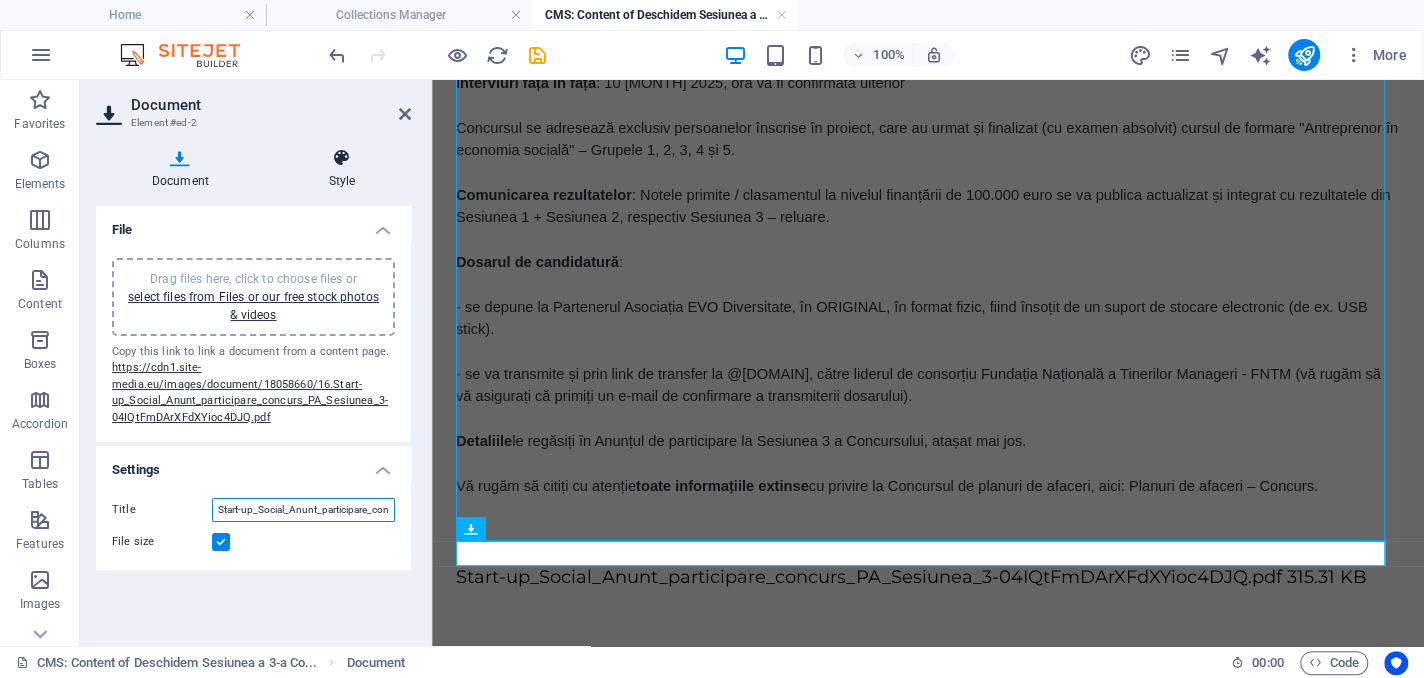 type on "Start-up_Social_Anunt_participare_concurs_PA_Sesiunea_3-04IQtFmDArXFdXYioc4DJQ.pdf" 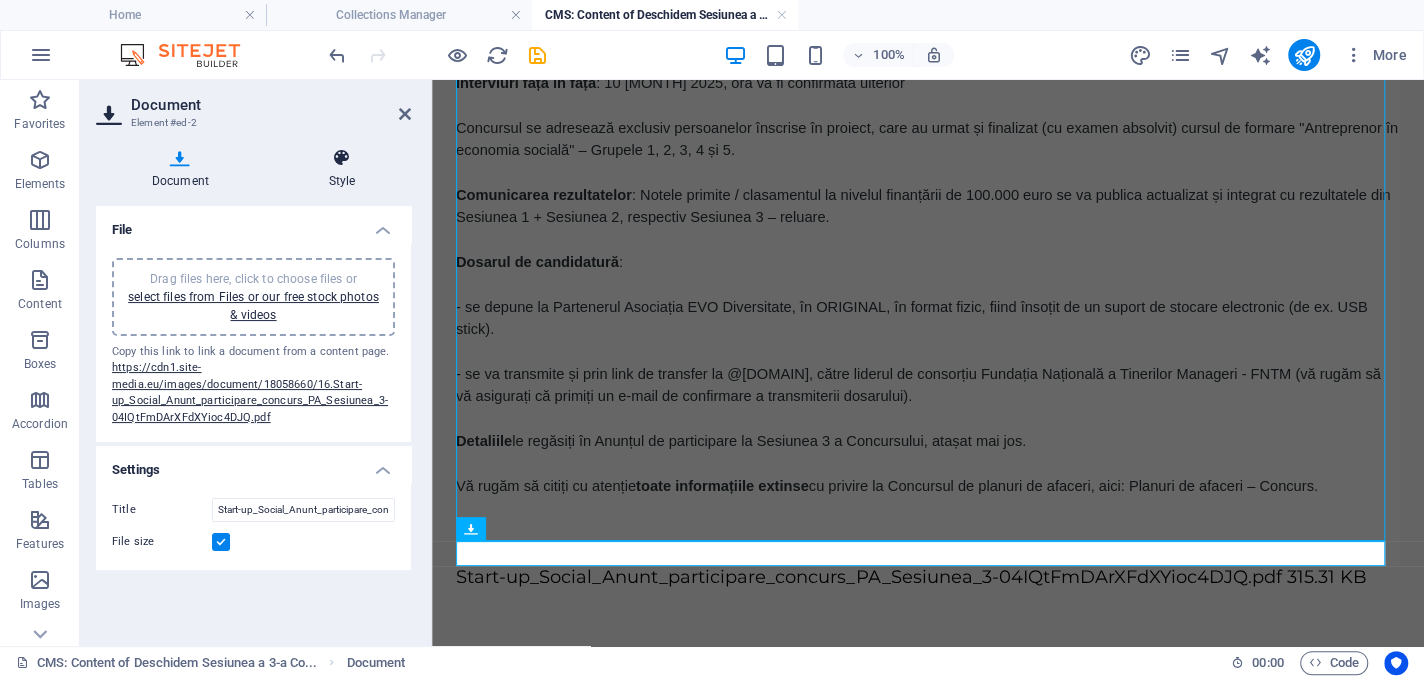 click at bounding box center [342, 158] 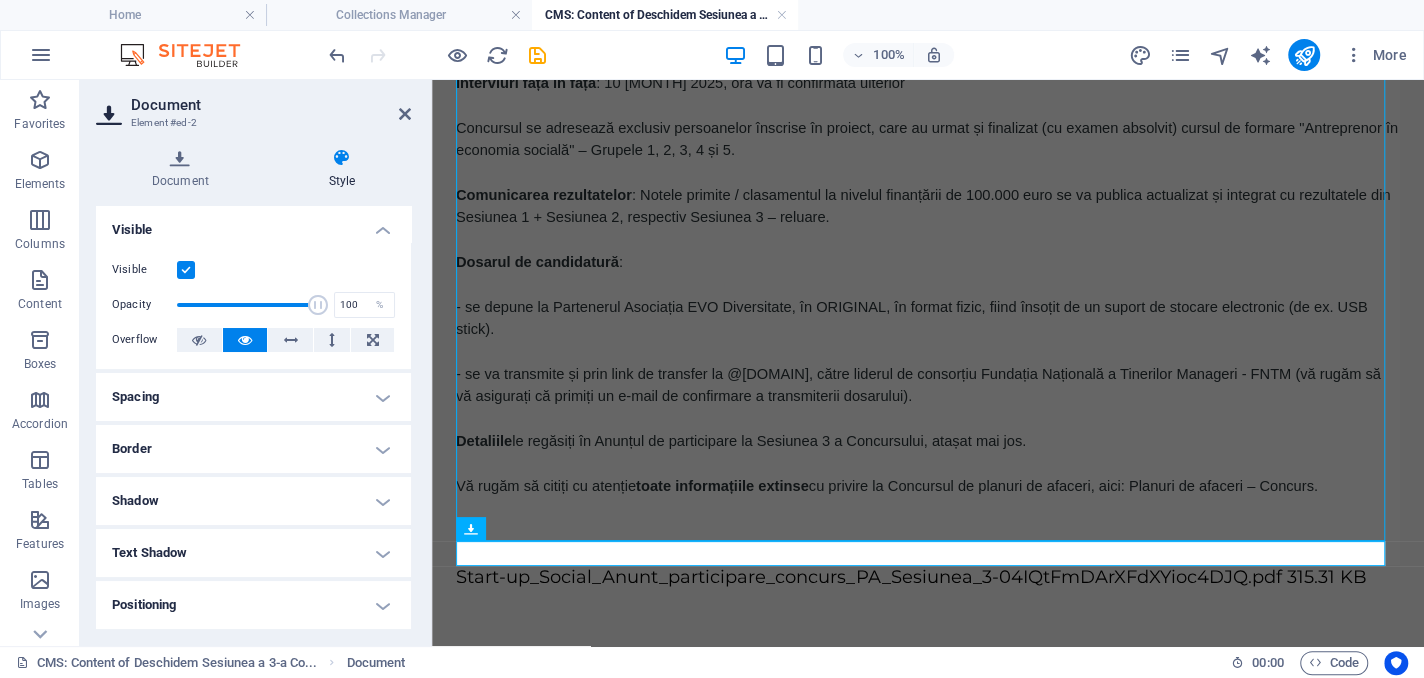 click on "Border" at bounding box center (253, 449) 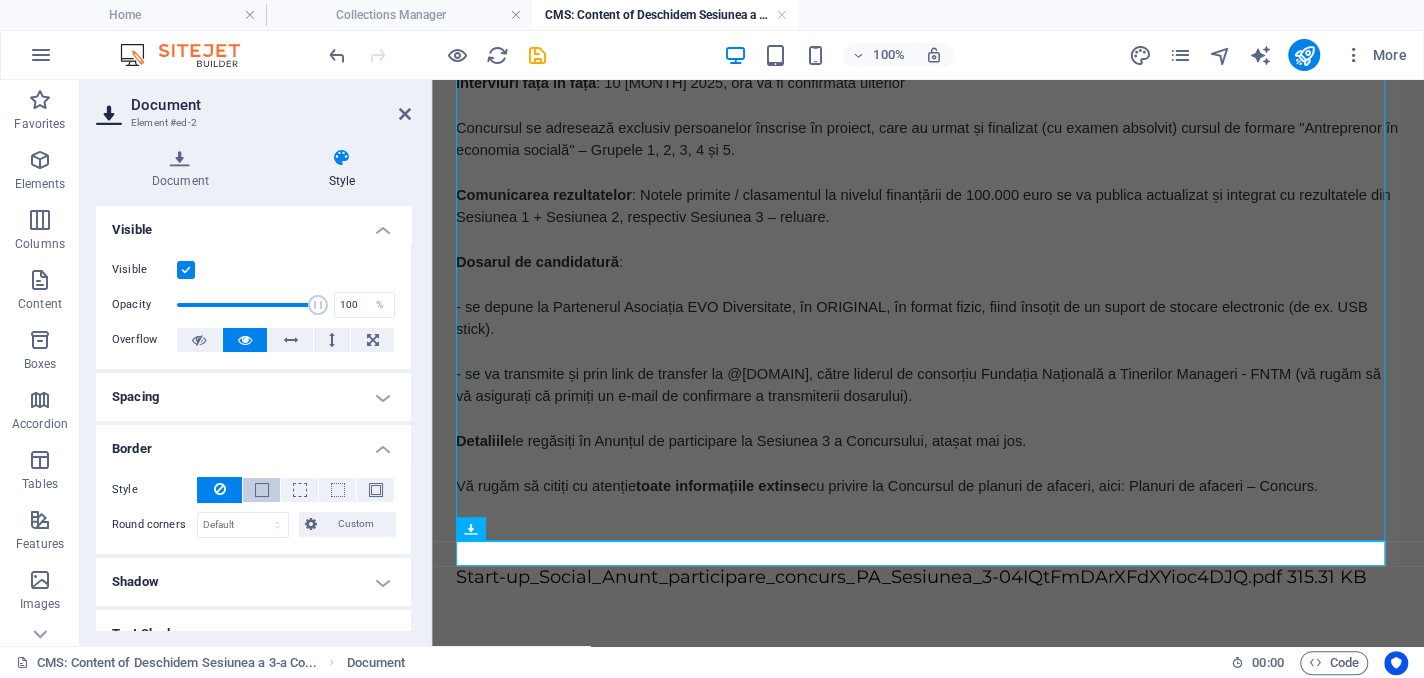 click at bounding box center (261, 490) 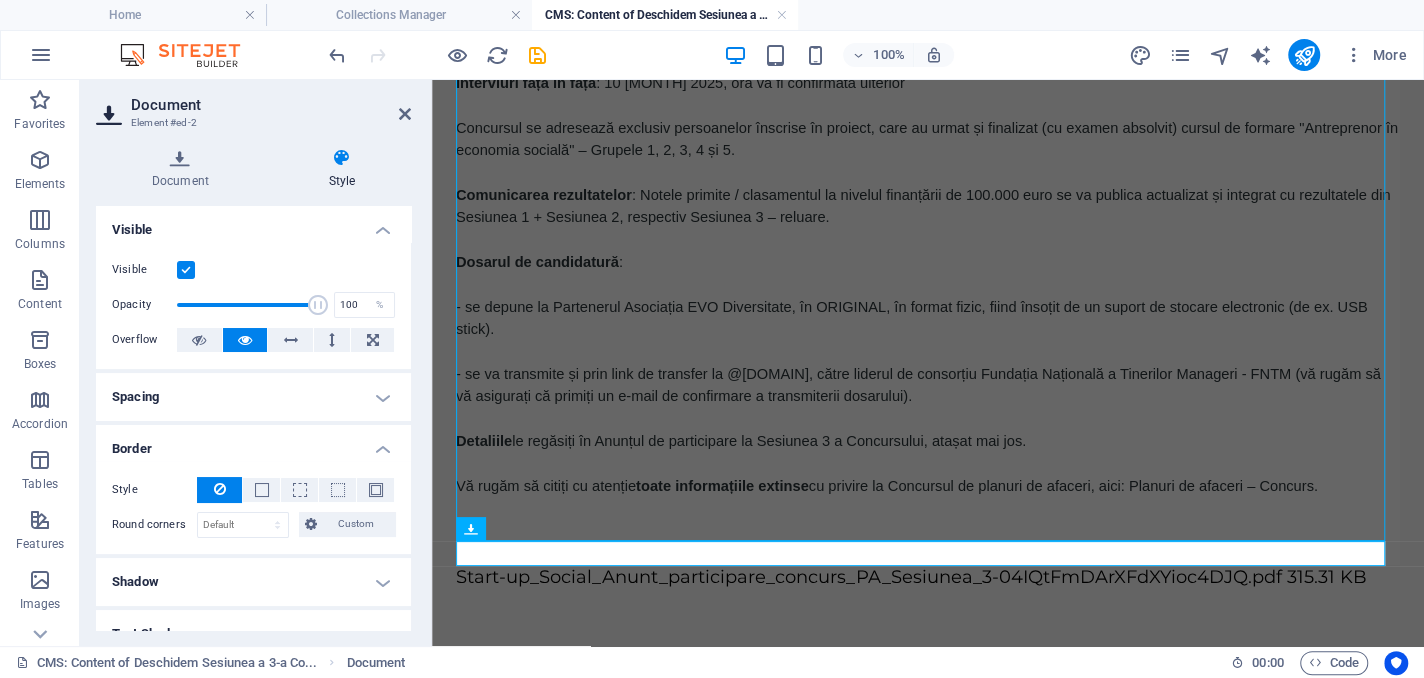 scroll, scrollTop: 202, scrollLeft: 0, axis: vertical 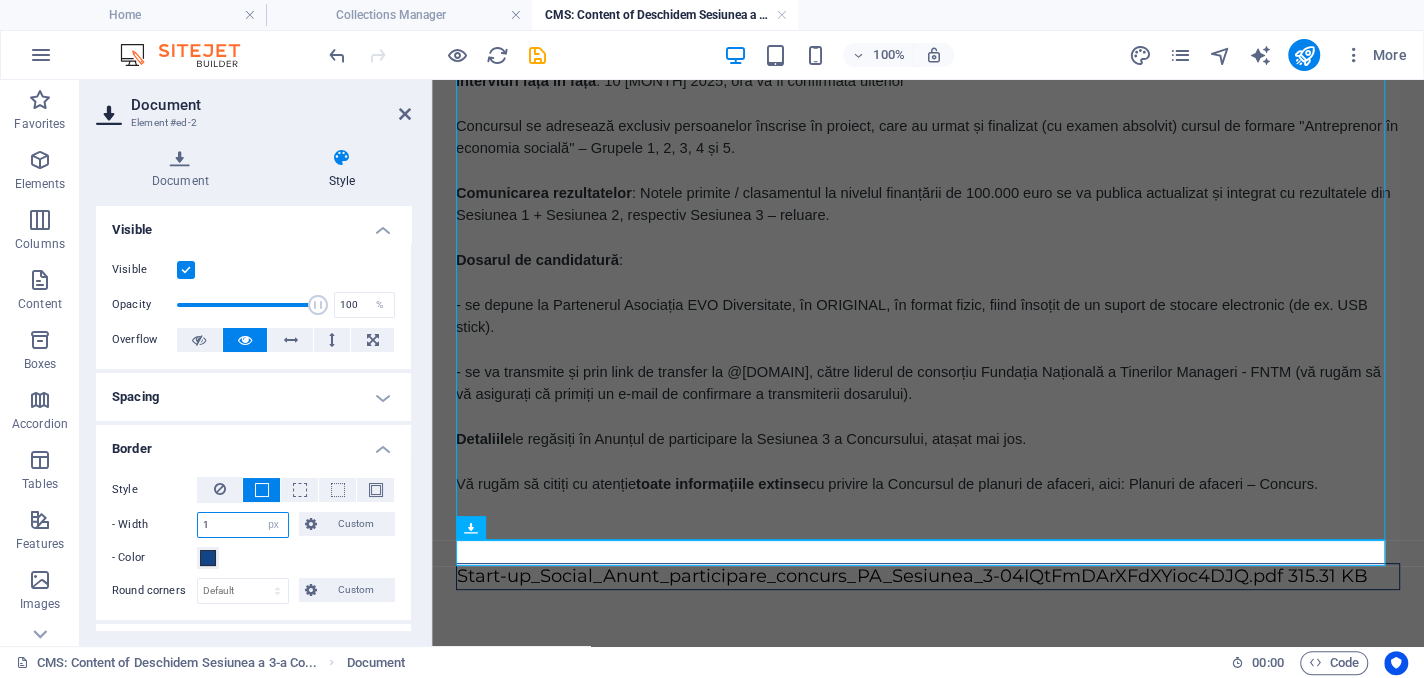 drag, startPoint x: 236, startPoint y: 518, endPoint x: 184, endPoint y: 513, distance: 52.23983 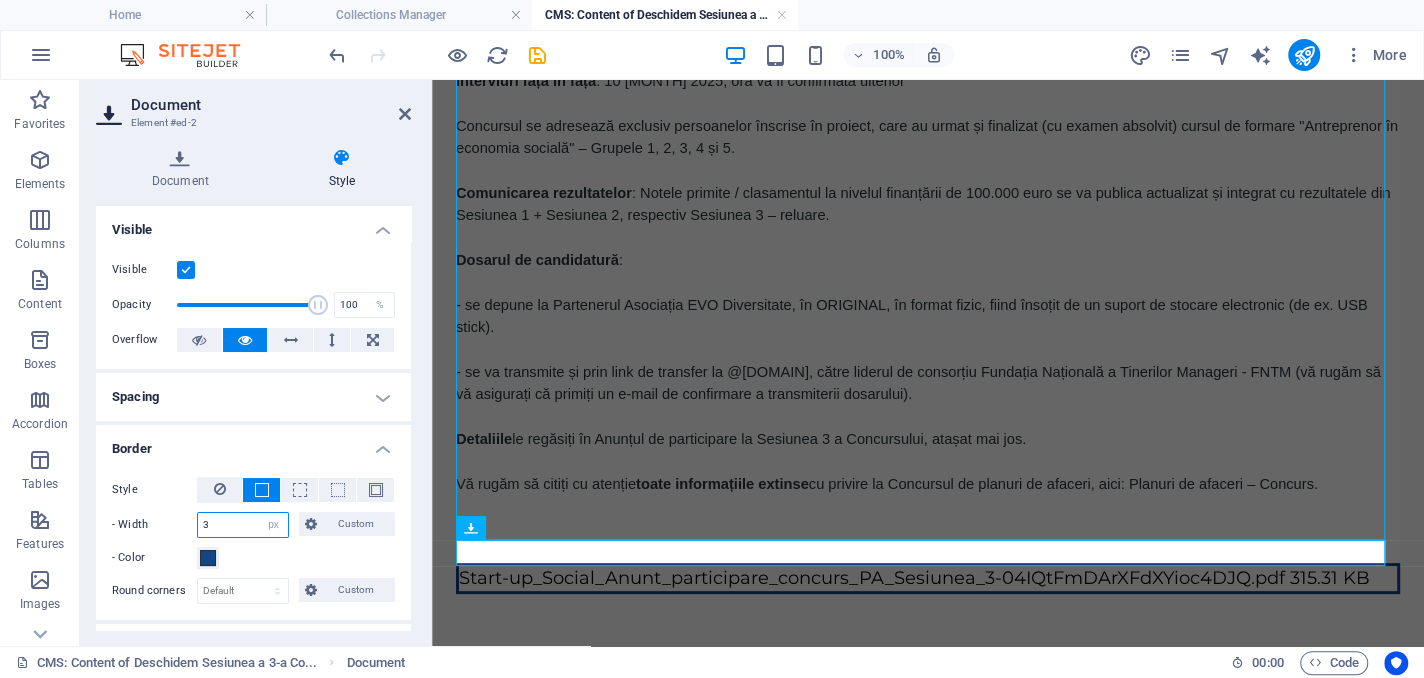 type on "3" 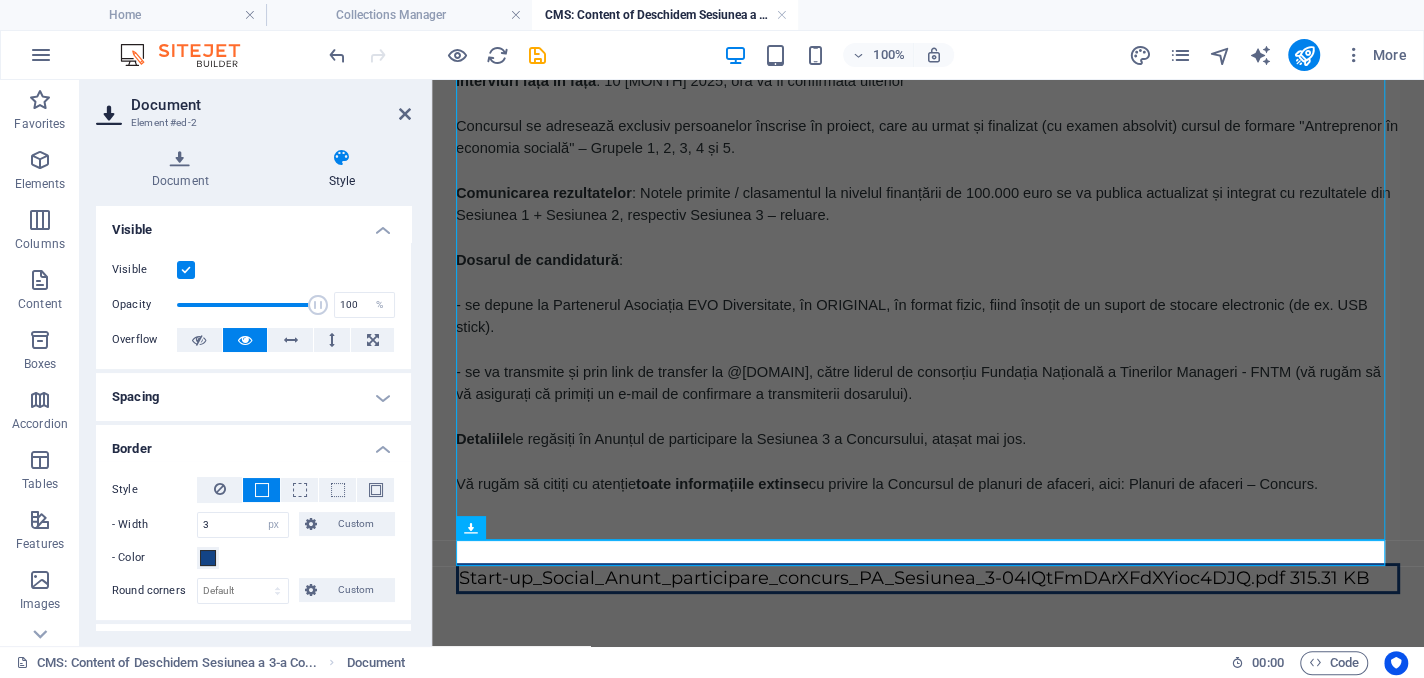 scroll, scrollTop: 206, scrollLeft: 0, axis: vertical 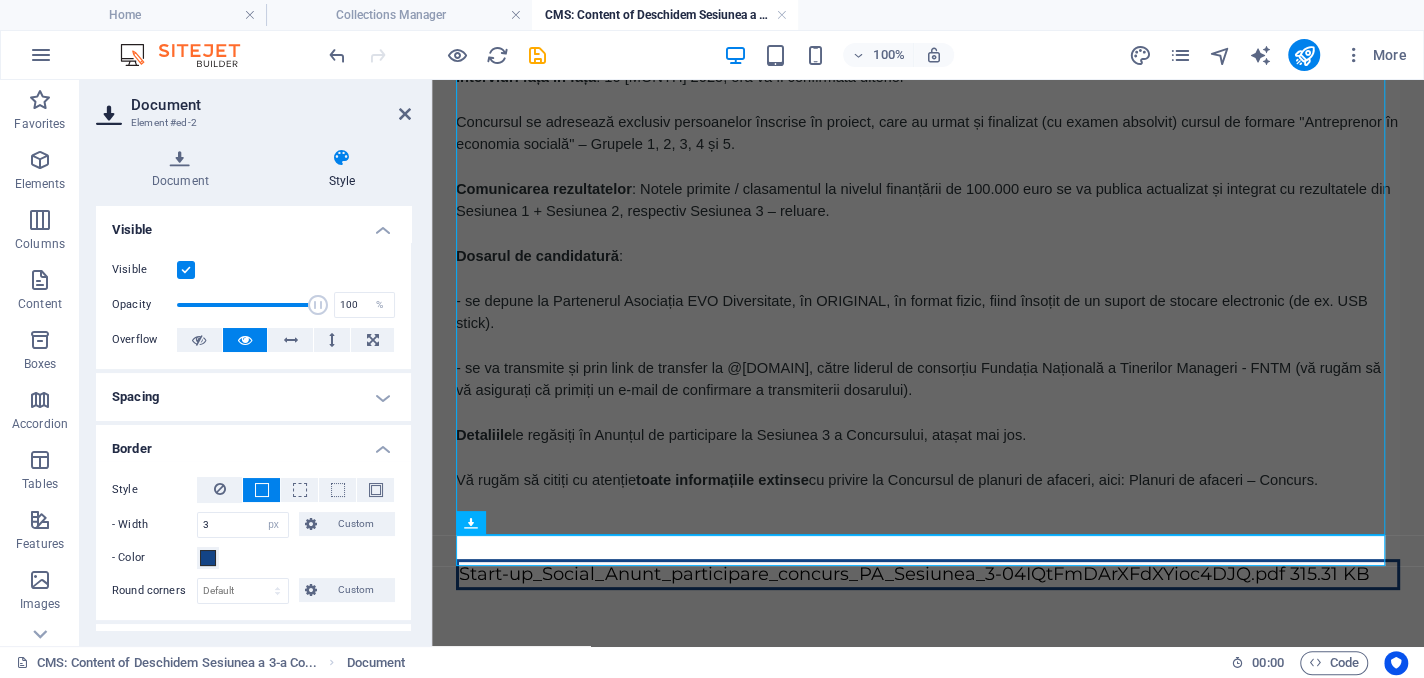 click on "- Color" at bounding box center (253, 558) 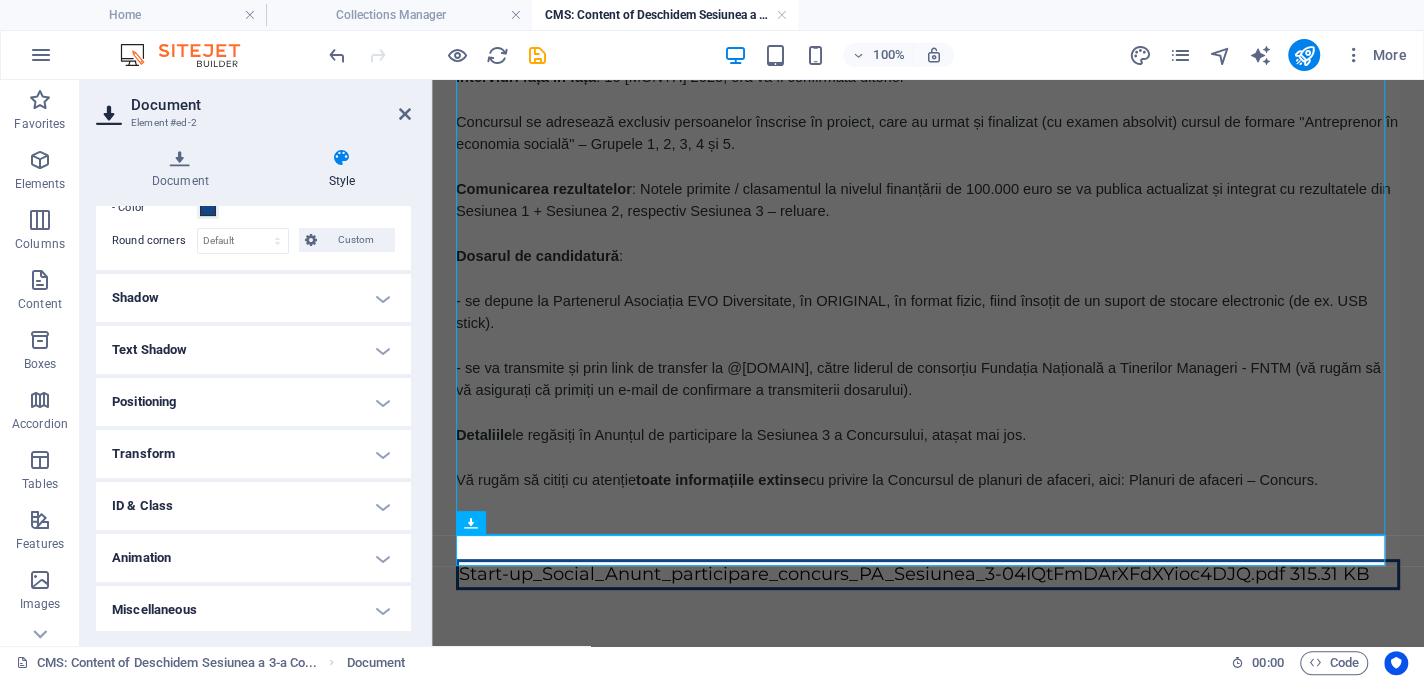 click on "Animation" at bounding box center [253, 558] 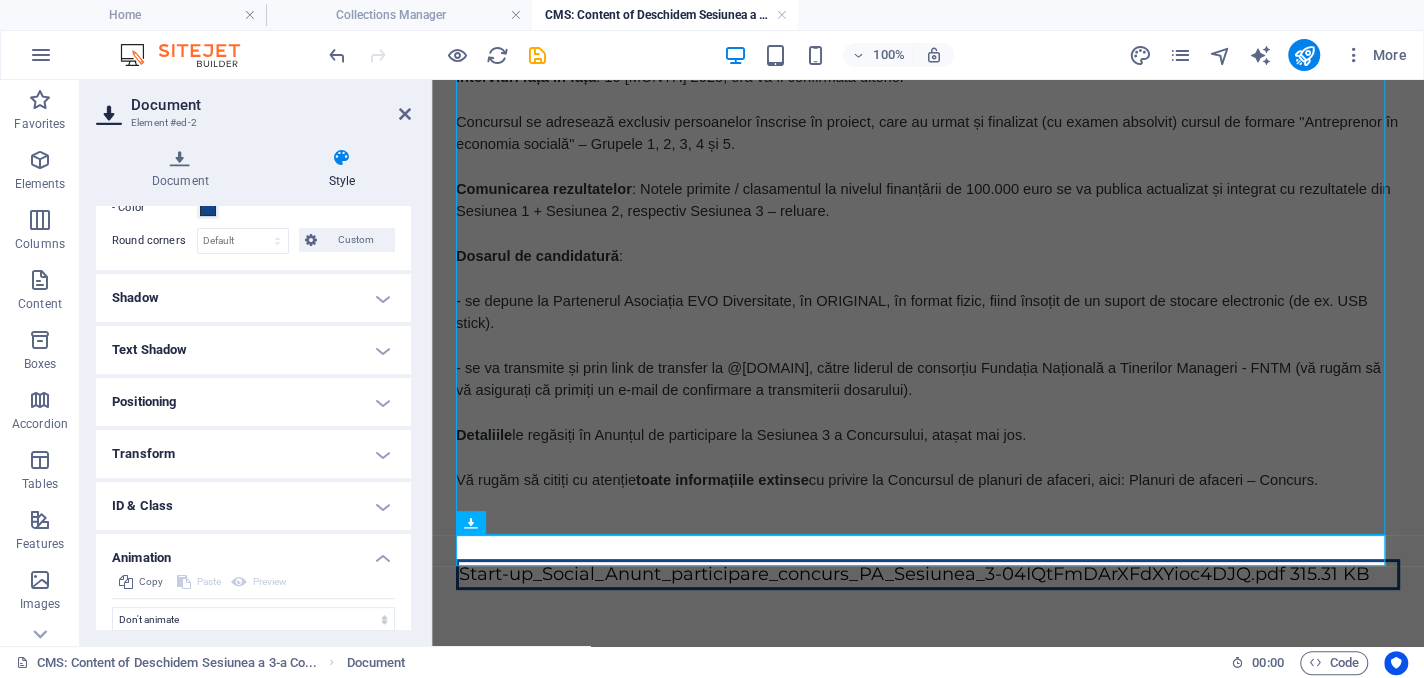 scroll, scrollTop: 414, scrollLeft: 0, axis: vertical 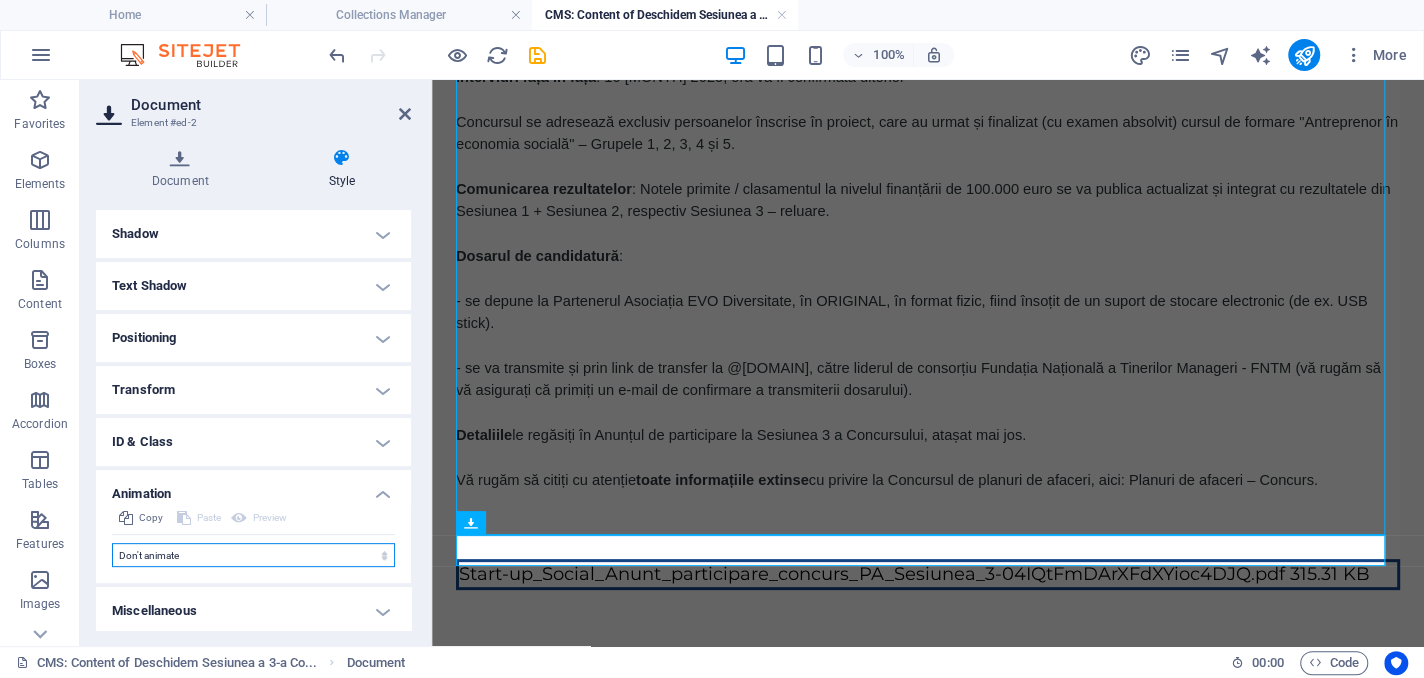 click on "Don't animate Show / Hide Slide up/down Zoom in/out Slide left to right Slide right to left Slide top to bottom Slide bottom to top Pulse Blink Open as overlay" at bounding box center [253, 555] 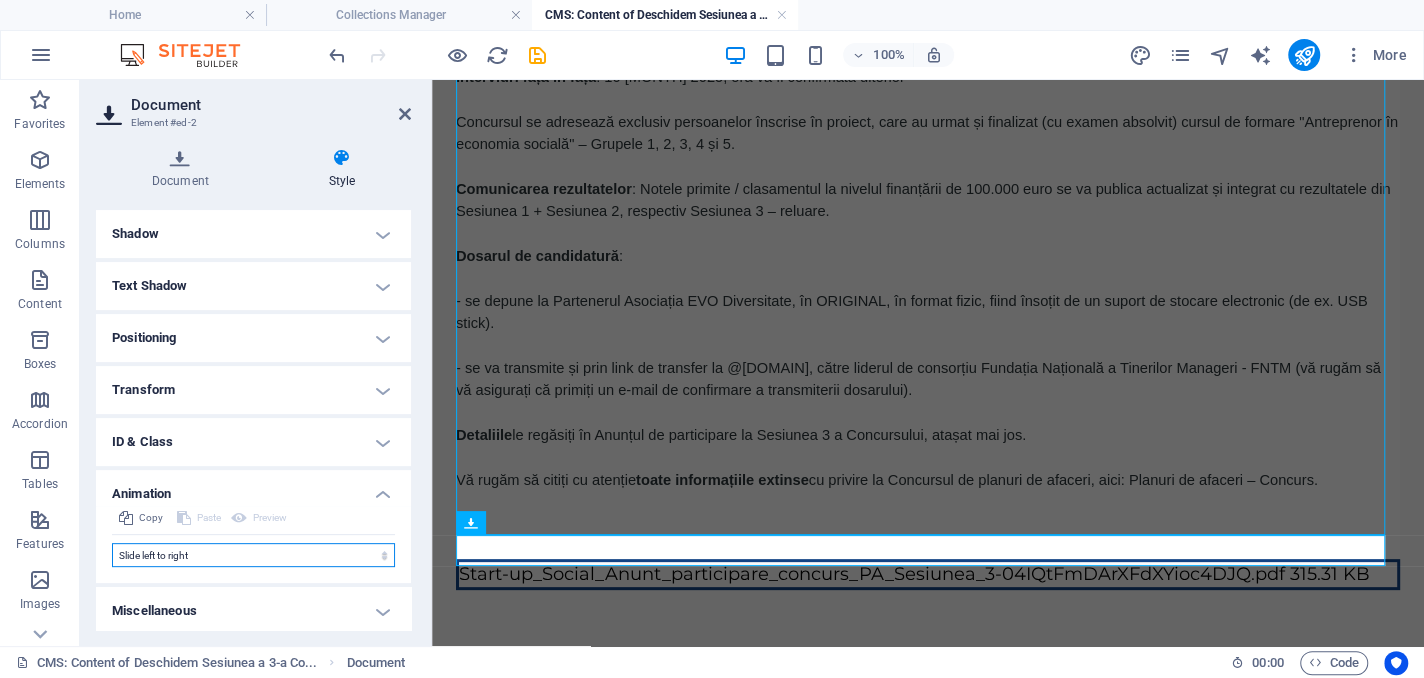 click on "Don't animate Show / Hide Slide up/down Zoom in/out Slide left to right Slide right to left Slide top to bottom Slide bottom to top Pulse Blink Open as overlay" at bounding box center [253, 555] 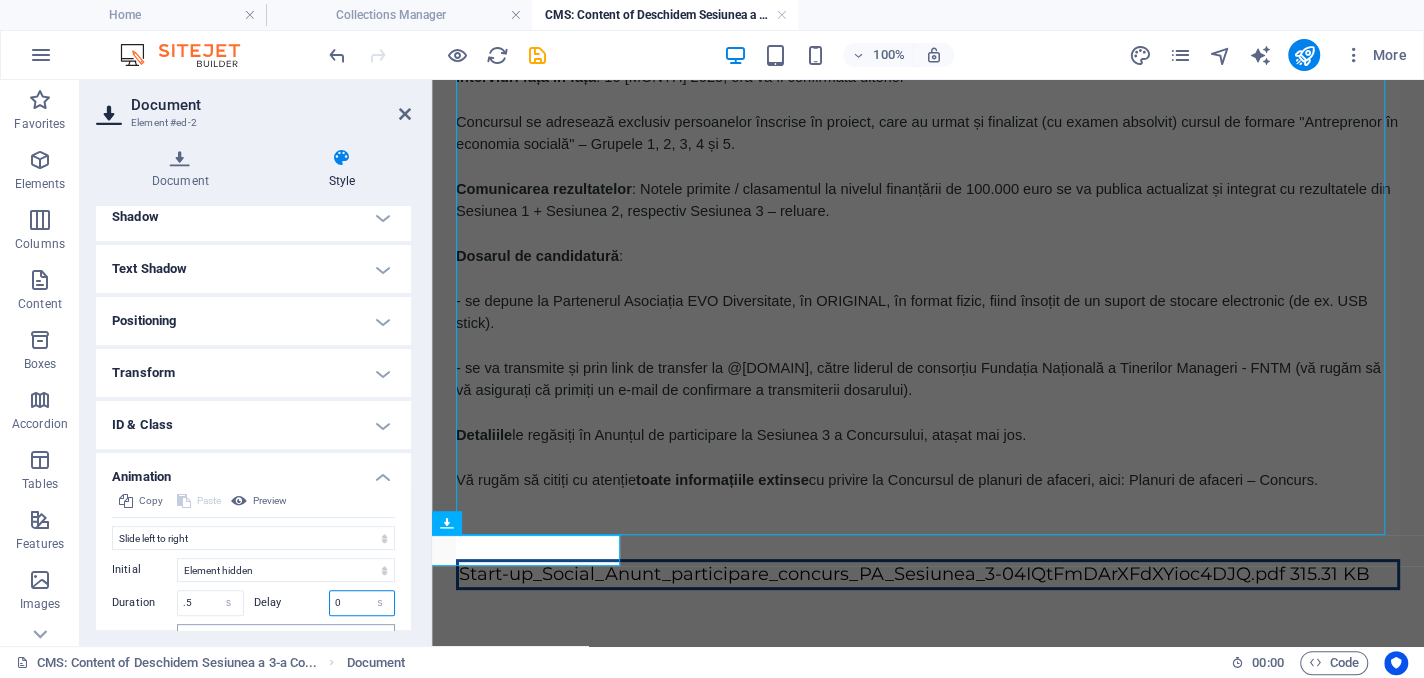 drag, startPoint x: 354, startPoint y: 616, endPoint x: 309, endPoint y: 617, distance: 45.01111 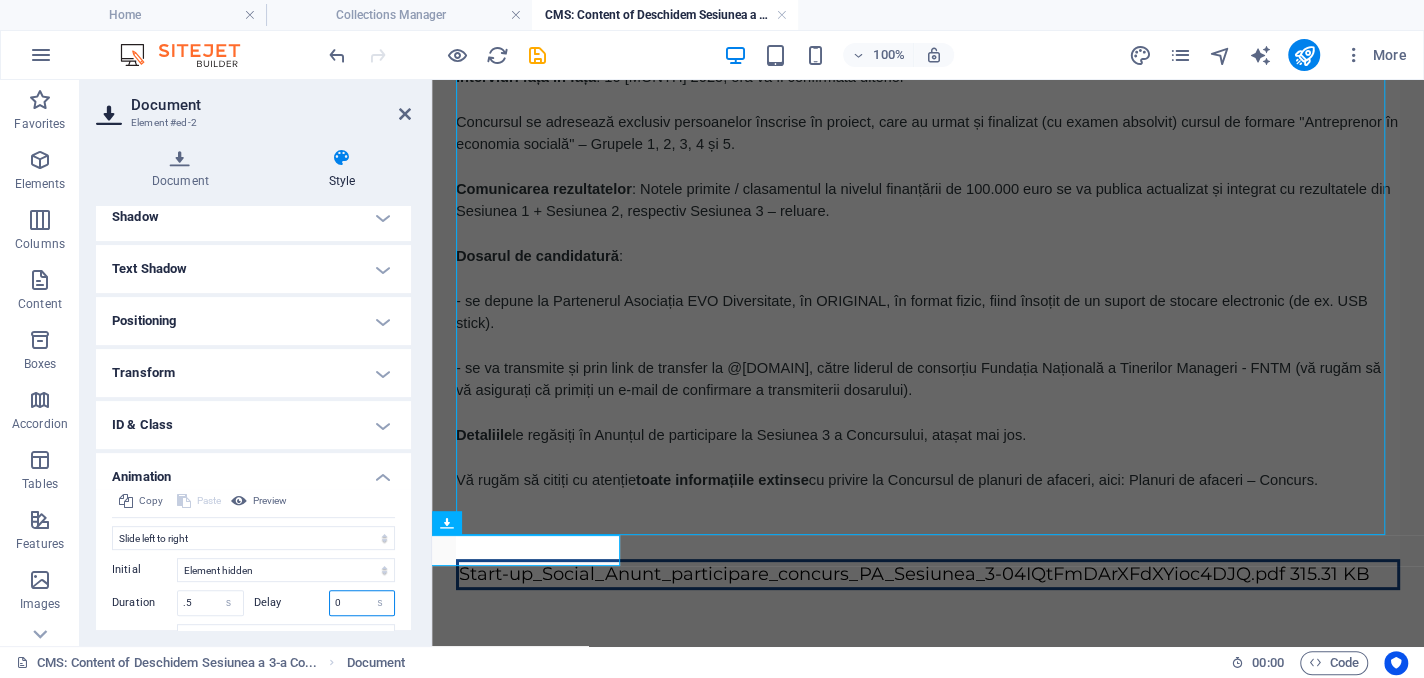 scroll, scrollTop: 434, scrollLeft: 0, axis: vertical 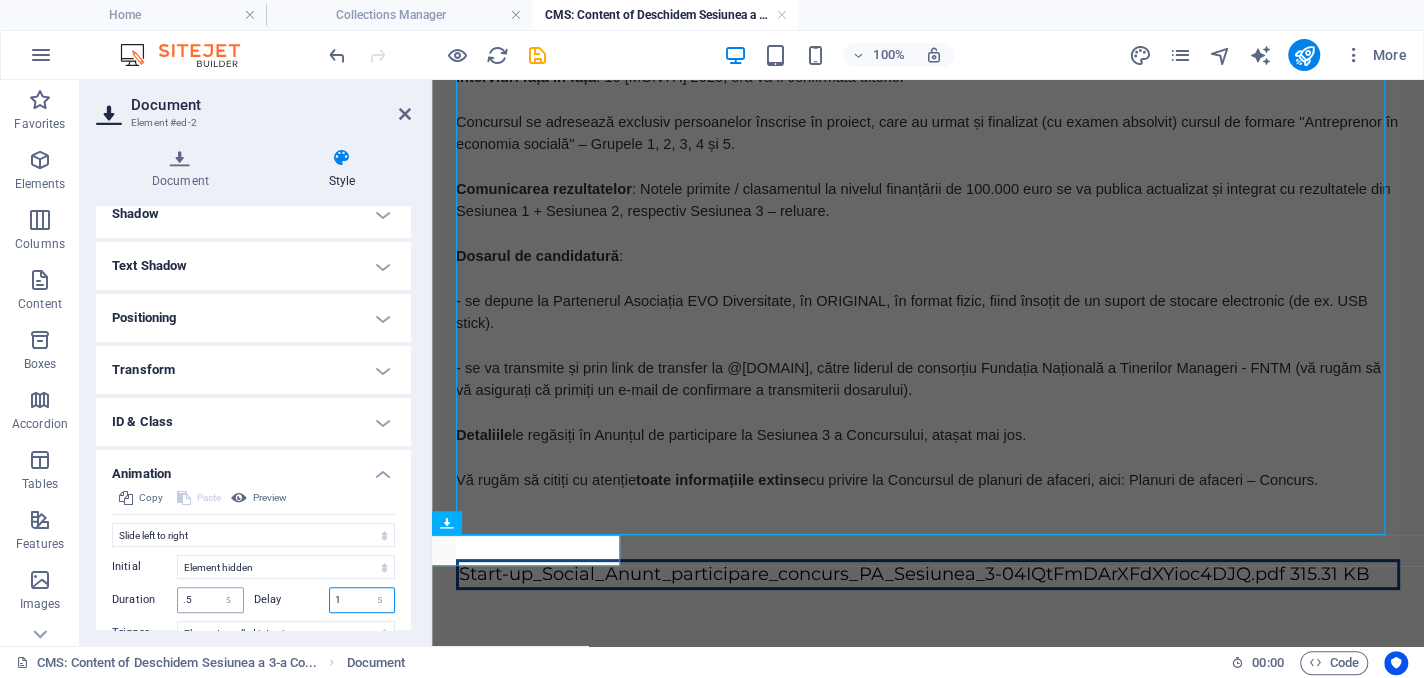 type on "1" 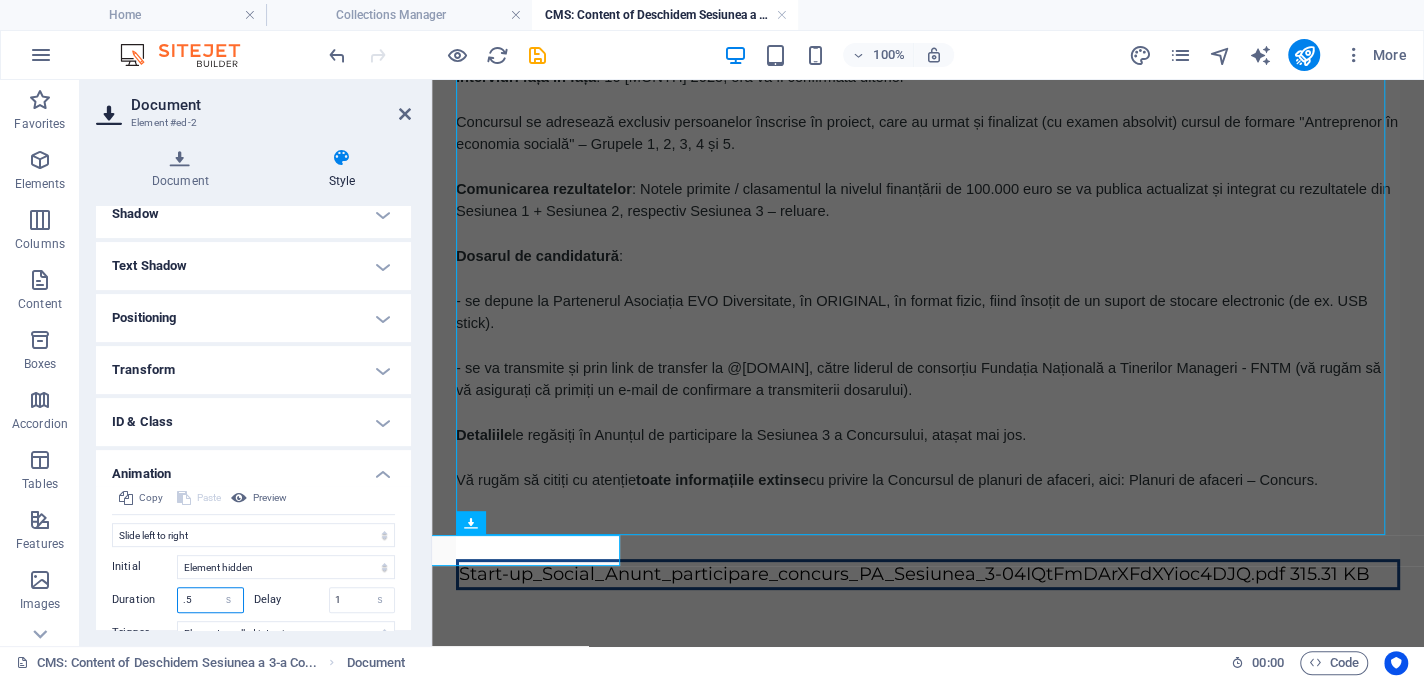 drag, startPoint x: 191, startPoint y: 595, endPoint x: 162, endPoint y: 590, distance: 29.427877 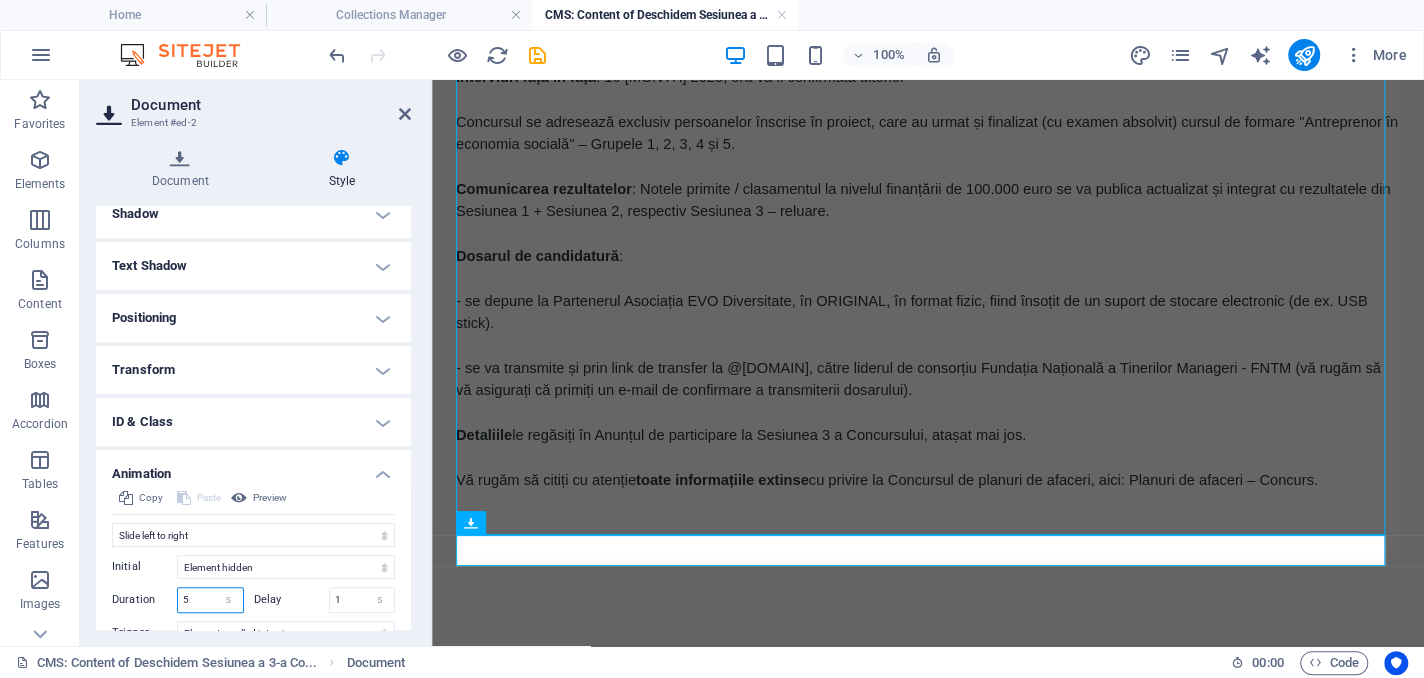 type on "5" 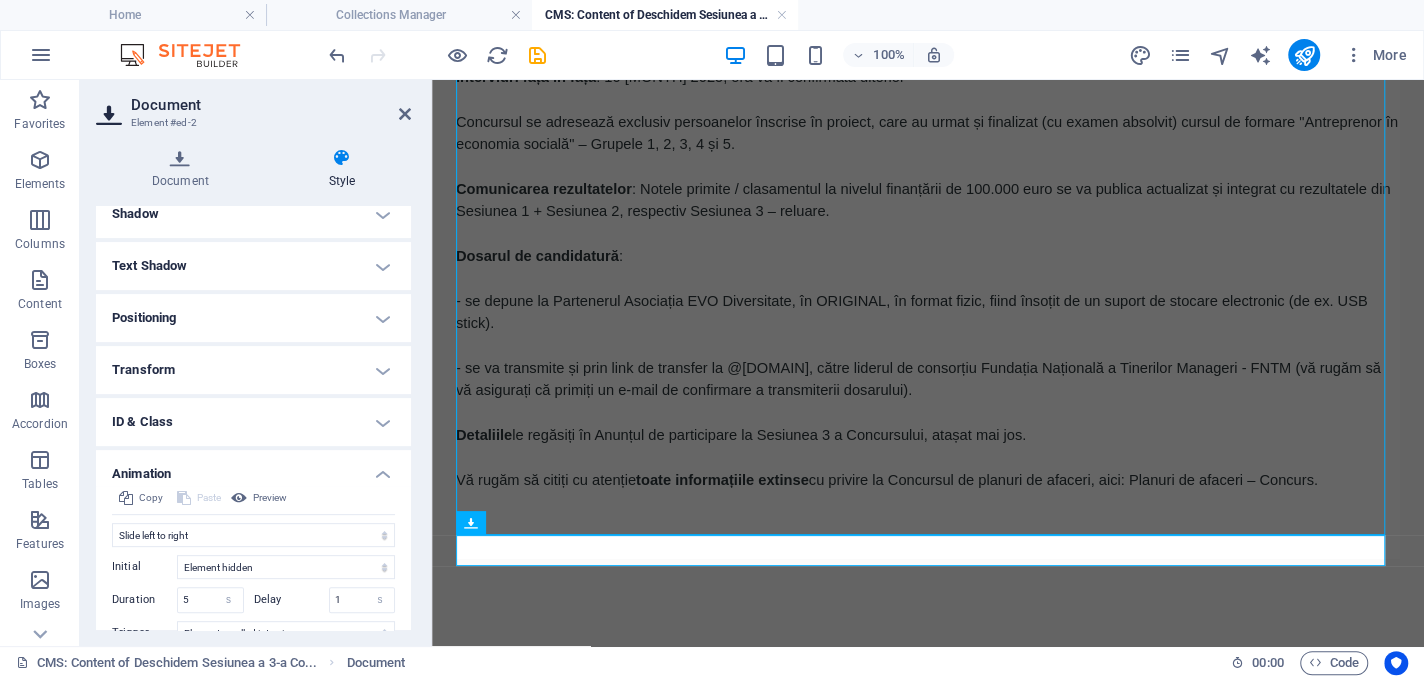 click on "Copy Paste Preview Don't animate Show / Hide Slide up/down Zoom in/out Slide left to right Slide right to left Slide top to bottom Slide bottom to top Pulse Blink Open as overlay Initial Element hidden Element shown Duration 5 s ms Delay 1 s ms Width auto px % Trigger No automatic trigger On page load Element scrolled into view Close This label appears when hovering over the close button, indicating its function. Group Show Don't alter this element Hide this element Show this element Hide Don't alter this element Hide this element Show this element" at bounding box center [253, 595] 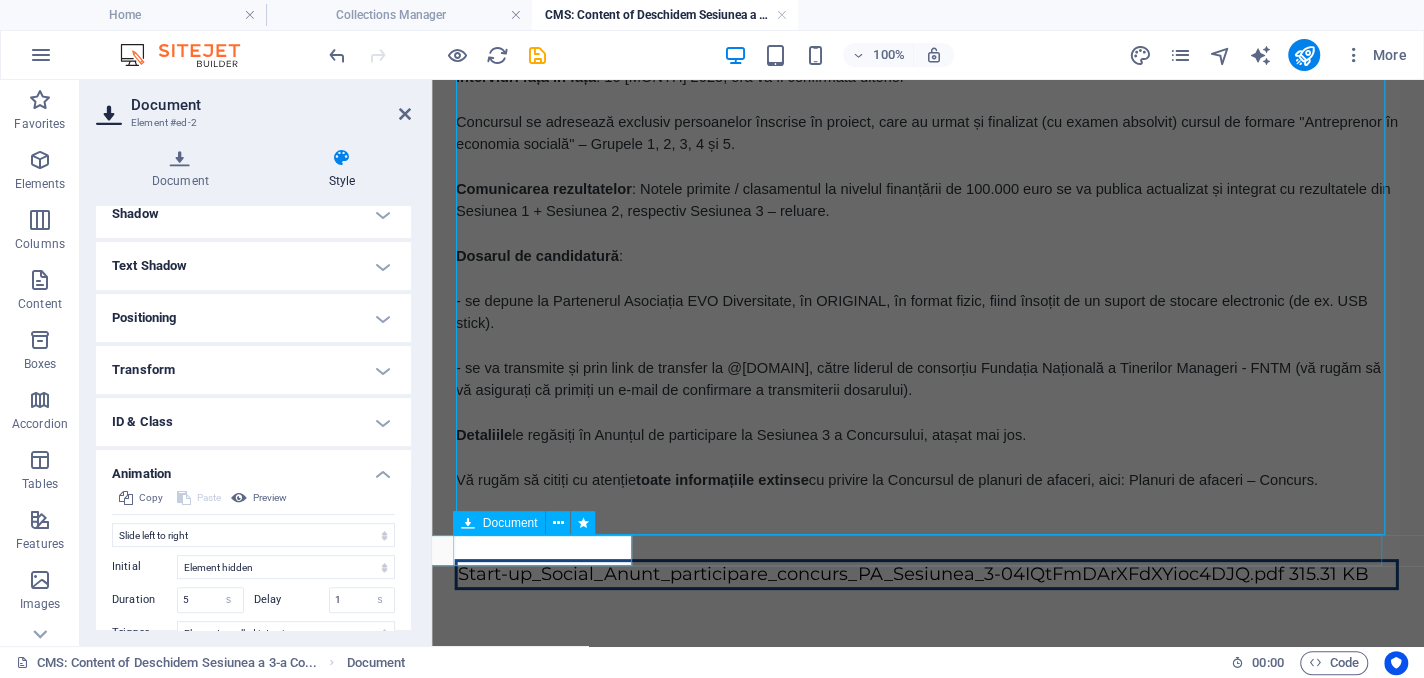 click on "Start-up_Social_Anunt_participare_concurs_PA_Sesiunea_3-04IQtFmDArXFdXYioc4DJQ.pdf   315.31 KB" at bounding box center (927, 574) 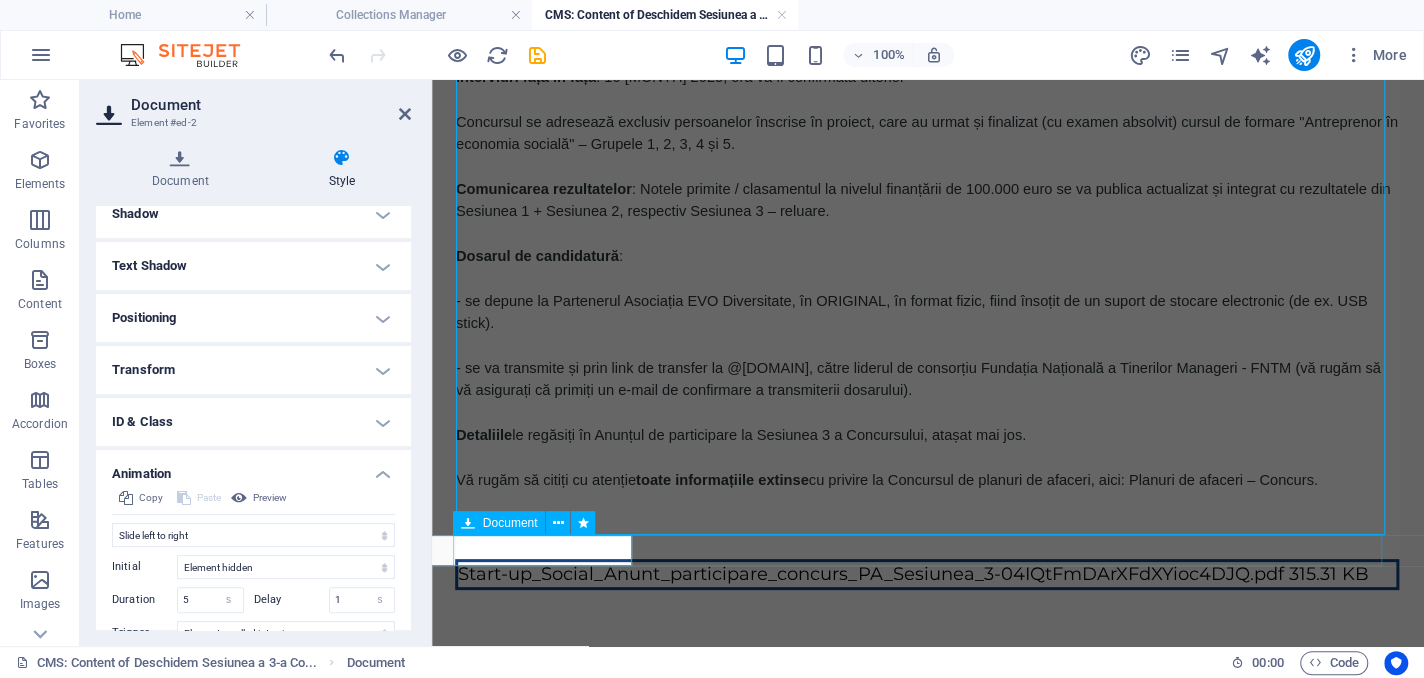 click on "Start-up_Social_Anunt_participare_concurs_PA_Sesiunea_3-04IQtFmDArXFdXYioc4DJQ.pdf   315.31 KB" at bounding box center (927, 574) 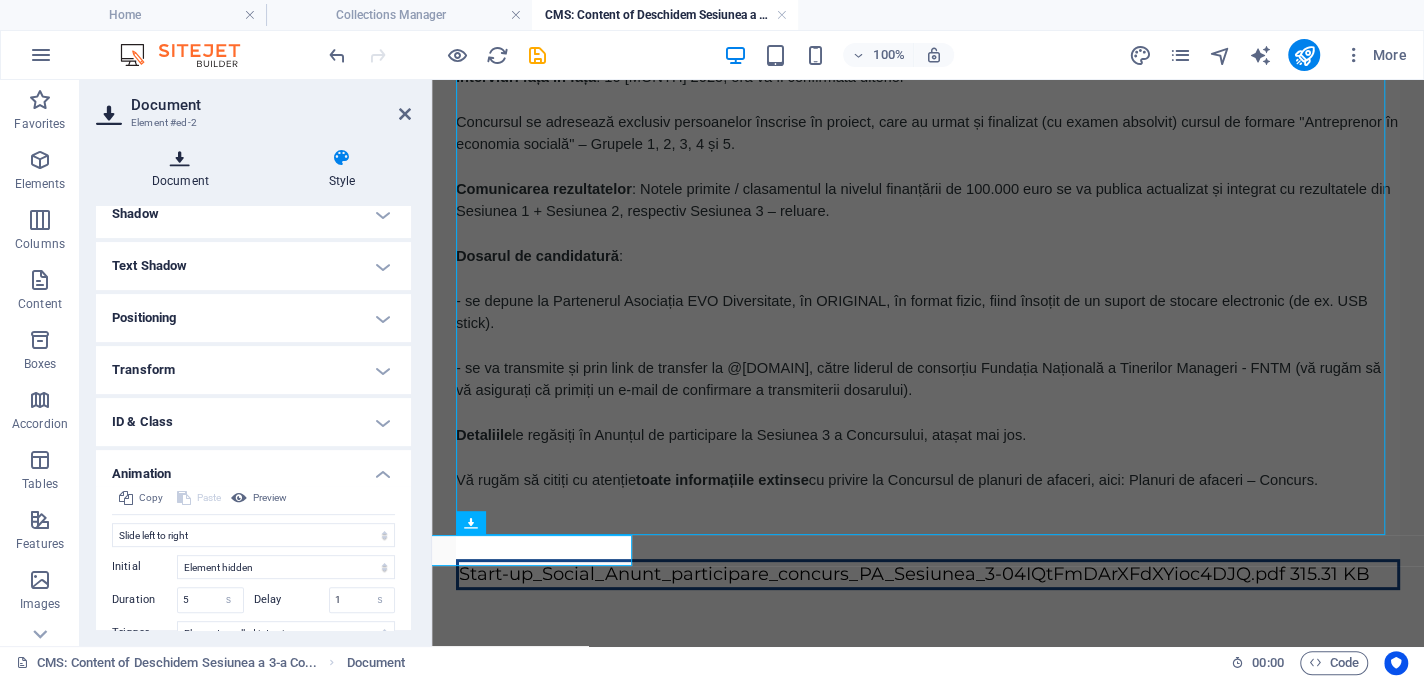 click on "Document" at bounding box center [184, 169] 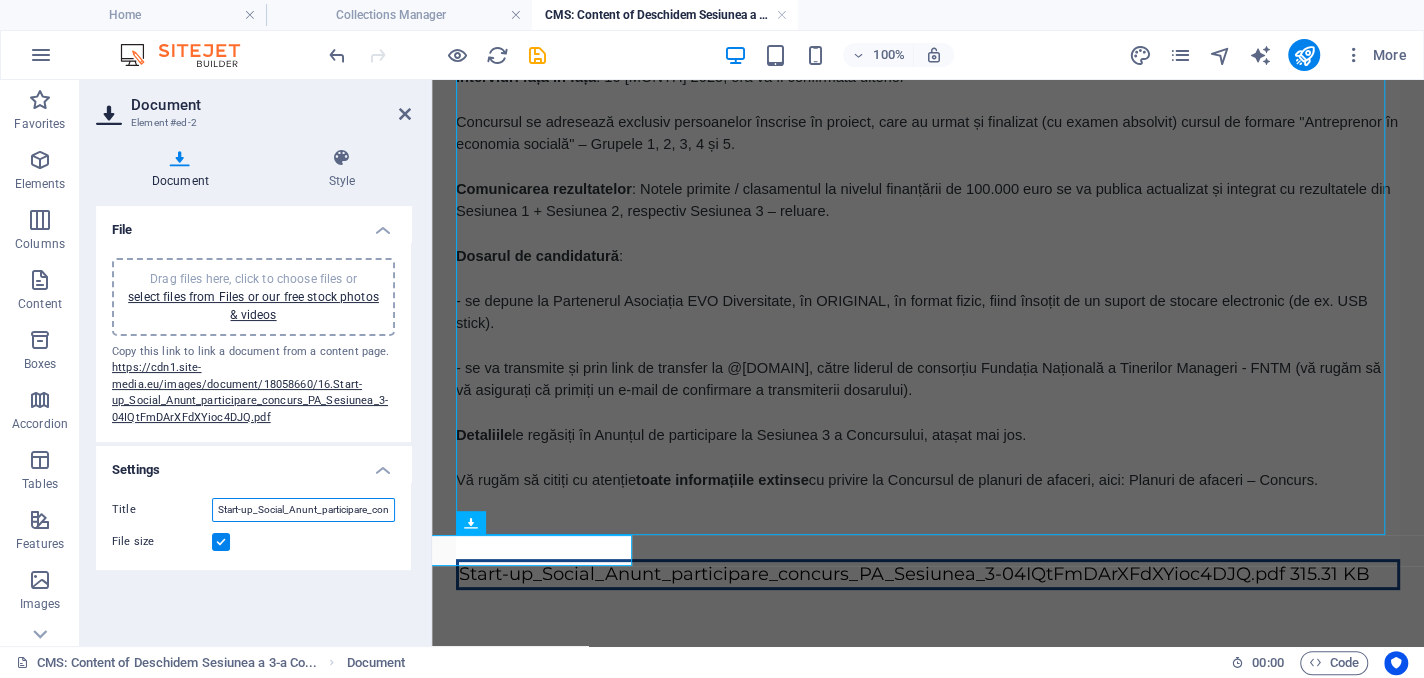 click on "Start-up_Social_Anunt_participare_concurs_PA_Sesiunea_3-04IQtFmDArXFdXYioc4DJQ.pdf" at bounding box center [303, 510] 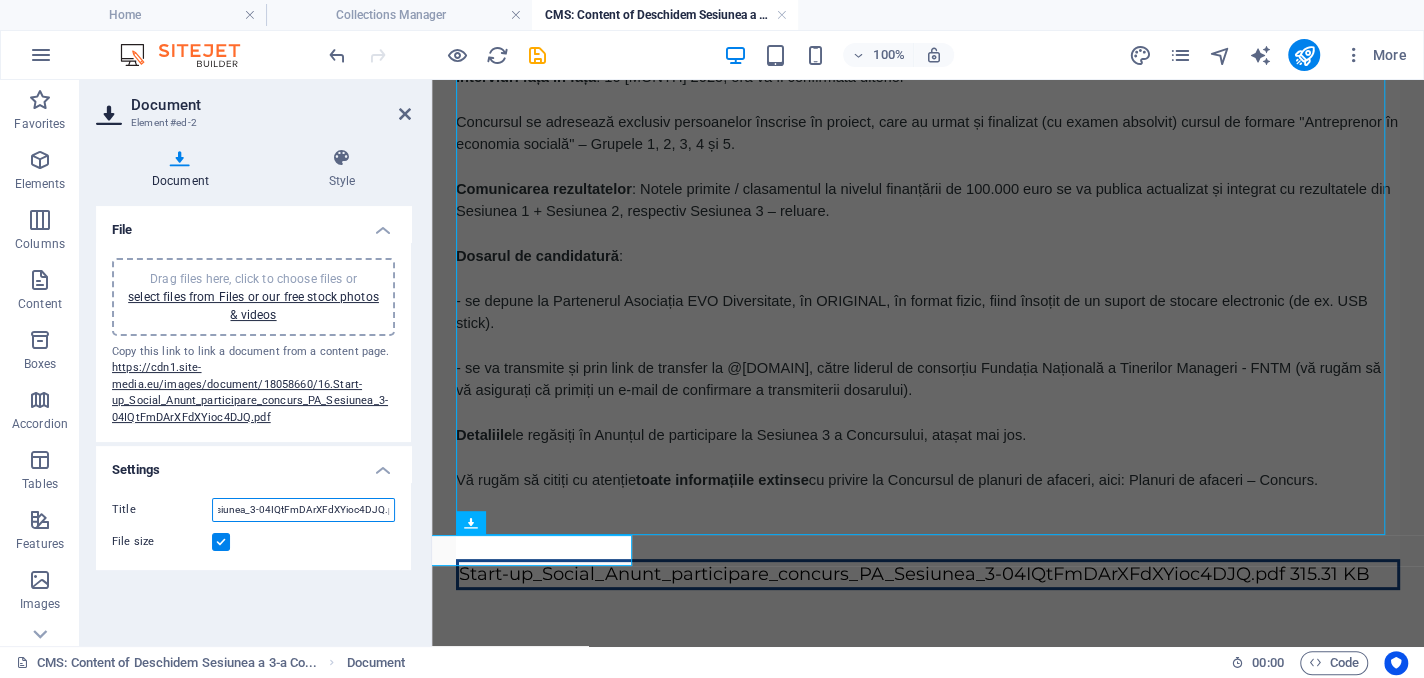 scroll, scrollTop: 0, scrollLeft: 233, axis: horizontal 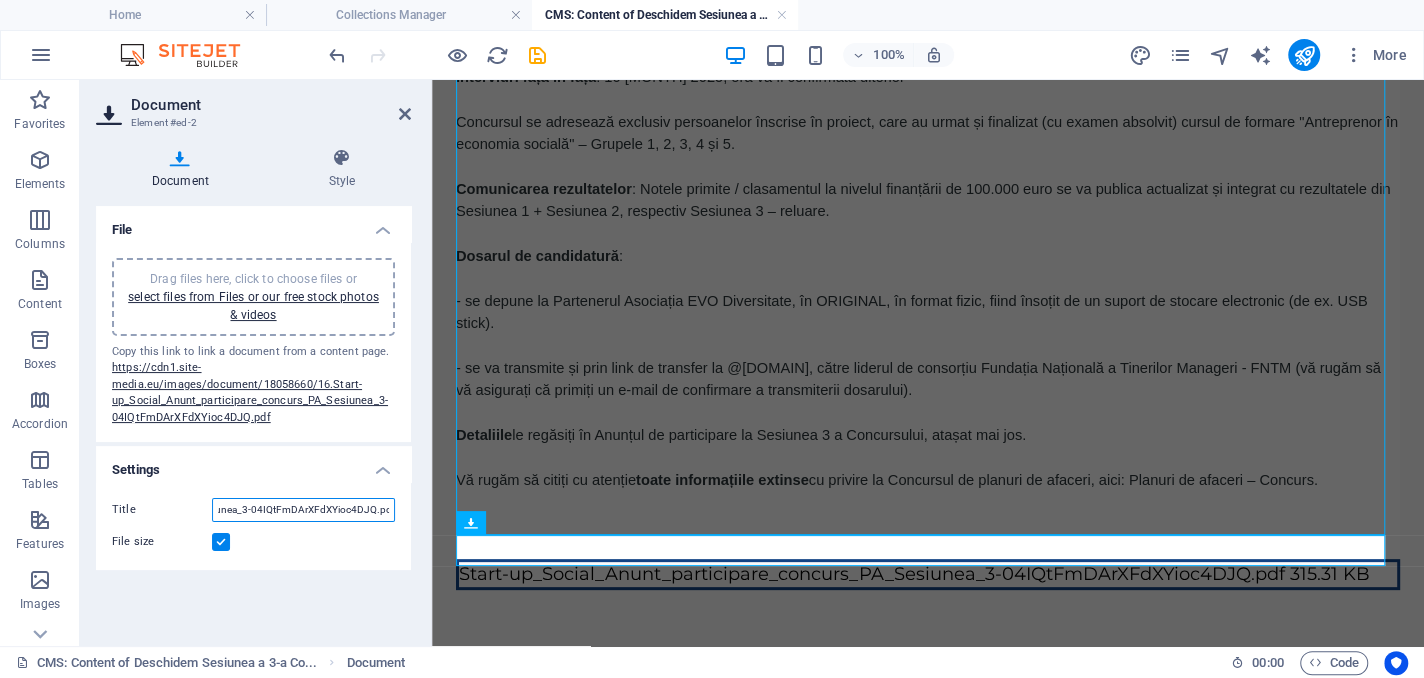 click on "Start-up_Social_Anunt_participare_concurs_PA_Sesiunea_3-04IQtFmDArXFdXYioc4DJQ.pdf" at bounding box center (303, 510) 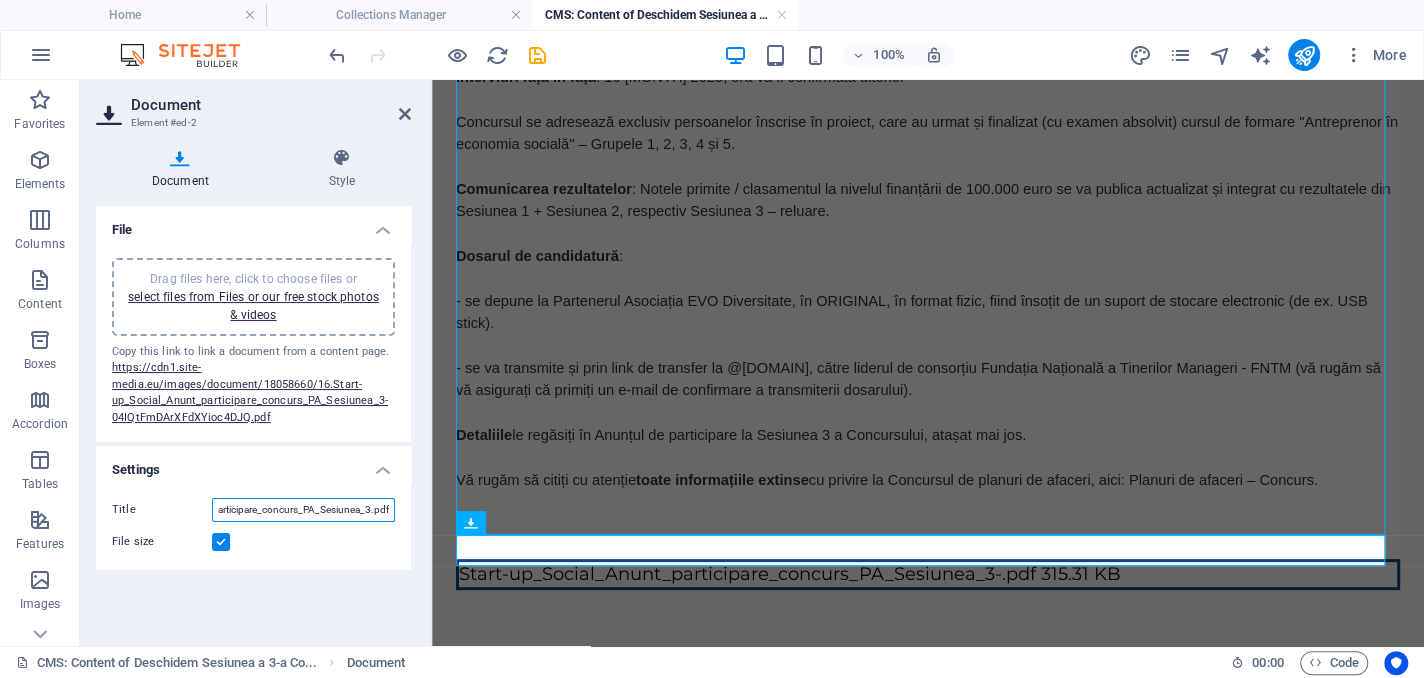 scroll, scrollTop: 0, scrollLeft: 108, axis: horizontal 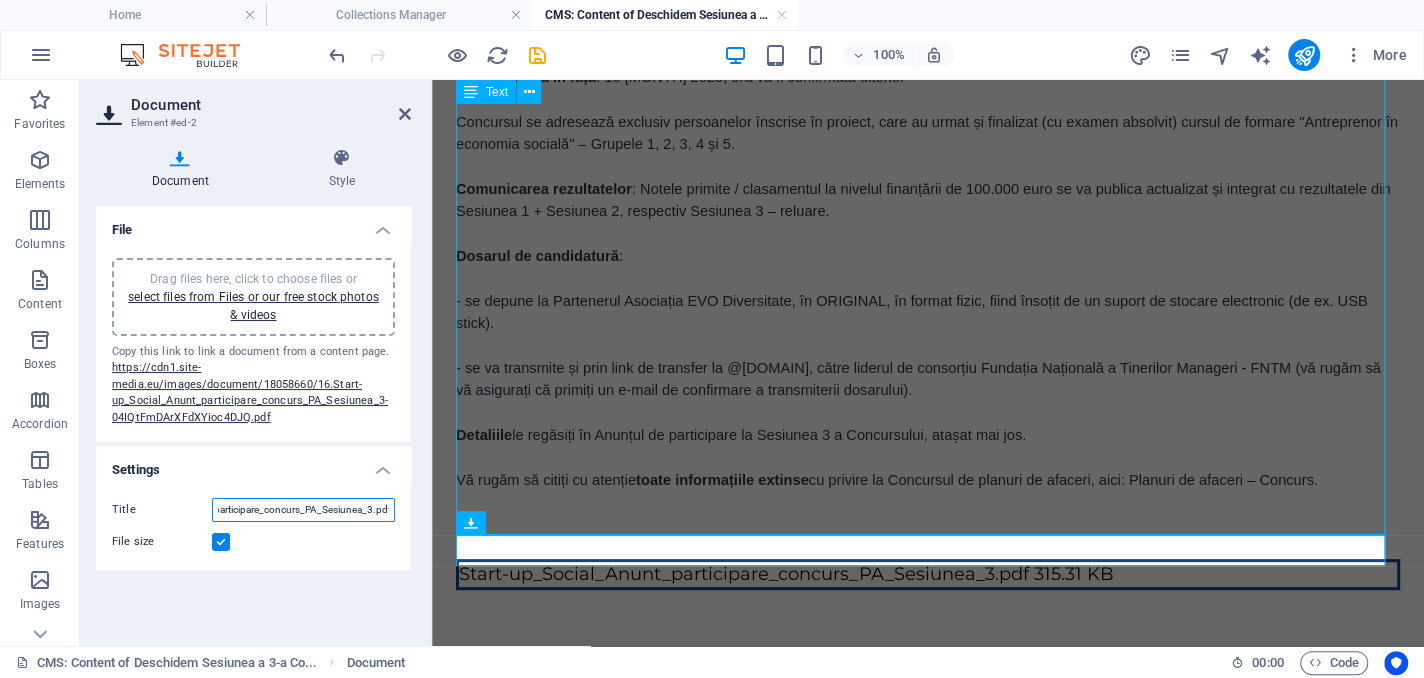 type on "Start-up_Social_Anunt_participare_concurs_PA_Sesiunea_3.pdf" 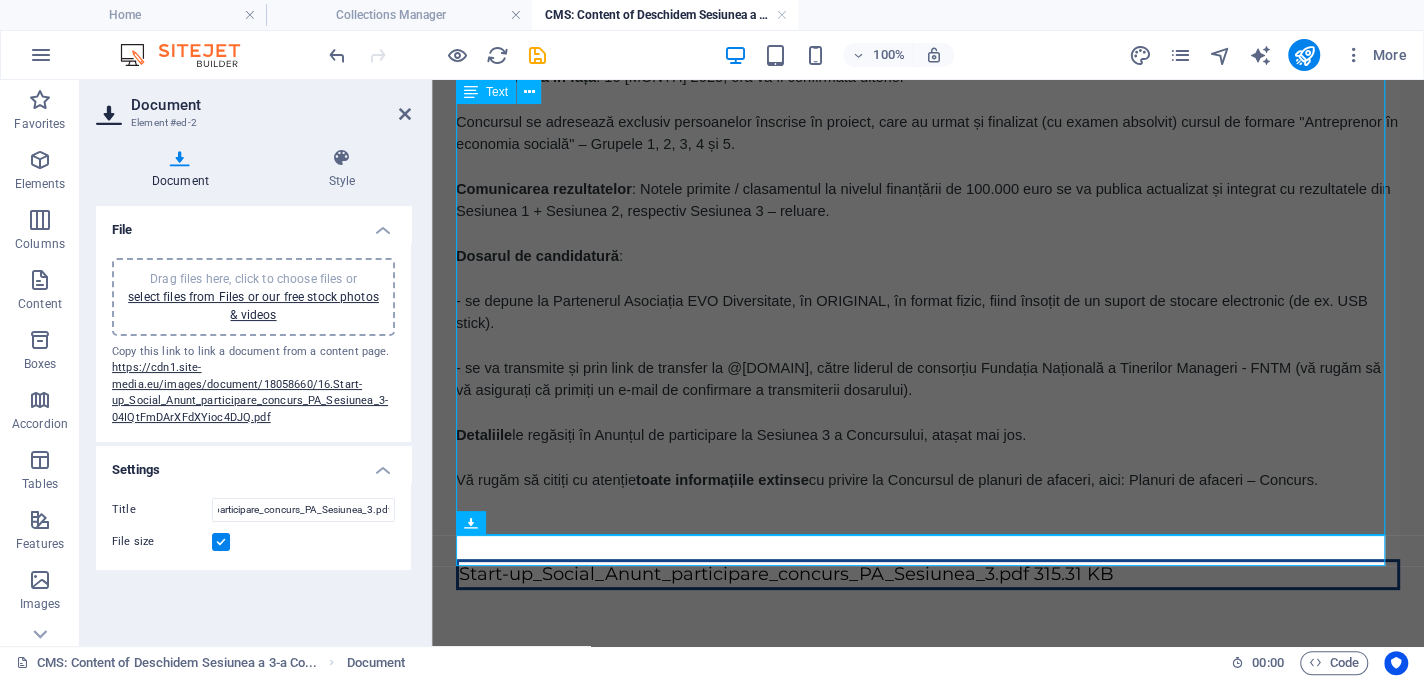 scroll, scrollTop: 0, scrollLeft: 0, axis: both 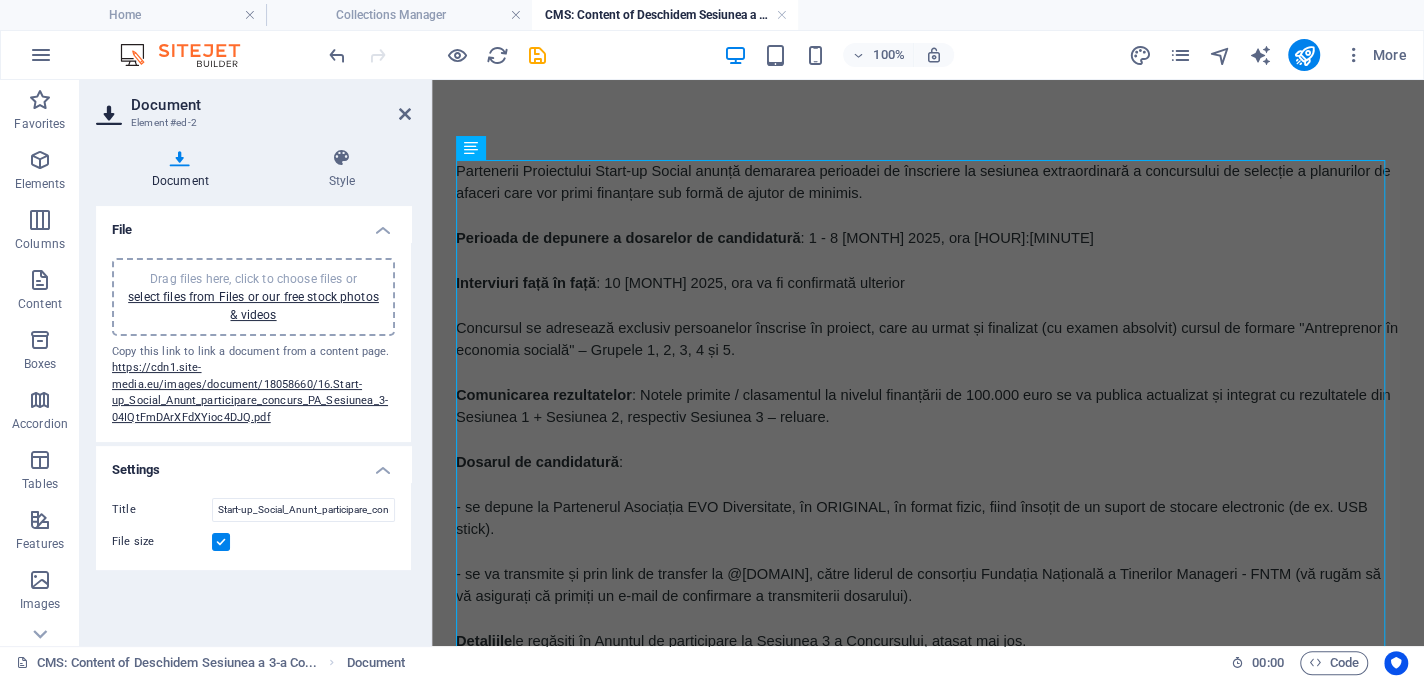 click on "Partenerii Proiectului Start-up Social anunță demararea perioadei de înscriere la sesiunea extraordinară a concursului de selecție a planurilor de afaceri care vor primi finanțare sub formă de ajutor de minimis.     Perioada de depunere a dosarelor de candidatură : 1 - 8 august 2025, ora 17:00   Interviuri față în față : 10 august 2025, ora va fi confirmată ulterior     Concursul se adresează exclusiv persoanelor înscrise în proiect, care au urmat și finalizat (cu examen absolvit) cursul de formare "Antreprenor în economia socială" – Grupele 1, 2, 3, 4 și 5.     Comunicarea rezultatelor : Notele primite / clasamentul la nivelul finanțării de 100.000 euro se va publica actualizat și integrat cu rezultatele din  Sesiunea 1 + Sesiunea 2, respectiv Sesiunea 3 – reluare.     Dosarul de candidatură :   - se depune la Partenerul Asociația EVO Diversitate, în ORIGINAL, în format fizic, fiind însoțit de un suport de stocare electronic (de ex. USB stick).       Detaliile" at bounding box center (928, 478) 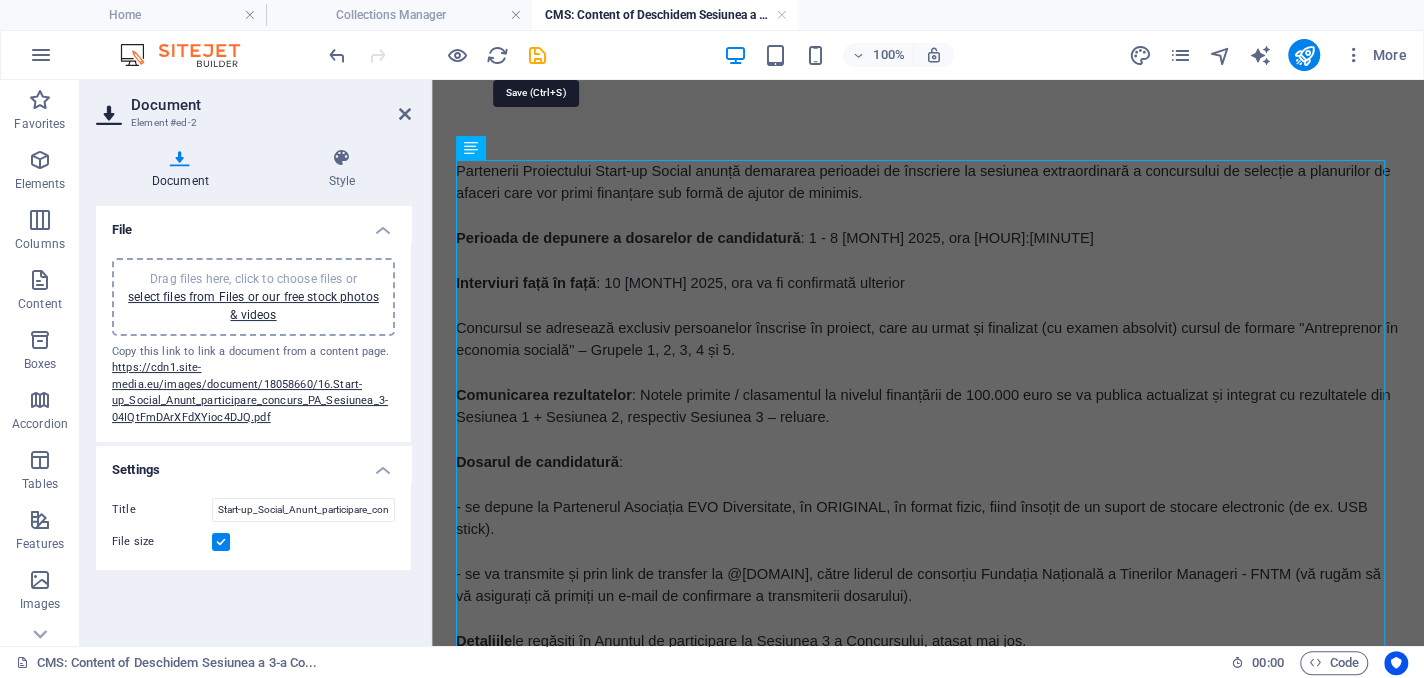 click at bounding box center [537, 55] 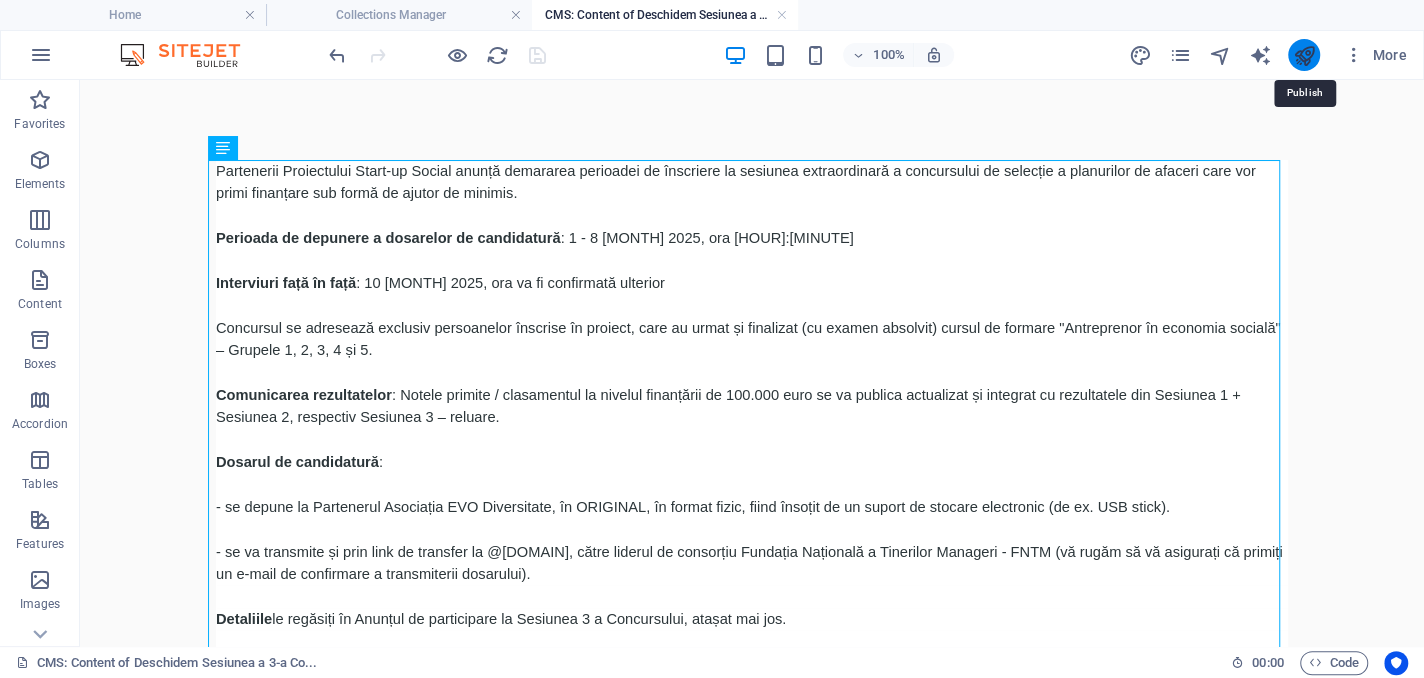 click at bounding box center (1303, 55) 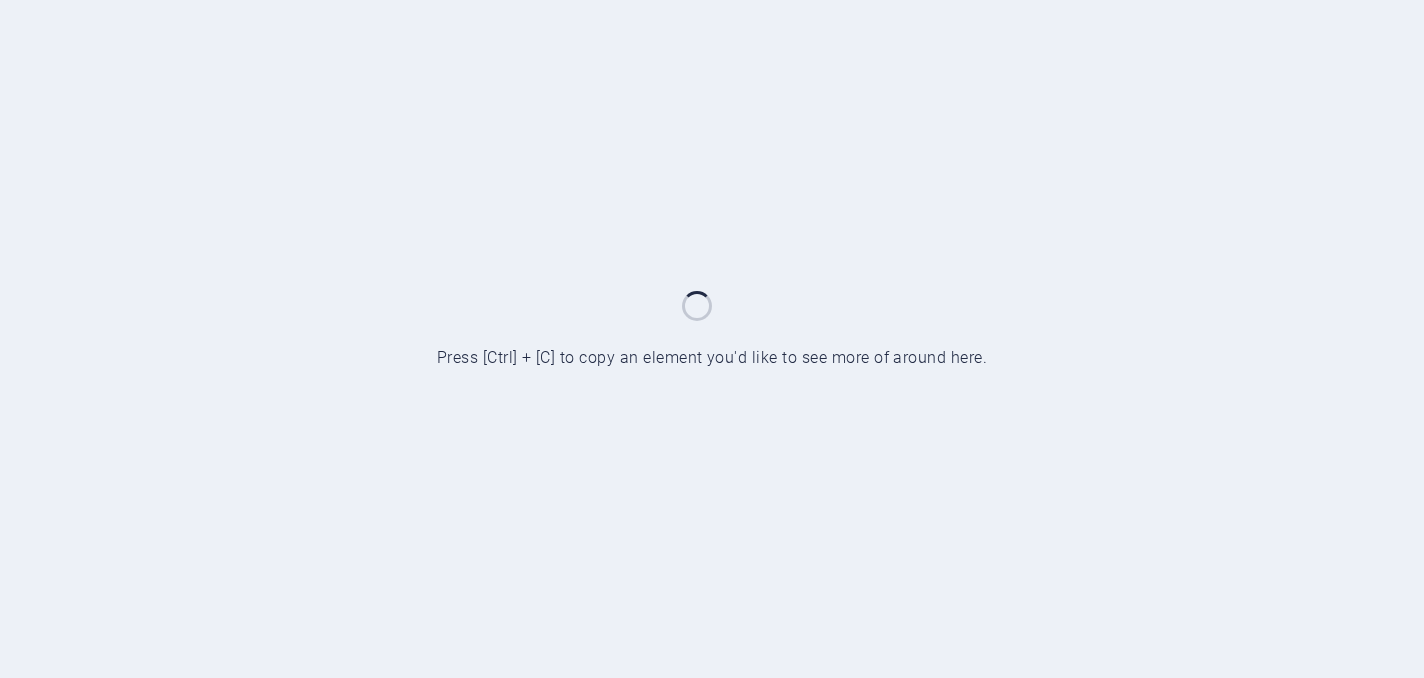 scroll, scrollTop: 0, scrollLeft: 0, axis: both 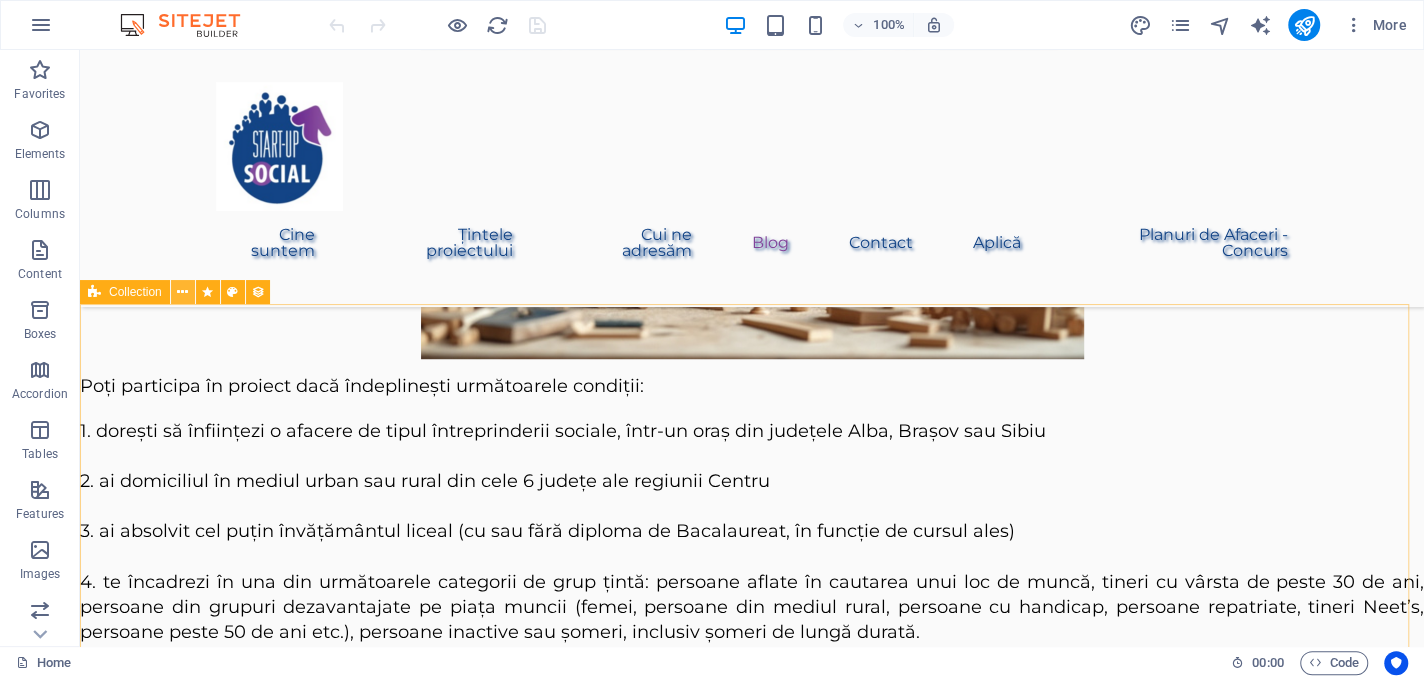 click at bounding box center [182, 292] 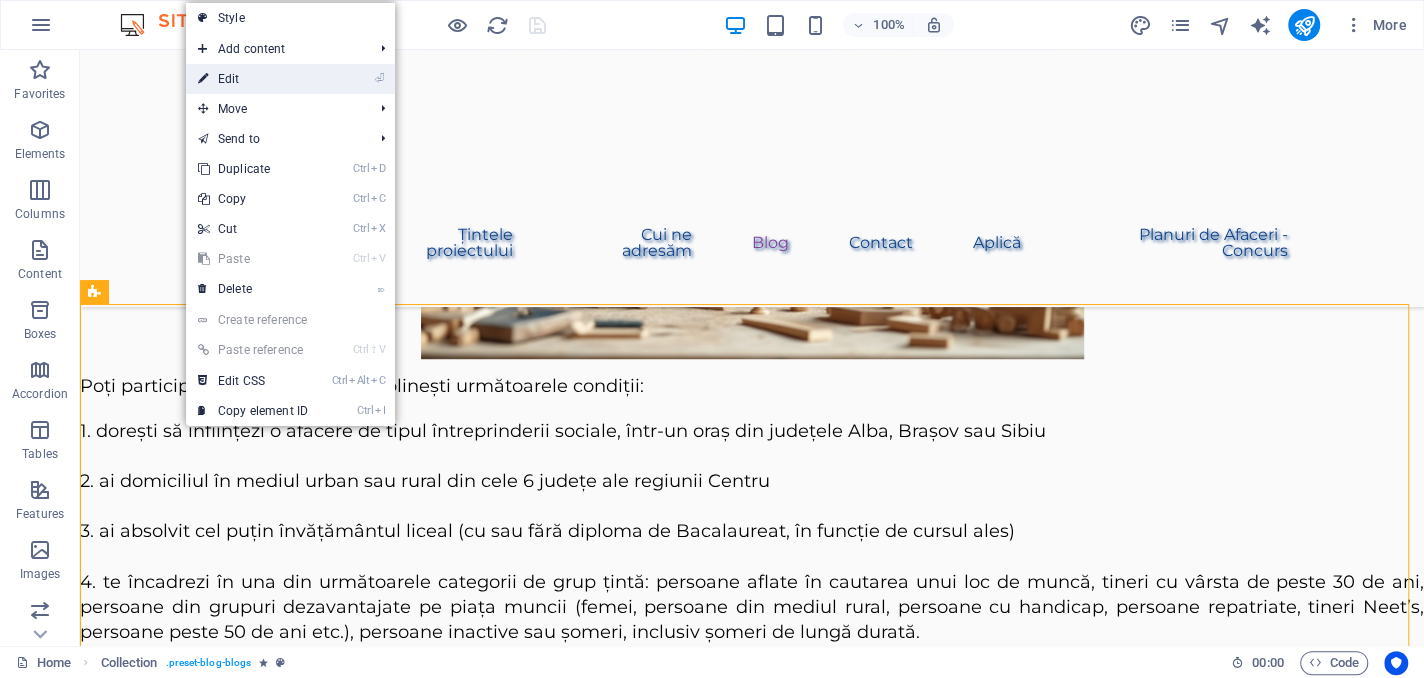 click on "⏎  Edit" at bounding box center [253, 79] 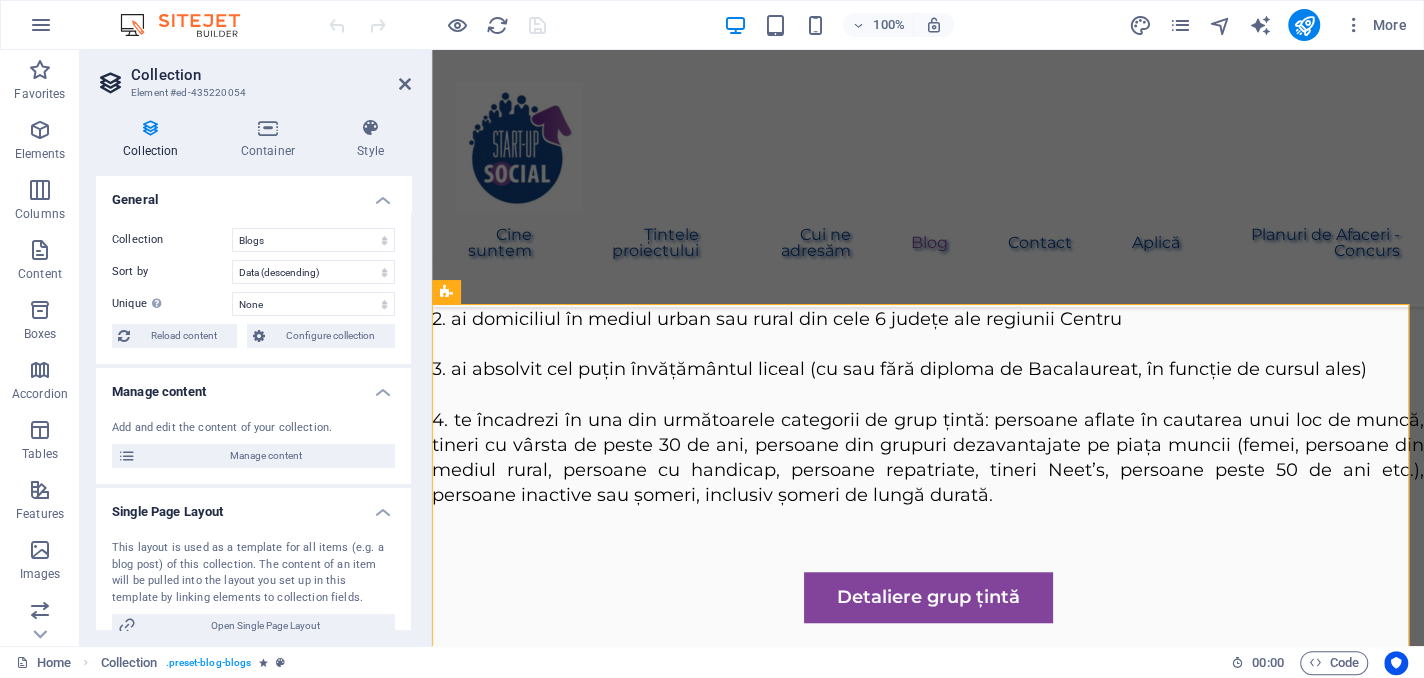 scroll, scrollTop: 5608, scrollLeft: 0, axis: vertical 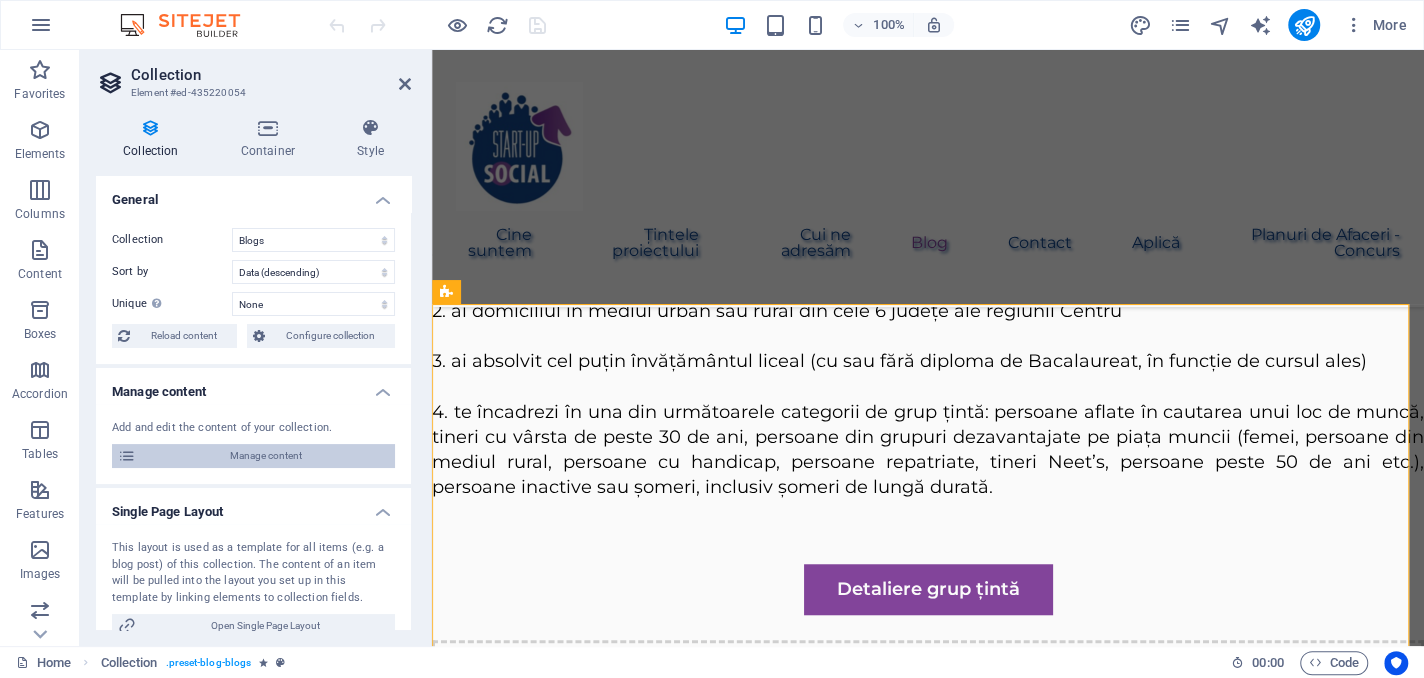 click on "Manage content" at bounding box center [265, 456] 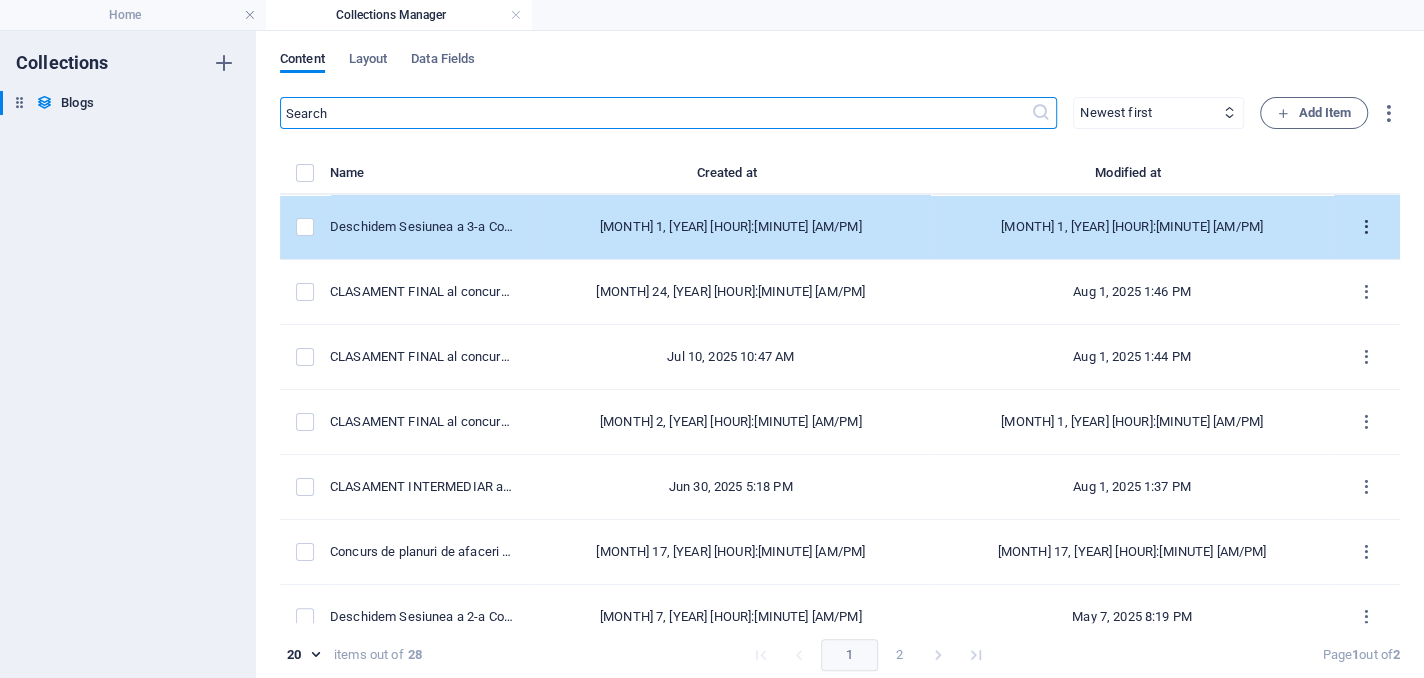 click at bounding box center (1366, 227) 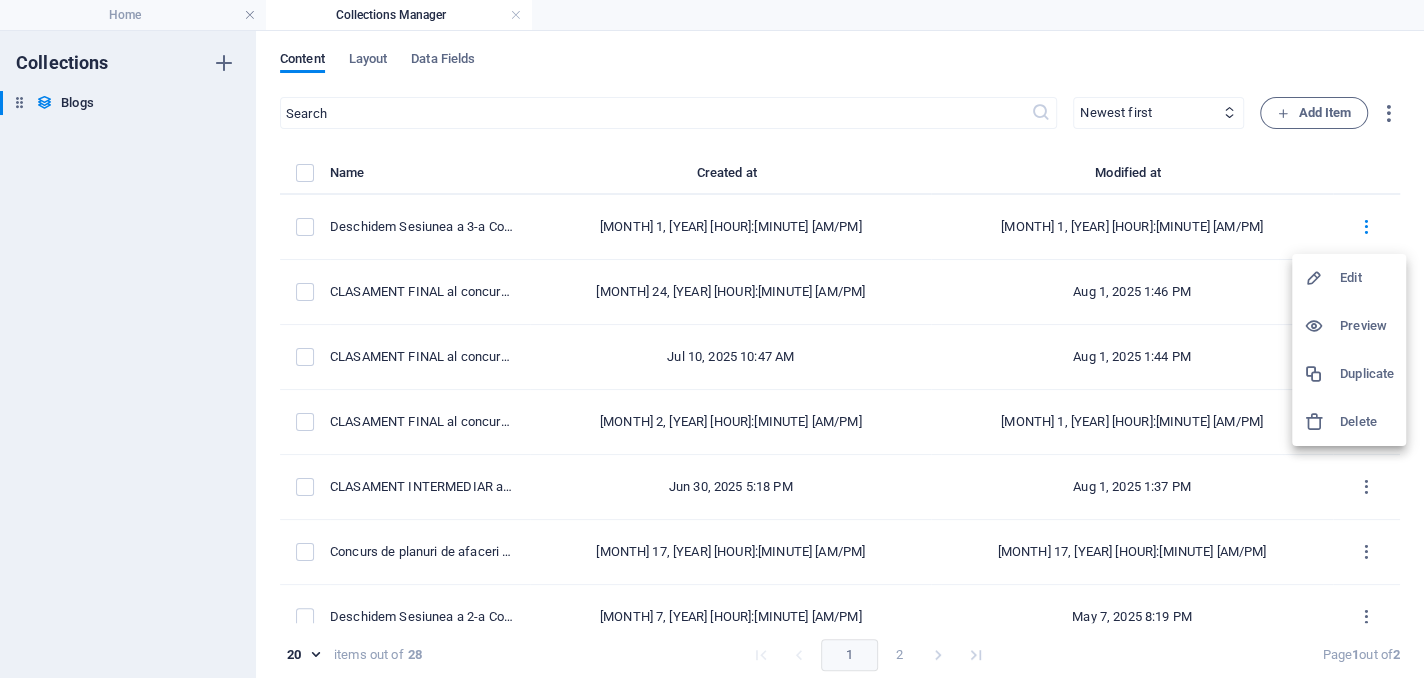 click on "Edit" at bounding box center (1367, 278) 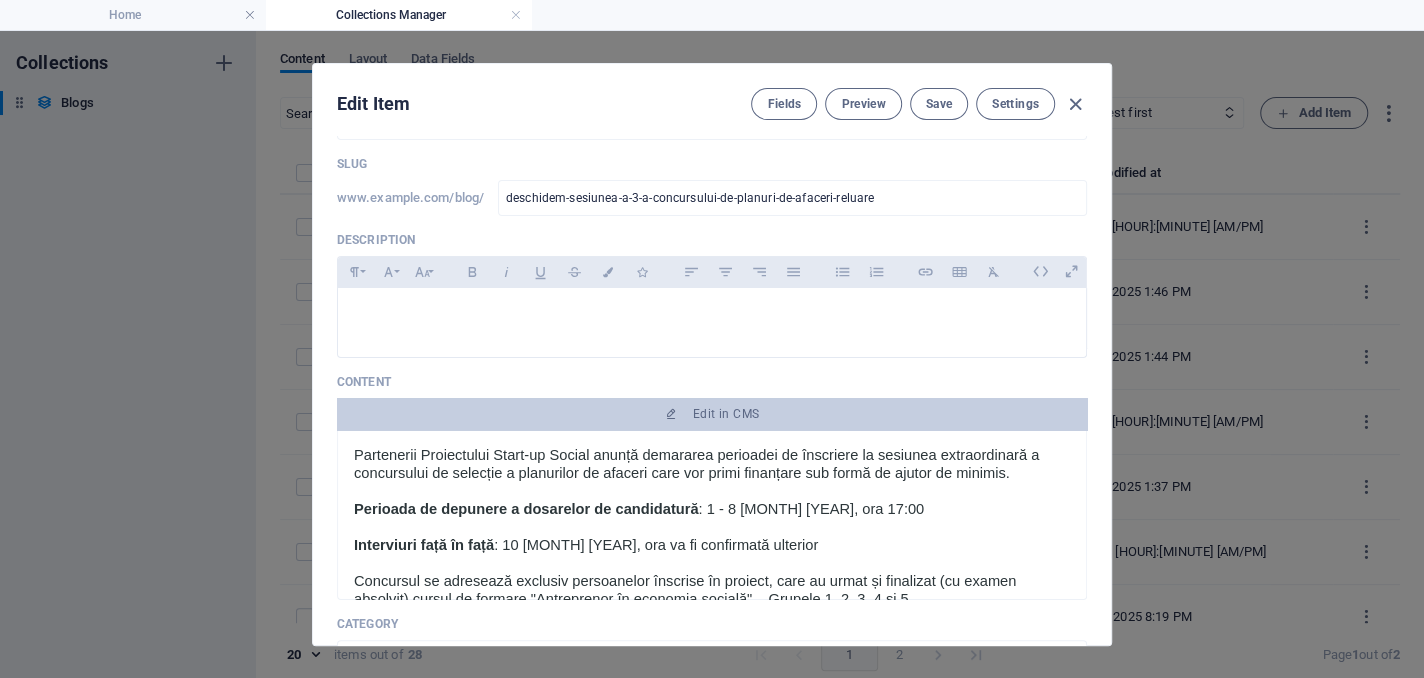 scroll, scrollTop: 200, scrollLeft: 0, axis: vertical 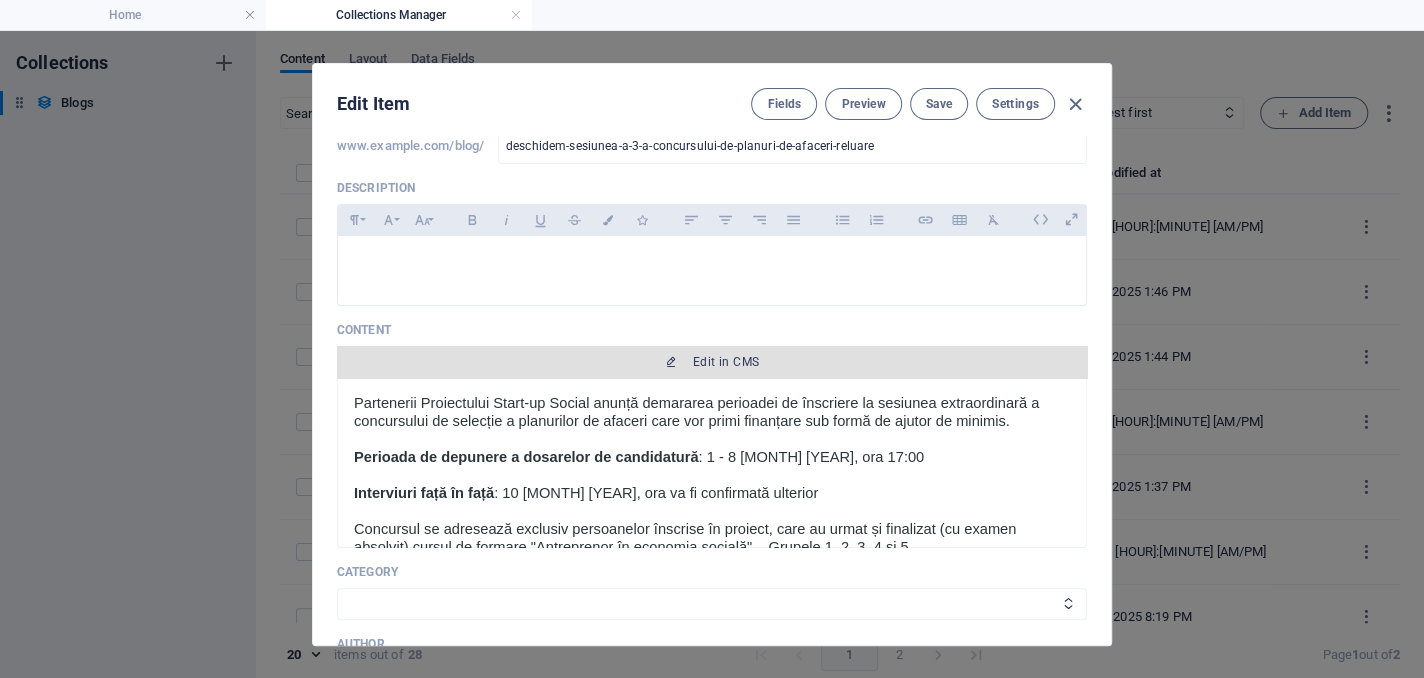 click on "Edit in CMS" at bounding box center (726, 362) 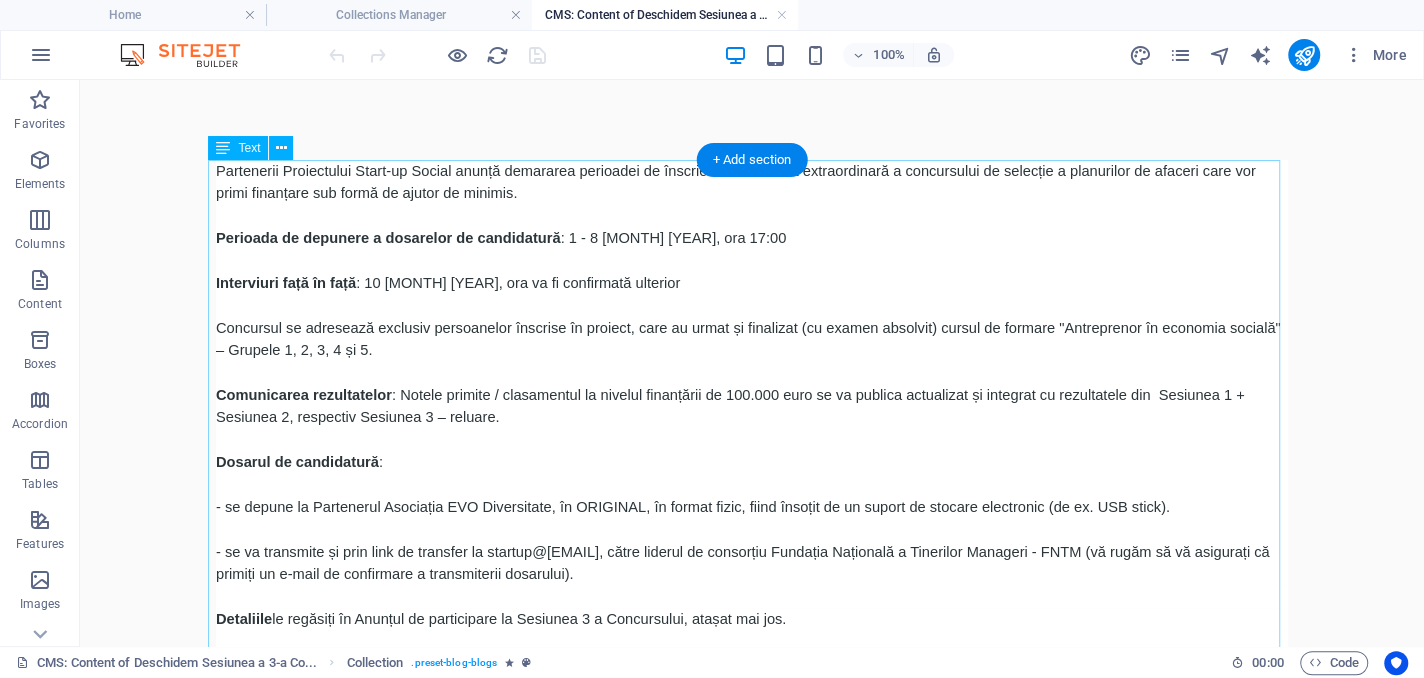 scroll, scrollTop: 0, scrollLeft: 0, axis: both 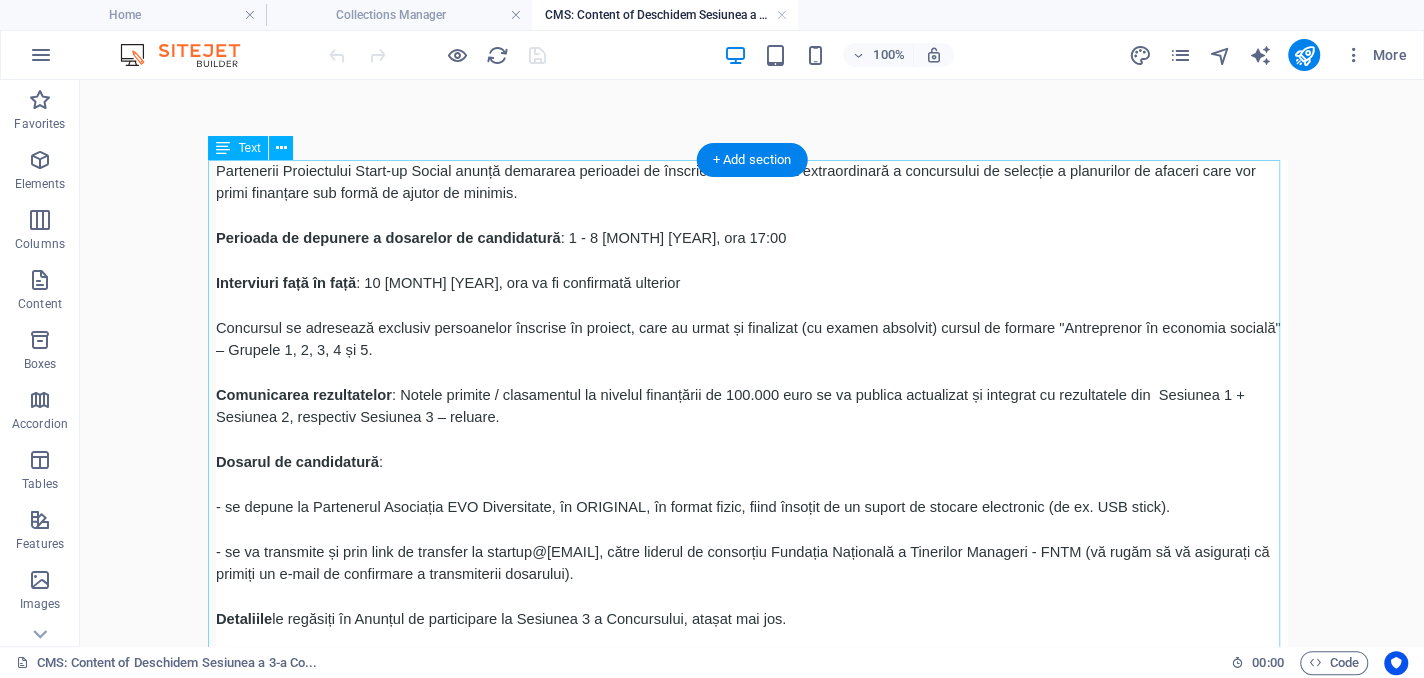 click on "Partenerii Proiectului Start-up Social anunță demararea perioadei de înscriere la sesiunea extraordinară a concursului de selecție a planurilor de afaceri care vor primi finanțare sub formă de ajutor de minimis.     Perioada de depunere a dosarelor de candidatură : 1 - 8 [MONTH] [YEAR], ora 17:00   Interviuri față în față : 10 [MONTH] [YEAR], ora va fi confirmată ulterior     Concursul se adresează exclusiv persoanelor înscrise în proiect, care au urmat și finalizat (cu examen absolvit) cursul de formare "Antreprenor în economia socială" – Grupele 1, 2, 3, 4 și 5.     Comunicarea rezultatelor : Notele primite / clasamentul la nivelul finanțării de 100.000 euro se va publica actualizat și integrat cu rezultatele din  Sesiunea 1 + Sesiunea 2, respectiv Sesiunea 3 – reluare.     Dosarul de candidatură :   - se depune la Partenerul Asociația EVO Diversitate, în ORIGINAL, în format fizic, fiind însoțit de un suport de stocare electronic (de ex. USB stick).       Detaliile" at bounding box center [752, 451] 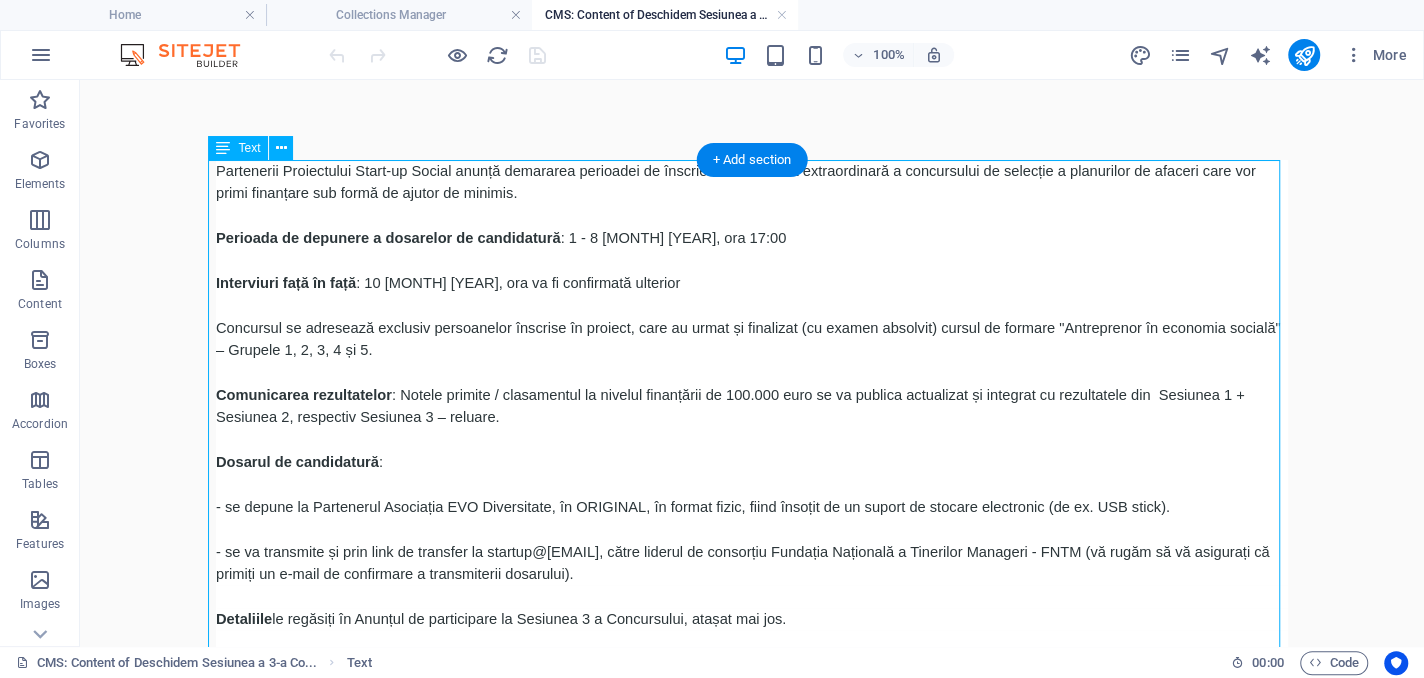 click on "Partenerii Proiectului Start-up Social anunță demararea perioadei de înscriere la sesiunea extraordinară a concursului de selecție a planurilor de afaceri care vor primi finanțare sub formă de ajutor de minimis.     Perioada de depunere a dosarelor de candidatură : 1 - 8 [MONTH] [YEAR], ora 17:00   Interviuri față în față : 10 [MONTH] [YEAR], ora va fi confirmată ulterior     Concursul se adresează exclusiv persoanelor înscrise în proiect, care au urmat și finalizat (cu examen absolvit) cursul de formare "Antreprenor în economia socială" – Grupele 1, 2, 3, 4 și 5.     Comunicarea rezultatelor : Notele primite / clasamentul la nivelul finanțării de 100.000 euro se va publica actualizat și integrat cu rezultatele din  Sesiunea 1 + Sesiunea 2, respectiv Sesiunea 3 – reluare.     Dosarul de candidatură :   - se depune la Partenerul Asociația EVO Diversitate, în ORIGINAL, în format fizic, fiind însoțit de un suport de stocare electronic (de ex. USB stick).       Detaliile" at bounding box center (752, 451) 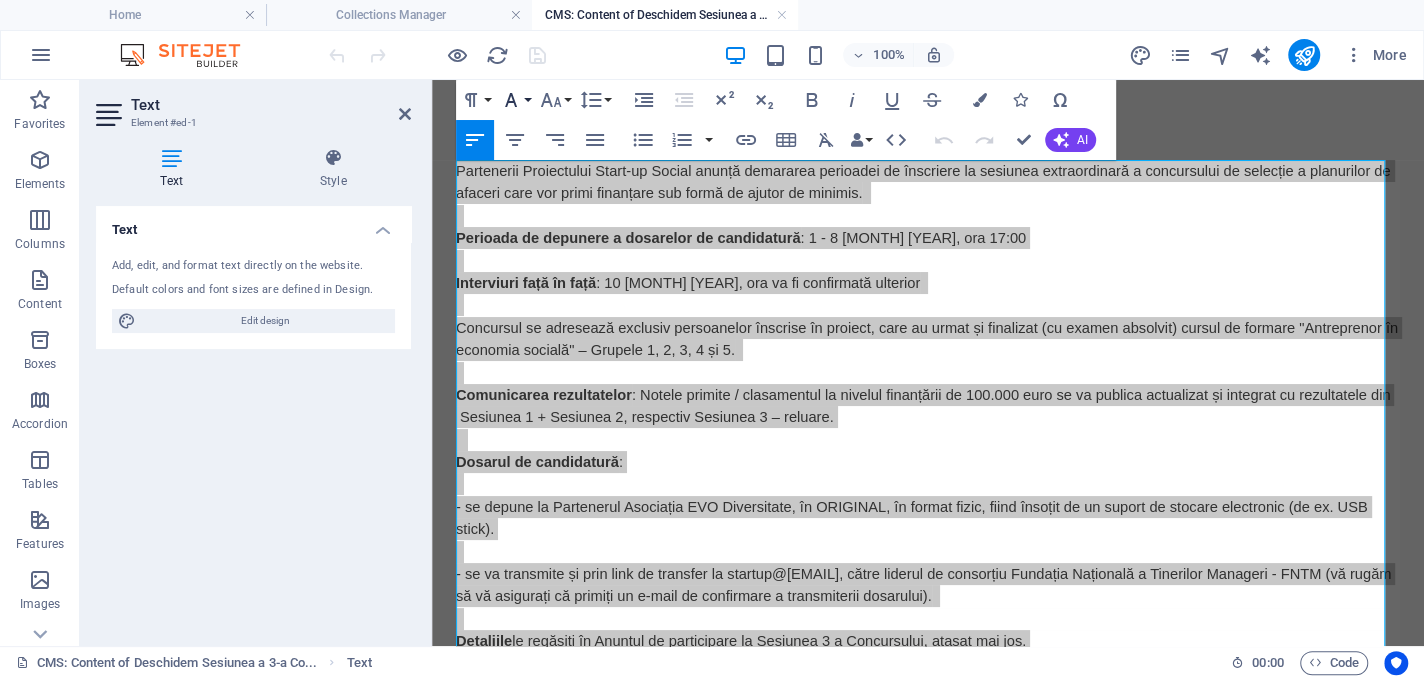 click 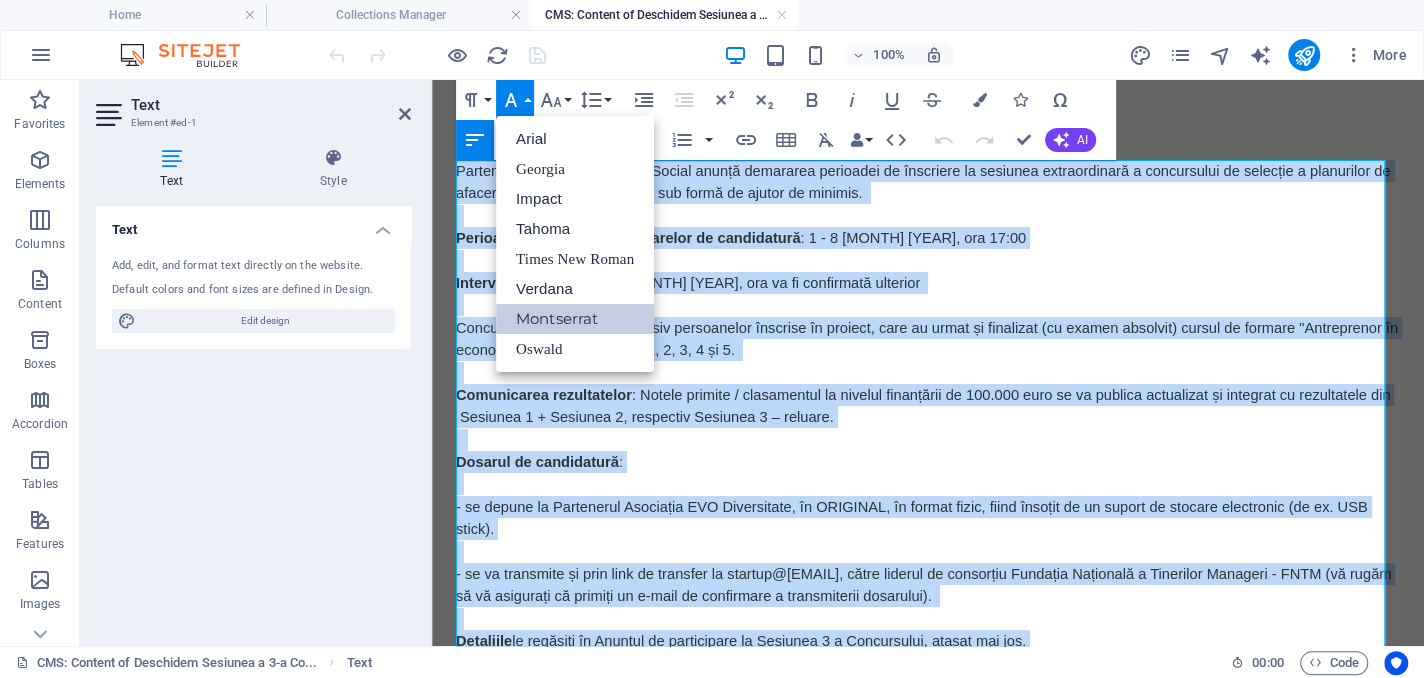 click on "Montserrat" at bounding box center [575, 319] 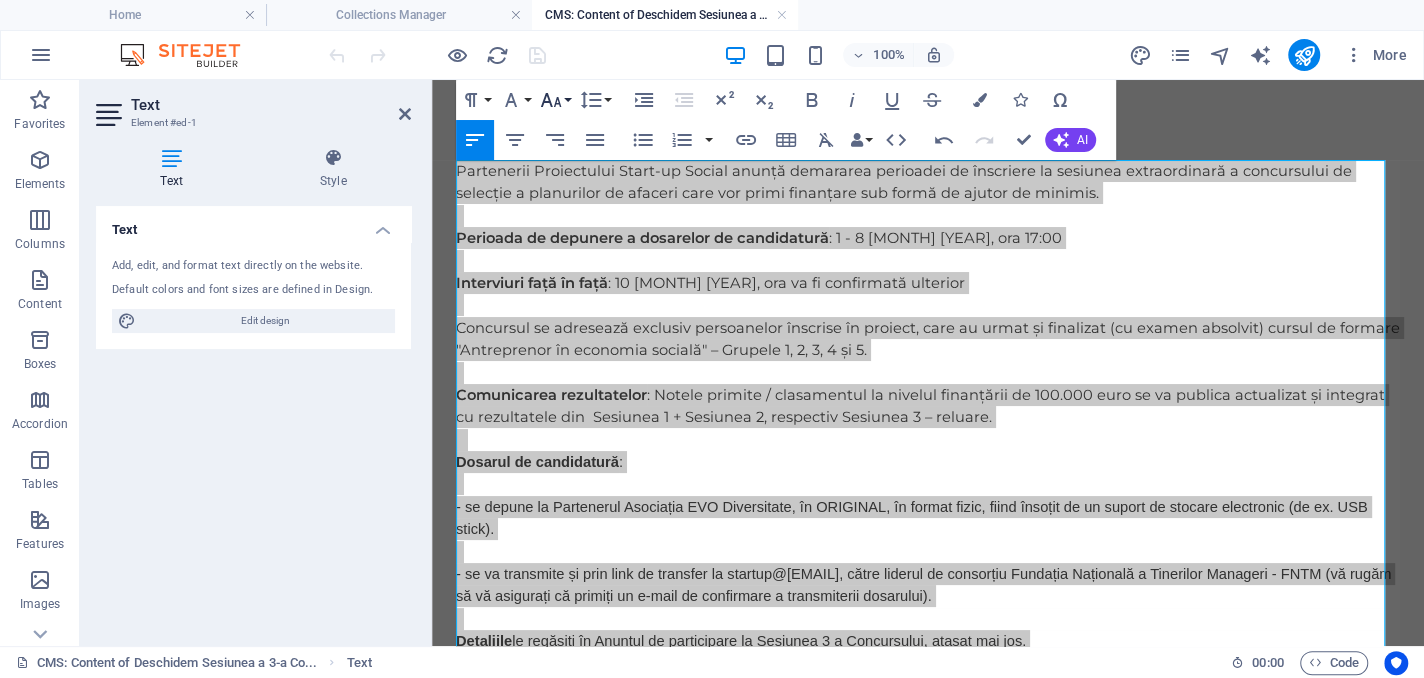 click 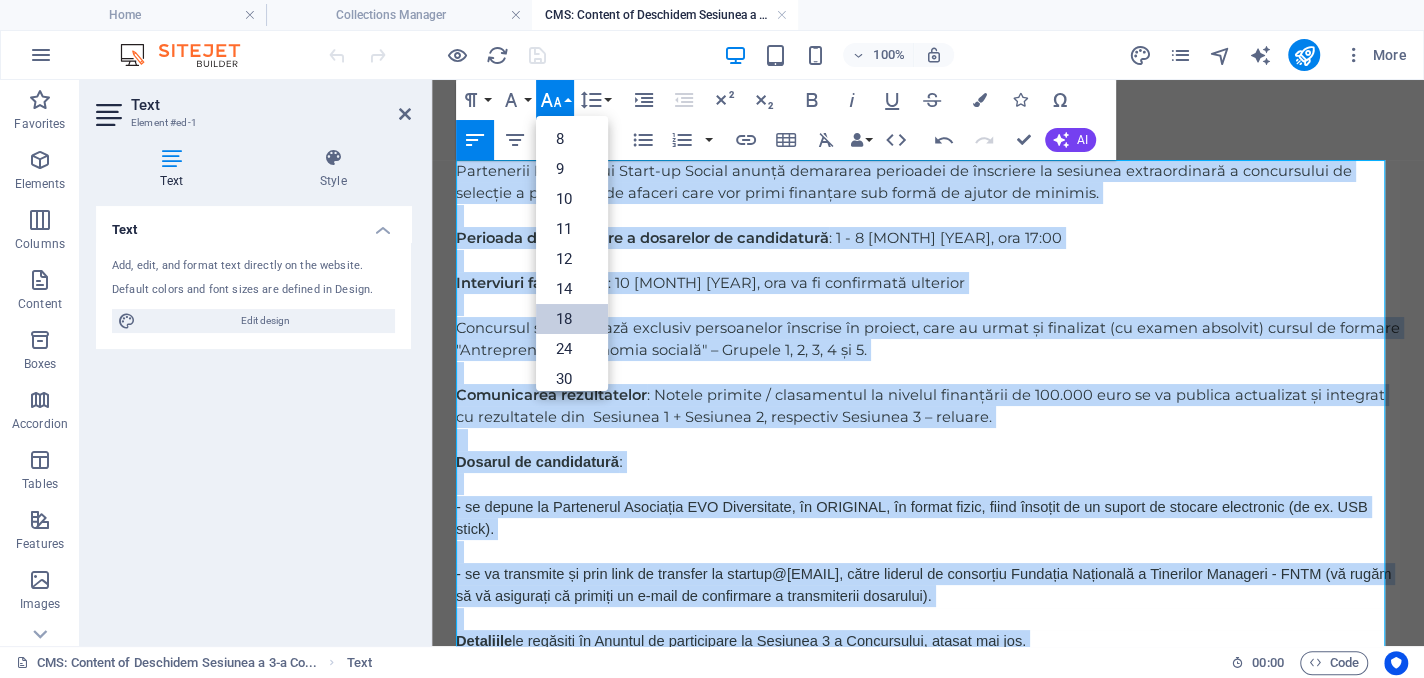 click on "18" at bounding box center (572, 319) 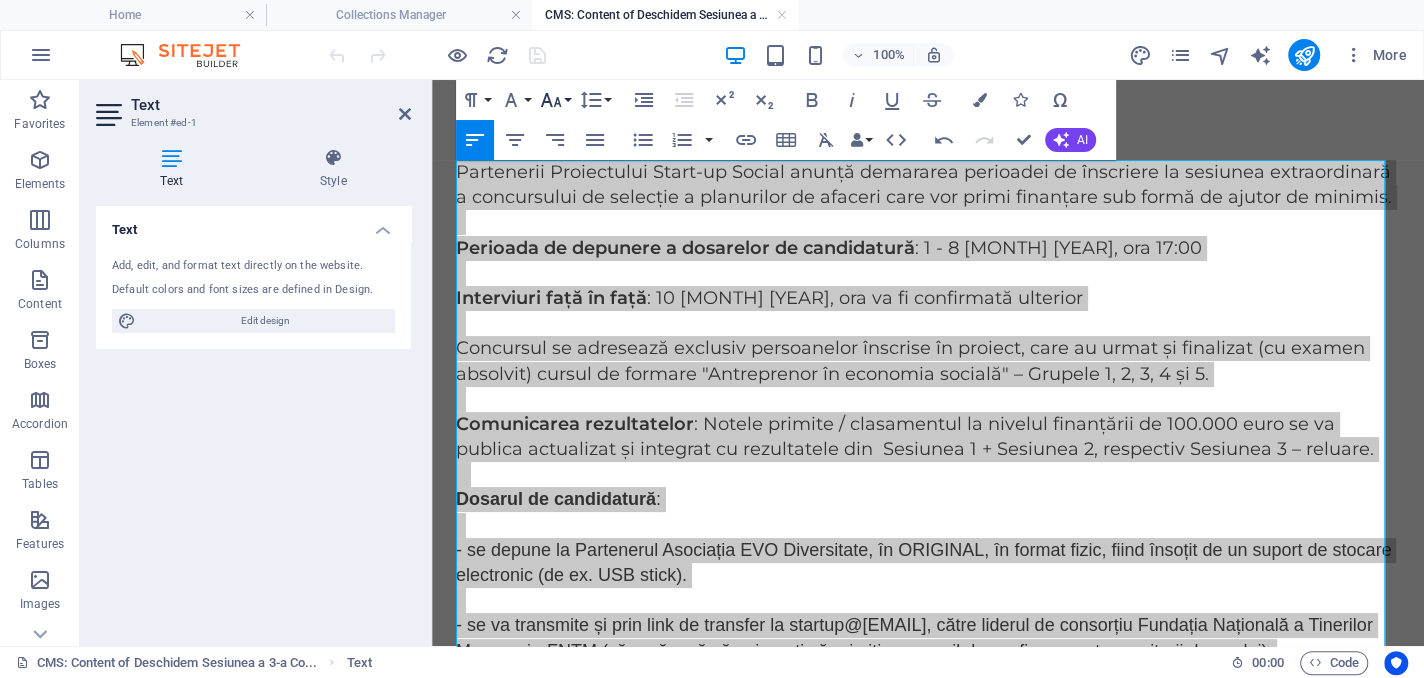 click 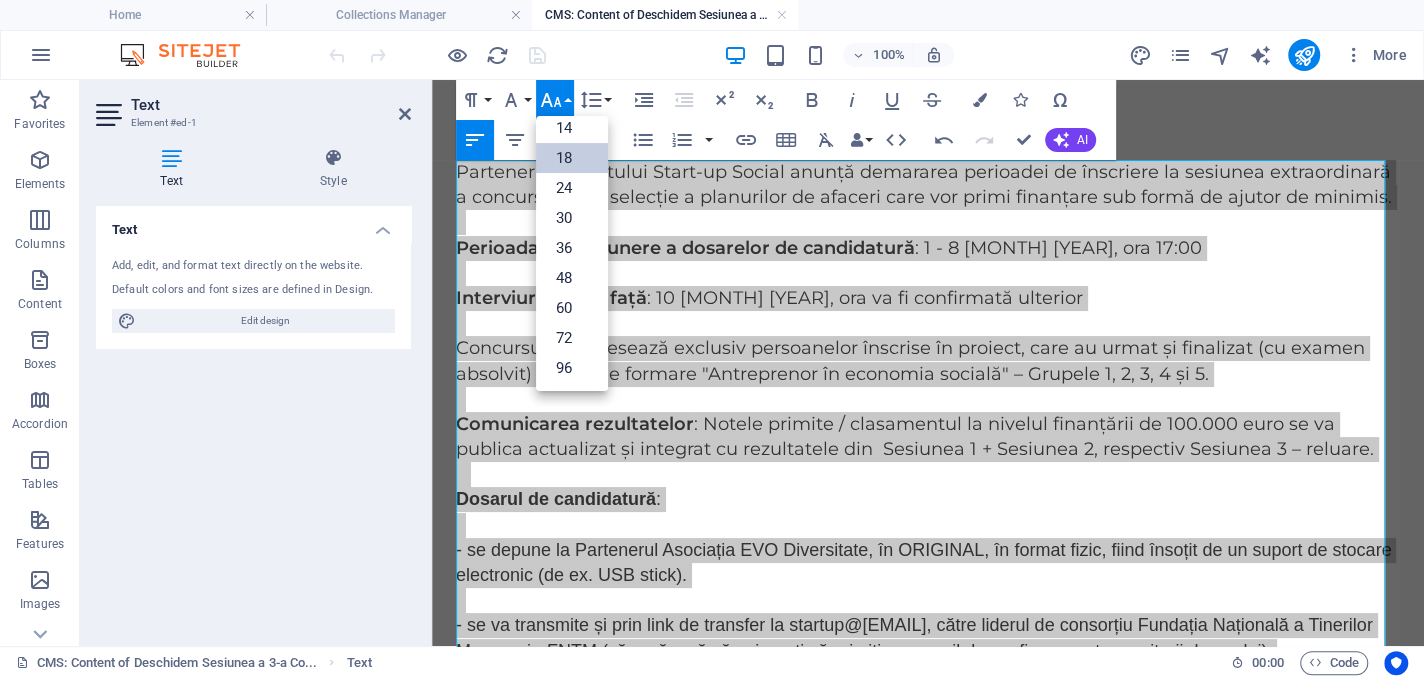 scroll, scrollTop: 161, scrollLeft: 0, axis: vertical 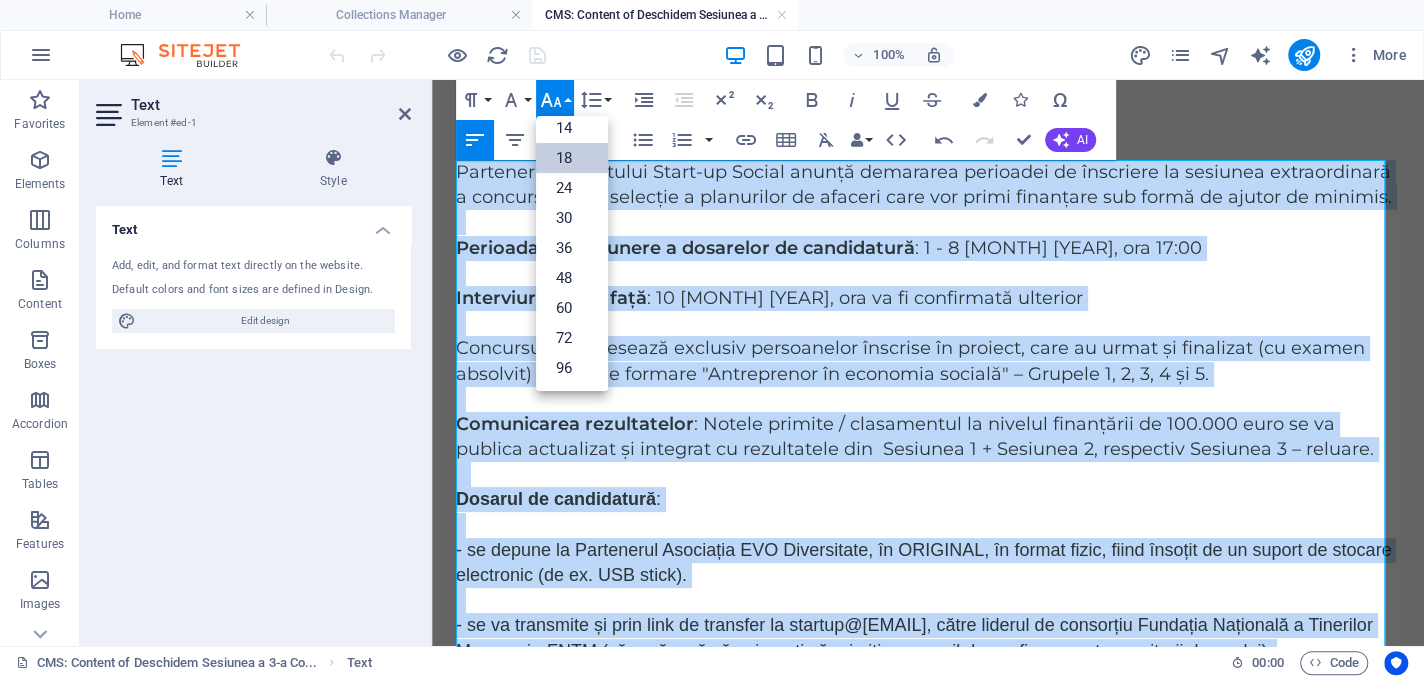 click on "18" at bounding box center [572, 158] 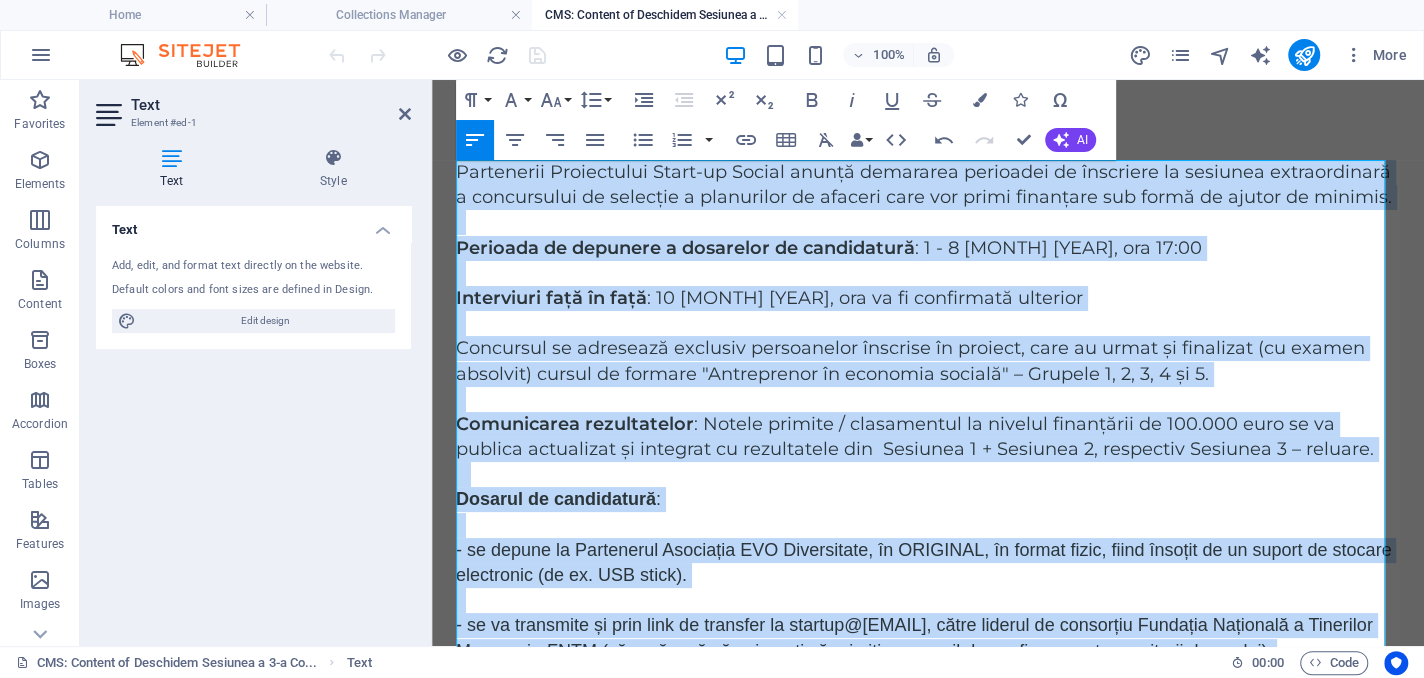 click at bounding box center (928, 399) 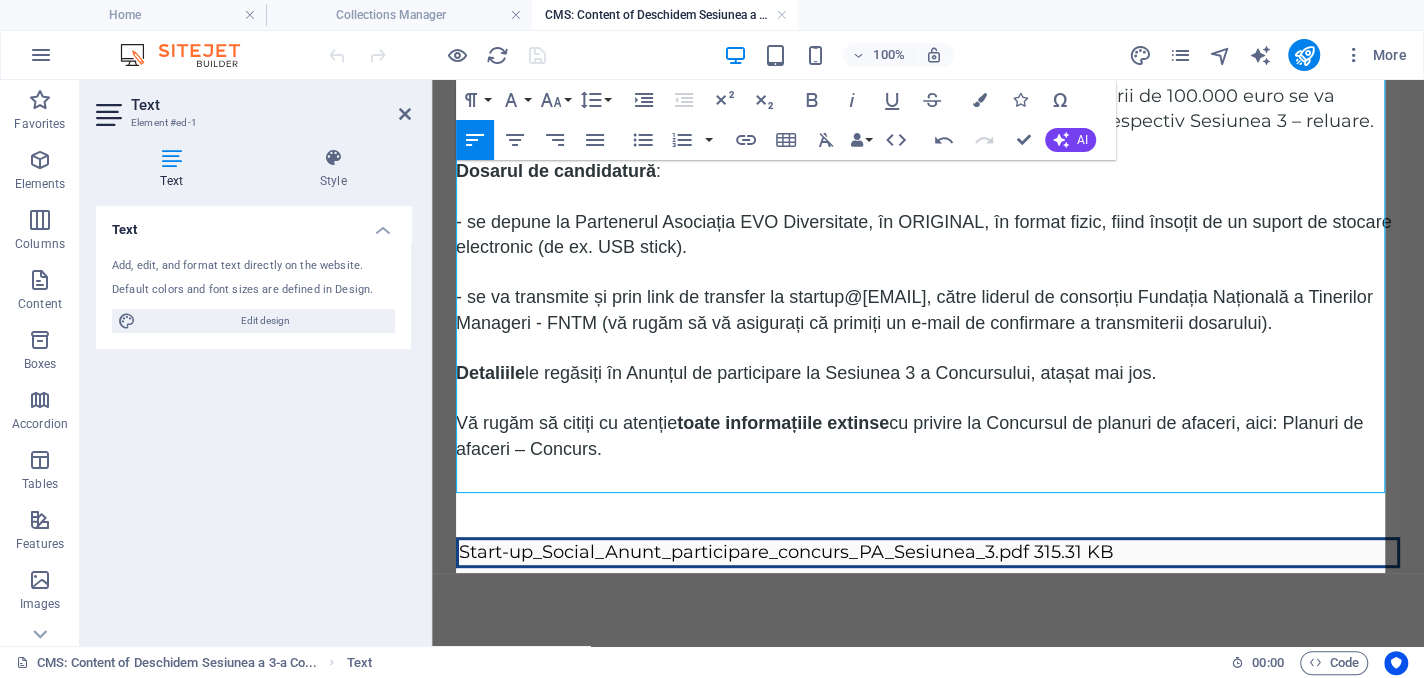 scroll, scrollTop: 437, scrollLeft: 0, axis: vertical 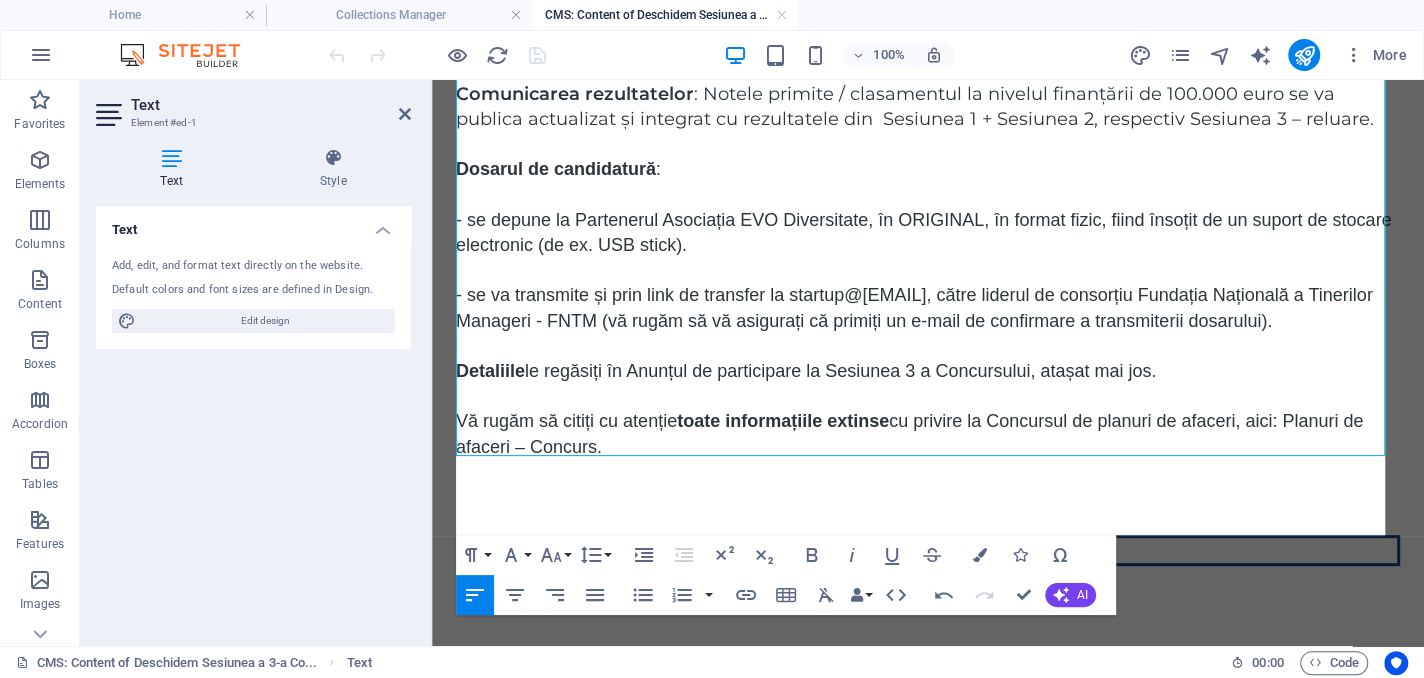 click on "Partenerii Proiectului Start-up Social anunță demararea perioadei de înscriere la sesiunea extraordinară a concursului de selecție a planurilor de afaceri care vor primi finanțare sub formă de ajutor de minimis.    Perioada de depunere a dosarelor de candidatură : 1 - 8 august 2025, ora 17:00   Interviuri față în față : 10 august 2025, ora va fi confirmată ulterior    Concursul se adresează exclusiv persoanelor înscrise în proiect, care au urmat și finalizat (cu examen absolvit) cursul de formare "Antreprenor în economia socială" – Grupele 1, 2, 3, 4 și 5.    Comunicarea rezultatelor : Notele primite / clasamentul la nivelul finanțării de 100.000 euro se va publica actualizat și integrat cu rezultatele din  Sesiunea 1 + Sesiunea 2, respectiv Sesiunea 3 – reluare.     Dosarul de candidatură :   - se depune la Partenerul Asociația EVO Diversitate, în ORIGINAL, în format fizic, fiind însoțit de un suport de stocare electronic (de ex. USB stick).     Detaliile" at bounding box center [928, 158] 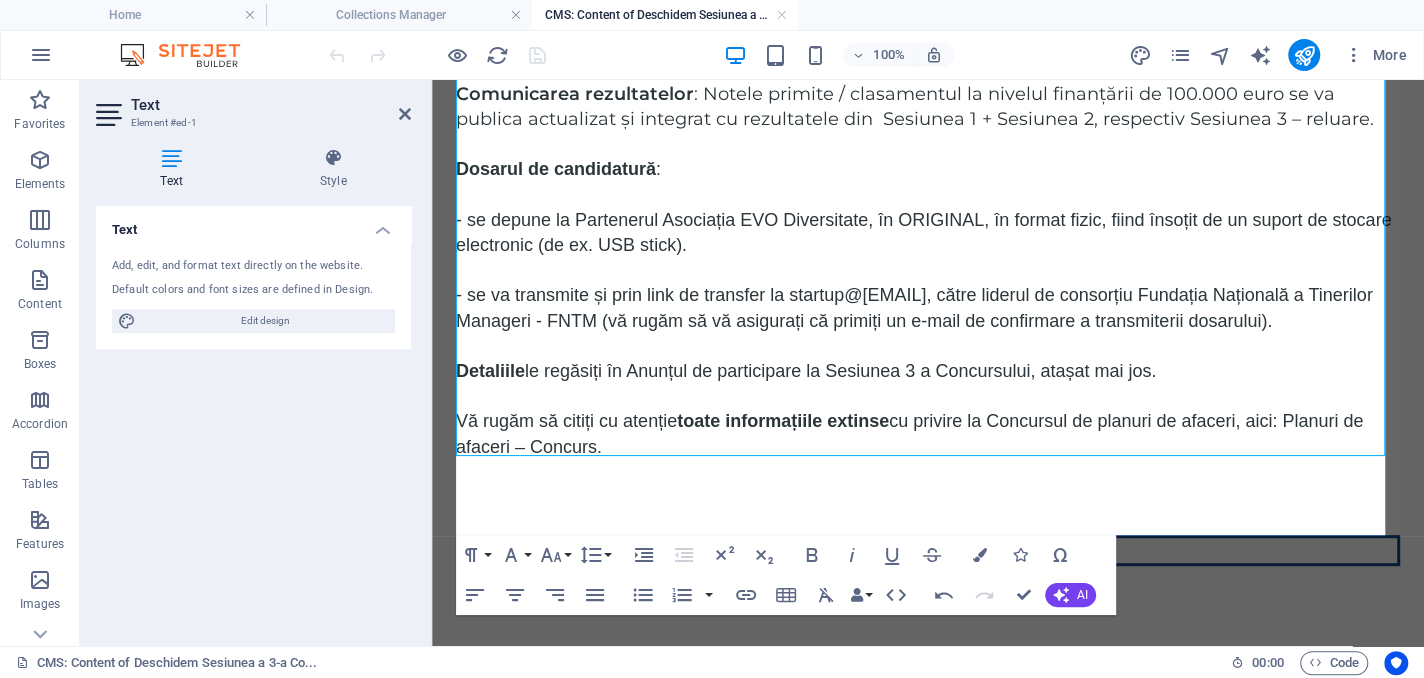 click on "Text Add, edit, and format text directly on the website. Default colors and font sizes are defined in Design. Edit design Alignment Left aligned Centered Right aligned" at bounding box center (253, 418) 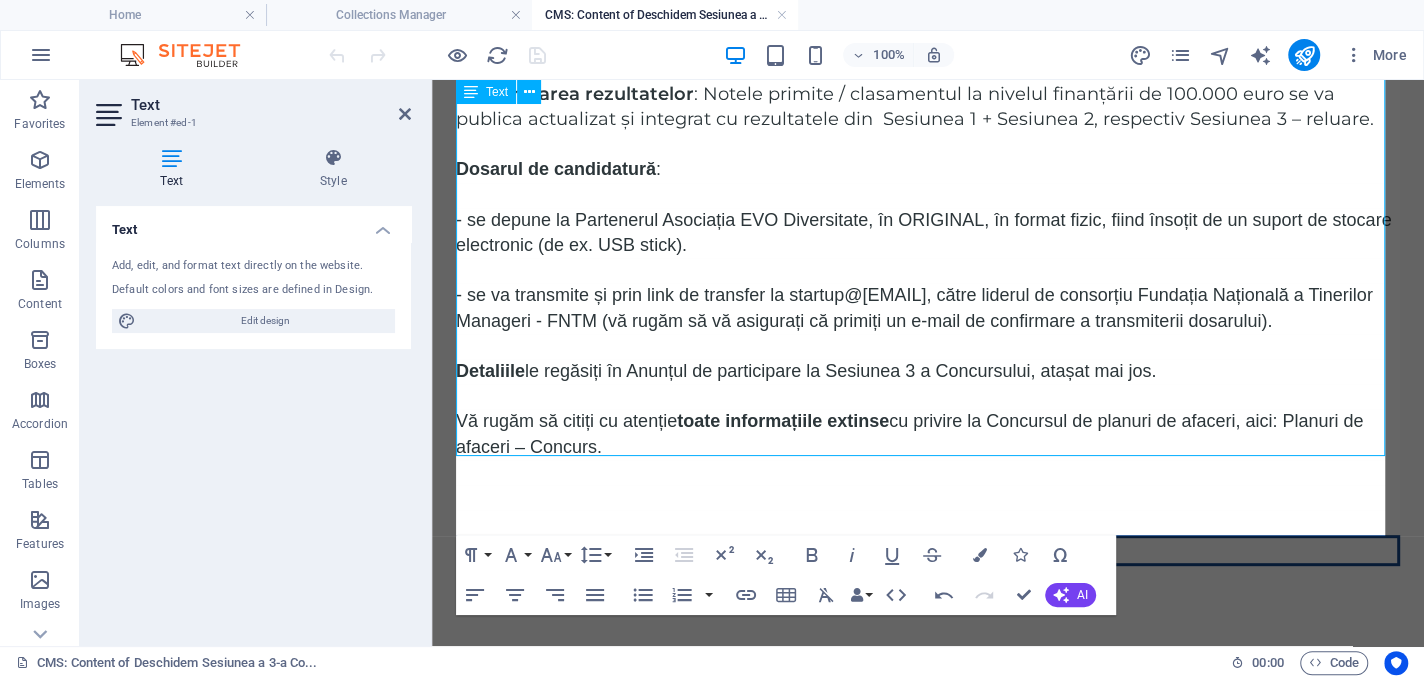 click at bounding box center (928, 497) 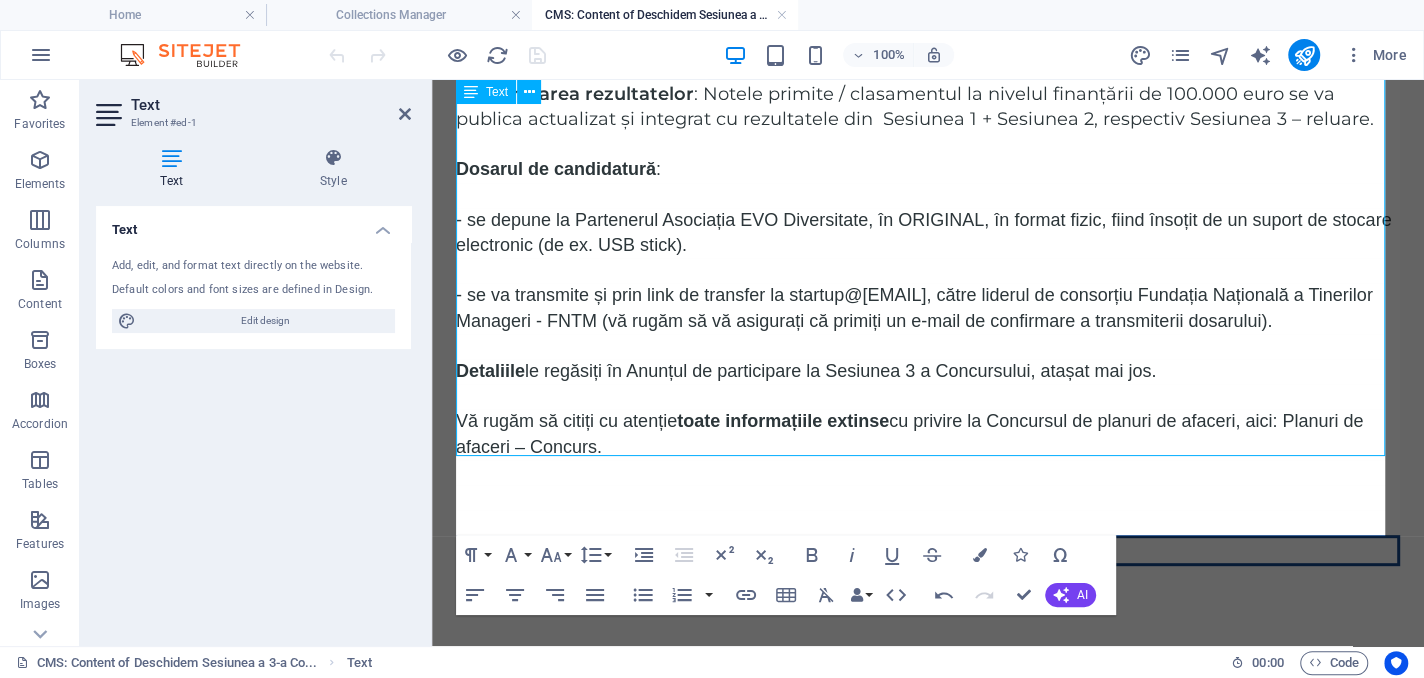 click on "- se va transmite și prin link de transfer la startup@fntm.ro, către liderul de consorțiu Fundația Națională a Tinerilor Manageri - FNTM (vă rugăm să vă asigurați că primiți un e-mail de confirmare a transmiterii dosarului)." at bounding box center [928, 308] 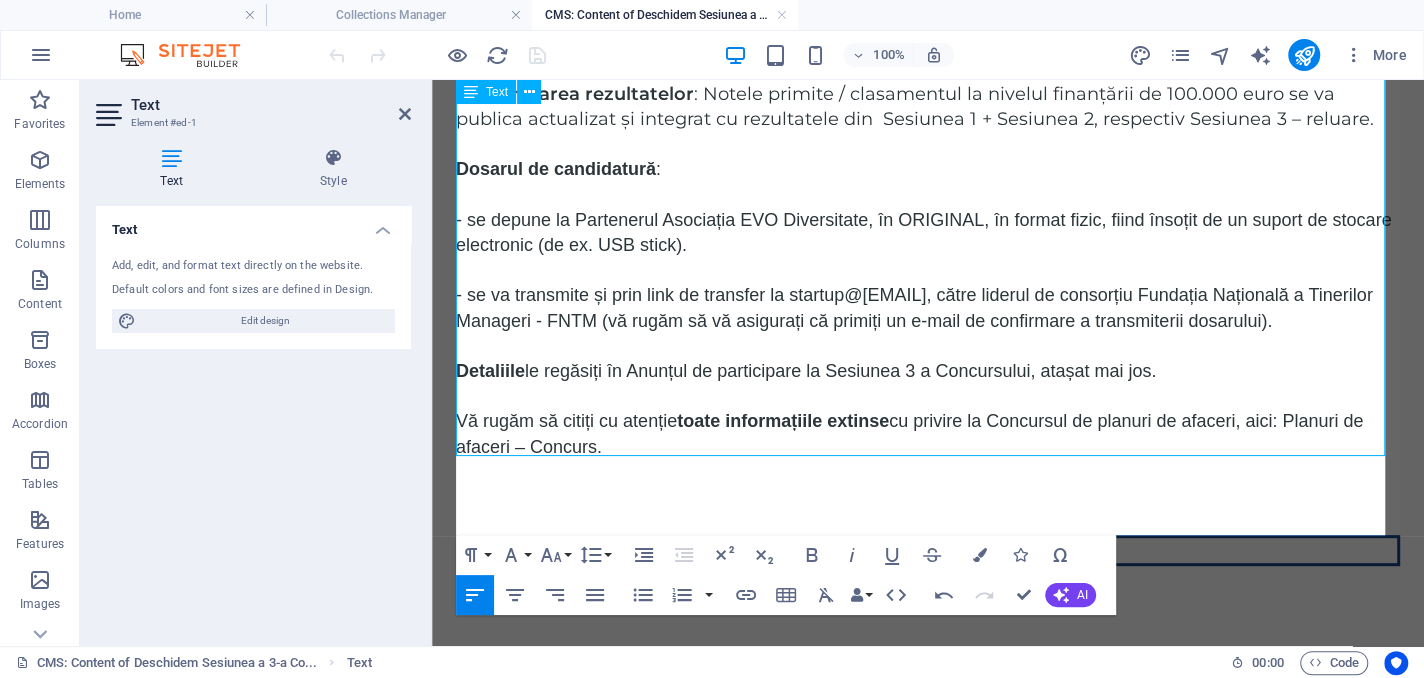 click on "Vă rugăm să citiți cu atenție  toate informațiile extinse  cu privire la Concursul de planuri de afaceri, aici: Planuri de afaceri – Concurs." at bounding box center [928, 434] 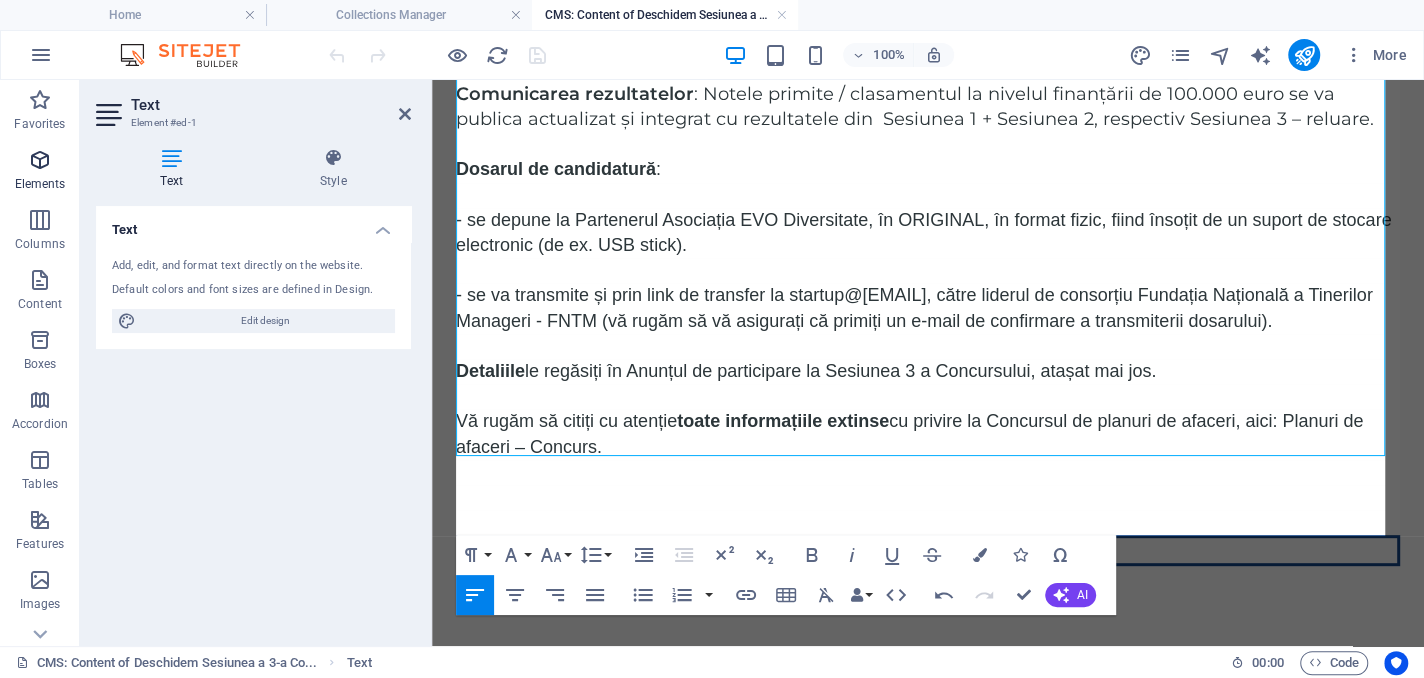 click at bounding box center (40, 160) 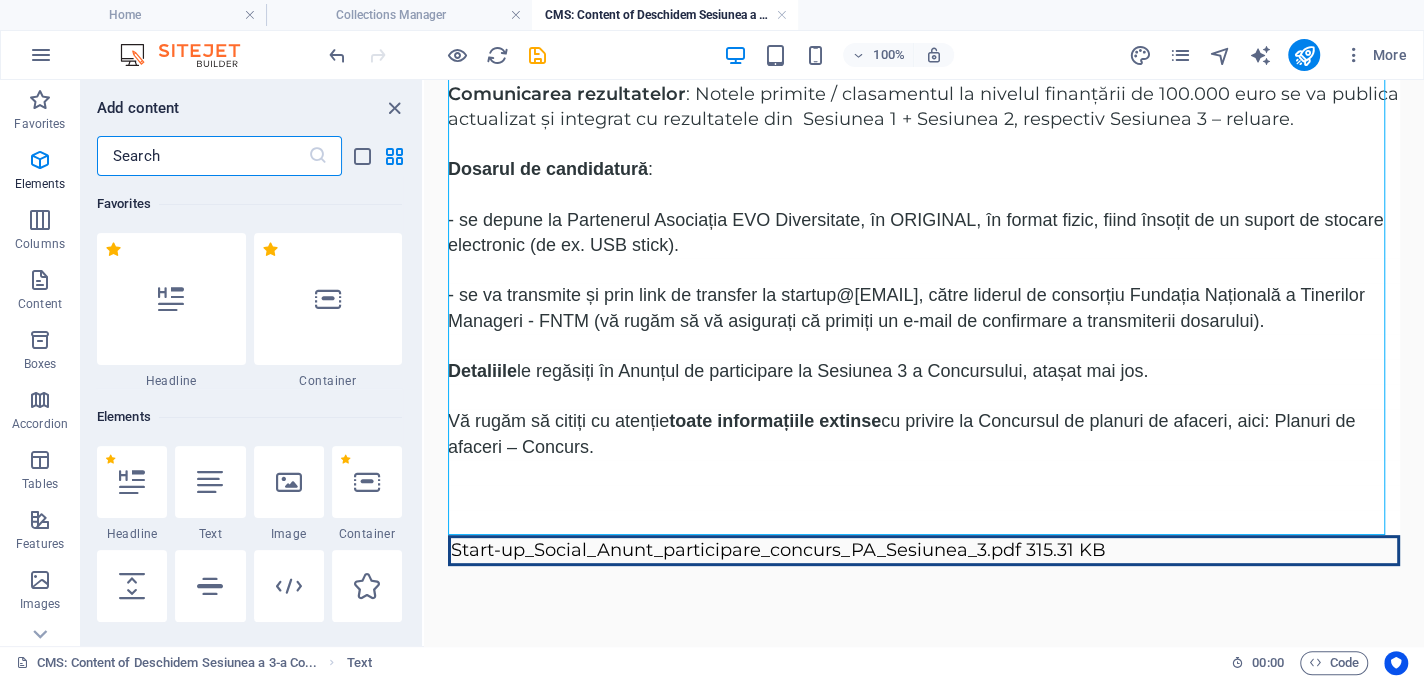 scroll, scrollTop: 332, scrollLeft: 0, axis: vertical 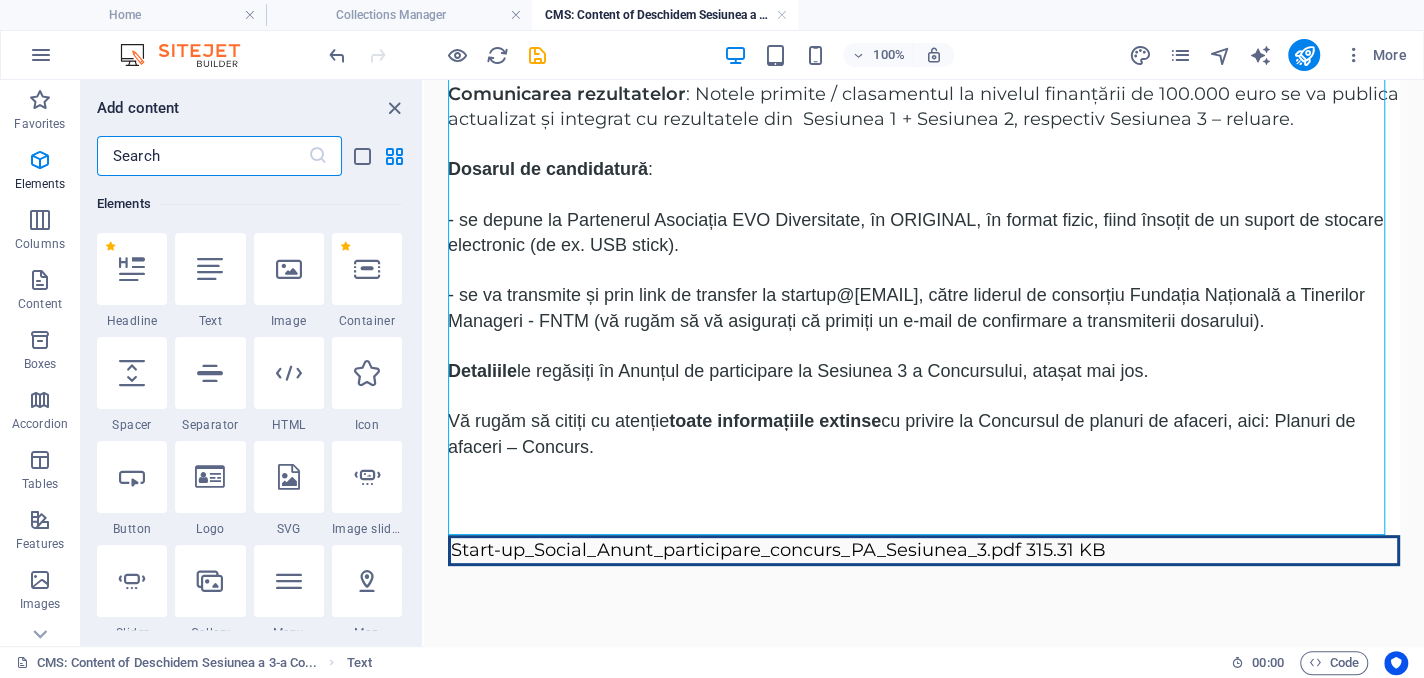 click at bounding box center (202, 156) 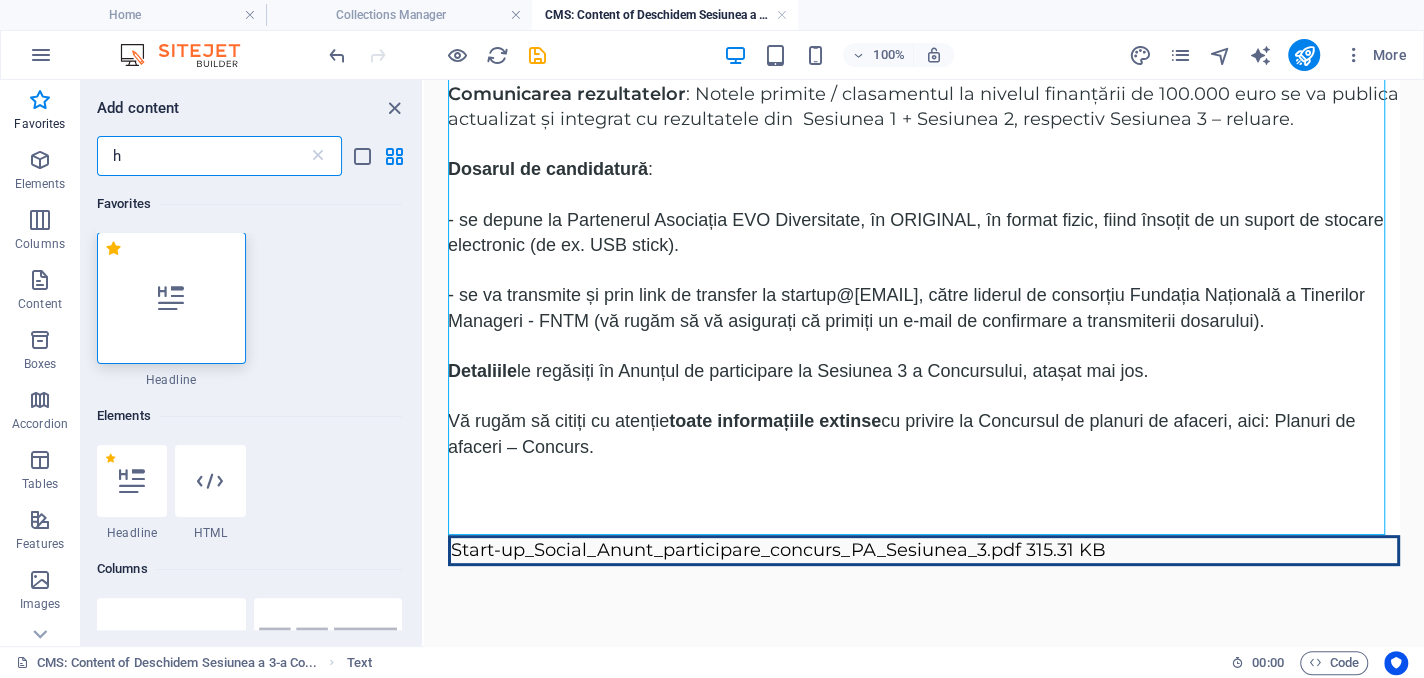 scroll, scrollTop: 0, scrollLeft: 0, axis: both 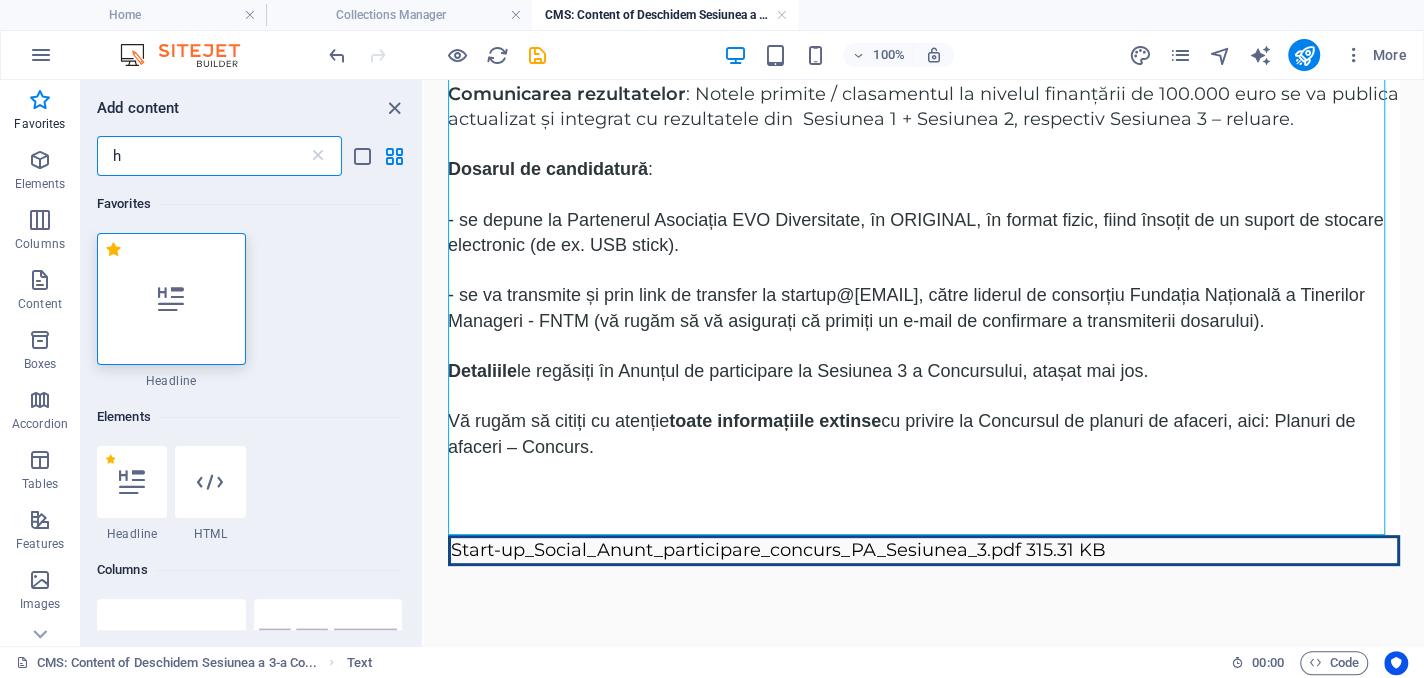 type 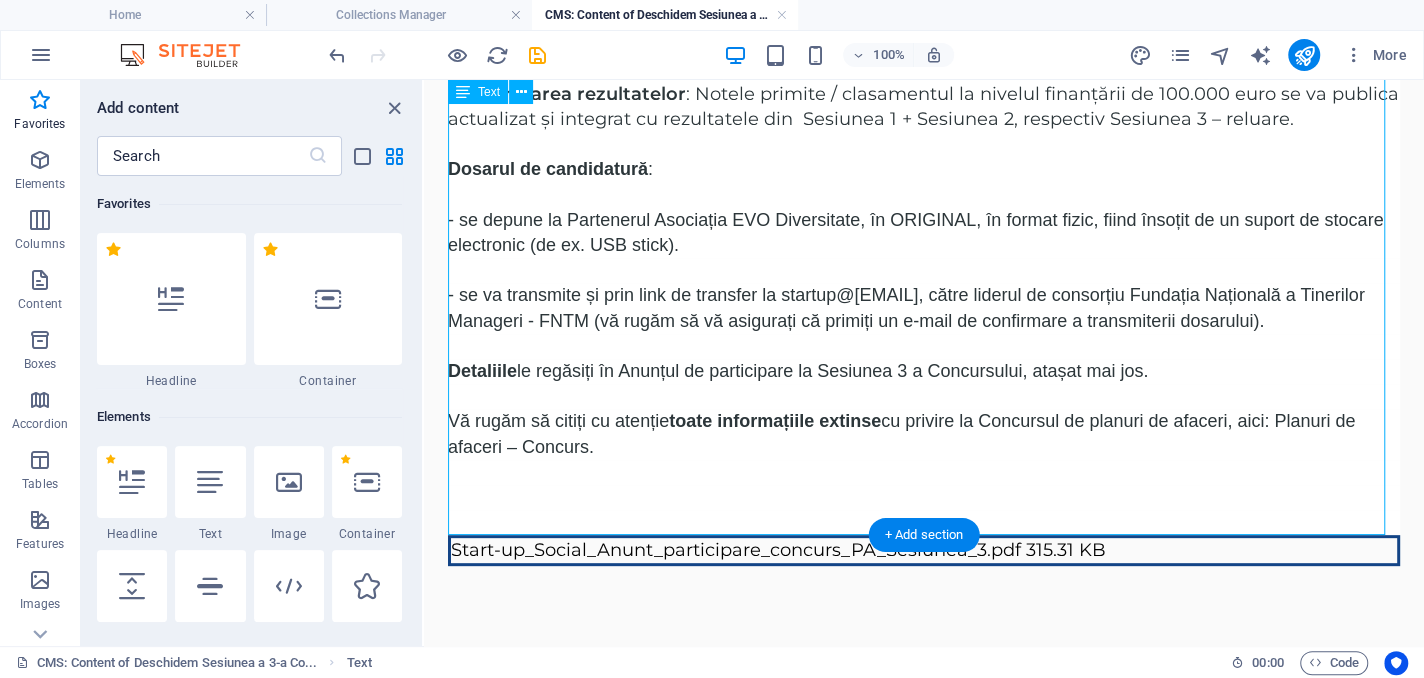 click on "Partenerii Proiectului Start-up Social anunță demararea perioadei de înscriere la sesiunea extraordinară a concursului de selecție a planurilor de afaceri care vor primi finanțare sub formă de ajutor de minimis.    Perioada de depunere a dosarelor de candidatură : 1 - 8 august 2025, ora 17:00   Interviuri față în față : 10 august 2025, ora va fi confirmată ulterior    Concursul se adresează exclusiv persoanelor înscrise în proiect, care au urmat și finalizat (cu examen absolvit) cursul de formare "Antreprenor în economia socială" – Grupele 1, 2, 3, 4 și 5.    Comunicarea rezultatelor : Notele primite / clasamentul la nivelul finanțării de 100.000 euro se va publica actualizat și integrat cu rezultatele din  Sesiunea 1 + Sesiunea 2, respectiv Sesiunea 3 – reluare.     Dosarul de candidatură :   - se depune la Partenerul Asociația EVO Diversitate, în ORIGINAL, în format fizic, fiind însoțit de un suport de stocare electronic (de ex. USB stick).     Detaliile" at bounding box center (924, 182) 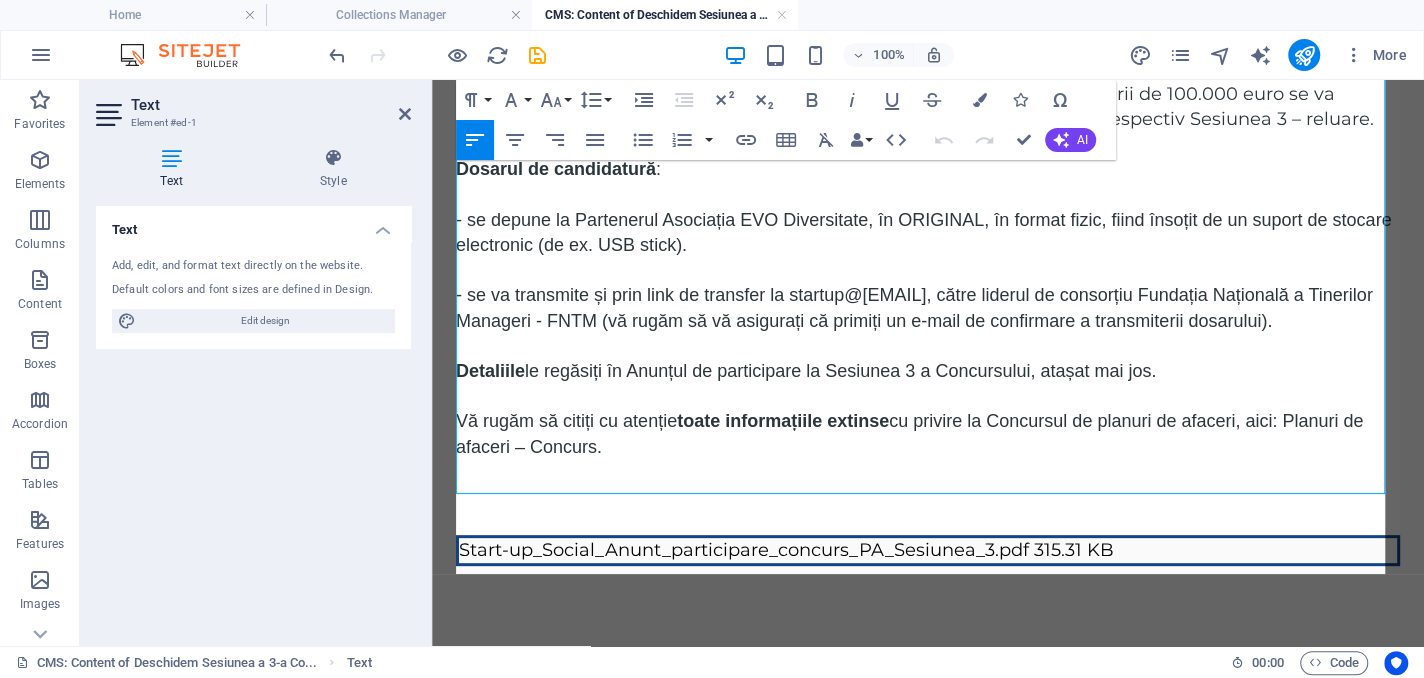 scroll, scrollTop: 437, scrollLeft: 0, axis: vertical 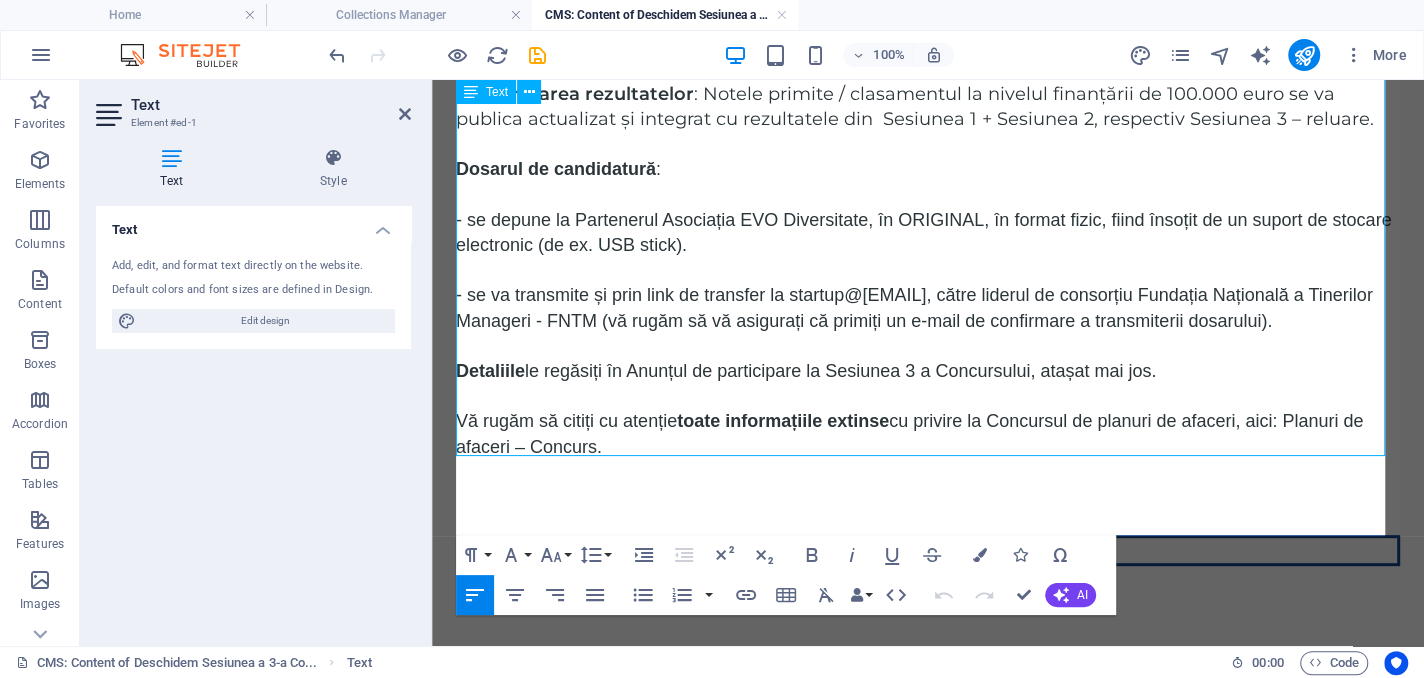 click on "Vă rugăm să citiți cu atenție  toate informațiile extinse  cu privire la Concursul de planuri de afaceri, aici: Planuri de afaceri – Concurs." at bounding box center [928, 434] 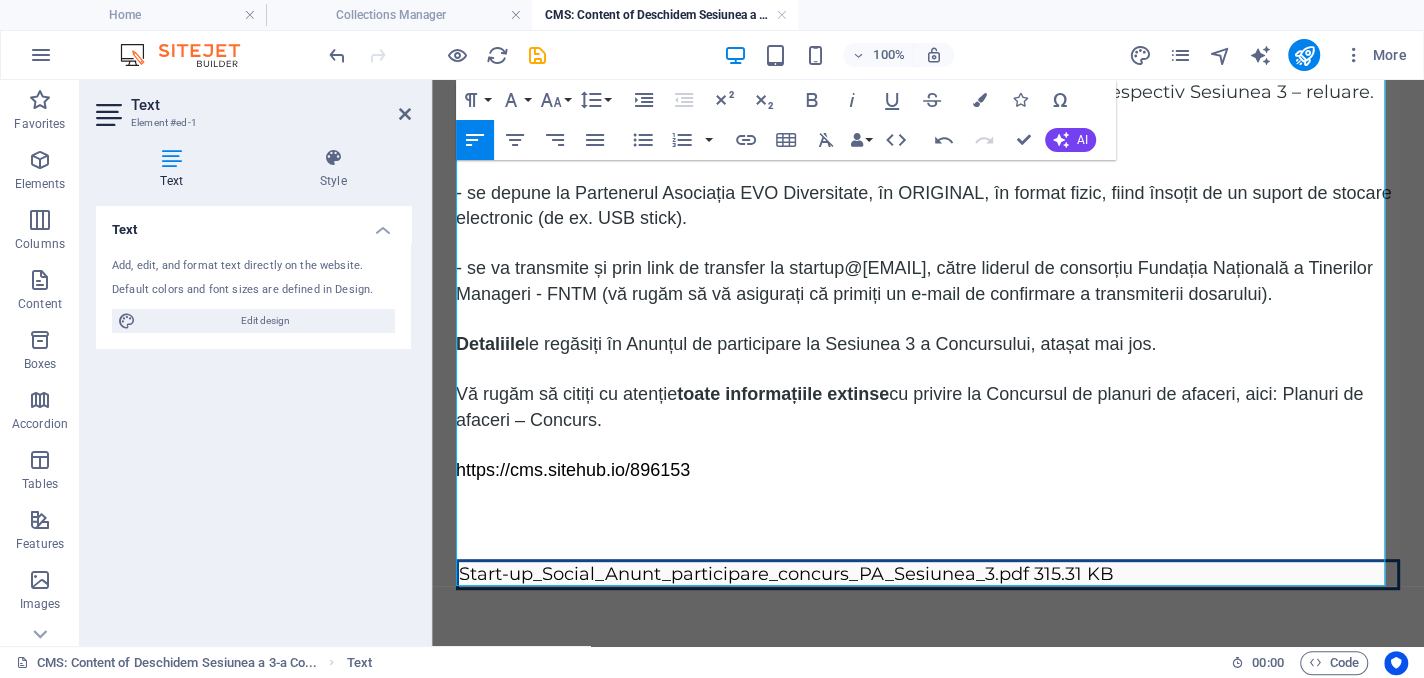 scroll, scrollTop: 162, scrollLeft: 8, axis: both 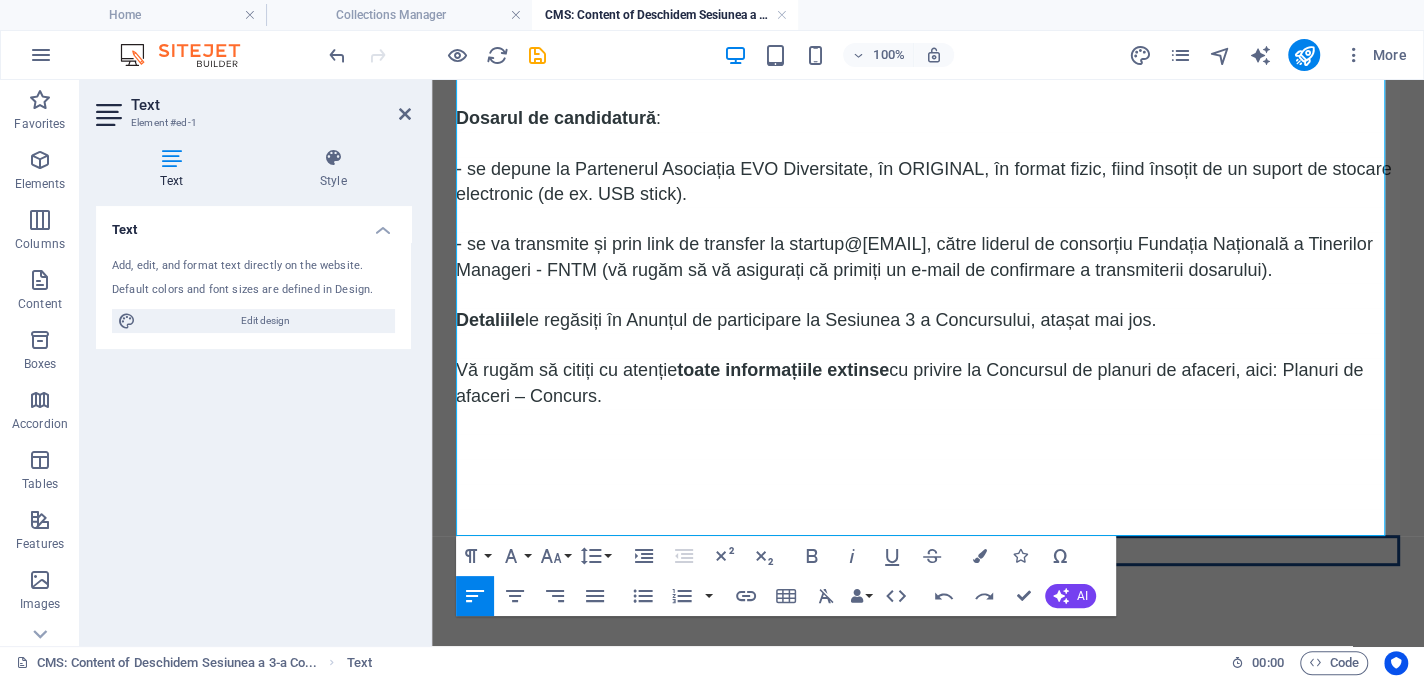 click on "Partenerii Proiectului Start-up Social anunță demararea perioadei de înscriere la sesiunea extraordinară a concursului de selecție a planurilor de afaceri care vor primi finanțare sub formă de ajutor de minimis.    Perioada de depunere a dosarelor de candidatură : 1 - 8 august 2025, ora 17:00   Interviuri față în față : 10 august 2025, ora va fi confirmată ulterior    Concursul se adresează exclusiv persoanelor înscrise în proiect, care au urmat și finalizat (cu examen absolvit) cursul de formare "Antreprenor în economia socială" – Grupele 1, 2, 3, 4 și 5.    Comunicarea rezultatelor : Notele primite / clasamentul la nivelul finanțării de 100.000 euro se va publica actualizat și integrat cu rezultatele din  Sesiunea 1 + Sesiunea 2, respectiv Sesiunea 3 – reluare.     Dosarul de candidatură :   - se depune la Partenerul Asociația EVO Diversitate, în ORIGINAL, în format fizic, fiind însoțit de un suport de stocare electronic (de ex. USB stick).     Detaliile   ​" at bounding box center [928, 132] 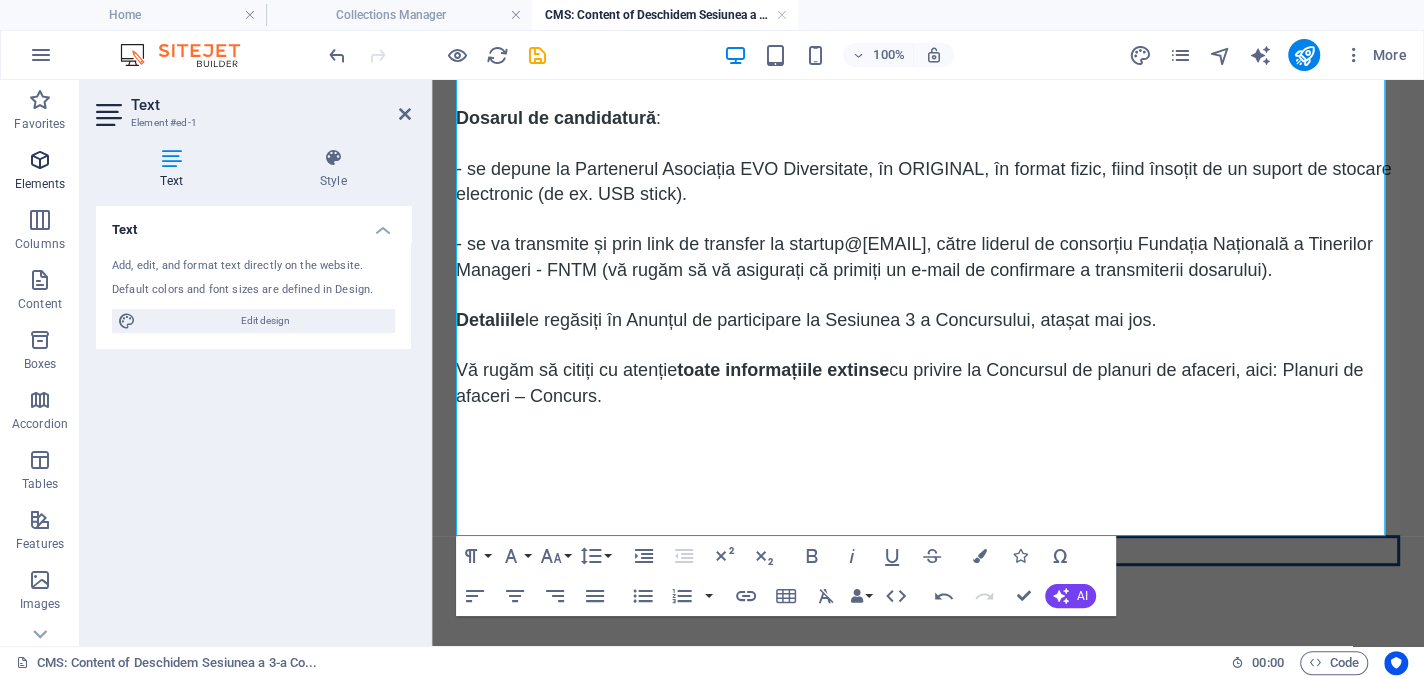 click at bounding box center (40, 160) 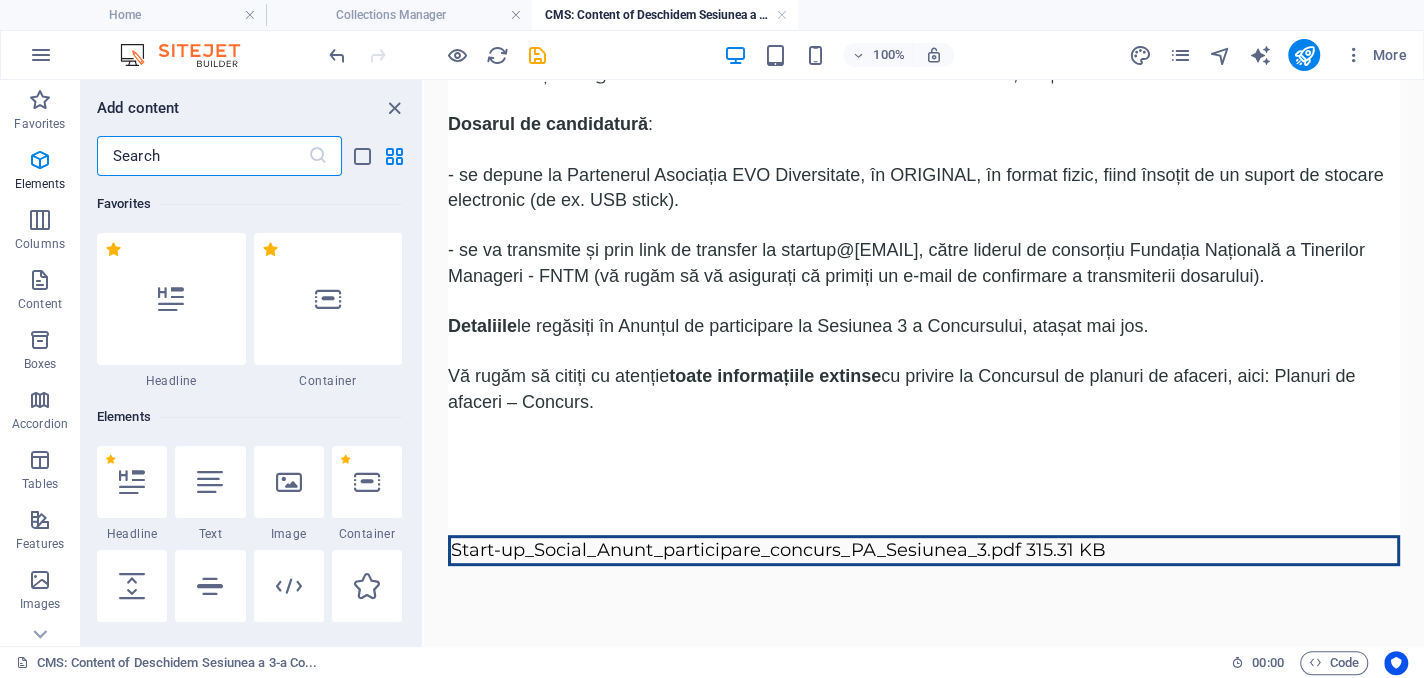 scroll, scrollTop: 377, scrollLeft: 0, axis: vertical 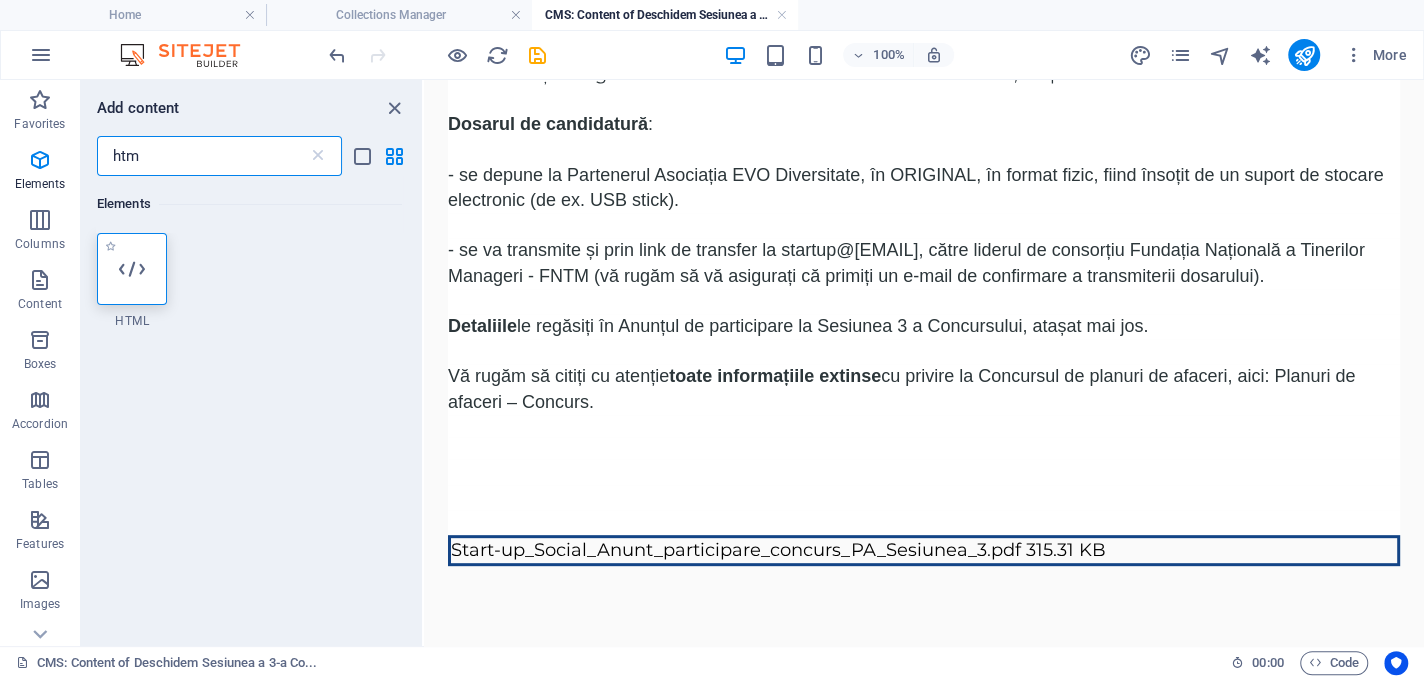 type on "htm" 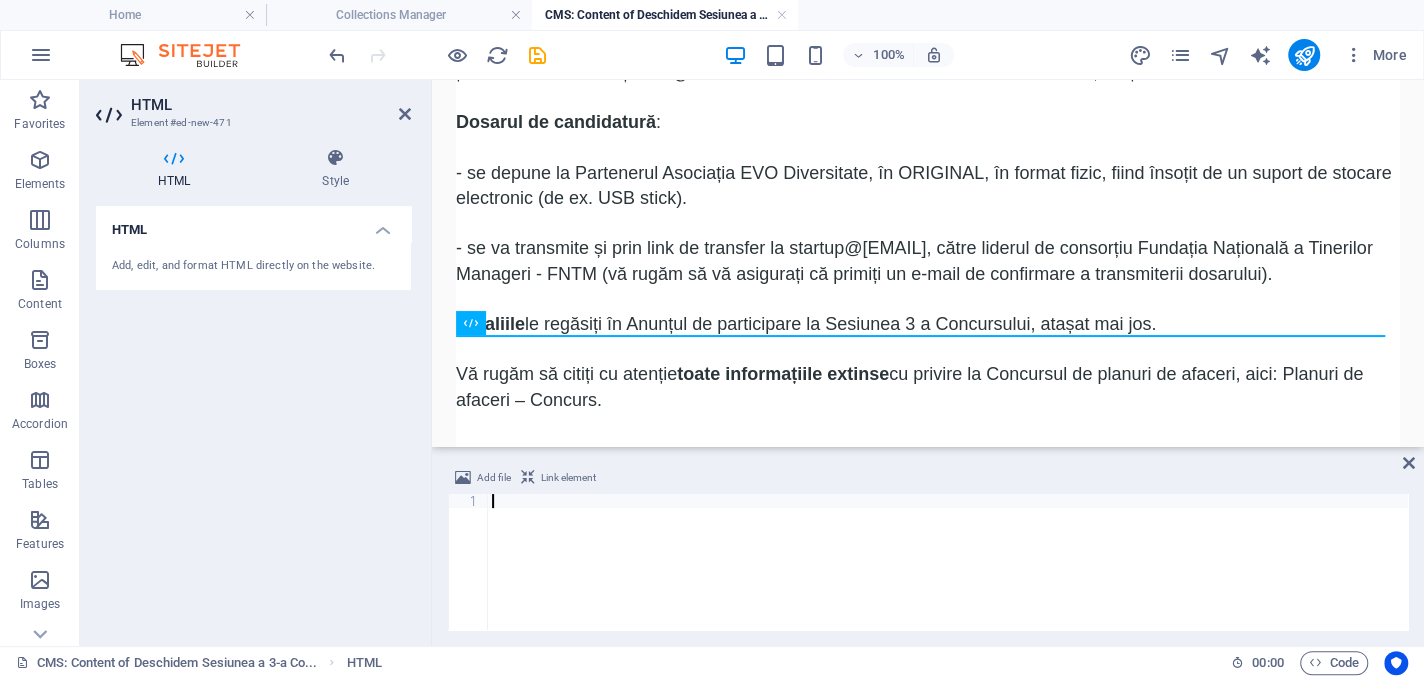 scroll, scrollTop: 602, scrollLeft: 0, axis: vertical 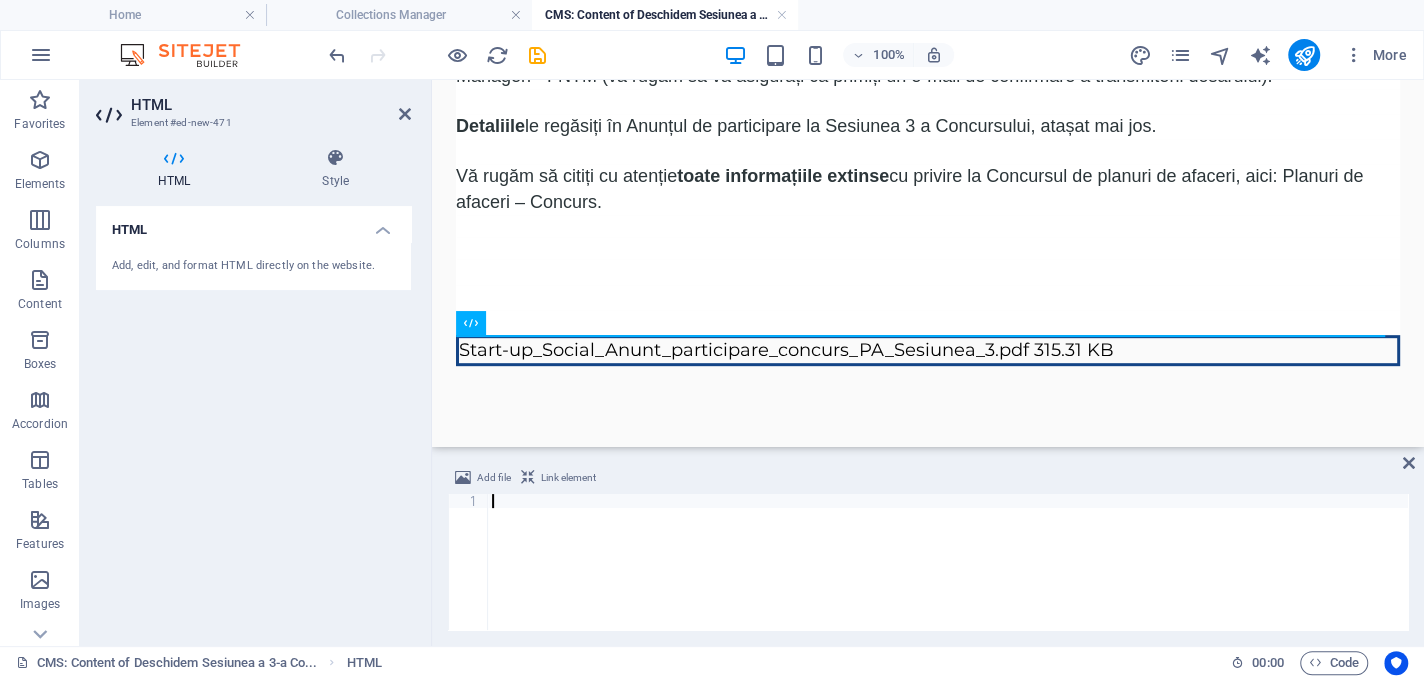 paste on "</object>" 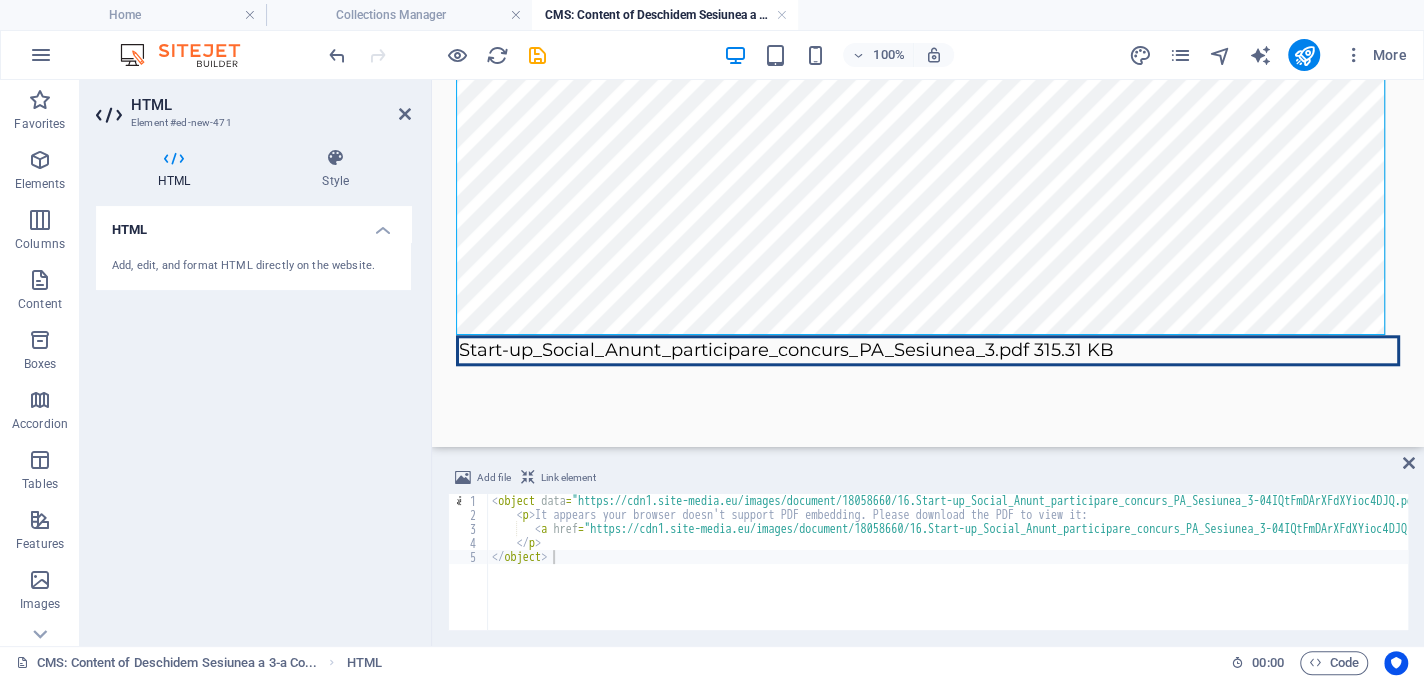scroll, scrollTop: 1208, scrollLeft: 0, axis: vertical 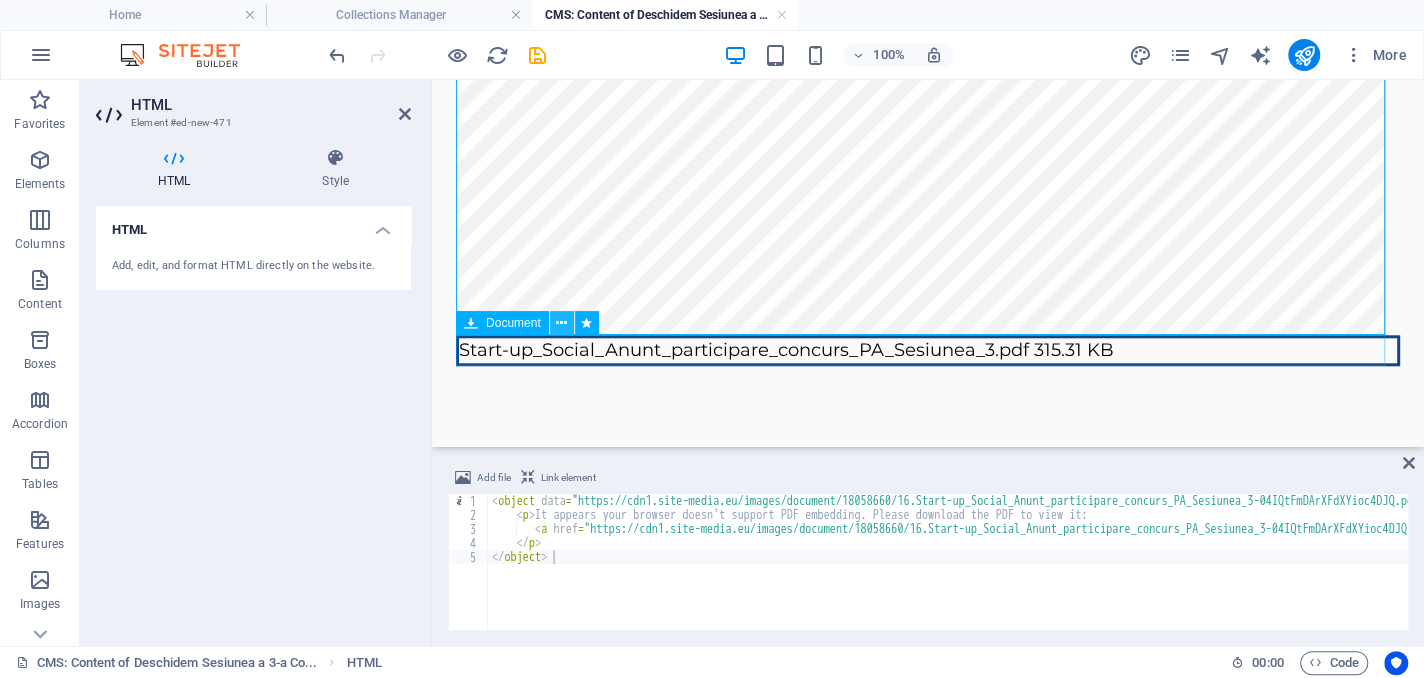 click at bounding box center [561, 323] 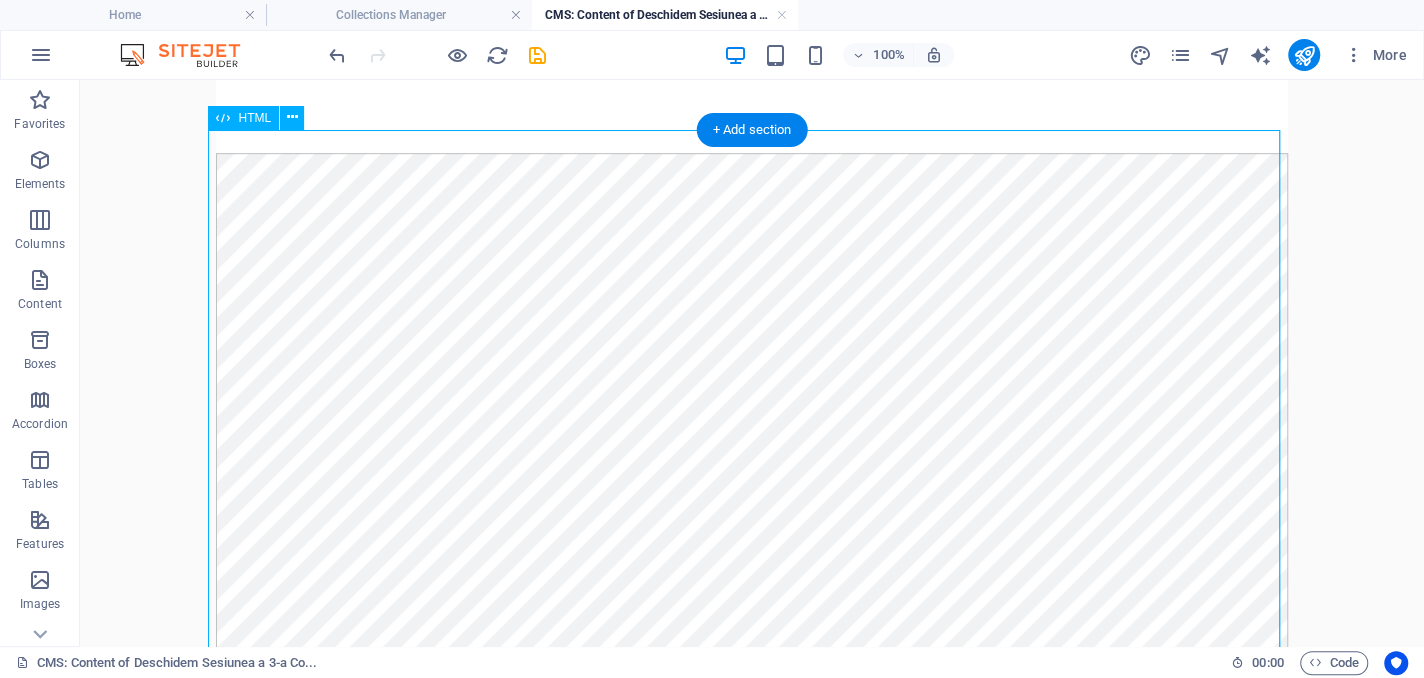 scroll, scrollTop: 932, scrollLeft: 0, axis: vertical 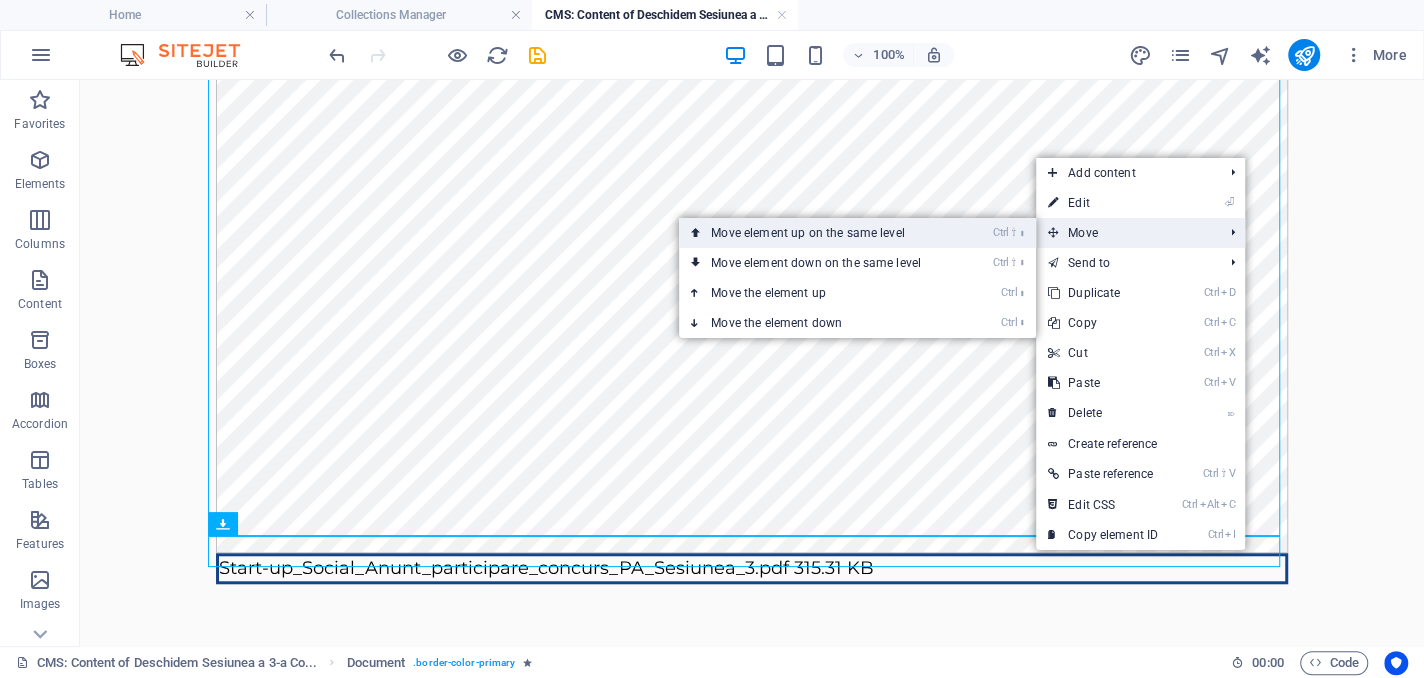 click on "Ctrl ⇧ ⬆  Move element up on the same level" at bounding box center [820, 233] 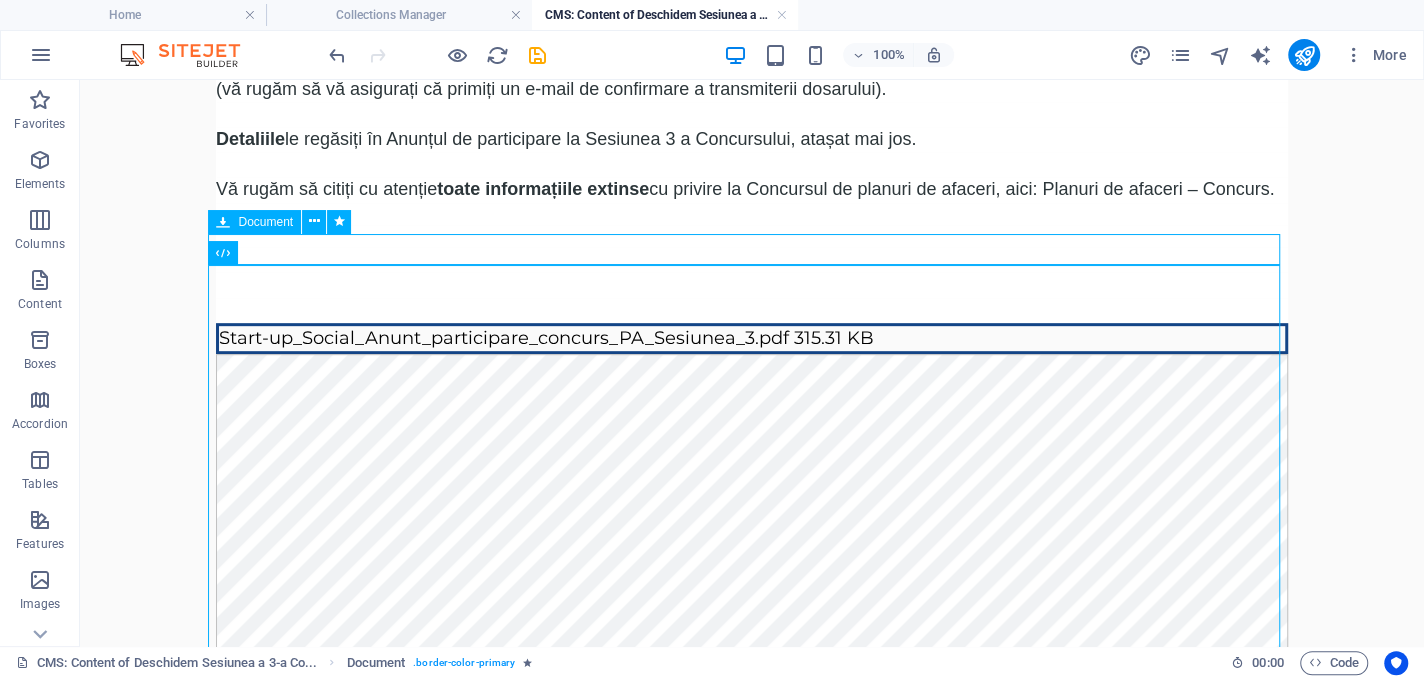scroll, scrollTop: 514, scrollLeft: 0, axis: vertical 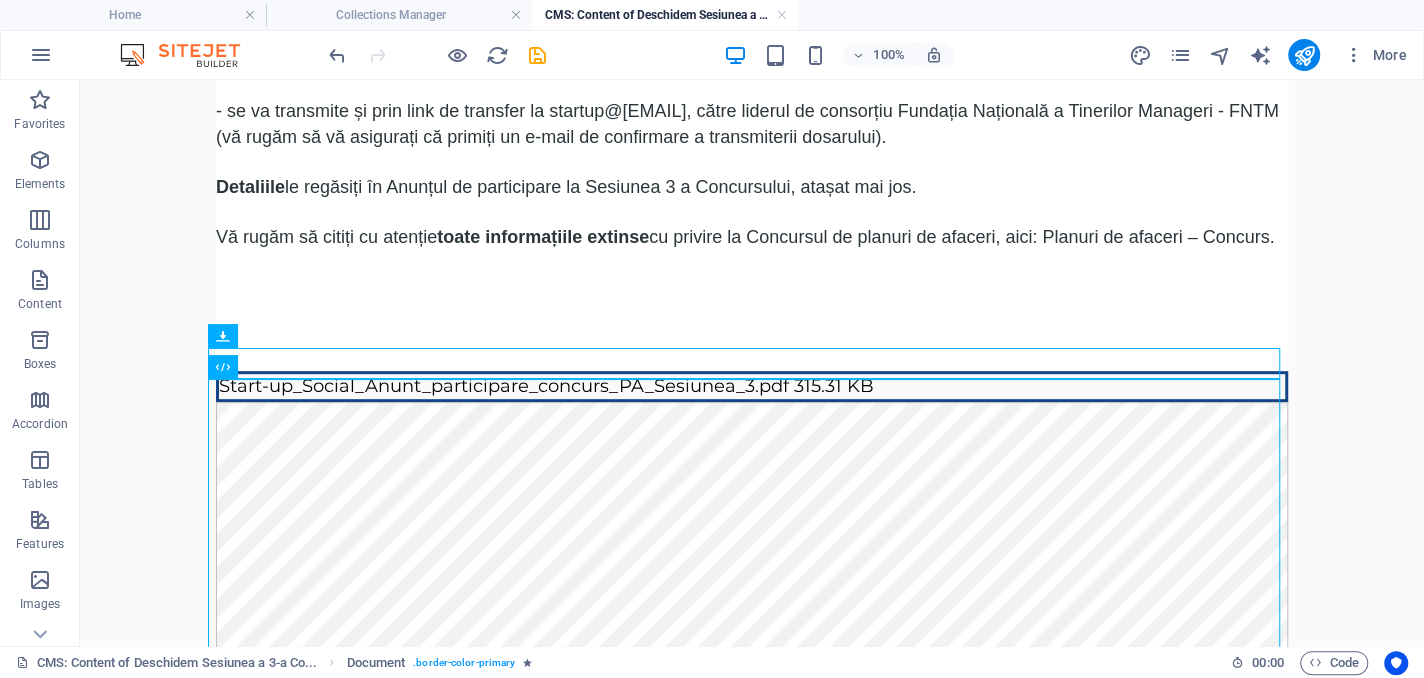 click on "Partenerii Proiectului Start-up Social anunță demararea perioadei de înscriere la sesiunea extraordinară a concursului de selecție a planurilor de afaceri care vor primi finanțare sub formă de ajutor de minimis.    Perioada de depunere a dosarelor de candidatură : 1 - 8 august 2025, ora 17:00   Interviuri față în față : 10 august 2025, ora va fi confirmată ulterior    Concursul se adresează exclusiv persoanelor înscrise în proiect, care au urmat și finalizat (cu examen absolvit) cursul de formare "Antreprenor în economia socială" – Grupele 1, 2, 3, 4 și 5.    Comunicarea rezultatelor : Notele primite / clasamentul la nivelul finanțării de 100.000 euro se va publica actualizat și integrat cu rezultatele din  Sesiunea 1 + Sesiunea 2, respectiv Sesiunea 3 – reluare.     Dosarul de candidatură :   - se depune la Partenerul Asociația EVO Diversitate, în ORIGINAL, în format fizic, fiind însoțit de un suport de stocare electronic (de ex. USB stick).     Detaliile" at bounding box center [752, 324] 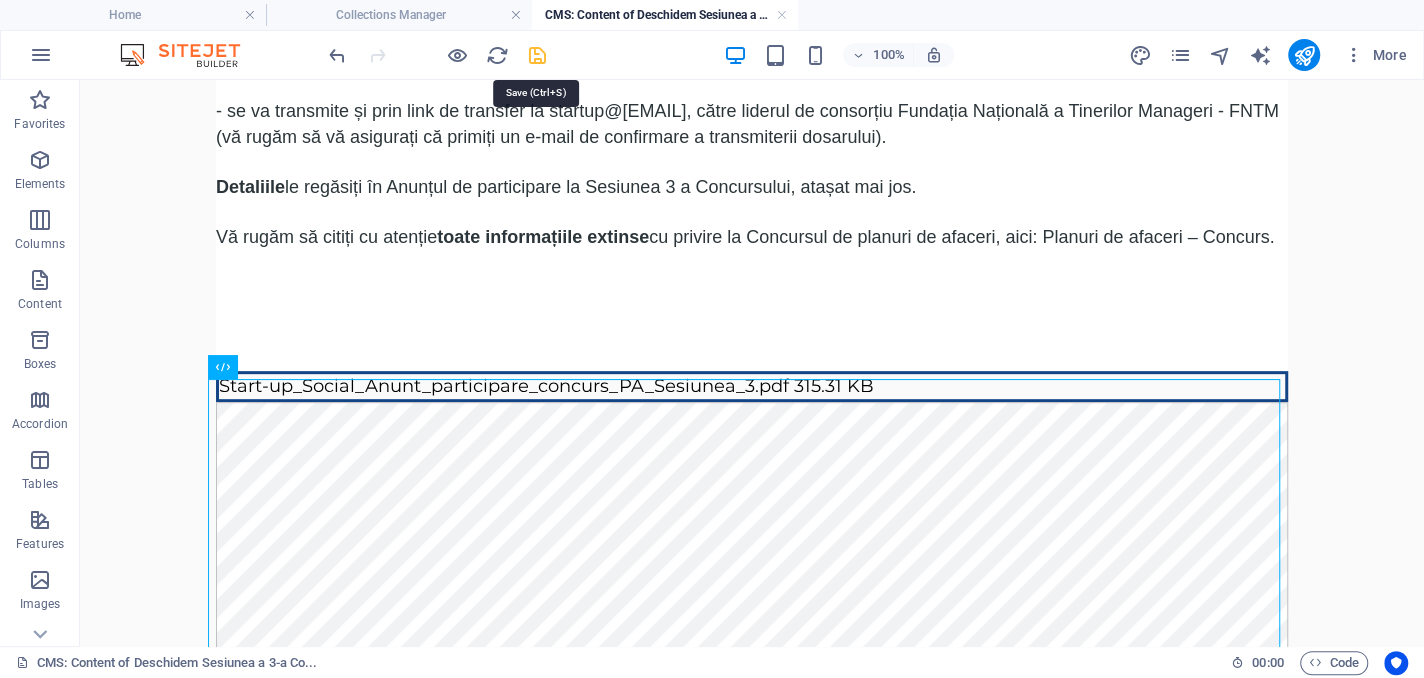 click at bounding box center [537, 55] 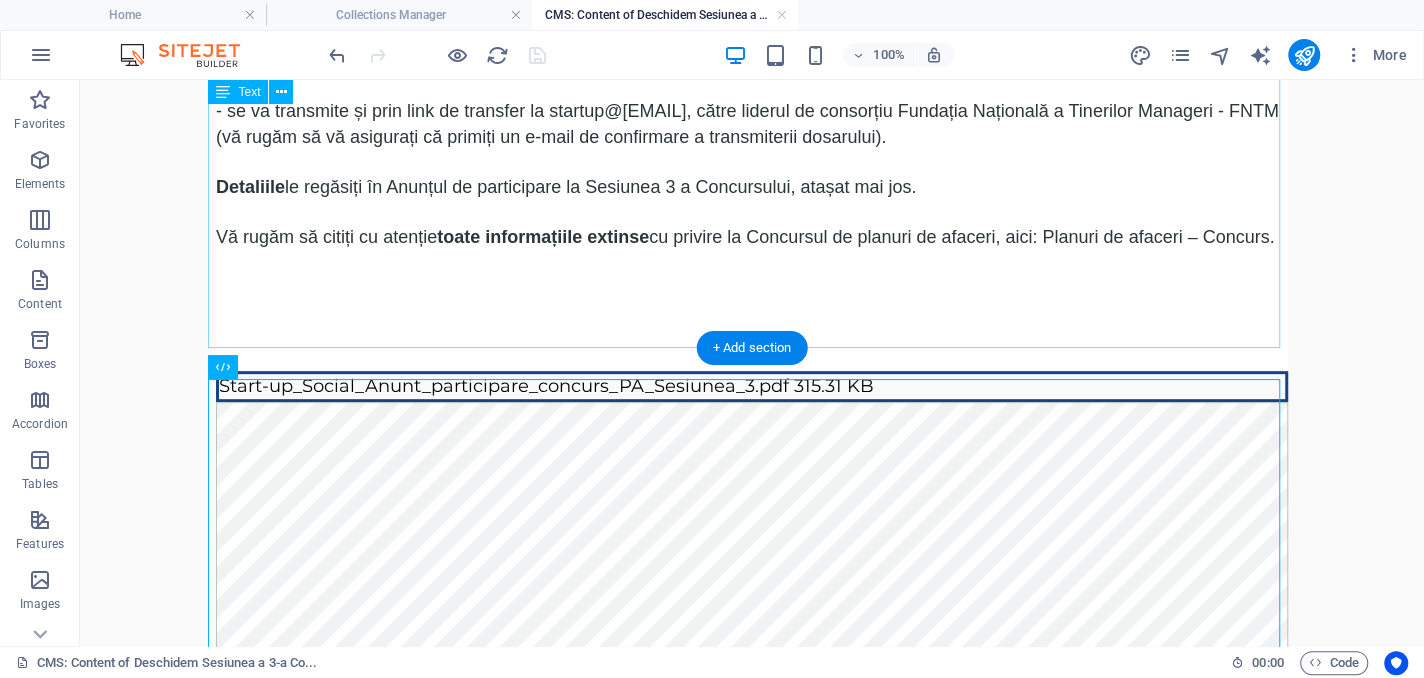 click on "Partenerii Proiectului Start-up Social anunță demararea perioadei de înscriere la sesiunea extraordinară a concursului de selecție a planurilor de afaceri care vor primi finanțare sub formă de ajutor de minimis.    Perioada de depunere a dosarelor de candidatură : 1 - 8 august 2025, ora 17:00   Interviuri față în față : 10 august 2025, ora va fi confirmată ulterior    Concursul se adresează exclusiv persoanelor înscrise în proiect, care au urmat și finalizat (cu examen absolvit) cursul de formare "Antreprenor în economia socială" – Grupele 1, 2, 3, 4 și 5.    Comunicarea rezultatelor : Notele primite / clasamentul la nivelul finanțării de 100.000 euro se va publica actualizat și integrat cu rezultatele din  Sesiunea 1 + Sesiunea 2, respectiv Sesiunea 3 – reluare.     Dosarul de candidatură :   - se depune la Partenerul Asociația EVO Diversitate, în ORIGINAL, în format fizic, fiind însoțit de un suport de stocare electronic (de ex. USB stick).     Detaliile" at bounding box center [752, 8] 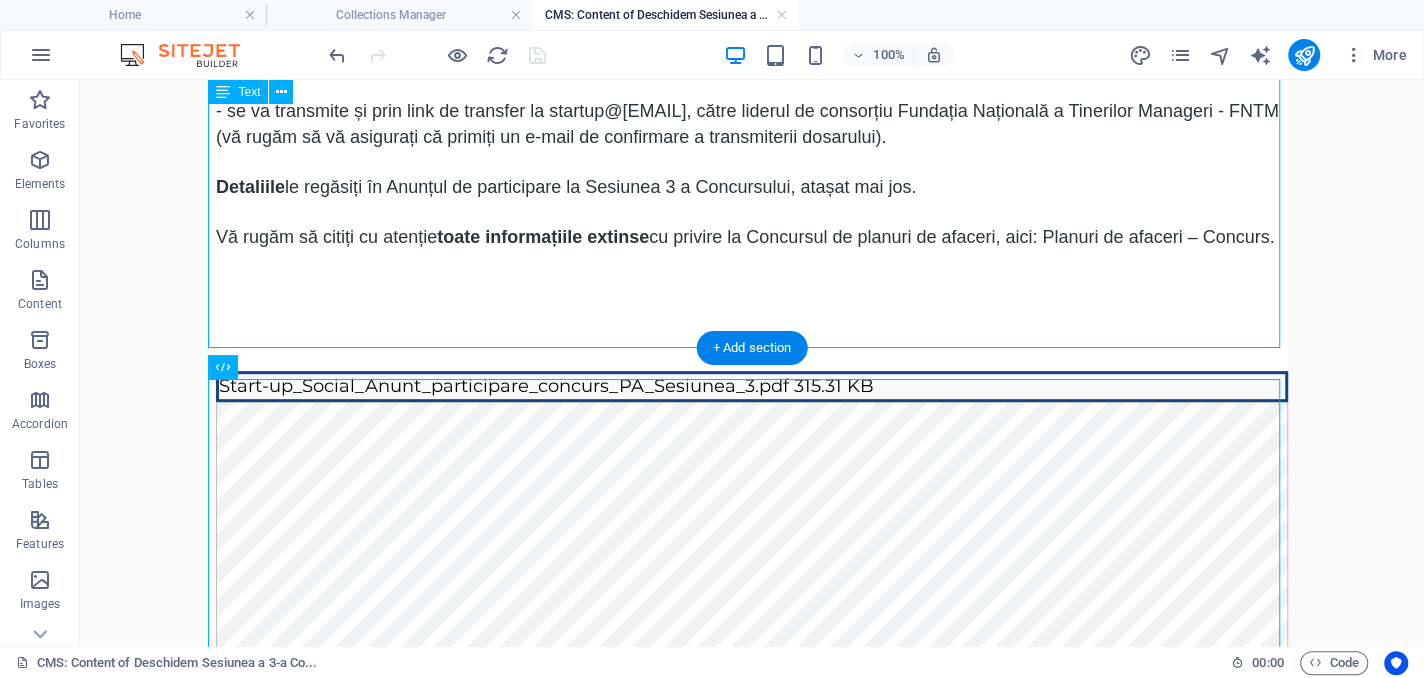 click on "Partenerii Proiectului Start-up Social anunță demararea perioadei de înscriere la sesiunea extraordinară a concursului de selecție a planurilor de afaceri care vor primi finanțare sub formă de ajutor de minimis.    Perioada de depunere a dosarelor de candidatură : 1 - 8 august 2025, ora 17:00   Interviuri față în față : 10 august 2025, ora va fi confirmată ulterior    Concursul se adresează exclusiv persoanelor înscrise în proiect, care au urmat și finalizat (cu examen absolvit) cursul de formare "Antreprenor în economia socială" – Grupele 1, 2, 3, 4 și 5.    Comunicarea rezultatelor : Notele primite / clasamentul la nivelul finanțării de 100.000 euro se va publica actualizat și integrat cu rezultatele din  Sesiunea 1 + Sesiunea 2, respectiv Sesiunea 3 – reluare.     Dosarul de candidatură :   - se depune la Partenerul Asociația EVO Diversitate, în ORIGINAL, în format fizic, fiind însoțit de un suport de stocare electronic (de ex. USB stick).     Detaliile" at bounding box center [752, 8] 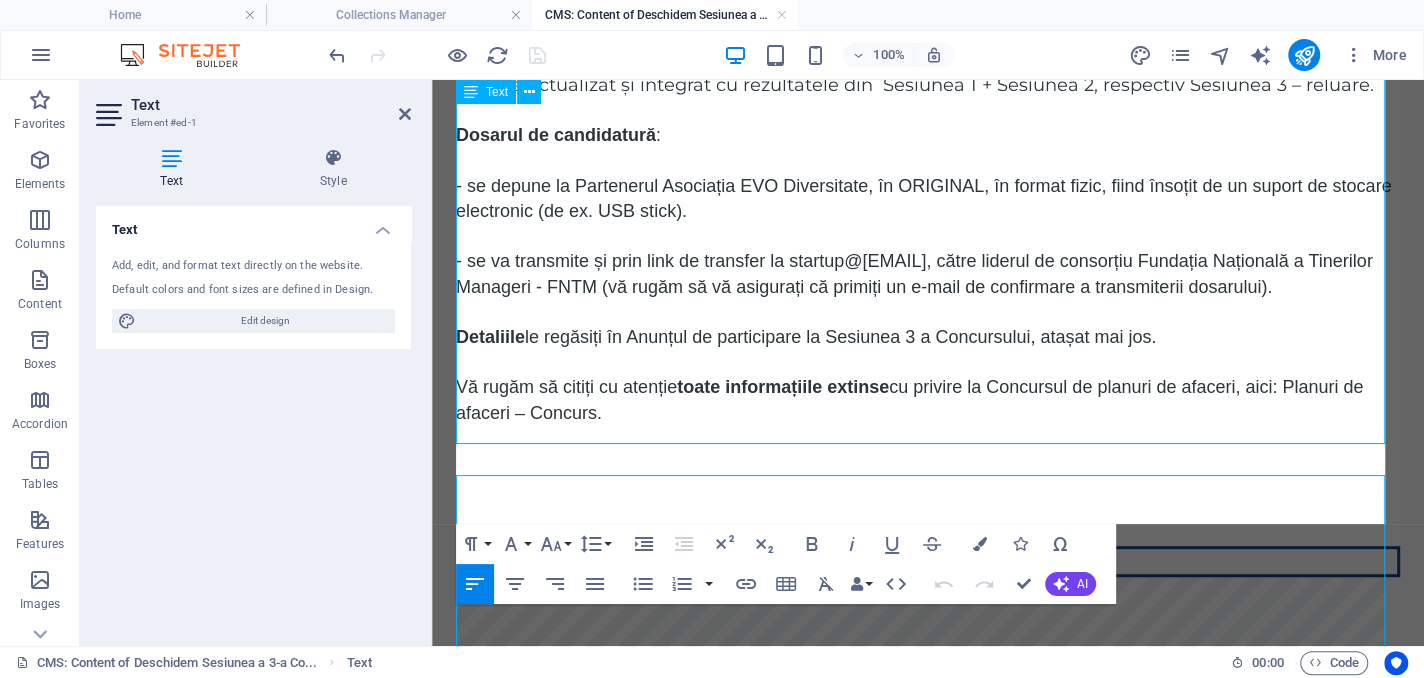 scroll, scrollTop: 700, scrollLeft: 0, axis: vertical 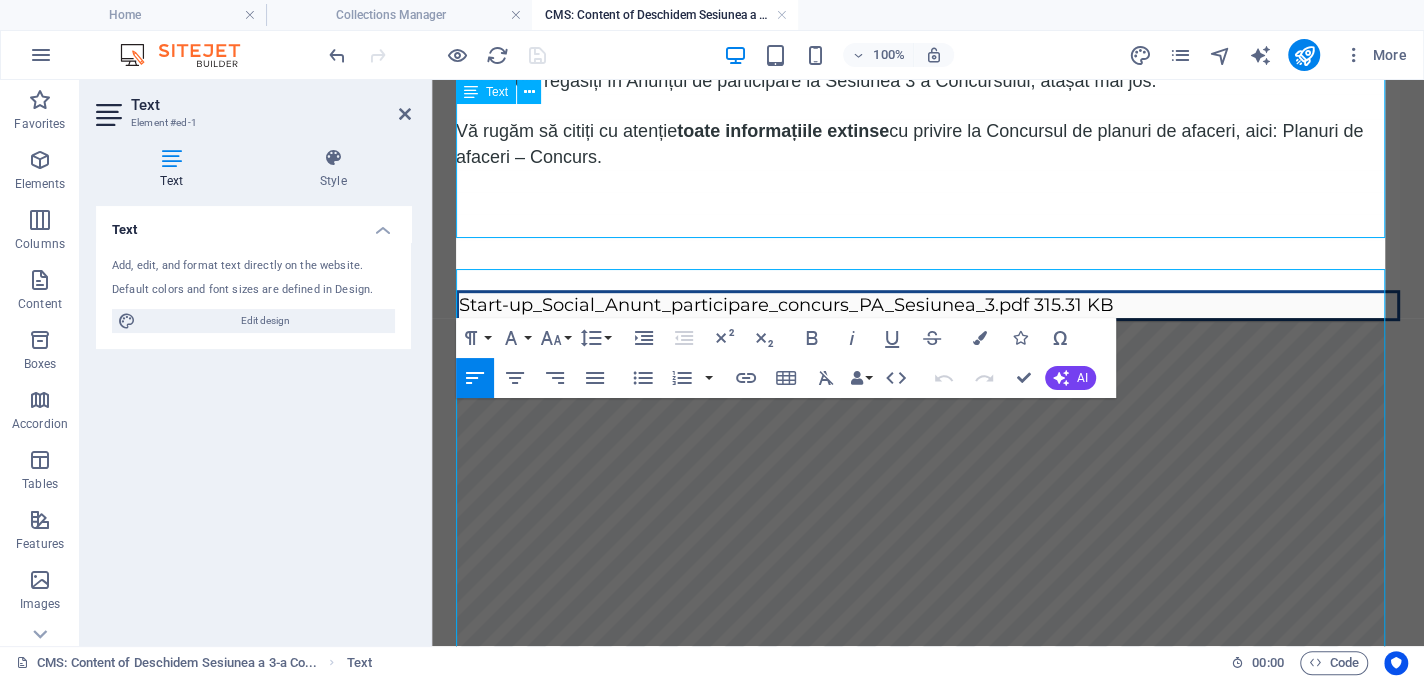 click on "Vă rugăm să citiți cu atenție  toate informațiile extinse  cu privire la Concursul de planuri de afaceri, aici: Planuri de afaceri – Concurs." at bounding box center [928, 144] 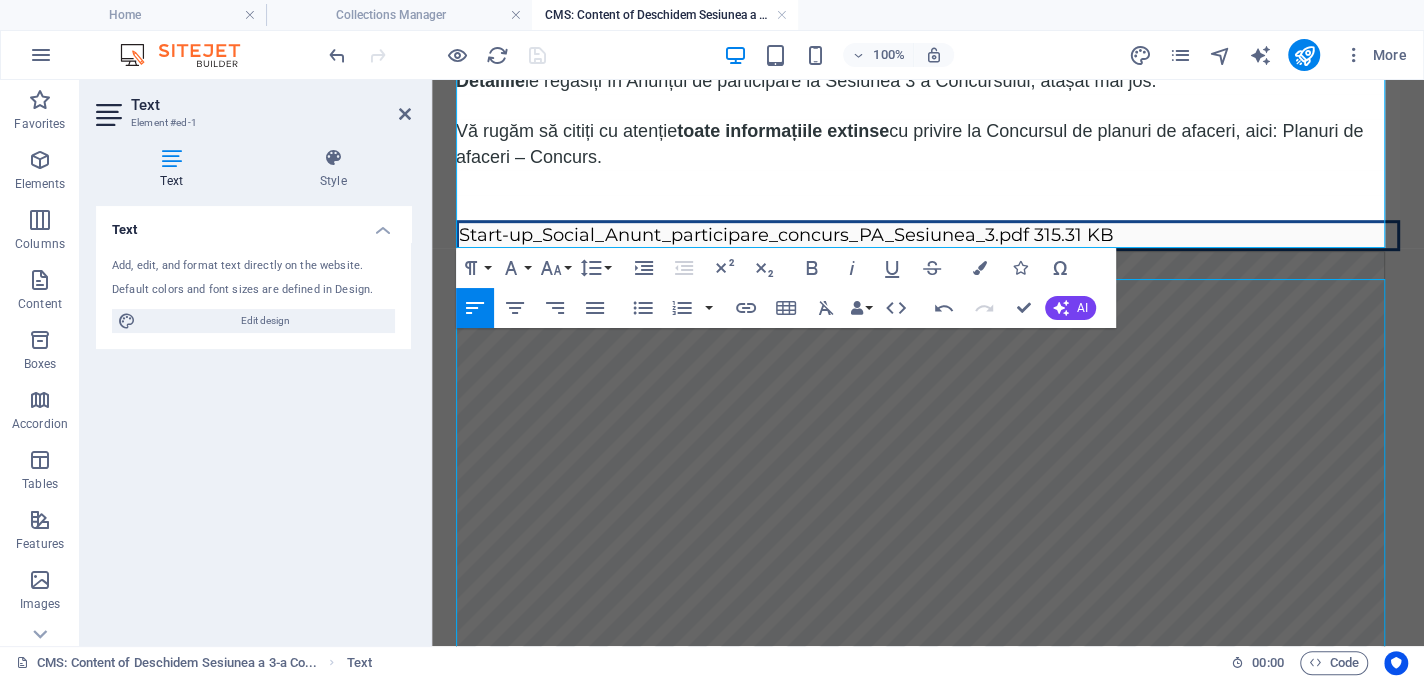 click on "Text Add, edit, and format text directly on the website. Default colors and font sizes are defined in Design. Edit design Alignment Left aligned Centered Right aligned" at bounding box center [253, 418] 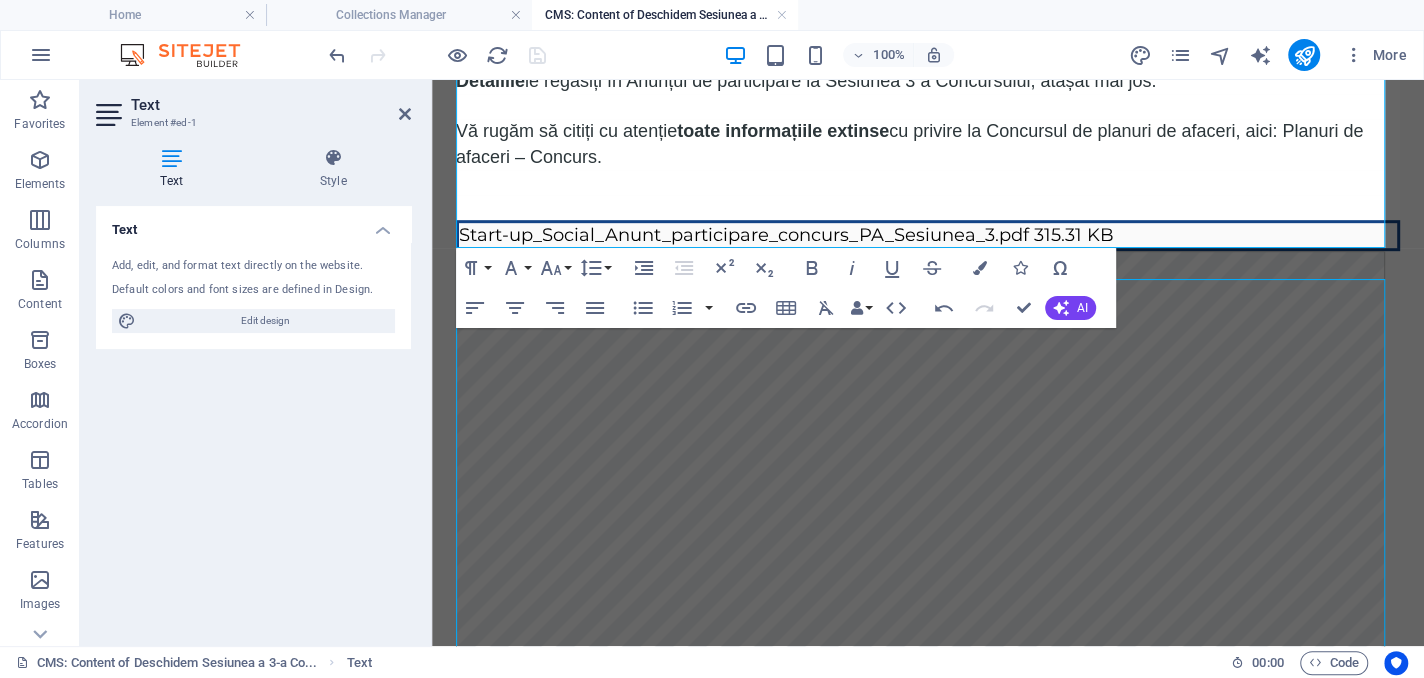 click on "Partenerii Proiectului Start-up Social anunță demararea perioadei de înscriere la sesiunea extraordinară a concursului de selecție a planurilor de afaceri care vor primi finanțare sub formă de ajutor de minimis.    Perioada de depunere a dosarelor de candidatură : 1 - 8 august 2025, ora 17:00   Interviuri față în față : 10 august 2025, ora va fi confirmată ulterior    Concursul se adresează exclusiv persoanelor înscrise în proiect, care au urmat și finalizat (cu examen absolvit) cursul de formare "Antreprenor în economia socială" – Grupele 1, 2, 3, 4 și 5.    Comunicarea rezultatelor : Notele primite / clasamentul la nivelul finanțării de 100.000 euro se va publica actualizat și integrat cu rezultatele din  Sesiunea 1 + Sesiunea 2, respectiv Sesiunea 3 – reluare.     Dosarul de candidatură :   - se depune la Partenerul Asociația EVO Diversitate, în ORIGINAL, în format fizic, fiind însoțit de un suport de stocare electronic (de ex. USB stick).     Detaliile" at bounding box center [928, 155] 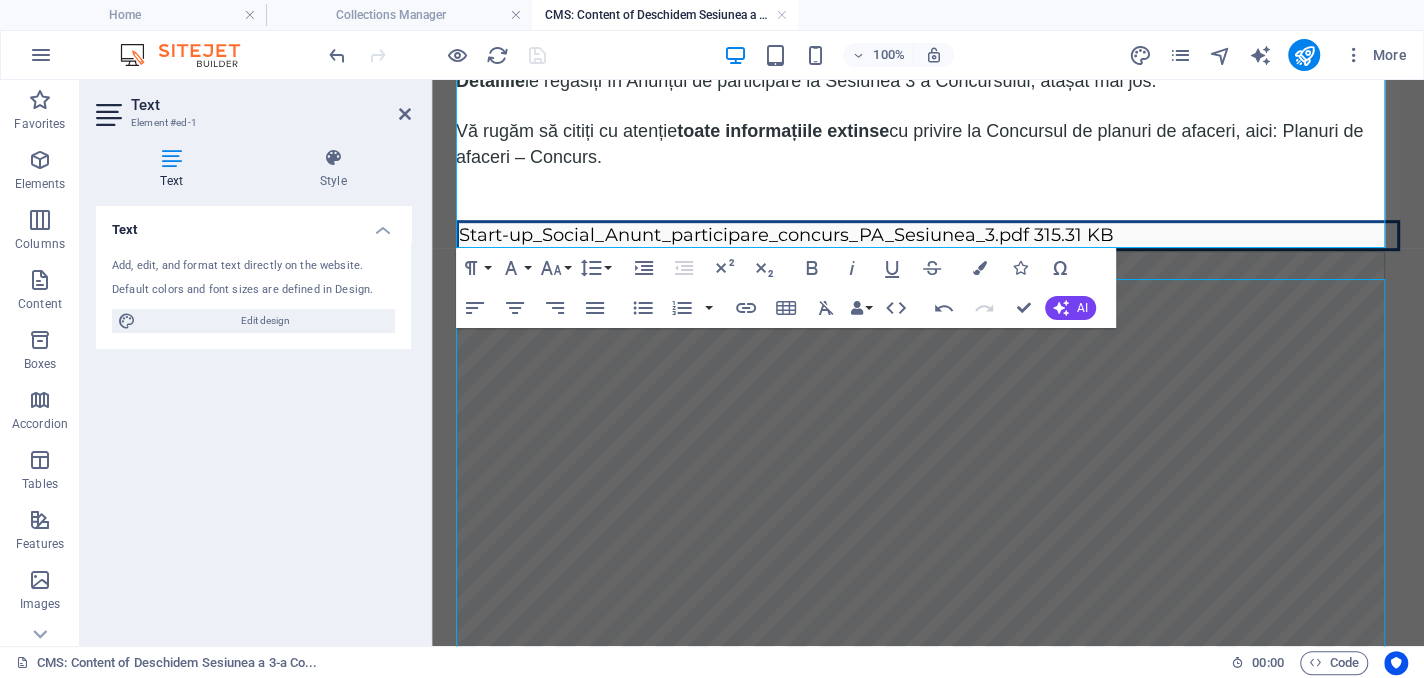 click on "Text Add, edit, and format text directly on the website. Default colors and font sizes are defined in Design. Edit design Alignment Left aligned Centered Right aligned" at bounding box center [253, 418] 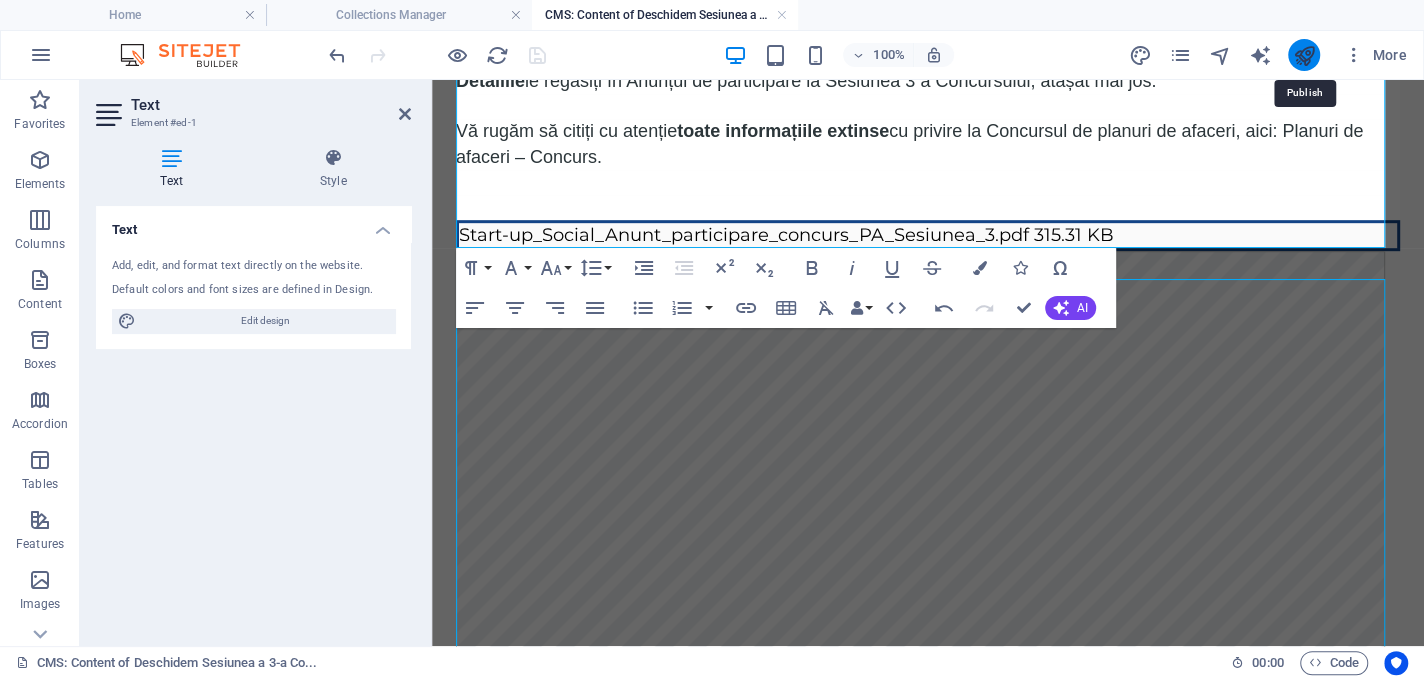 click at bounding box center (1303, 55) 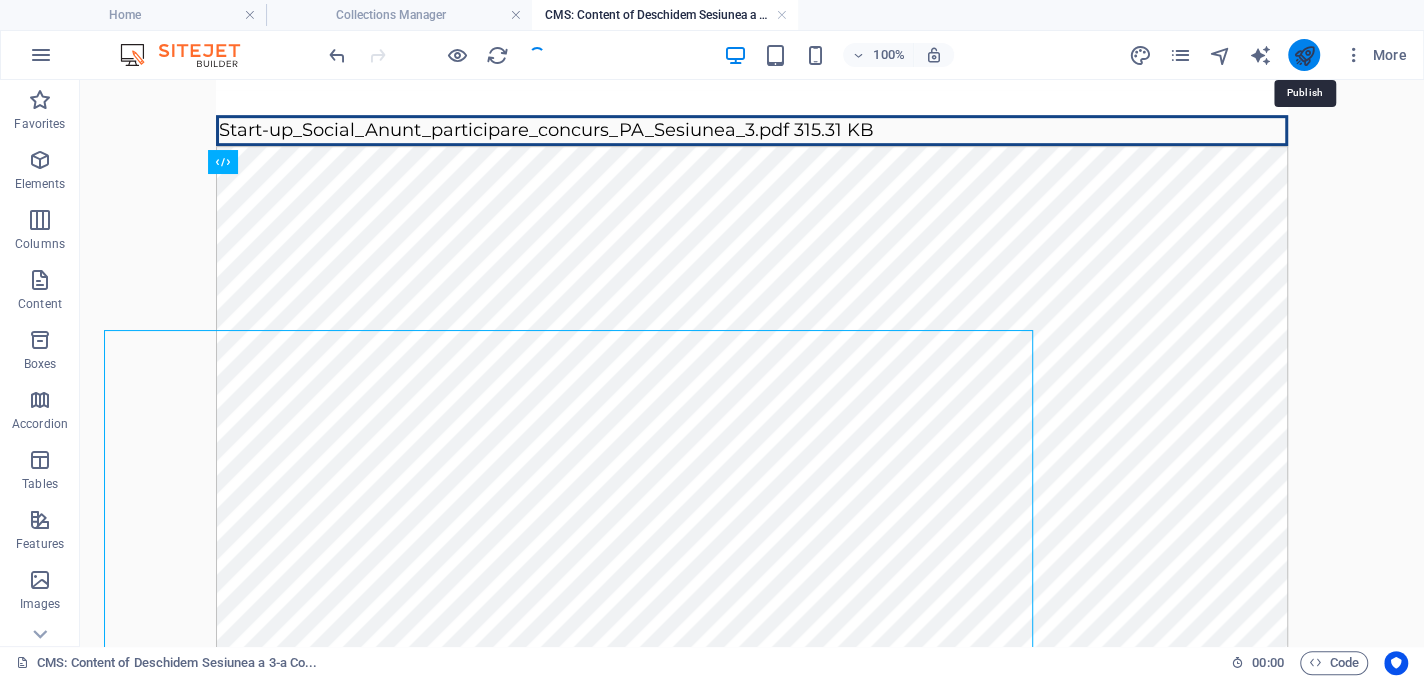 scroll, scrollTop: 649, scrollLeft: 0, axis: vertical 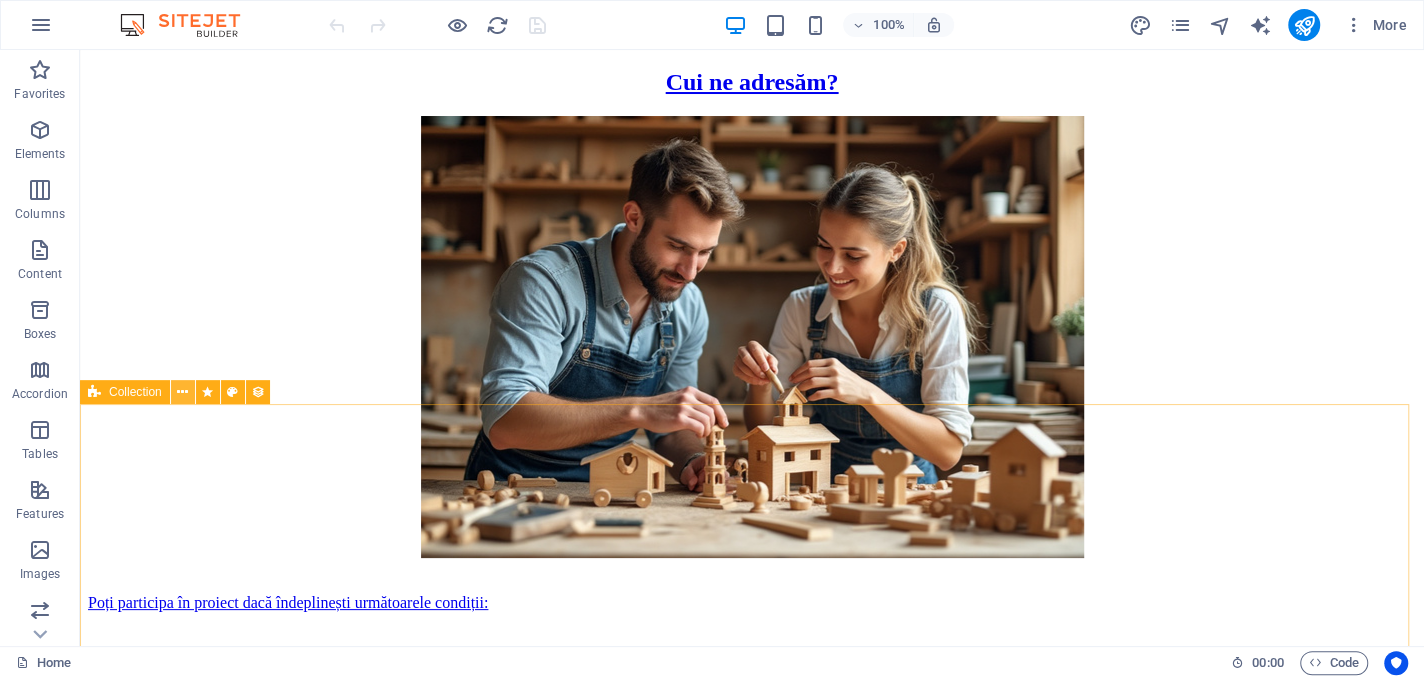 click at bounding box center (182, 392) 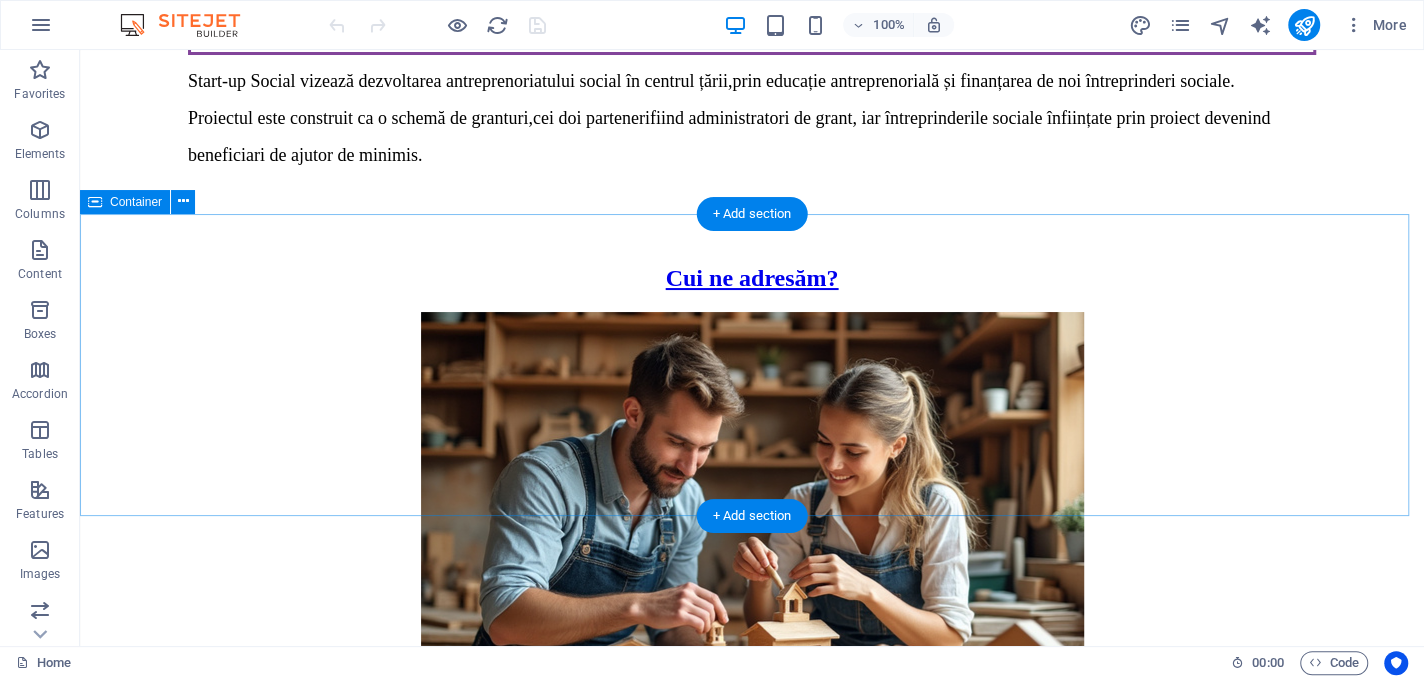 scroll, scrollTop: 5497, scrollLeft: 0, axis: vertical 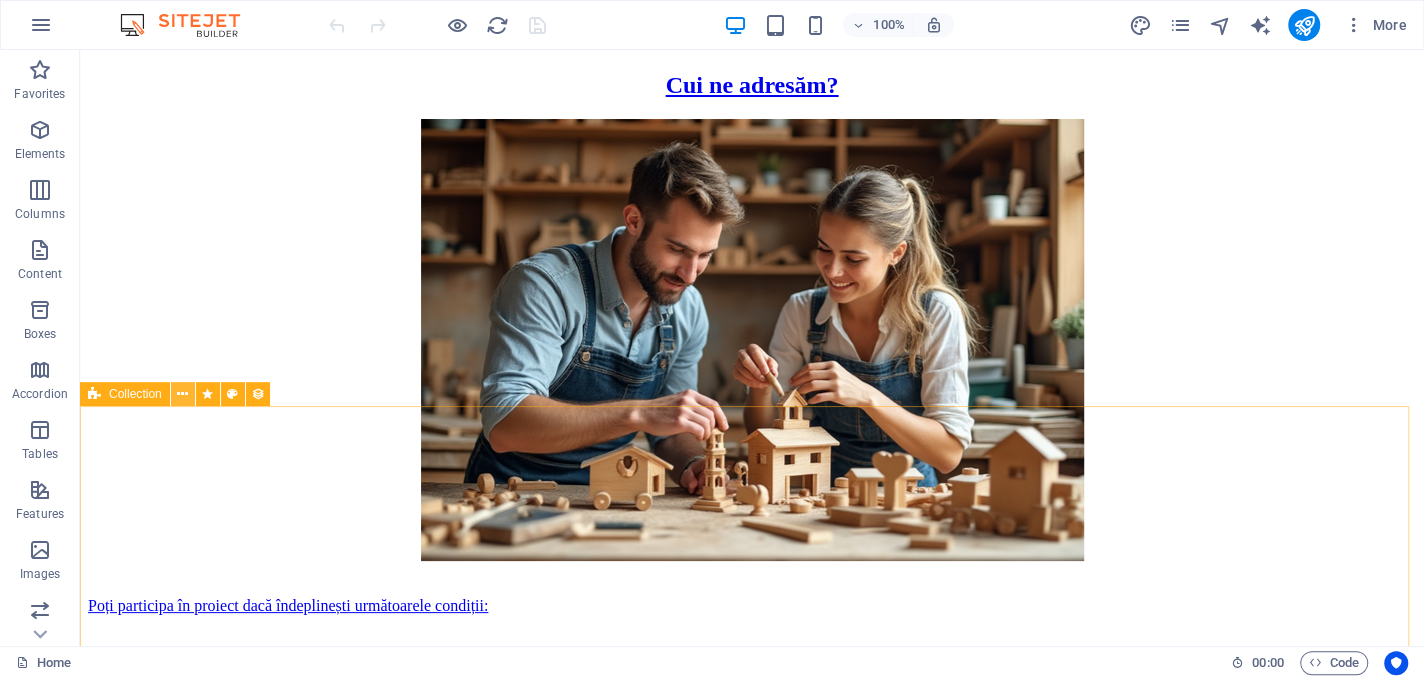 click at bounding box center (182, 394) 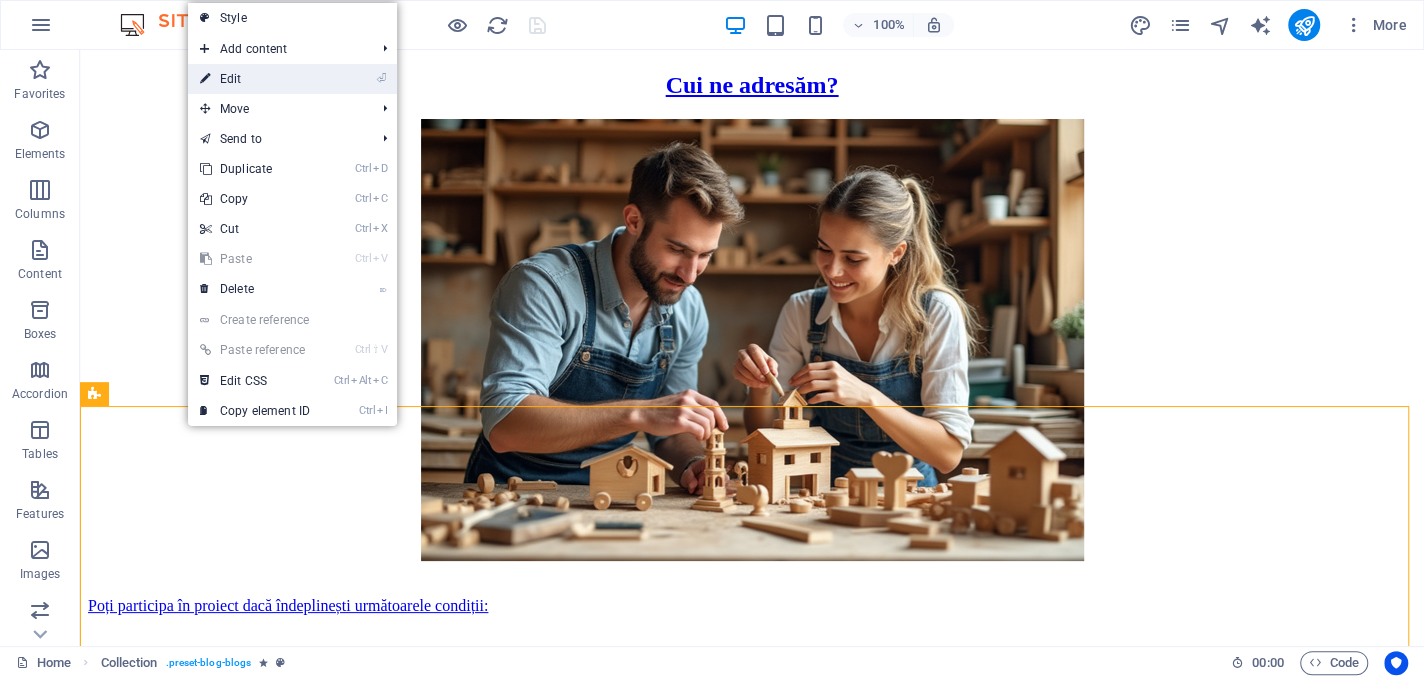 click on "⏎  Edit" at bounding box center [255, 79] 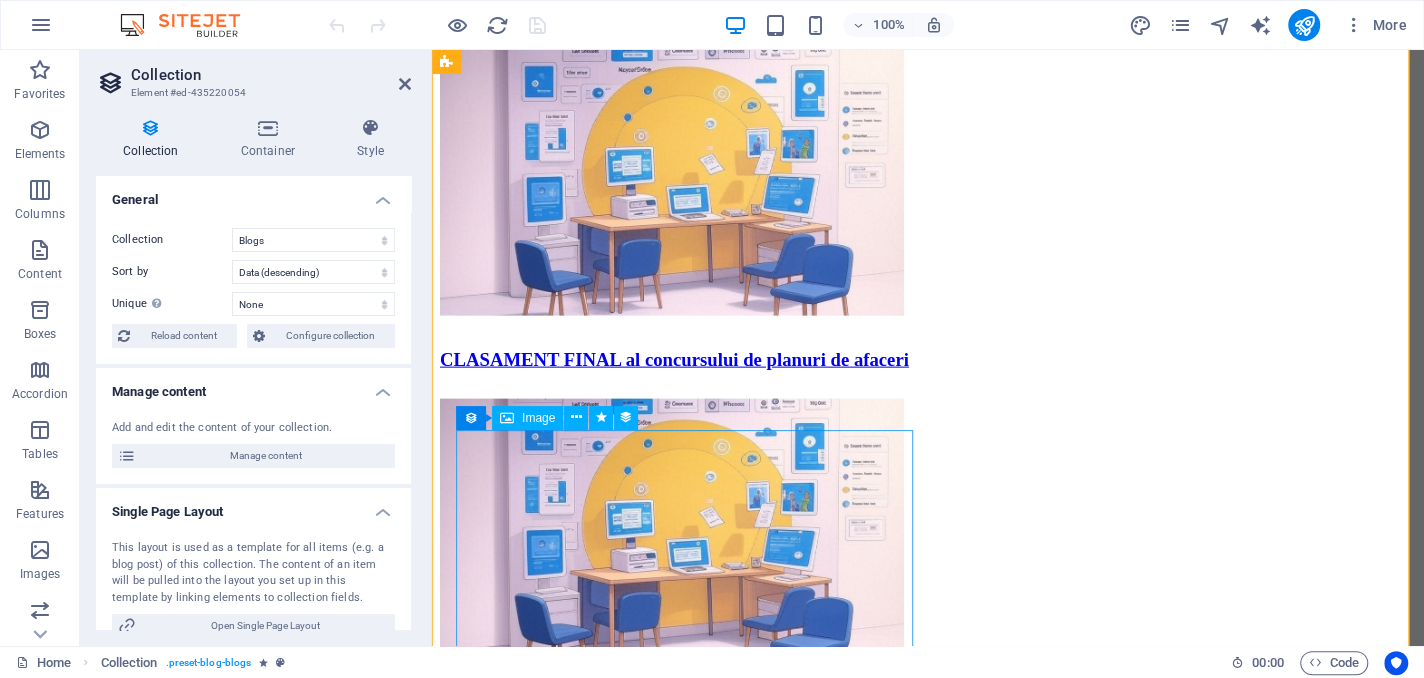 scroll, scrollTop: 7806, scrollLeft: 0, axis: vertical 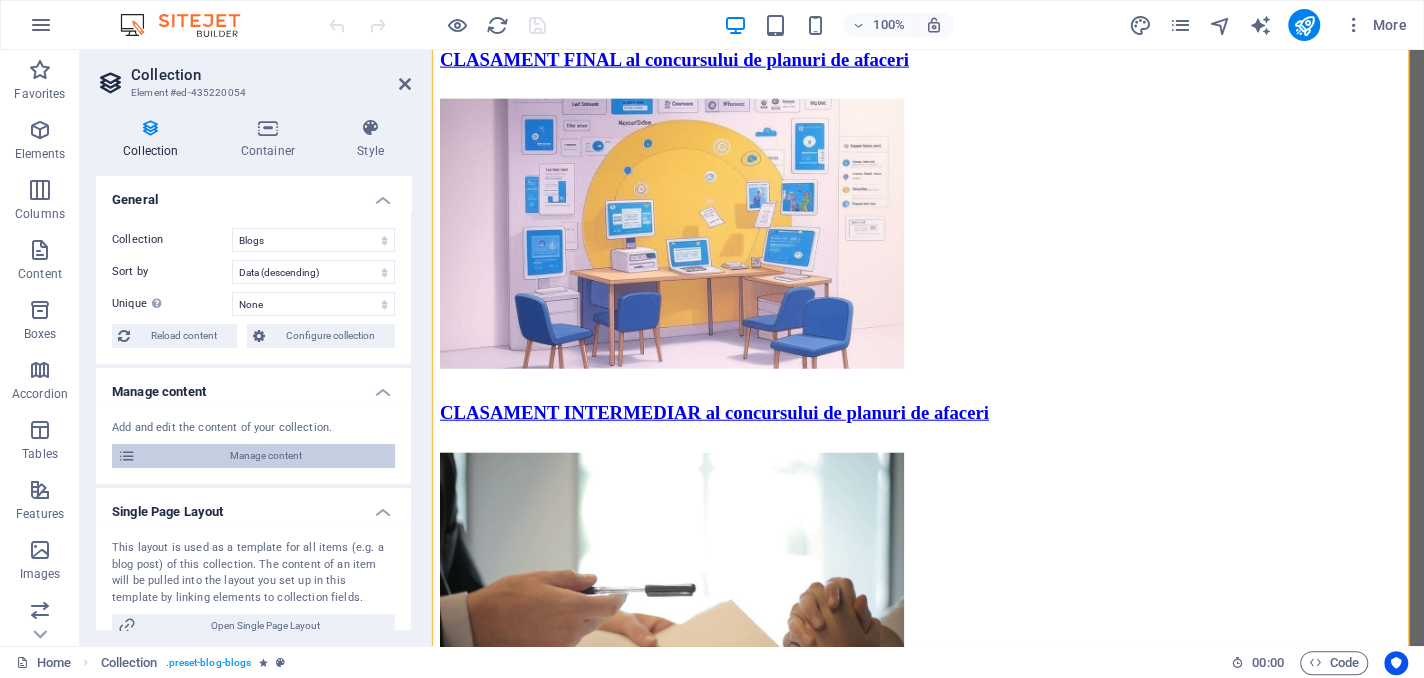 click on "Manage content" at bounding box center (265, 456) 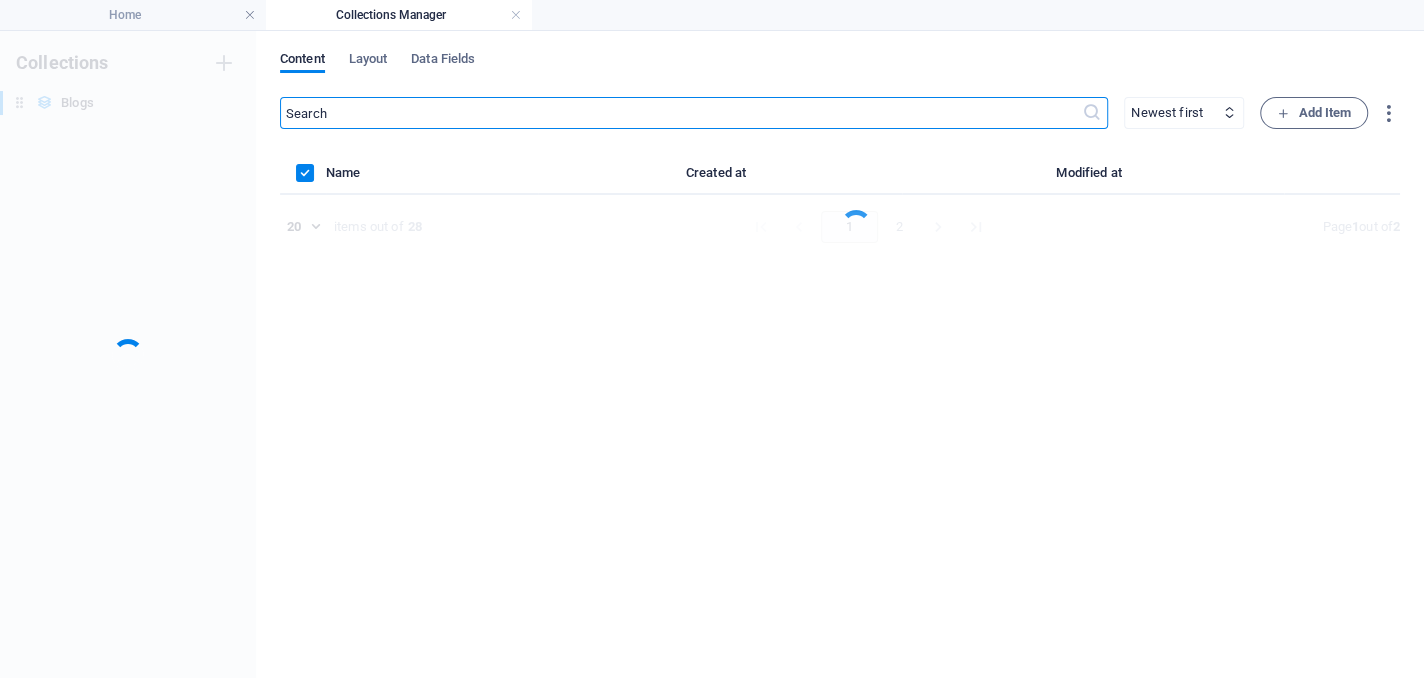 scroll, scrollTop: 0, scrollLeft: 0, axis: both 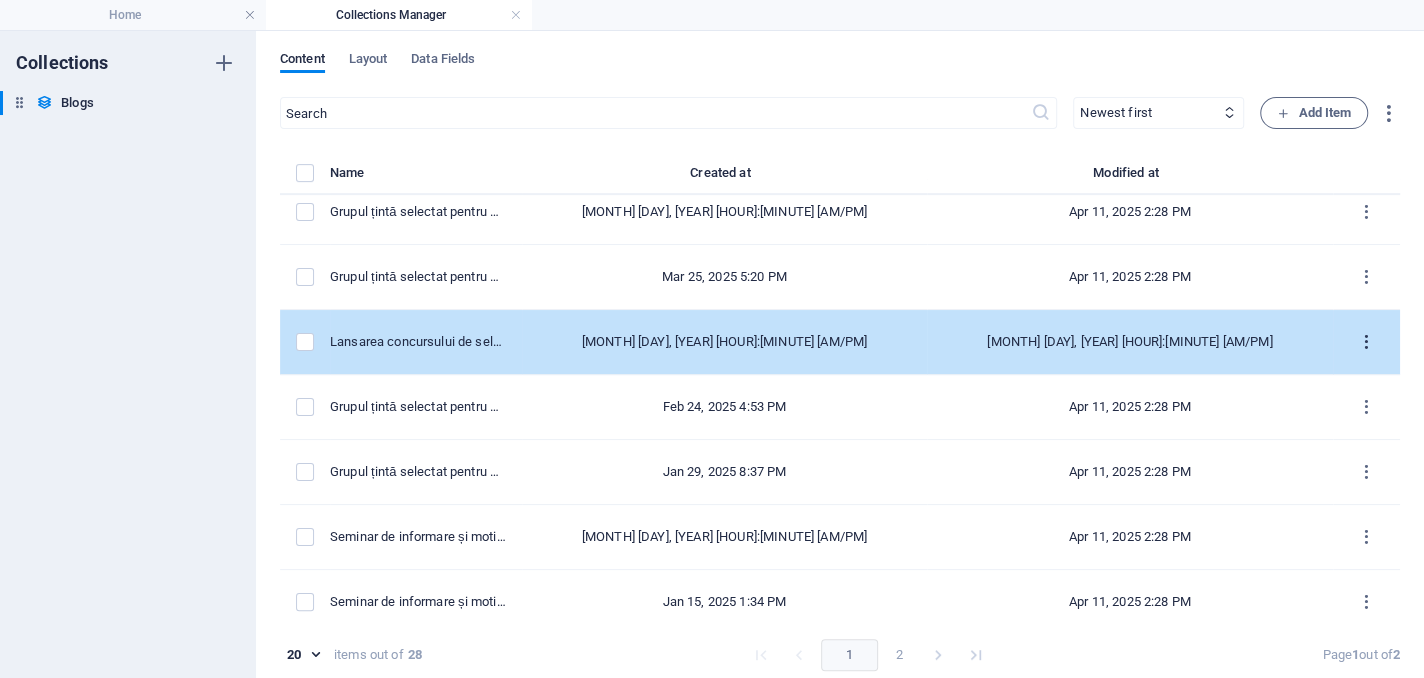 click at bounding box center (1366, 342) 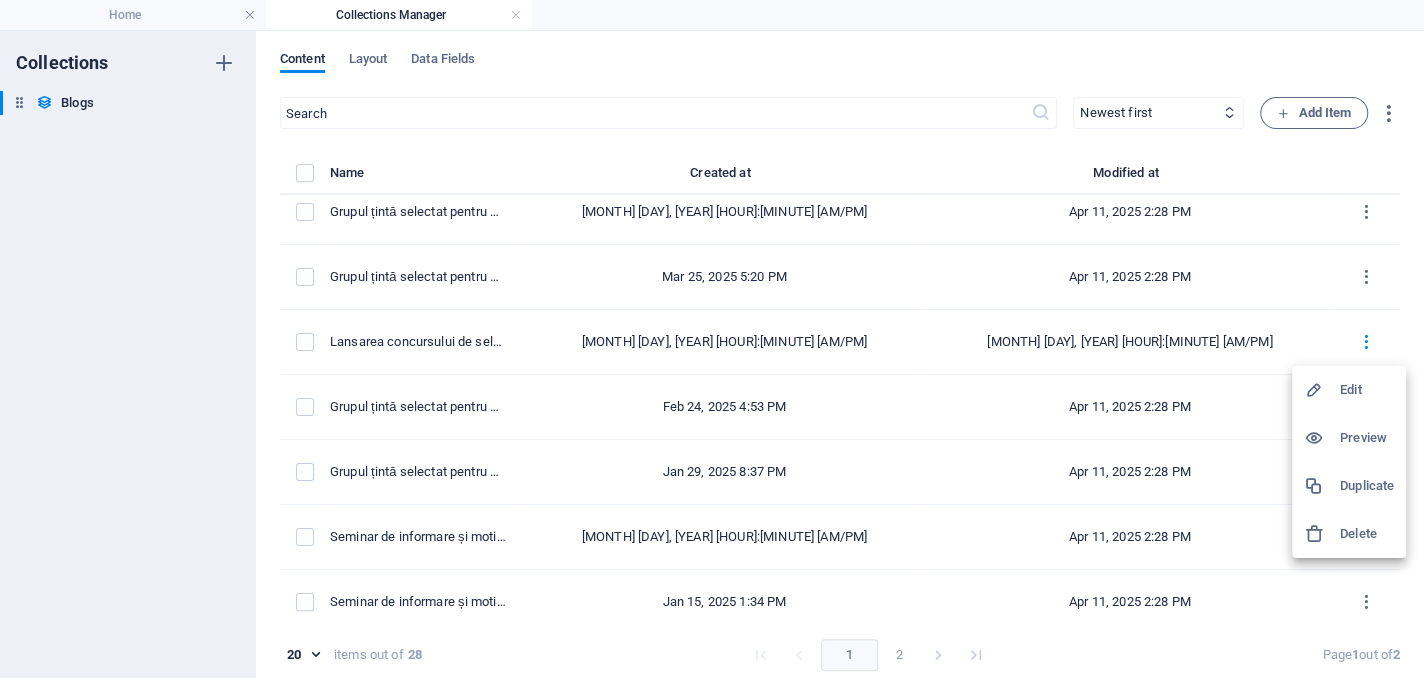 click on "Edit" at bounding box center [1367, 390] 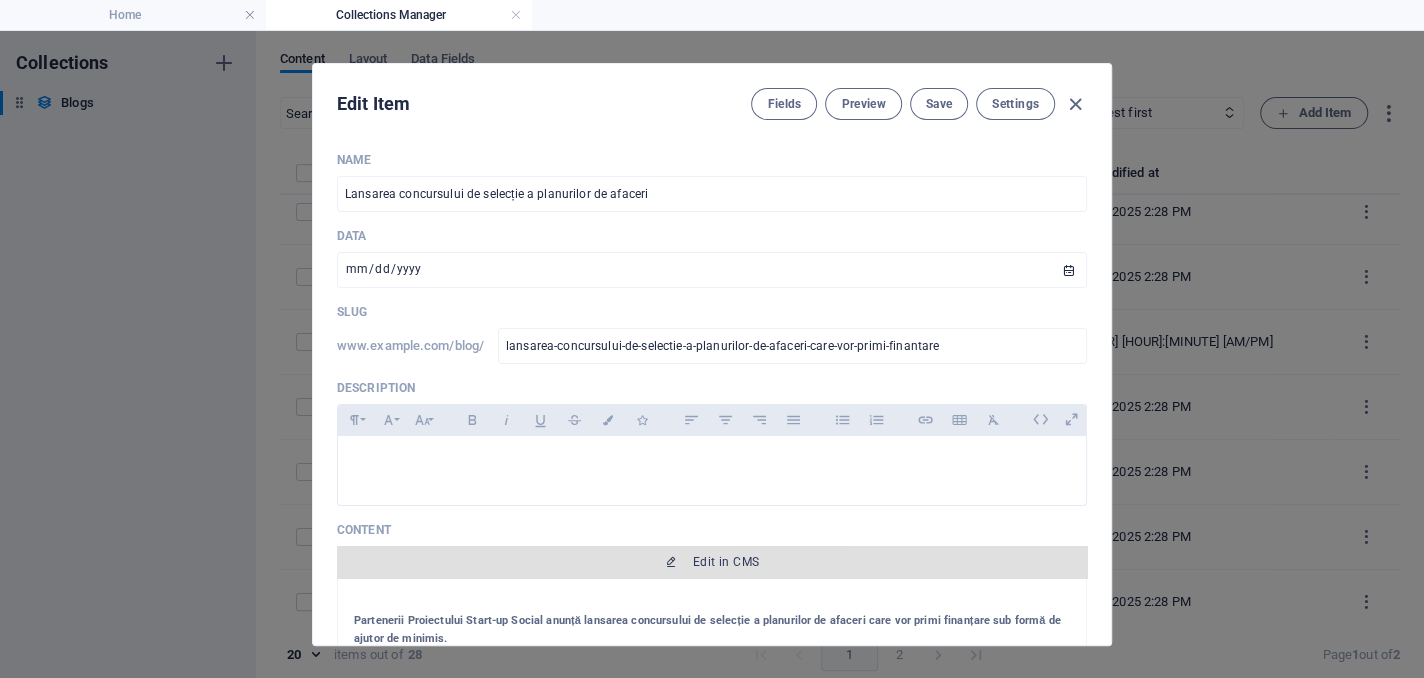 click on "Edit in CMS" at bounding box center [726, 562] 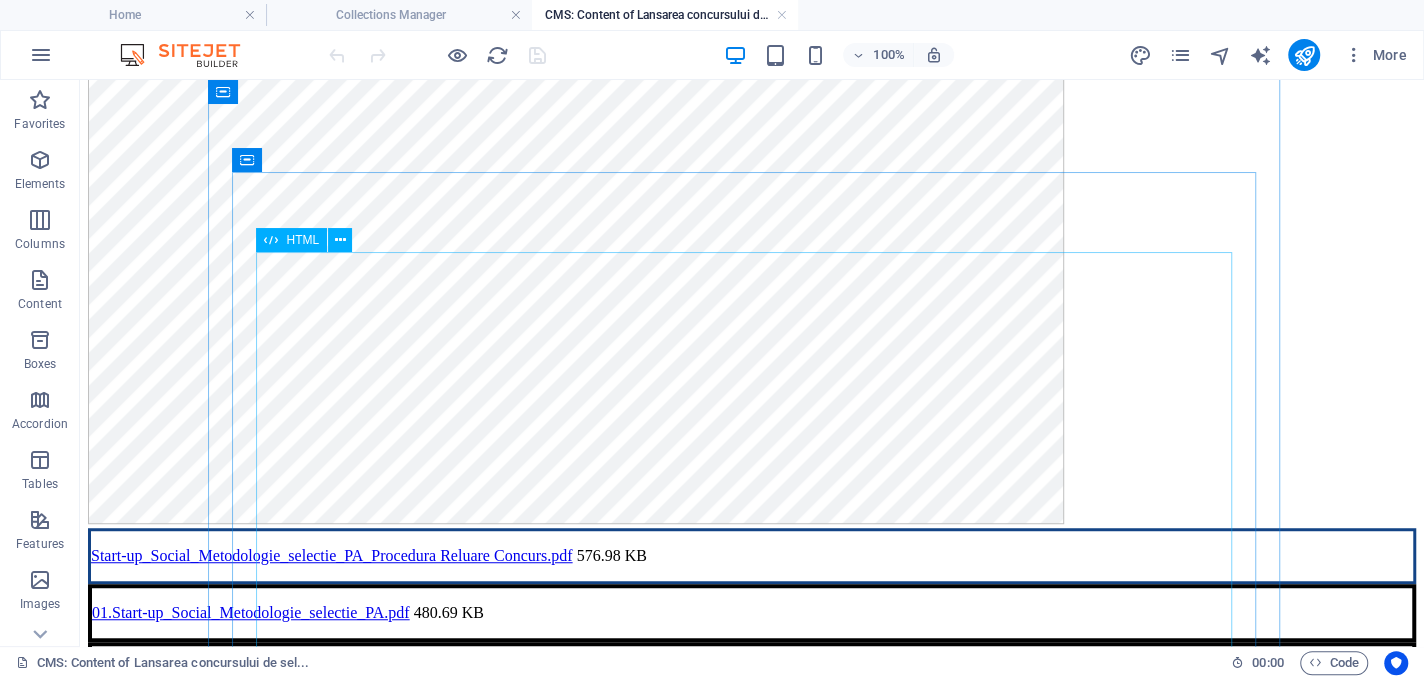 scroll, scrollTop: 682, scrollLeft: 0, axis: vertical 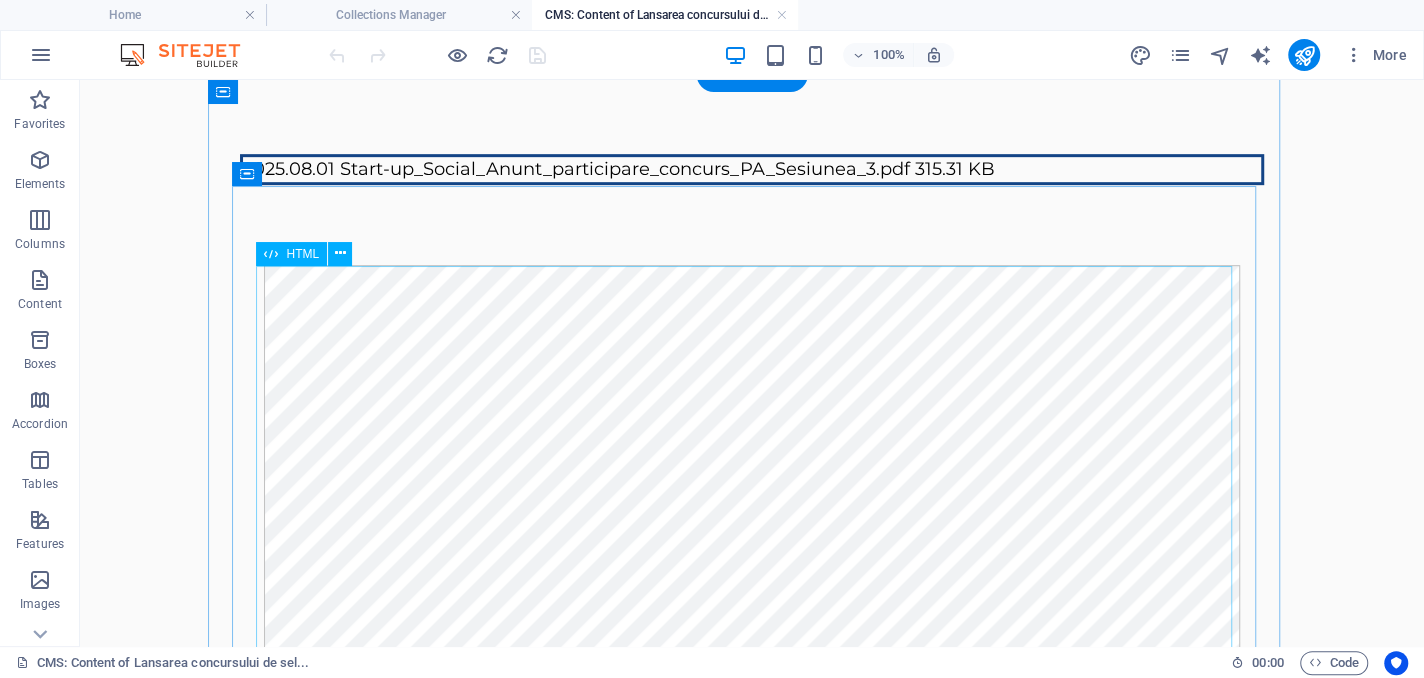 click at bounding box center (752, 565) 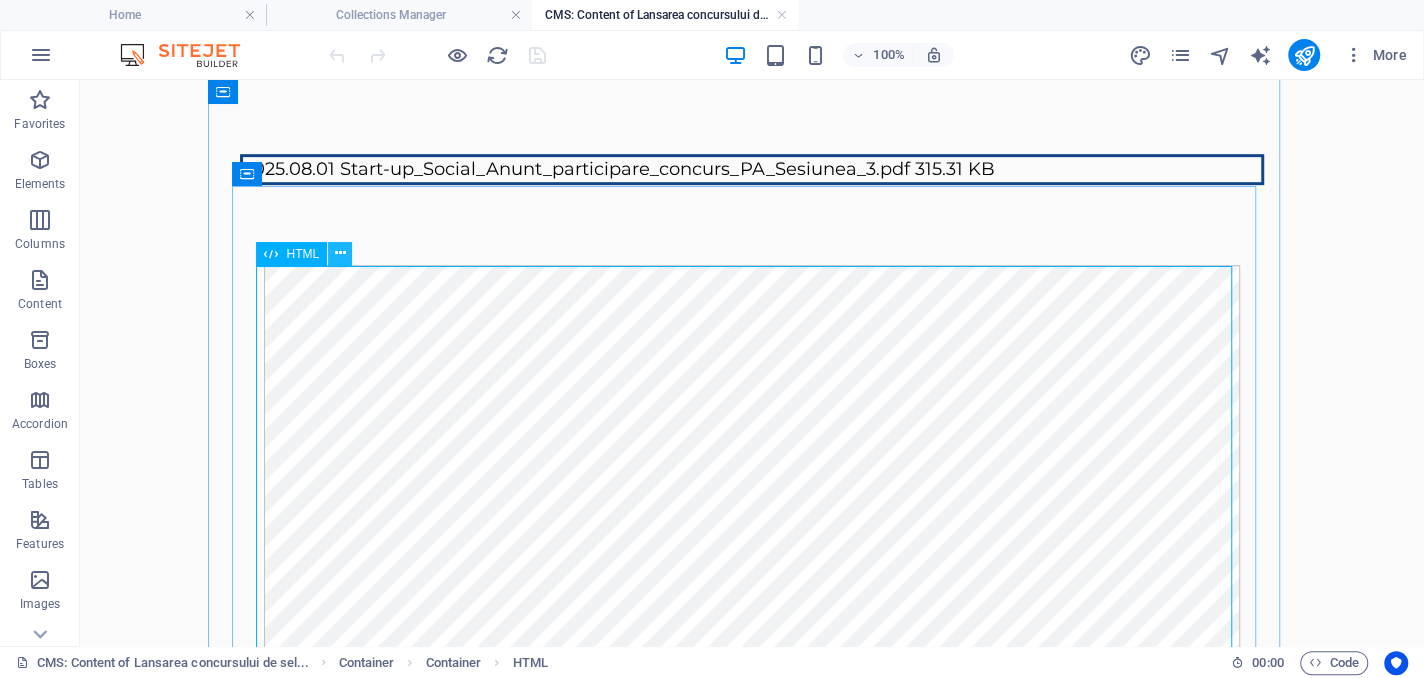 click at bounding box center (340, 253) 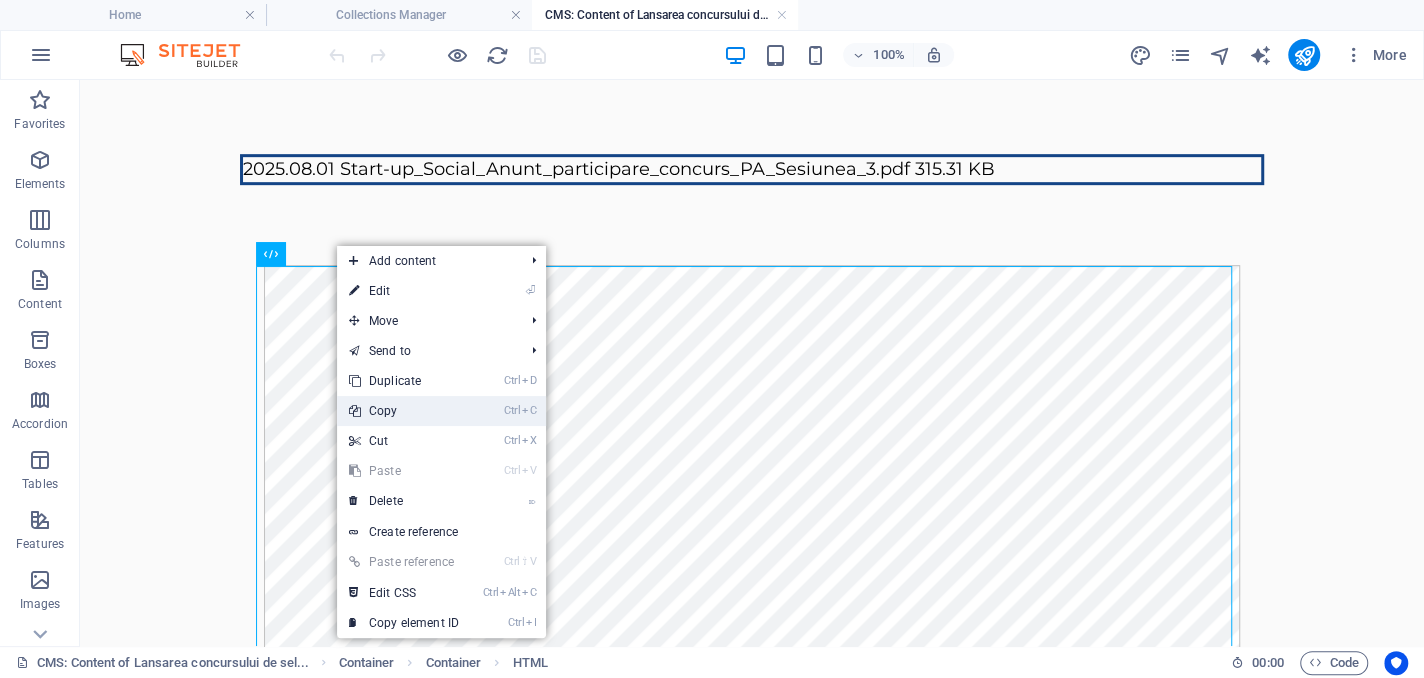 click on "Ctrl C  Copy" at bounding box center (404, 411) 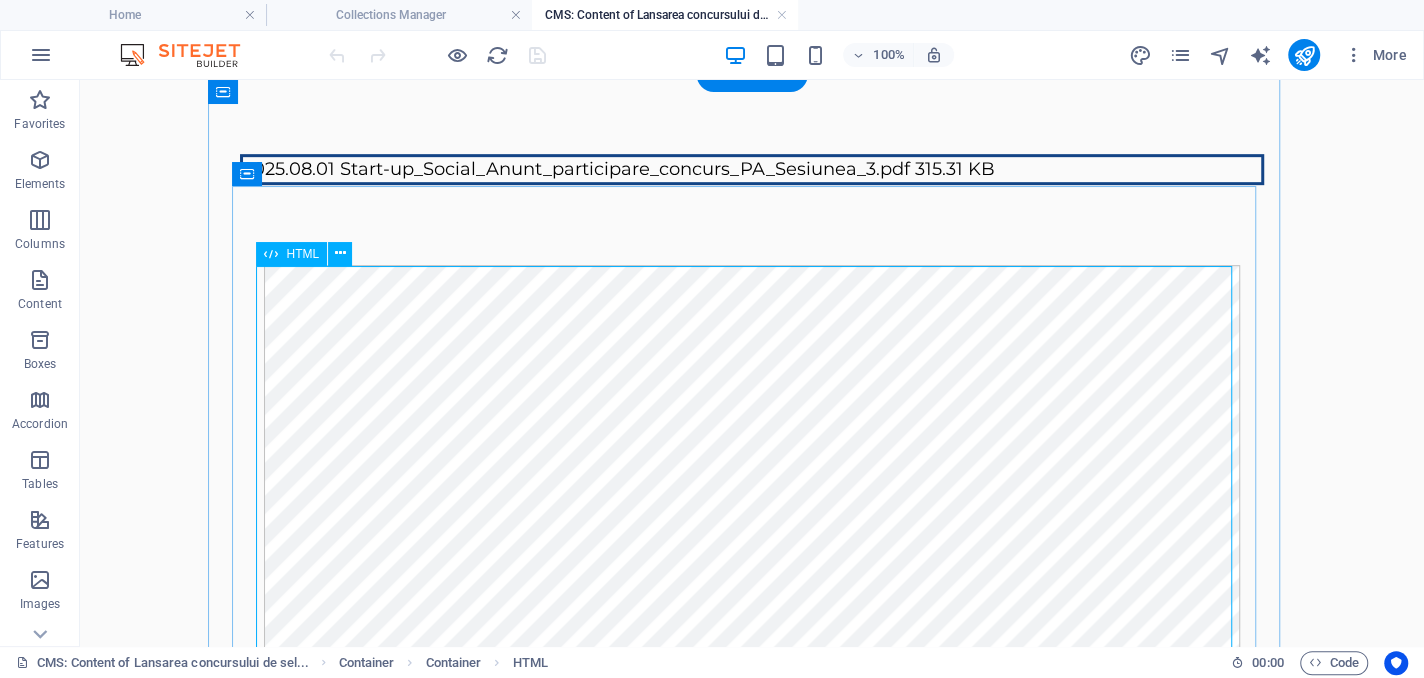 click at bounding box center [752, 565] 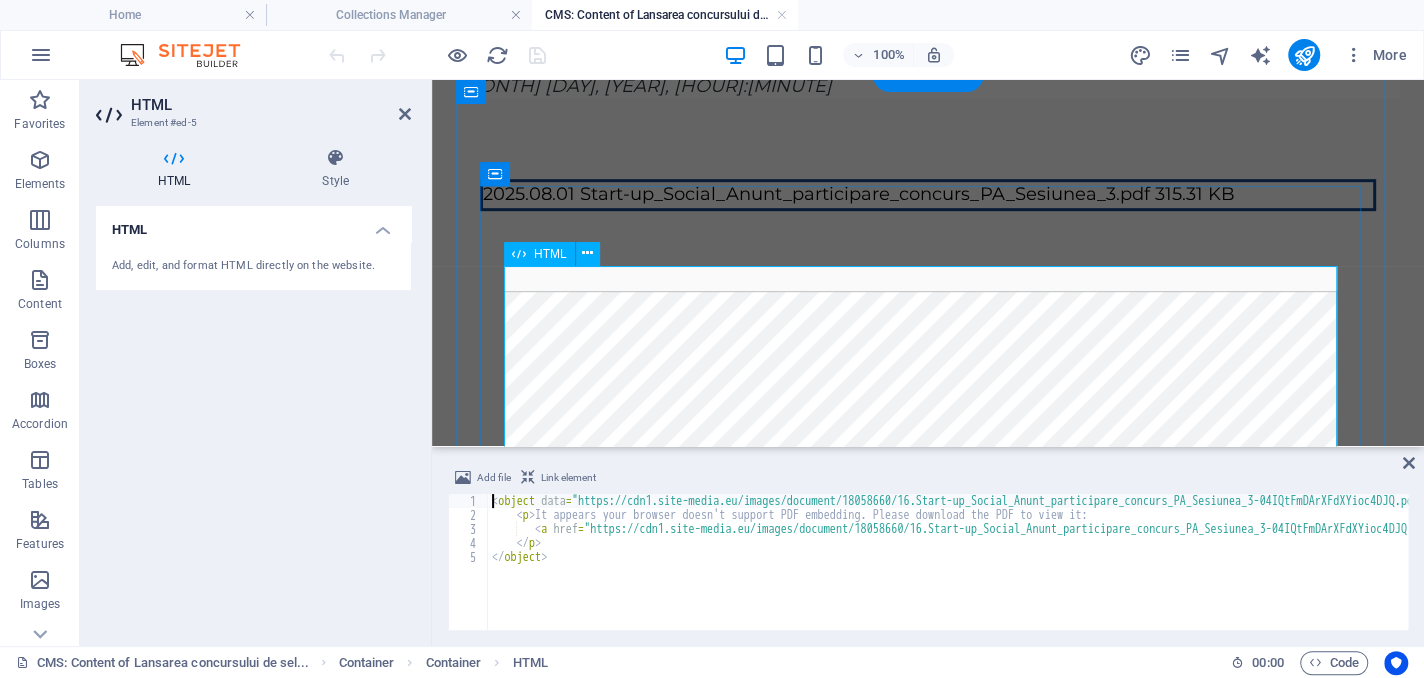 scroll, scrollTop: 707, scrollLeft: 0, axis: vertical 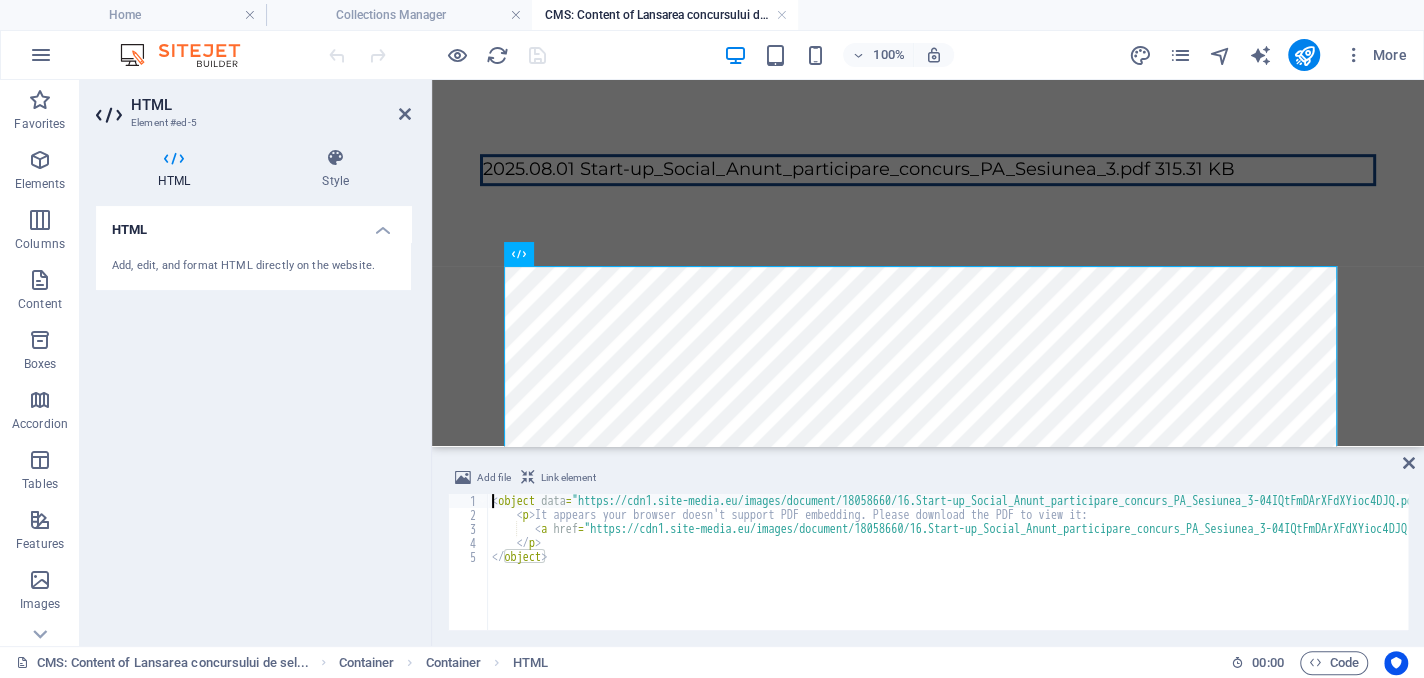click on "< object   data = "https://cdn1.site-media.eu/images/document/18058660/16.Start-up_Social_Anunt_participare_concurs_PA_Sesiunea_3-04IQtFmDArXFdXYioc4DJQ.pdf"   type = "application/pdf"   width = "100%"   height = "600px" >      < p > It appears your browser doesn't support PDF embedding. Please download the PDF to view it:           < a   href = "https://cdn1.site-media.eu/images/document/18058660/16.Start-up_Social_Anunt_participare_concurs_PA_Sesiunea_3-04IQtFmDArXFdXYioc4DJQ.pdf?" > Download PDF </ a >      </ p > </ object >" at bounding box center (1179, 574) 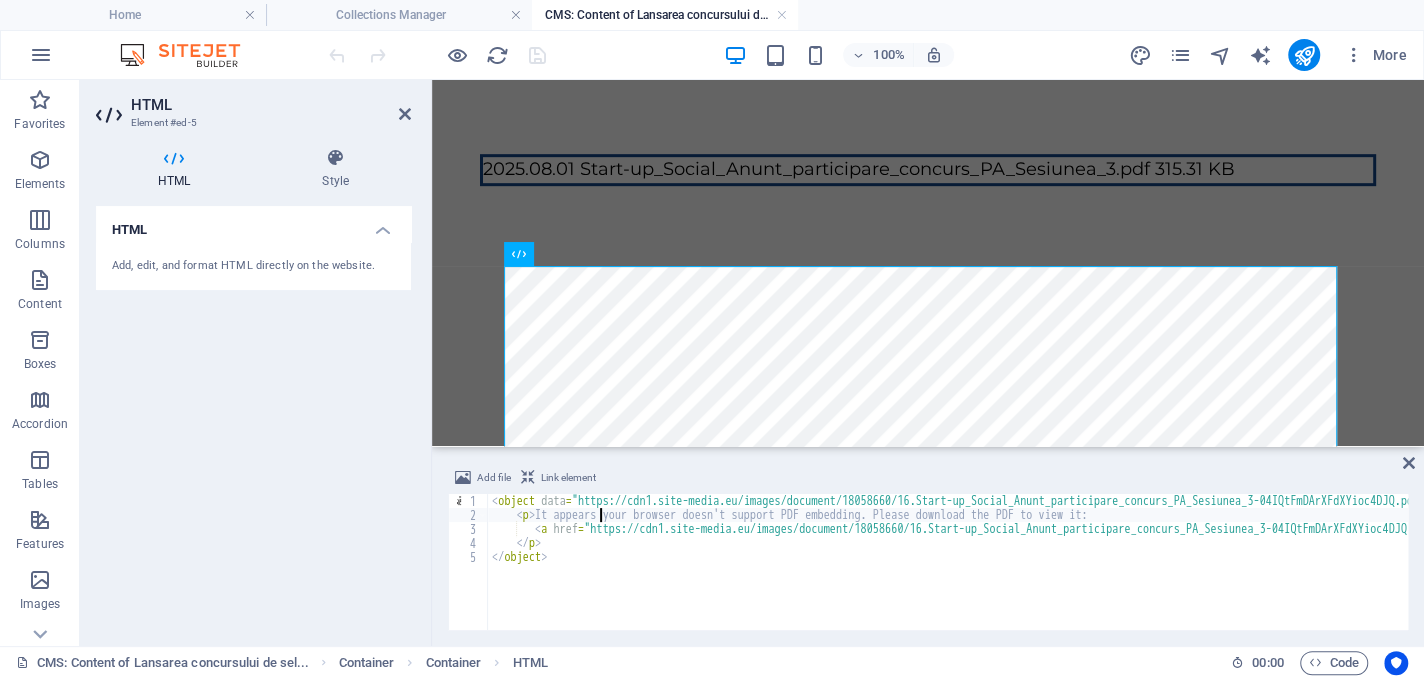 type on "</p>
</object>" 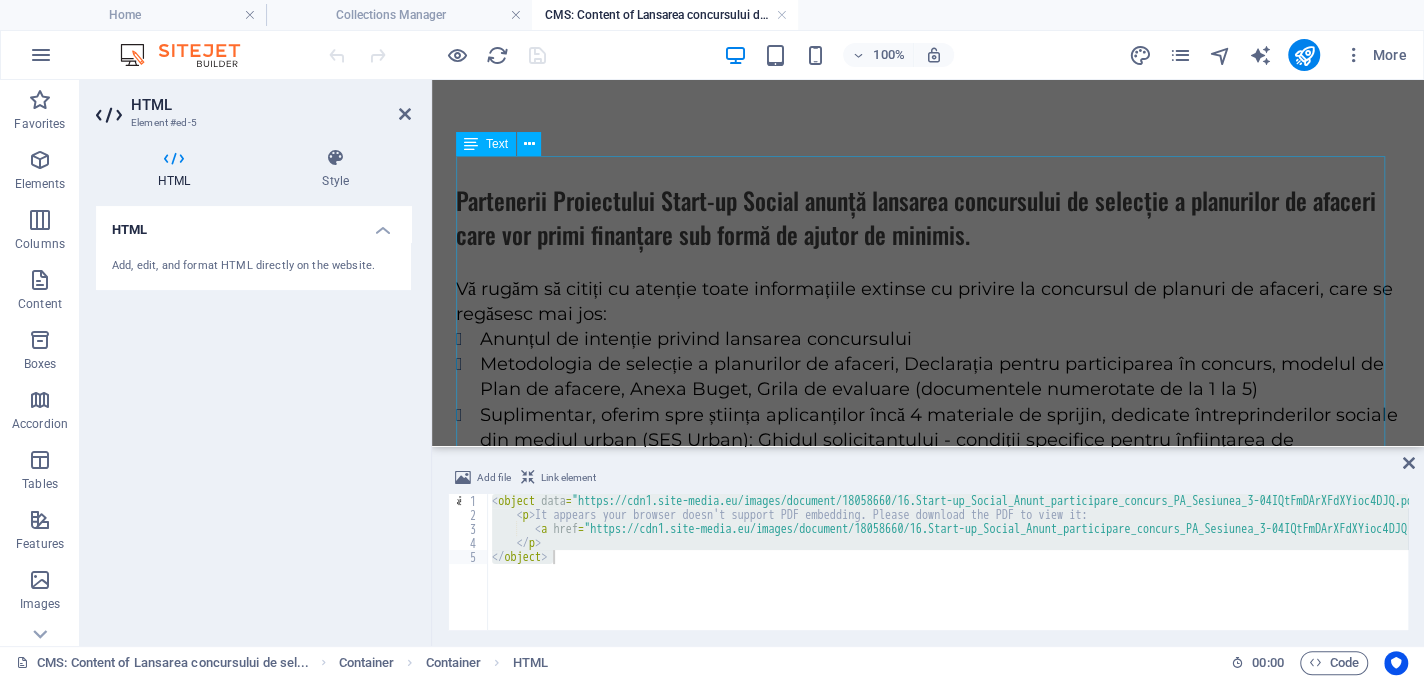 scroll, scrollTop: 0, scrollLeft: 0, axis: both 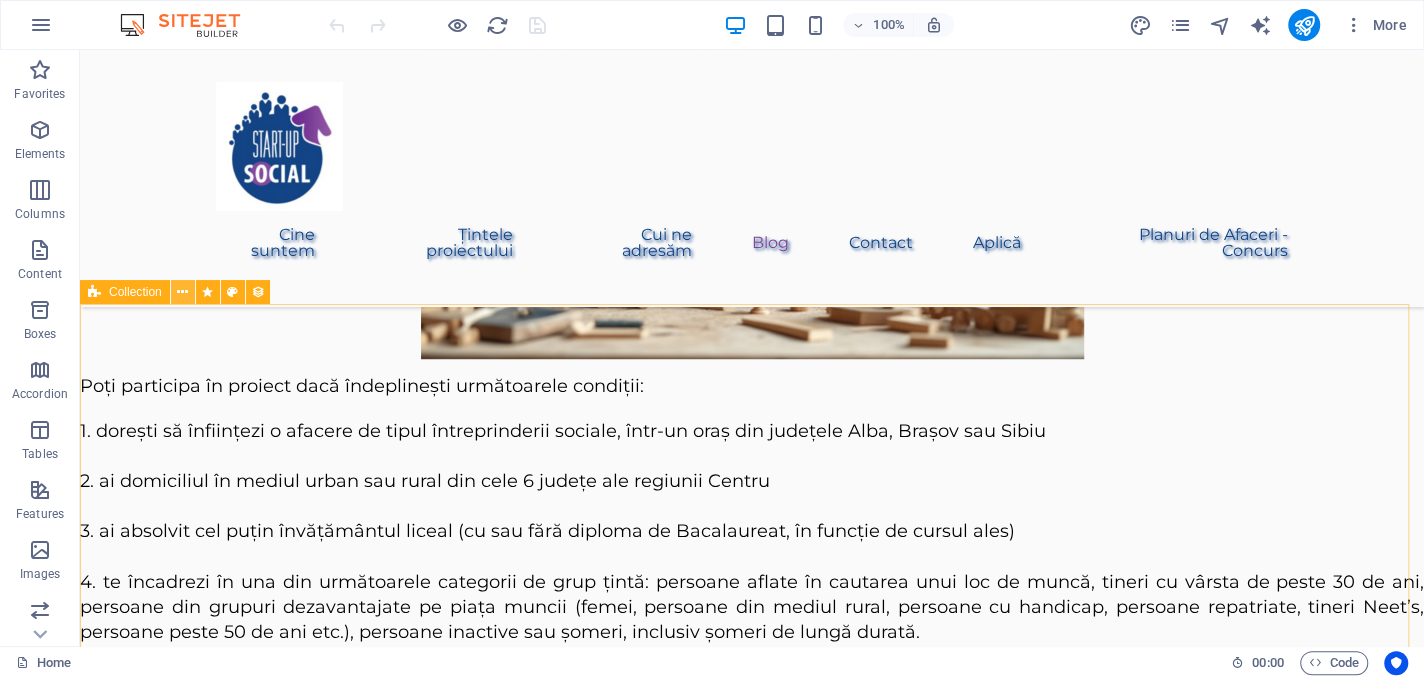 click at bounding box center (182, 292) 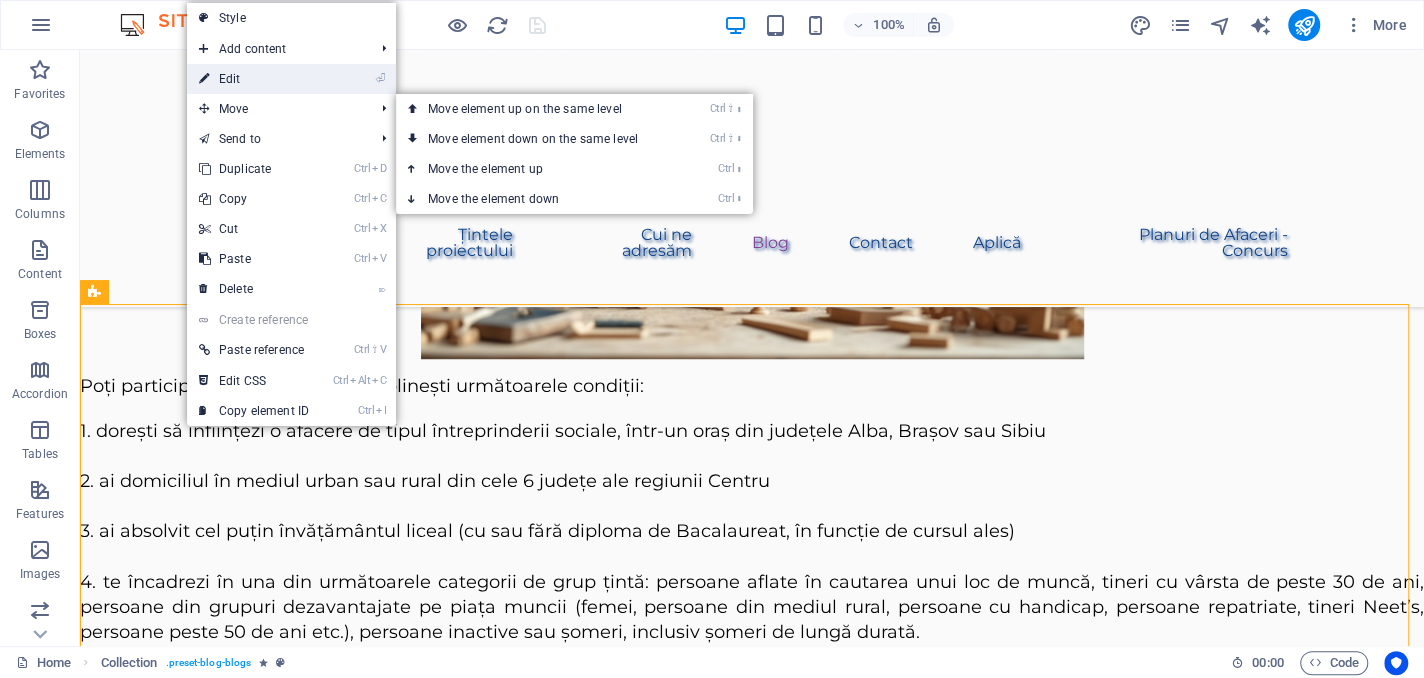 click on "⏎  Edit" at bounding box center [254, 79] 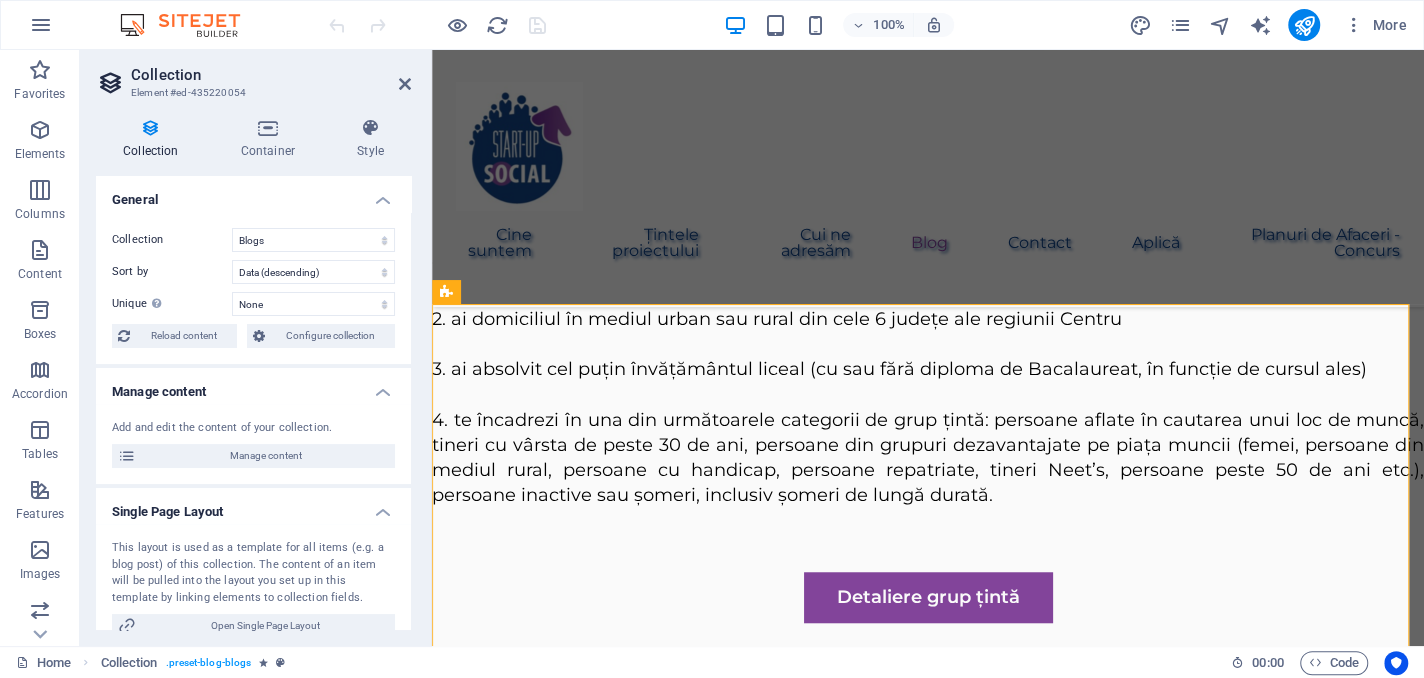 scroll, scrollTop: 5608, scrollLeft: 0, axis: vertical 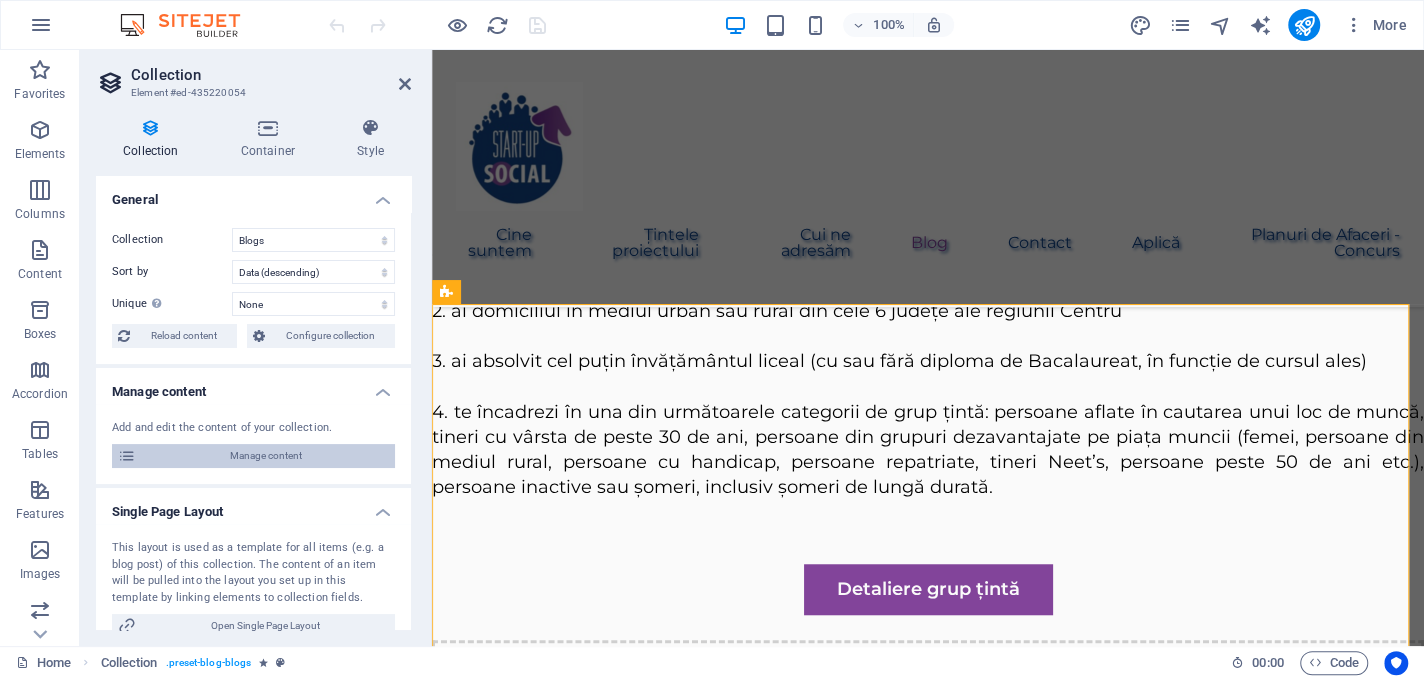 click on "Manage content" at bounding box center [265, 456] 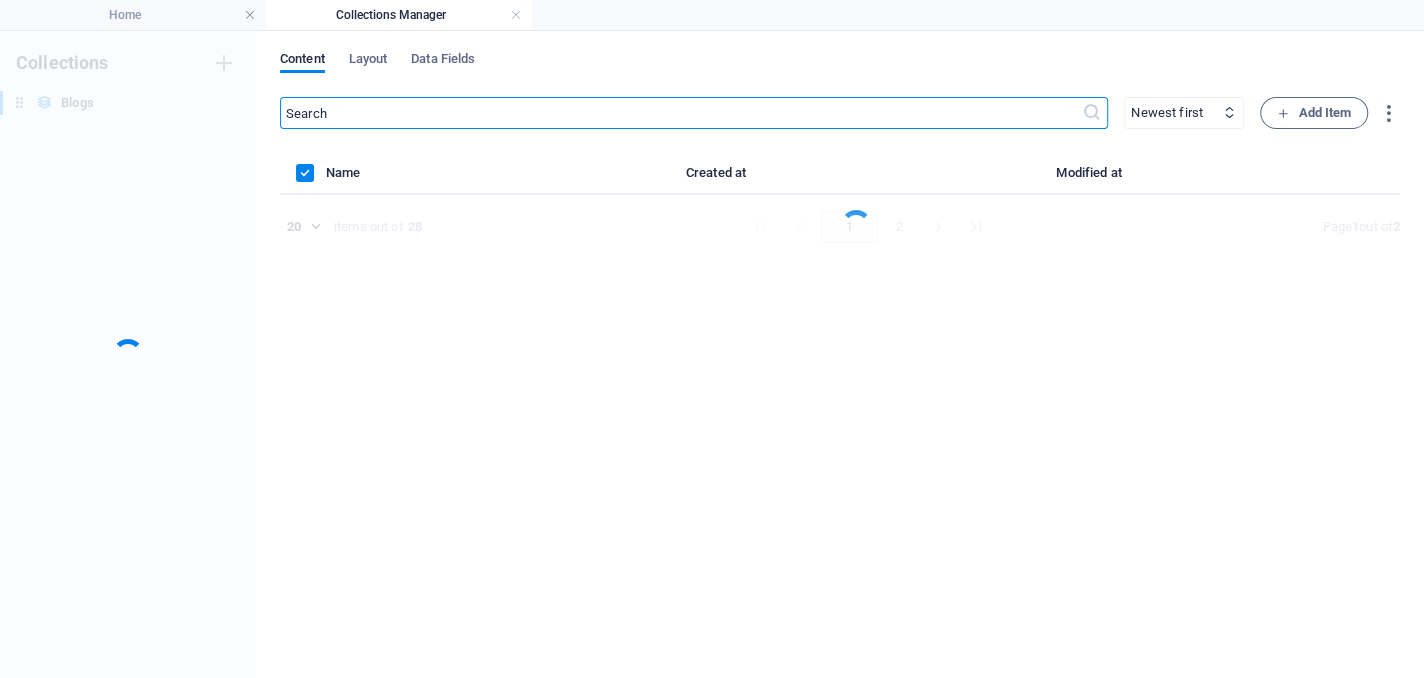 scroll, scrollTop: 0, scrollLeft: 0, axis: both 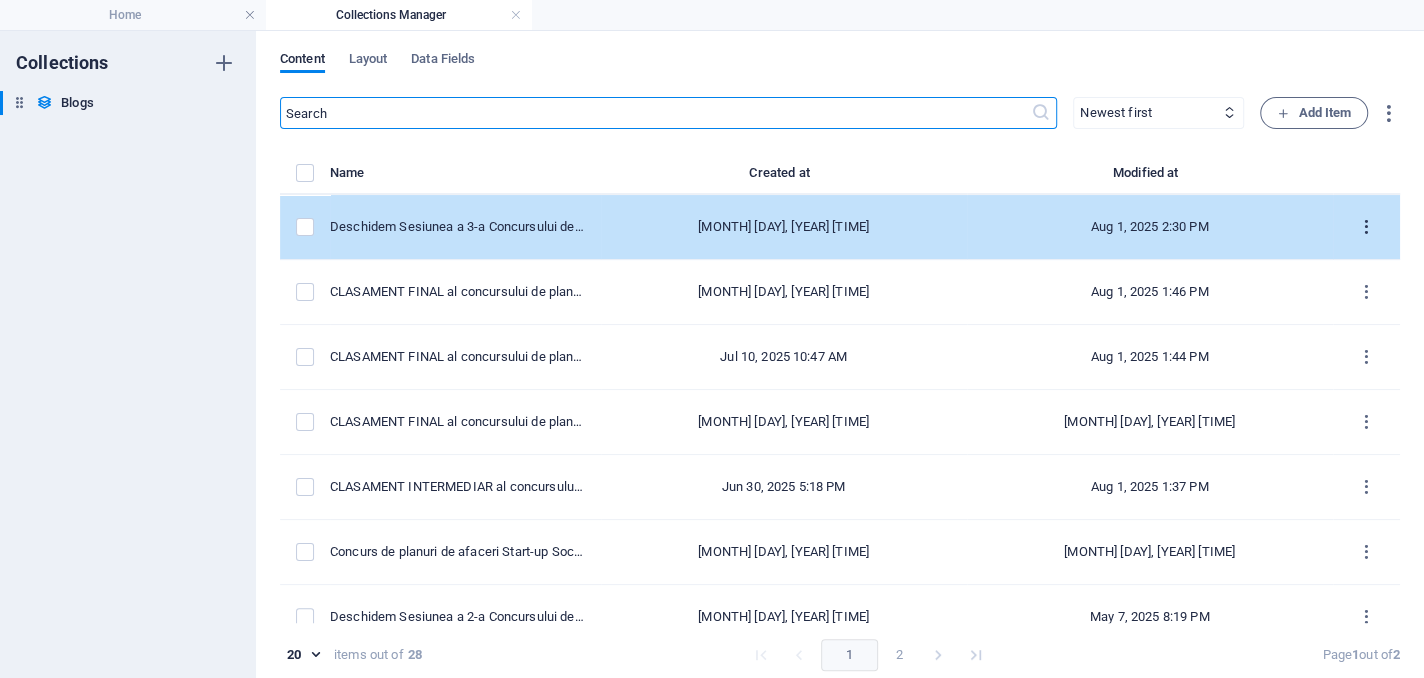 click at bounding box center [1366, 227] 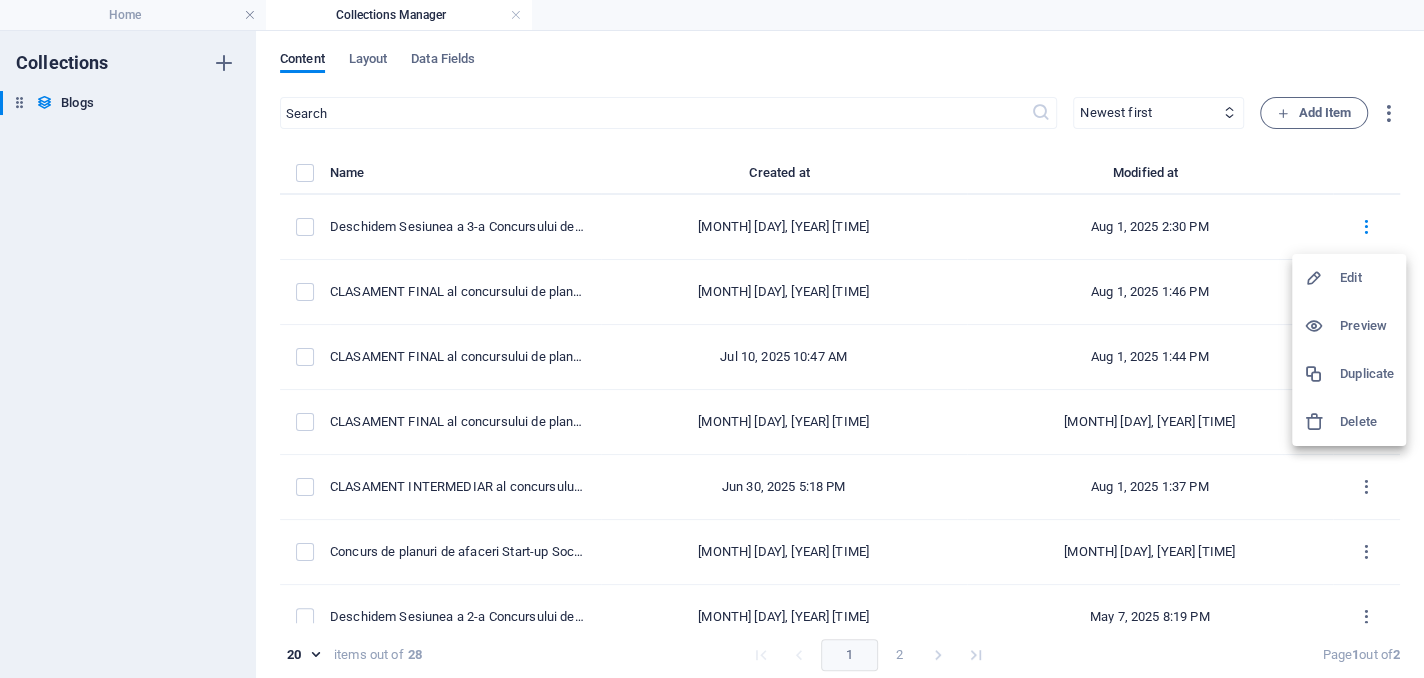 click at bounding box center [1314, 278] 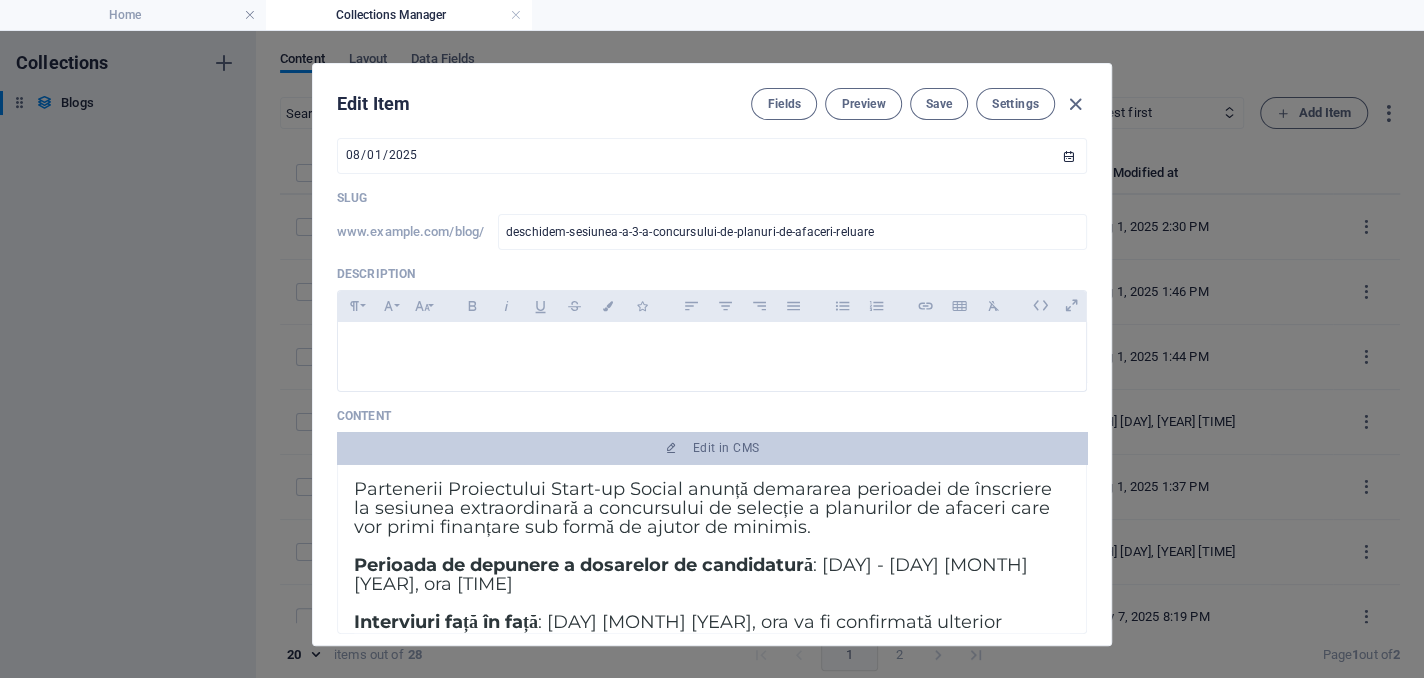 scroll, scrollTop: 400, scrollLeft: 0, axis: vertical 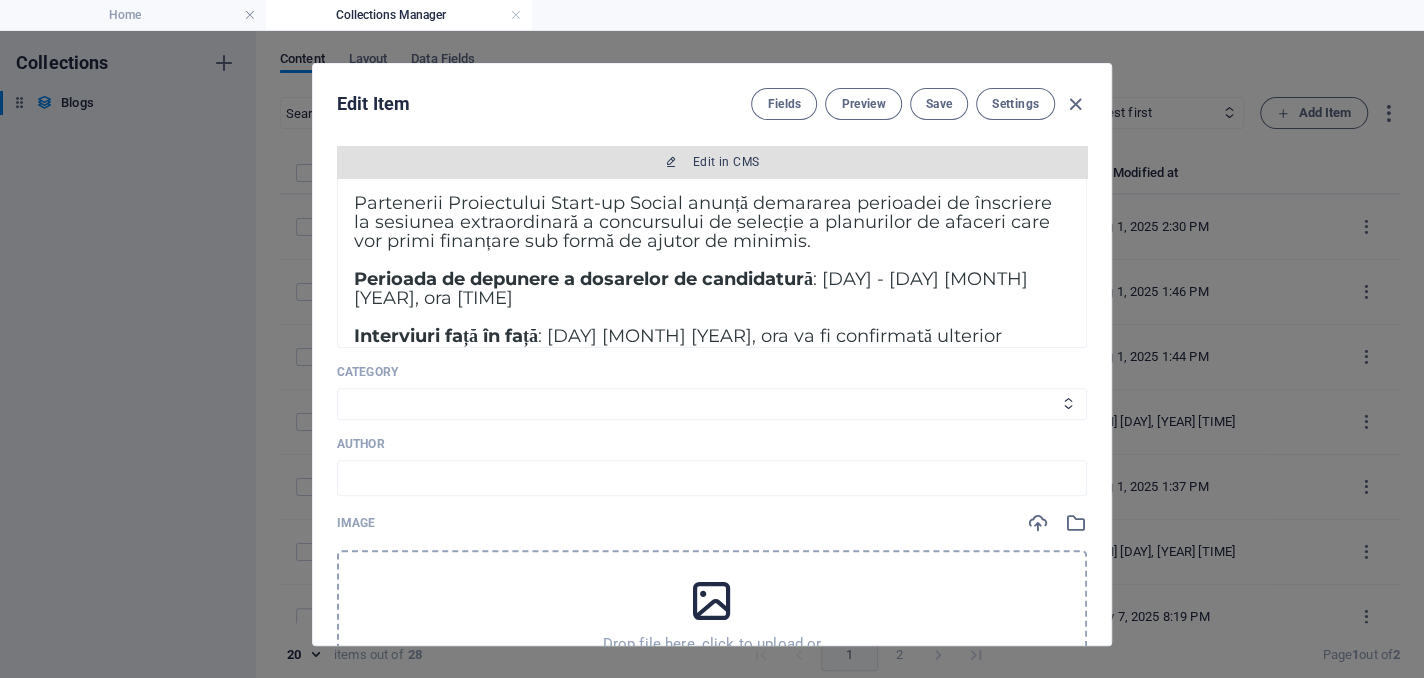 click on "Edit in CMS" at bounding box center (726, 162) 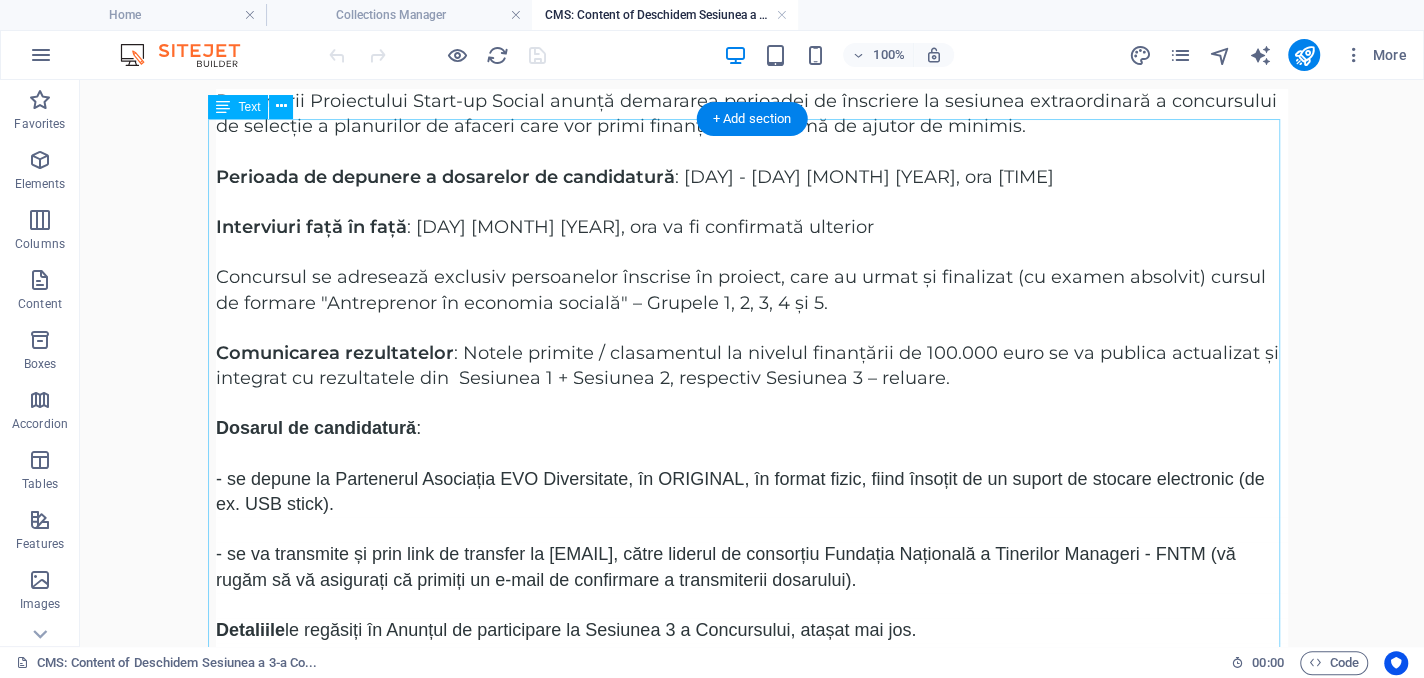 scroll, scrollTop: 100, scrollLeft: 0, axis: vertical 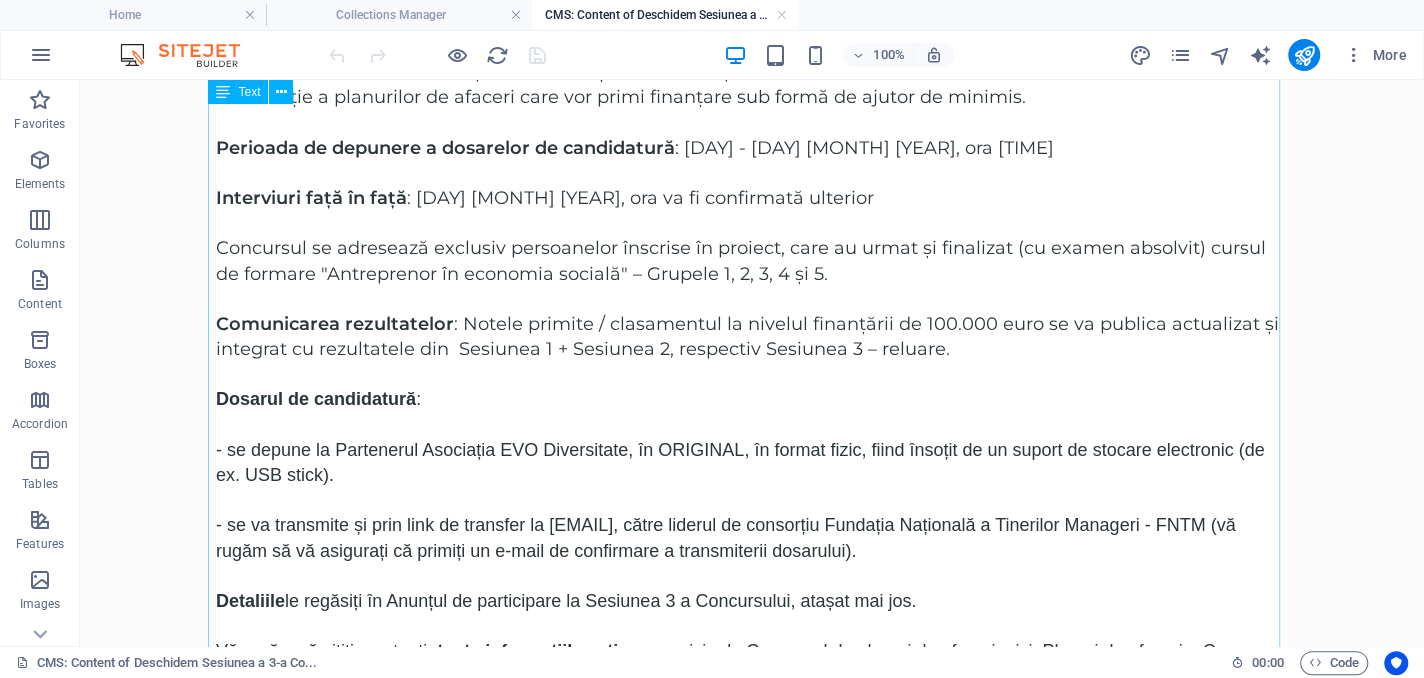 click on "Partenerii Proiectului Start-up Social anunță demararea perioadei de înscriere la sesiunea extraordinară a concursului de selecție a planurilor de afaceri care vor primi finanțare sub formă de ajutor de minimis.    Perioada de depunere a dosarelor de candidatură : 1 - 8 august 2025, ora 17:00   Interviuri față în față : 10 august 2025, ora va fi confirmată ulterior    Concursul se adresează exclusiv persoanelor înscrise în proiect, care au urmat și finalizat (cu examen absolvit) cursul de formare "Antreprenor în economia socială" – Grupele 1, 2, 3, 4 și 5.    Comunicarea rezultatelor : Notele primite / clasamentul la nivelul finanțării de 100.000 euro se va publica actualizat și integrat cu rezultatele din  Sesiunea 1 + Sesiunea 2, respectiv Sesiunea 3 – reluare.     Dosarul de candidatură :   - se depune la Partenerul Asociația EVO Diversitate, în ORIGINAL, în format fizic, fiind însoțit de un suport de stocare electronic (de ex. USB stick).     Detaliile" at bounding box center (752, 387) 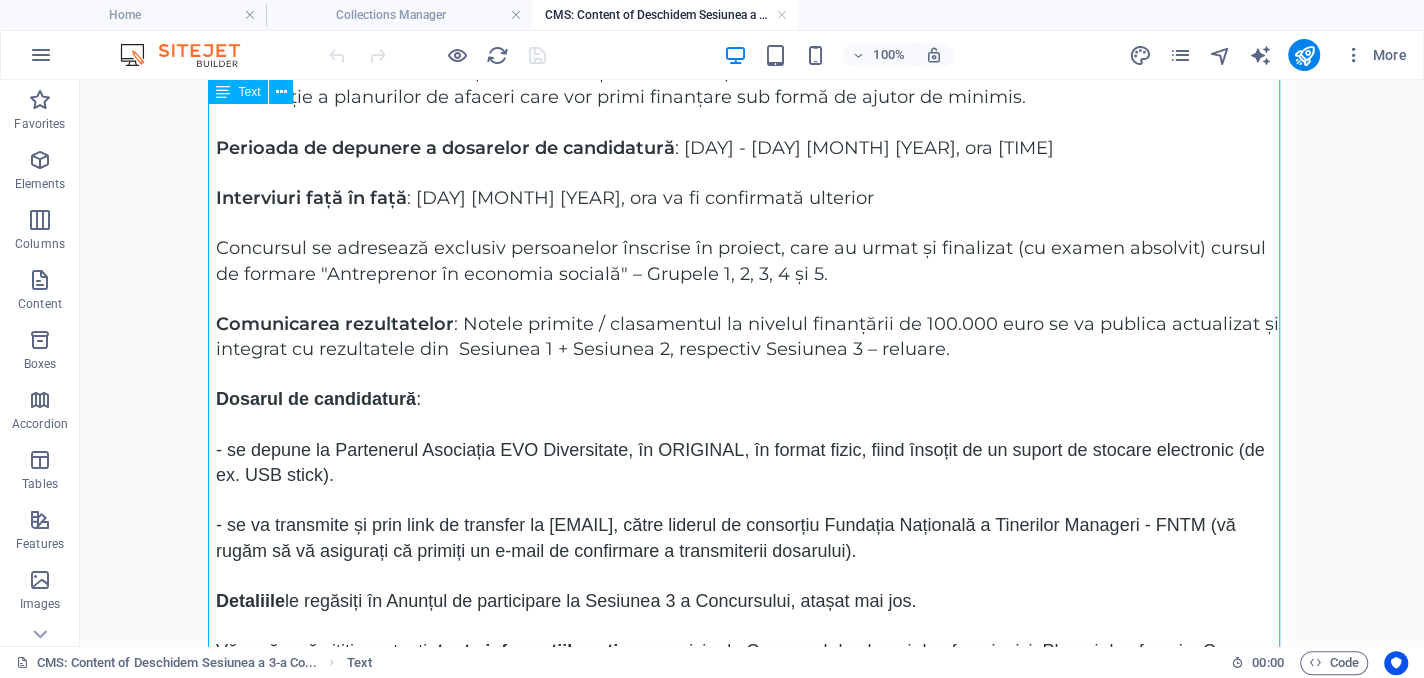 click on "Partenerii Proiectului Start-up Social anunță demararea perioadei de înscriere la sesiunea extraordinară a concursului de selecție a planurilor de afaceri care vor primi finanțare sub formă de ajutor de minimis.    Perioada de depunere a dosarelor de candidatură : 1 - 8 august 2025, ora 17:00   Interviuri față în față : 10 august 2025, ora va fi confirmată ulterior    Concursul se adresează exclusiv persoanelor înscrise în proiect, care au urmat și finalizat (cu examen absolvit) cursul de formare "Antreprenor în economia socială" – Grupele 1, 2, 3, 4 și 5.    Comunicarea rezultatelor : Notele primite / clasamentul la nivelul finanțării de 100.000 euro se va publica actualizat și integrat cu rezultatele din  Sesiunea 1 + Sesiunea 2, respectiv Sesiunea 3 – reluare.     Dosarul de candidatură :   - se depune la Partenerul Asociația EVO Diversitate, în ORIGINAL, în format fizic, fiind însoțit de un suport de stocare electronic (de ex. USB stick).     Detaliile" at bounding box center [752, 387] 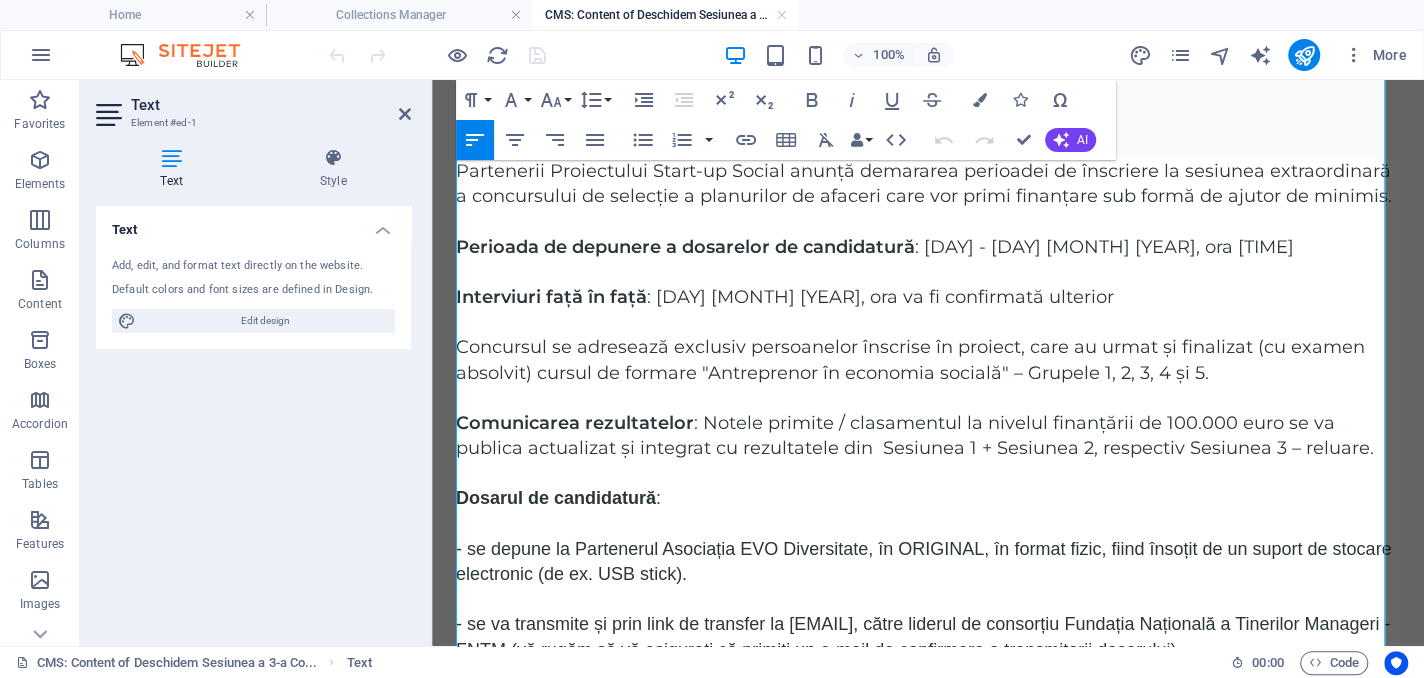 scroll, scrollTop: 281, scrollLeft: 0, axis: vertical 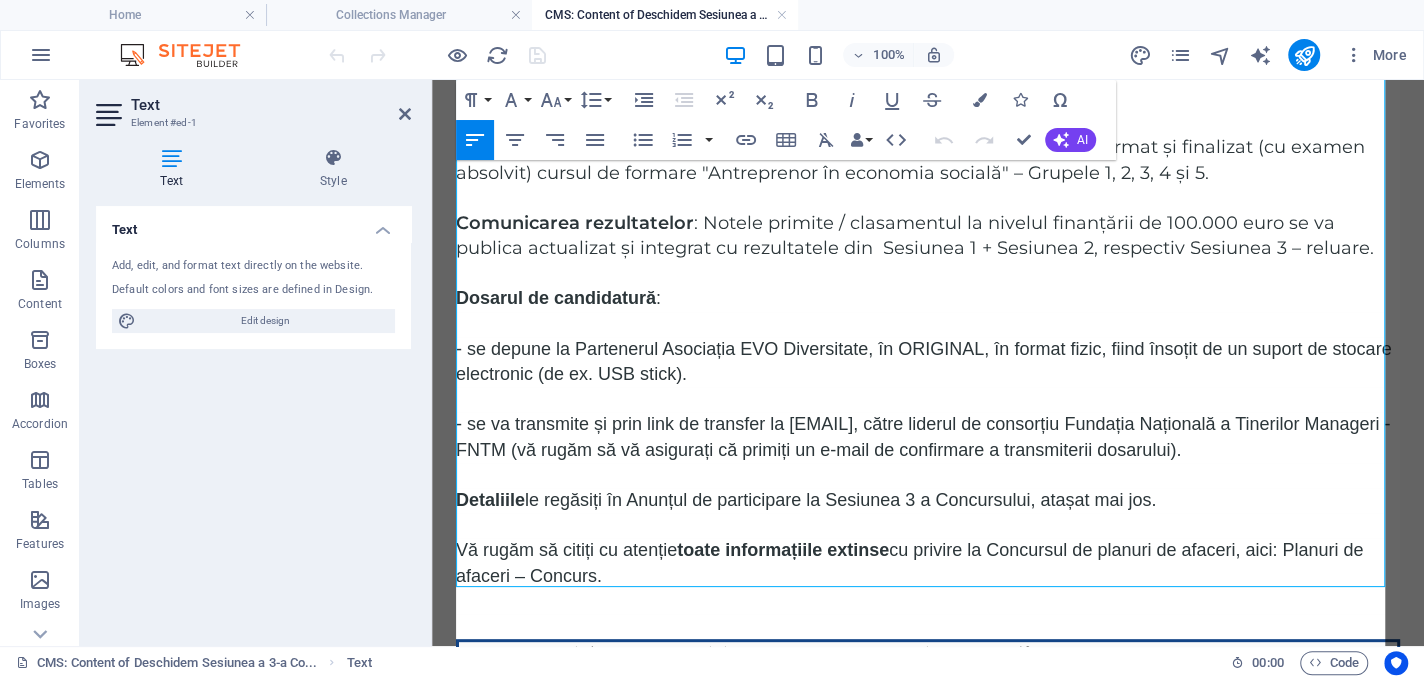 click on "Dosarul de candidatură" at bounding box center [556, 298] 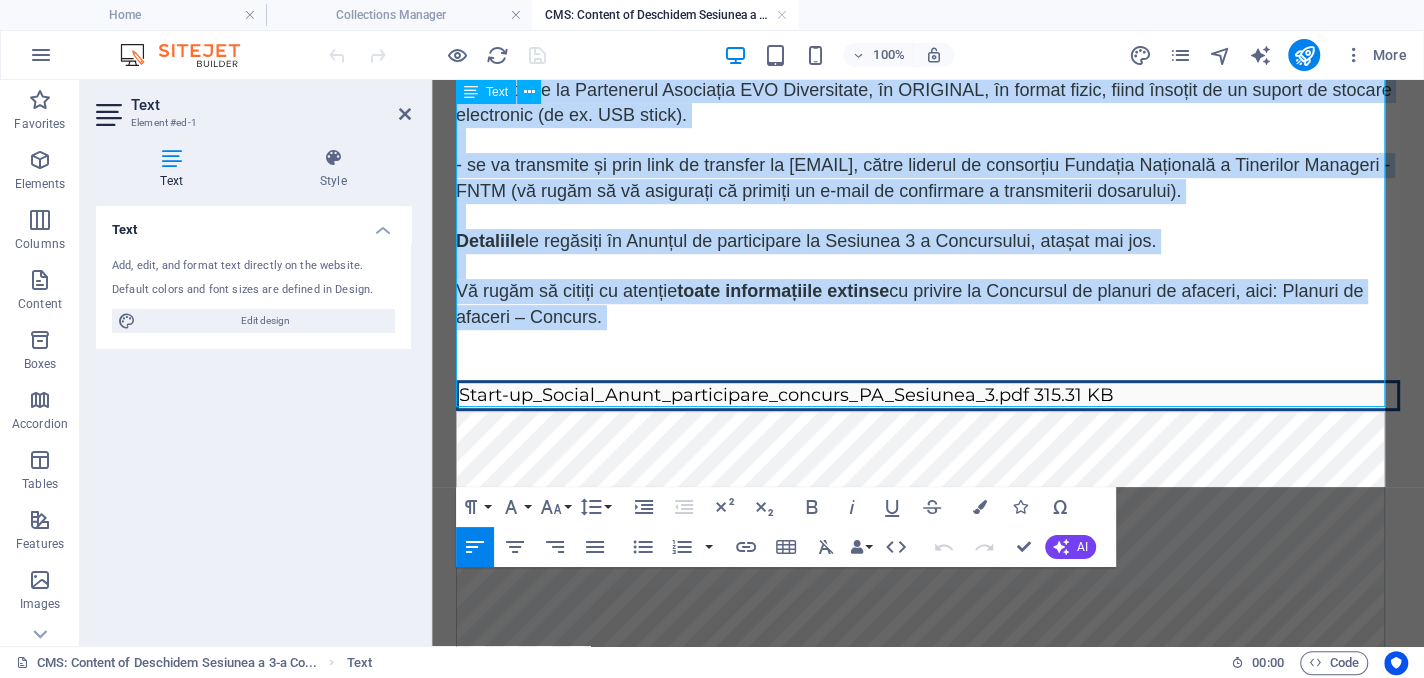 scroll, scrollTop: 581, scrollLeft: 0, axis: vertical 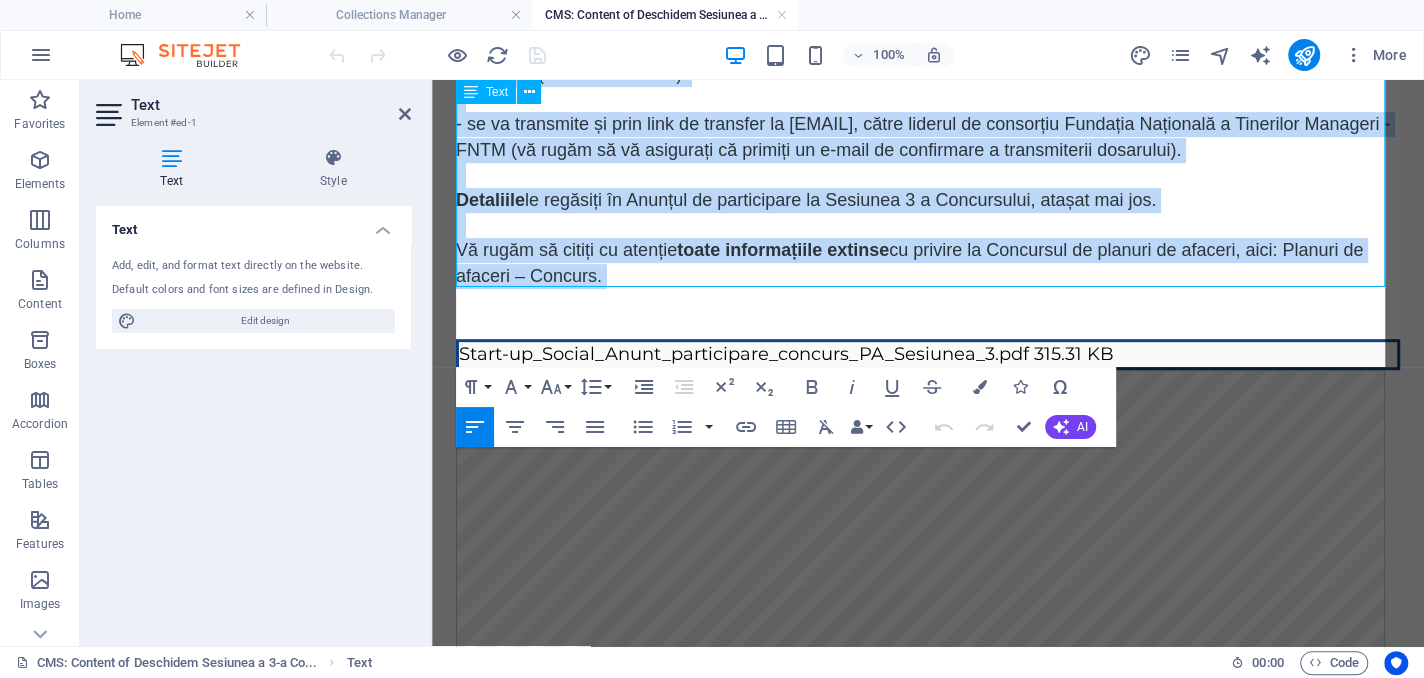 drag, startPoint x: 460, startPoint y: 327, endPoint x: 739, endPoint y: 320, distance: 279.0878 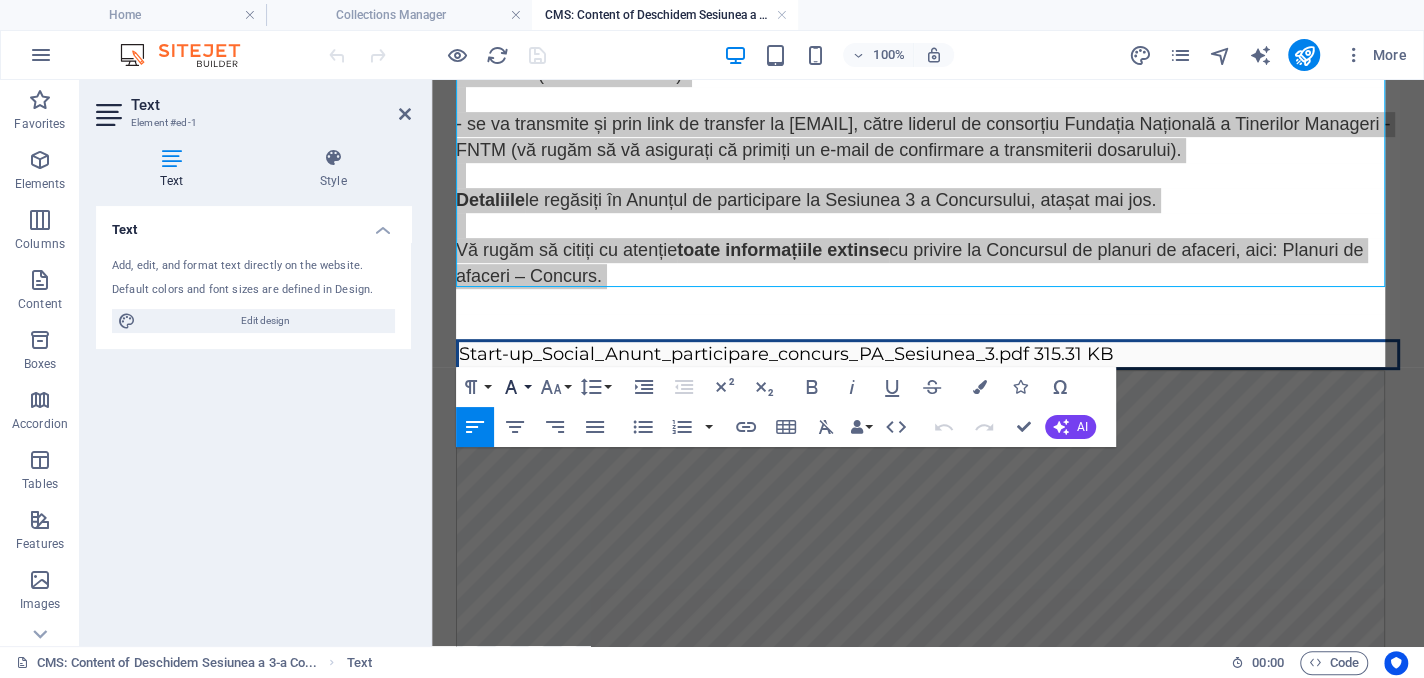 click 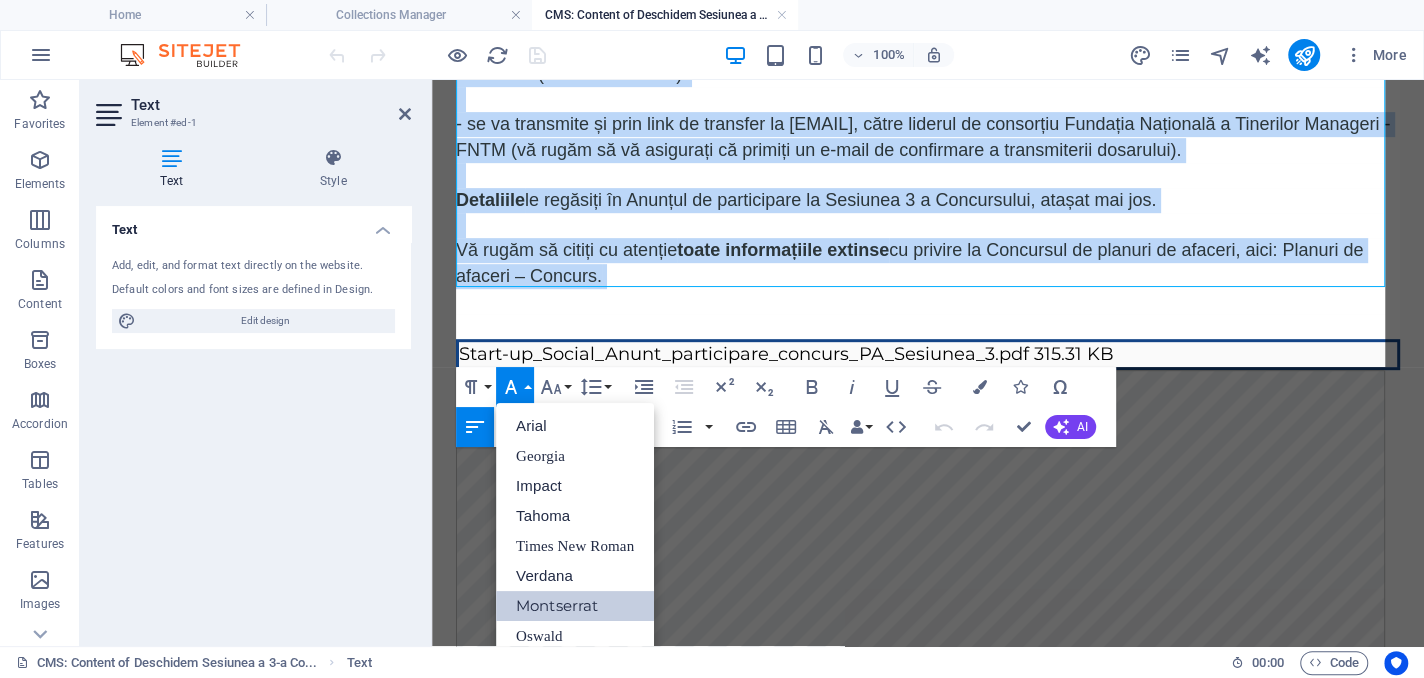 click on "Montserrat" at bounding box center (575, 606) 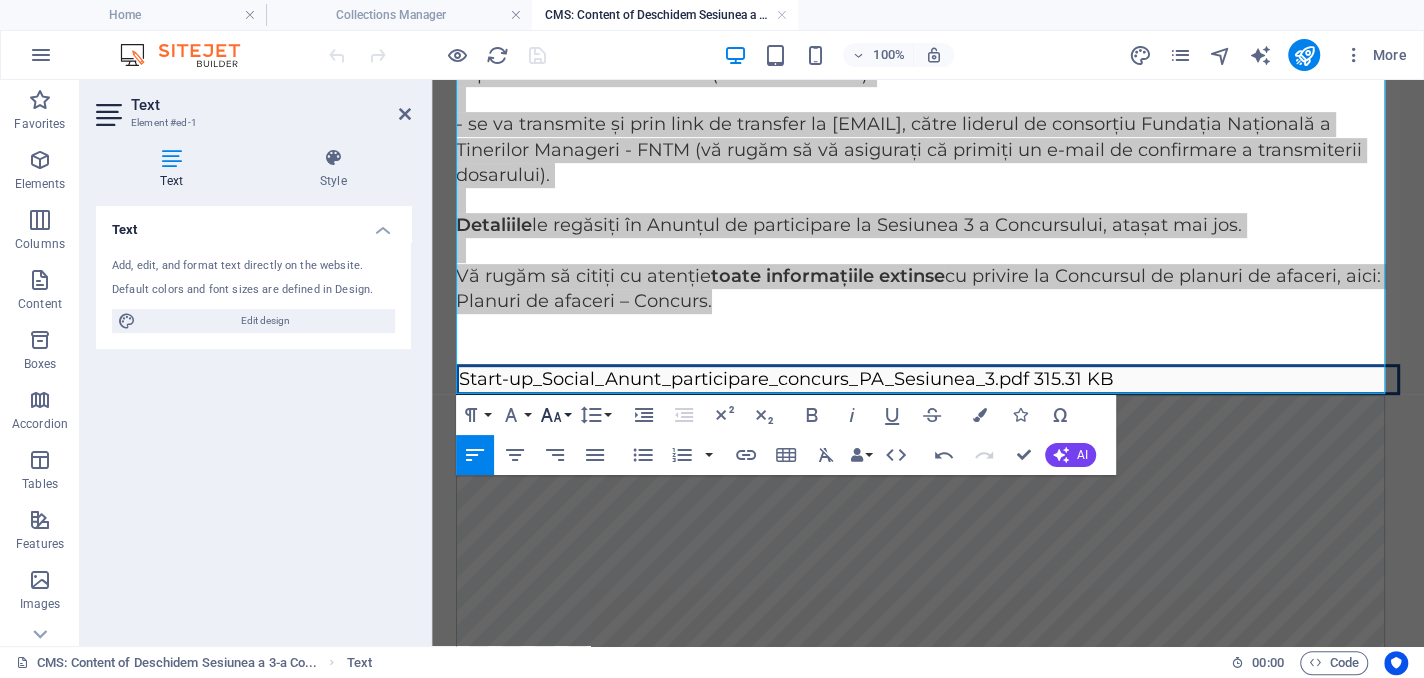 click 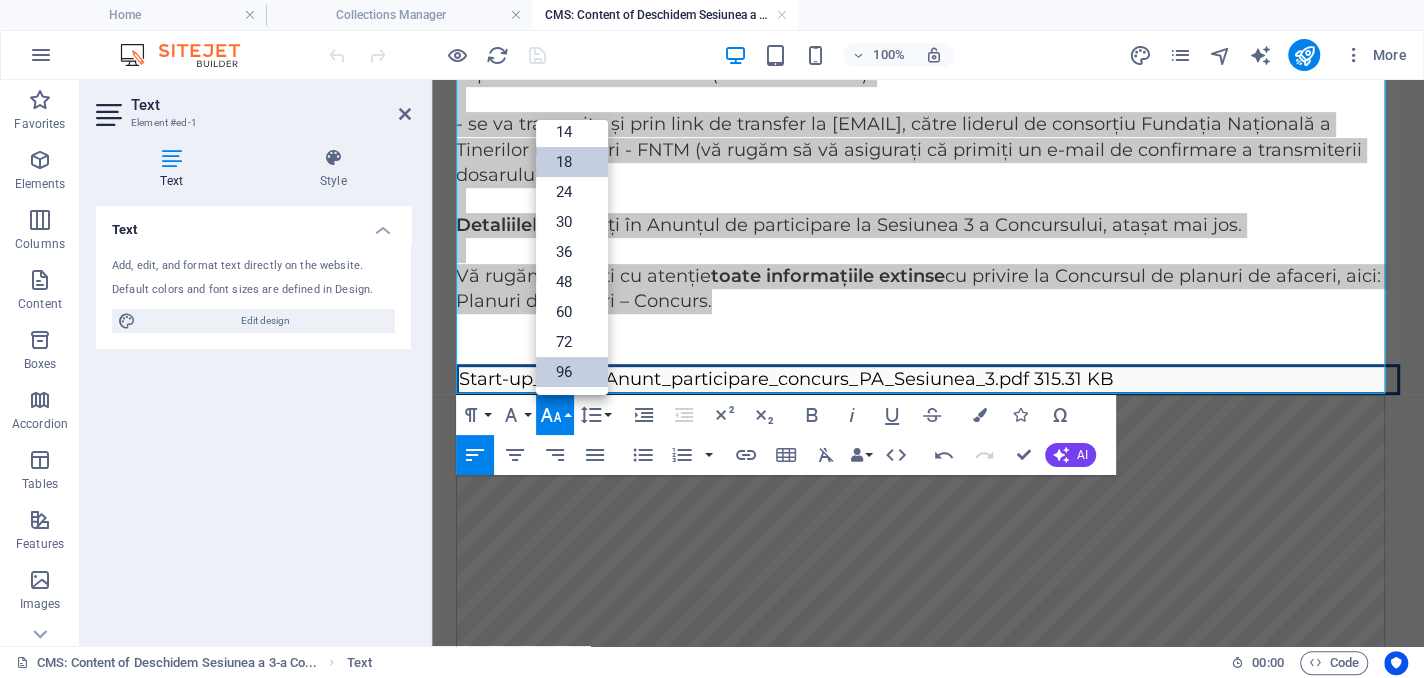 scroll, scrollTop: 161, scrollLeft: 0, axis: vertical 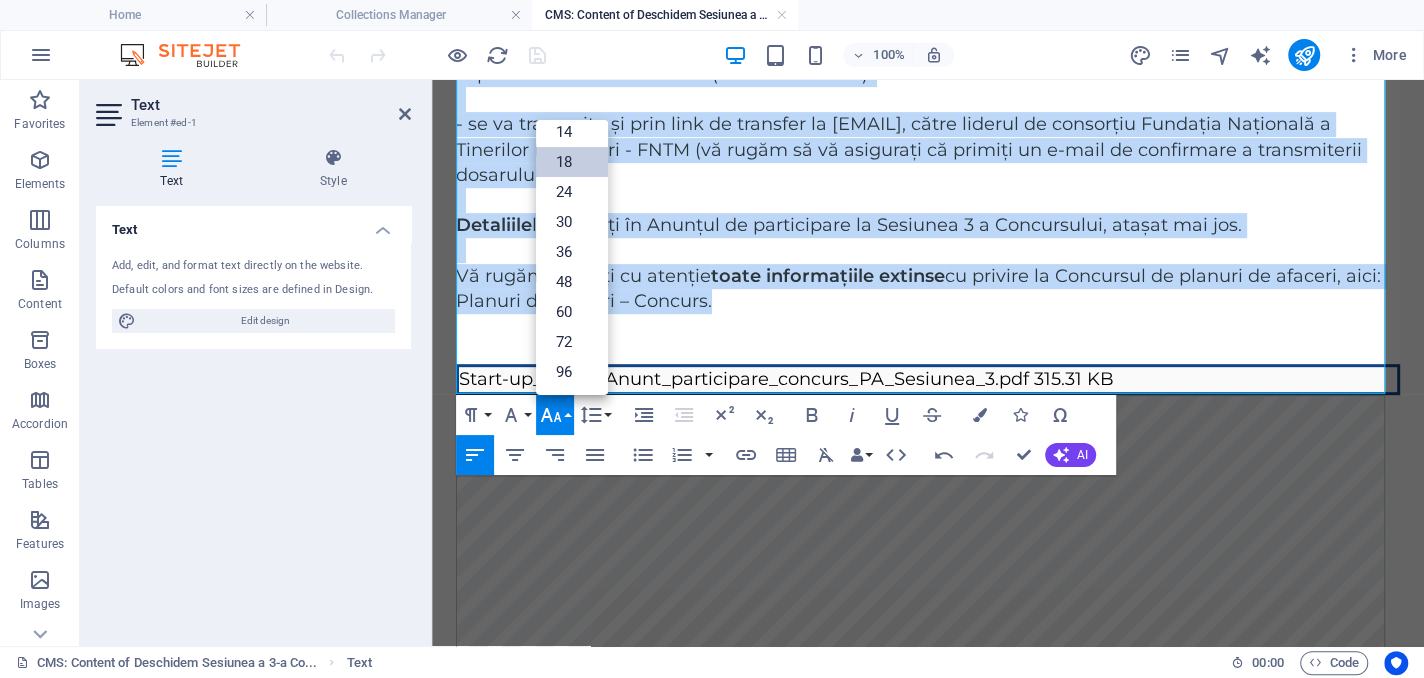 click on "18" at bounding box center (572, 162) 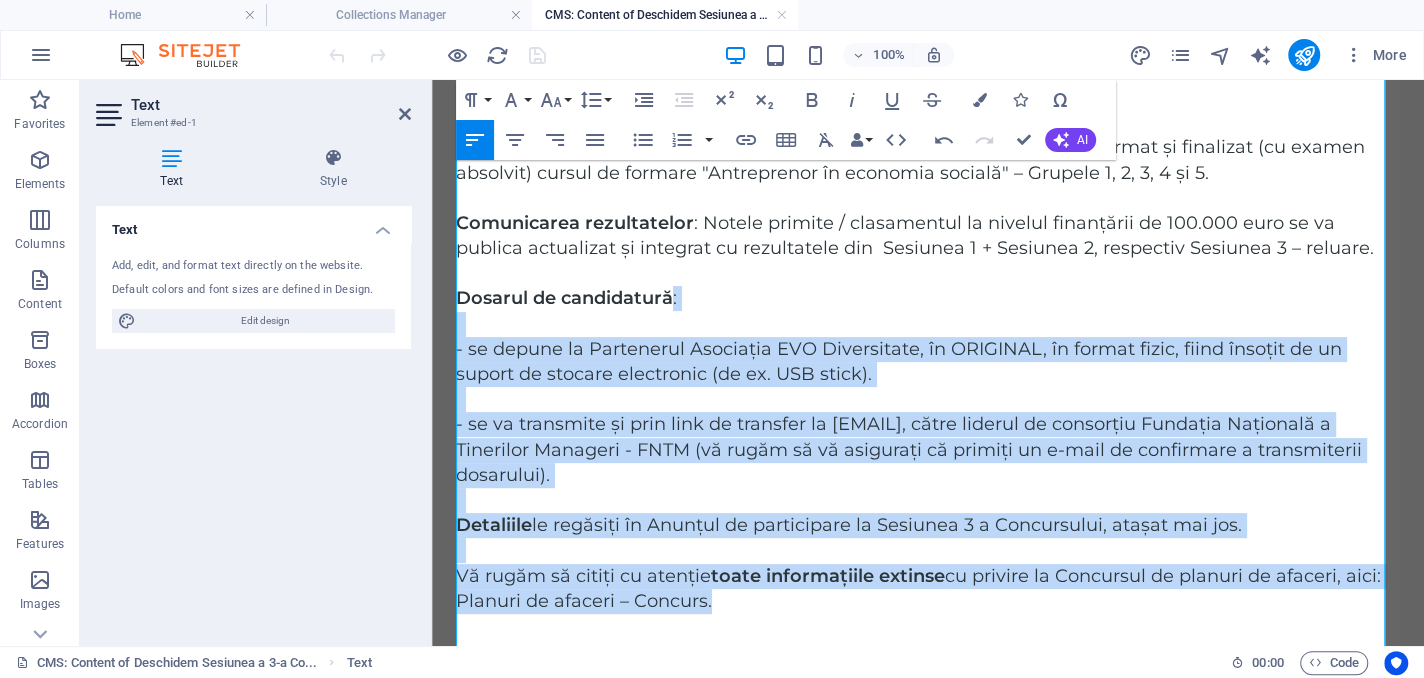 click on "- se depune la Partenerul Asociația EVO Diversitate, în ORIGINAL, în format fizic, fiind însoțit de un suport de stocare electronic (de ex. USB stick)." at bounding box center [899, 361] 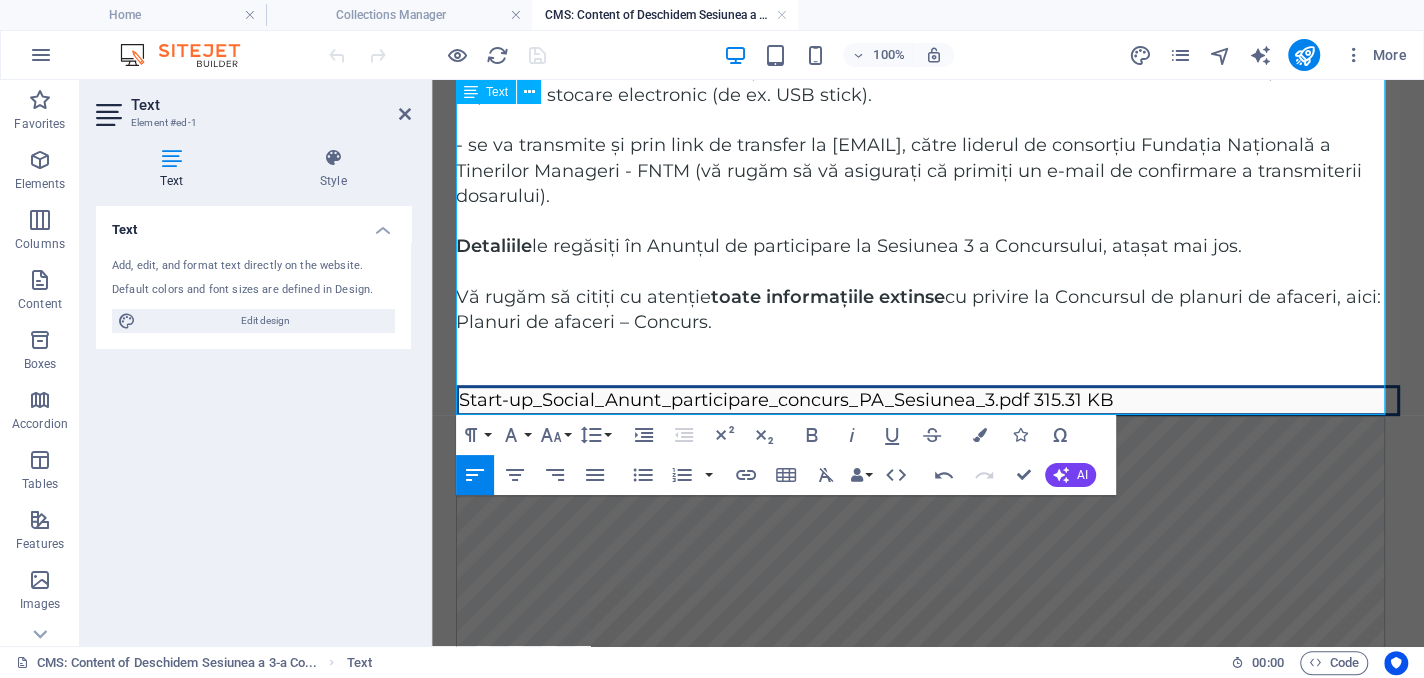 scroll, scrollTop: 581, scrollLeft: 0, axis: vertical 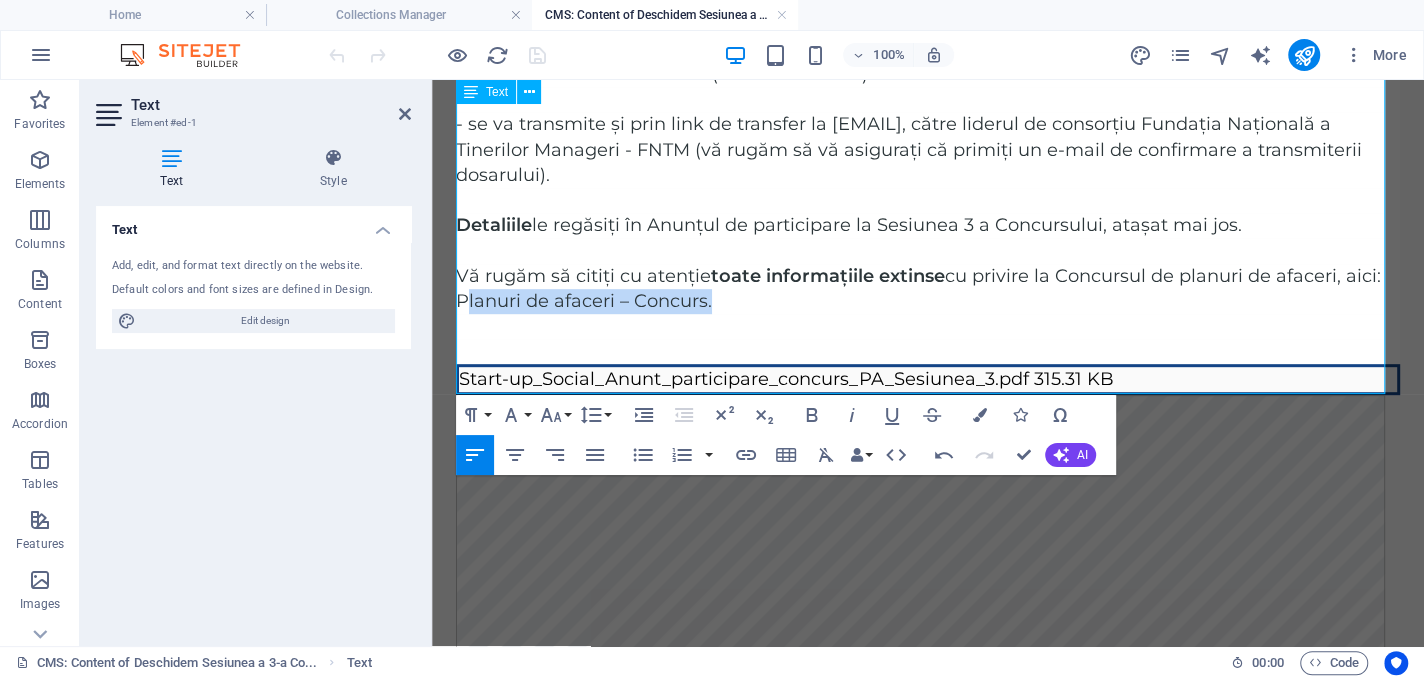 drag, startPoint x: 705, startPoint y: 327, endPoint x: 461, endPoint y: 329, distance: 244.0082 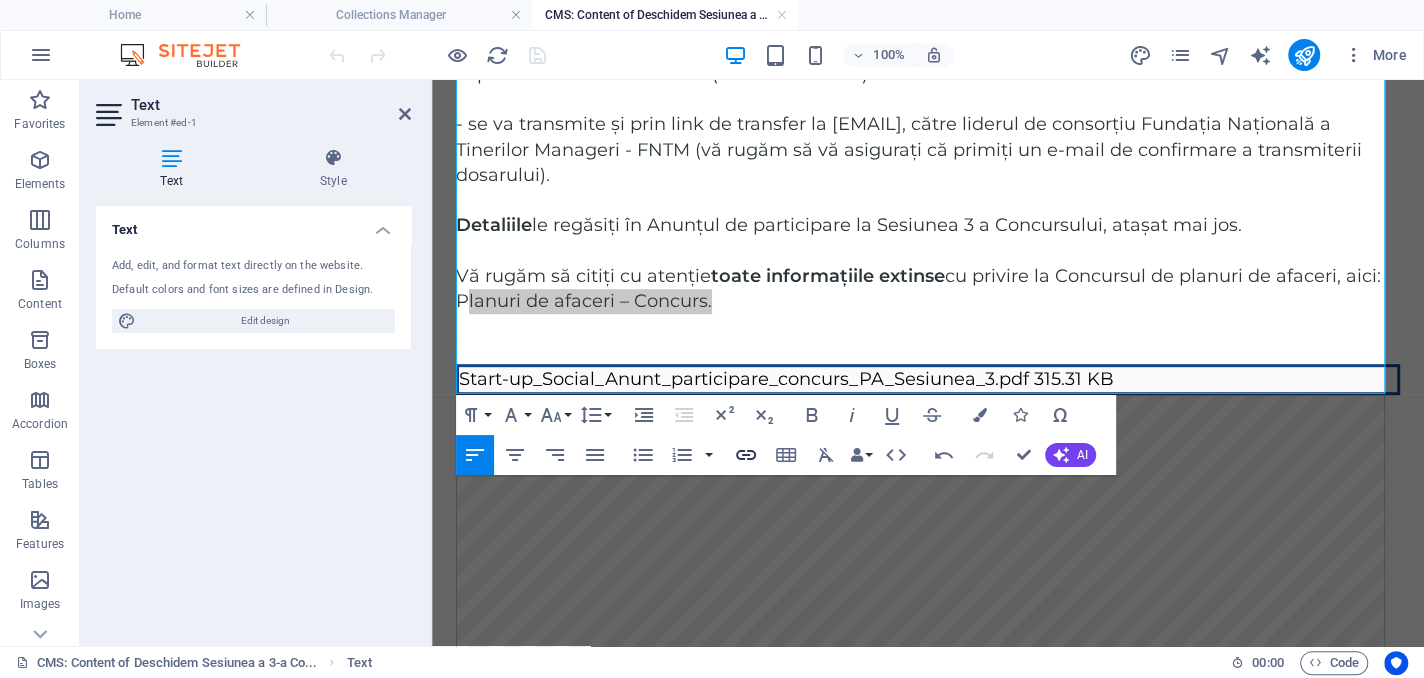 click 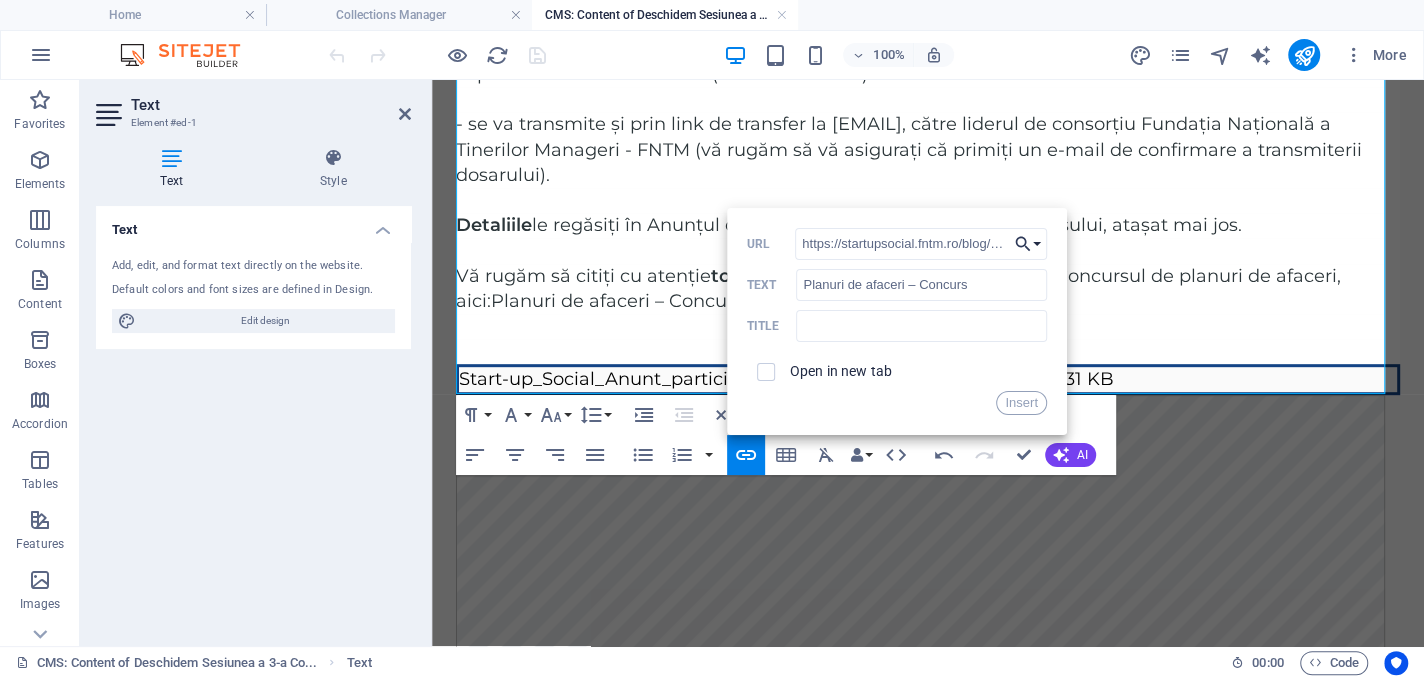 scroll, scrollTop: 0, scrollLeft: 447, axis: horizontal 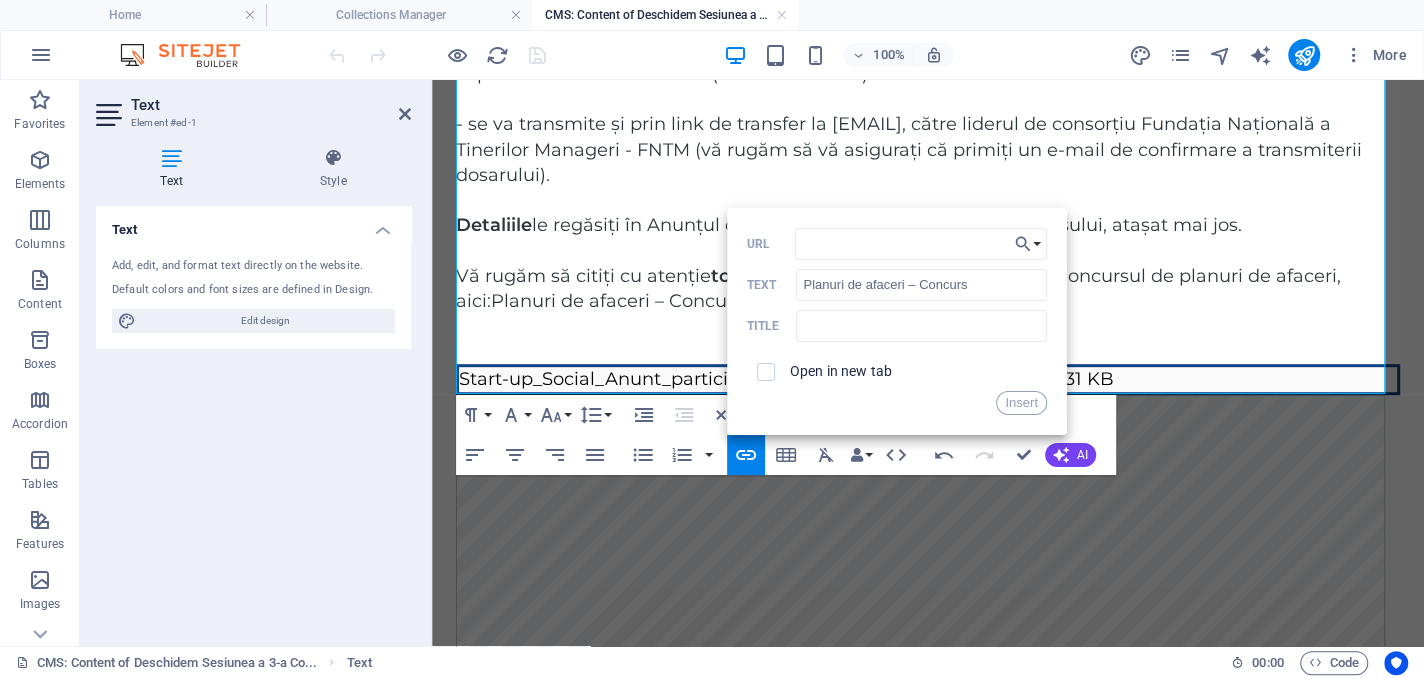 type on "https://startupsocial.fntm.ro/blog/lansarea-concursului-de-selectie-a-planurilor-de-afaceri-care-vor-primi-finantare/" 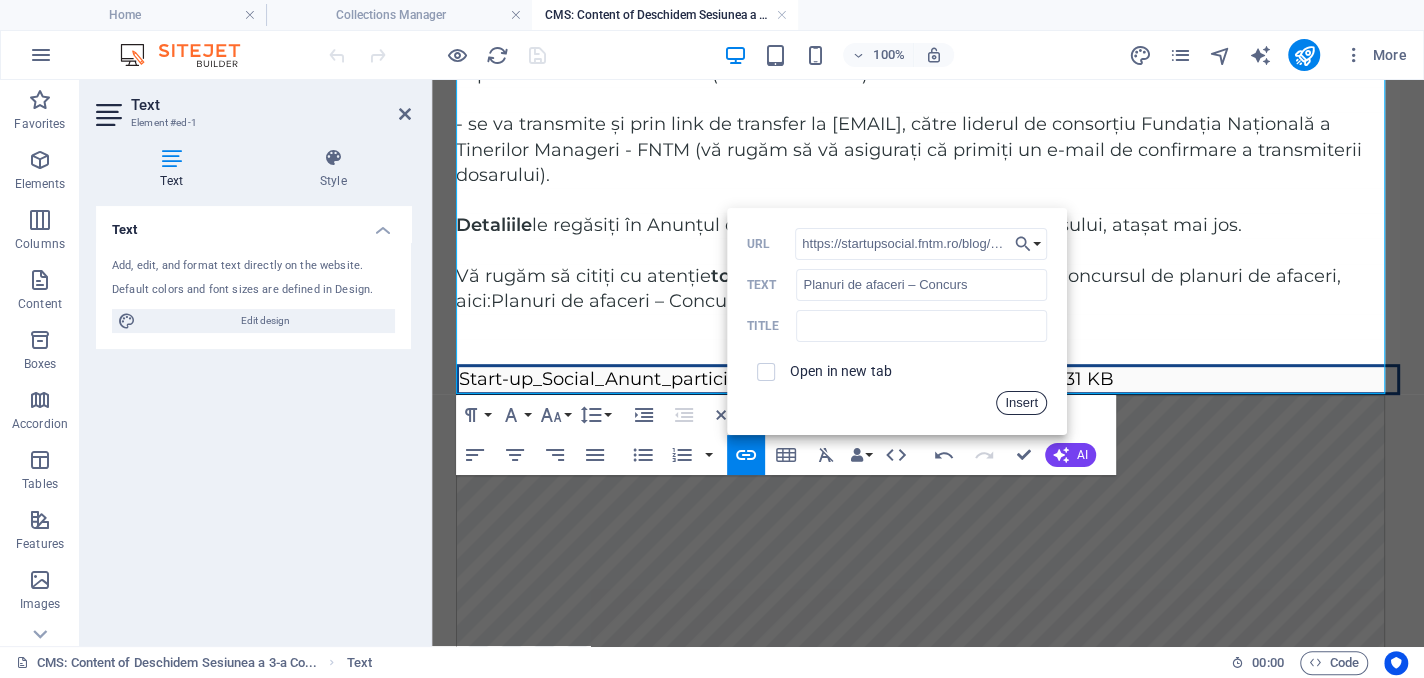 click on "Insert" at bounding box center (1021, 403) 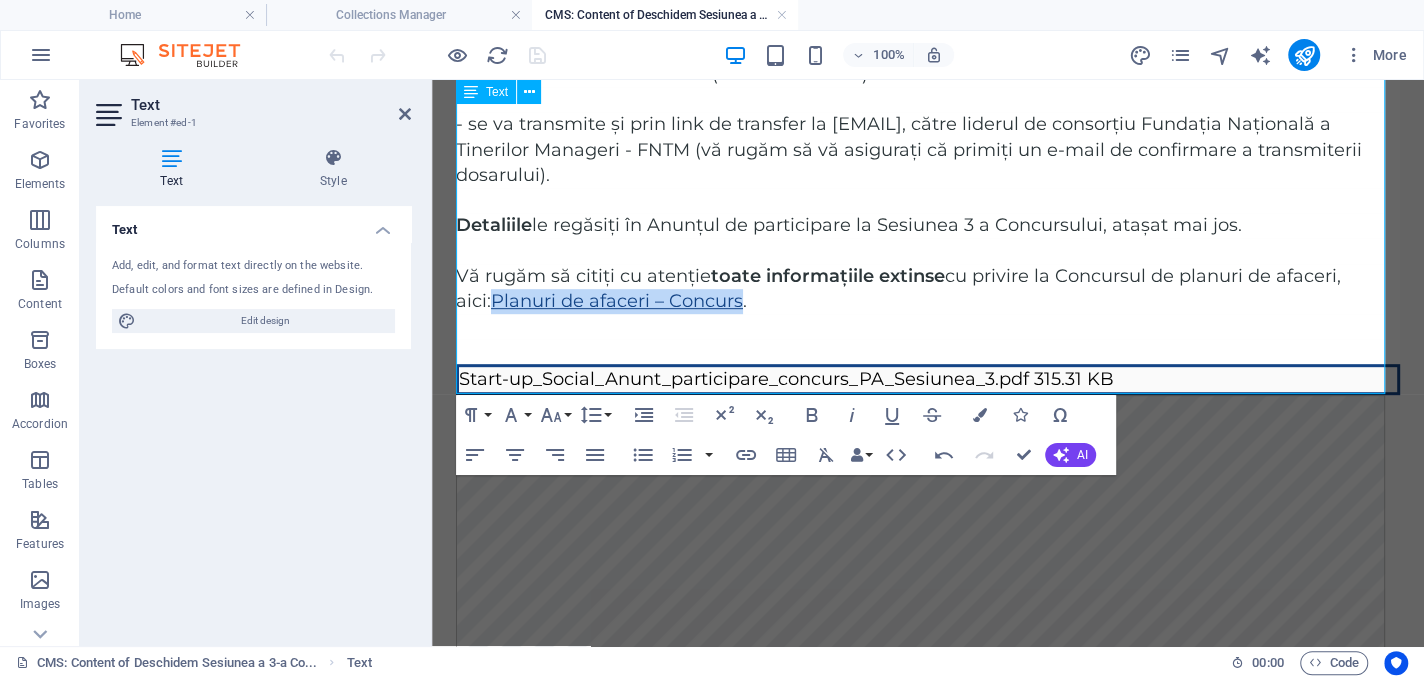 click on "Planuri de afaceri – Concurs" at bounding box center [617, 301] 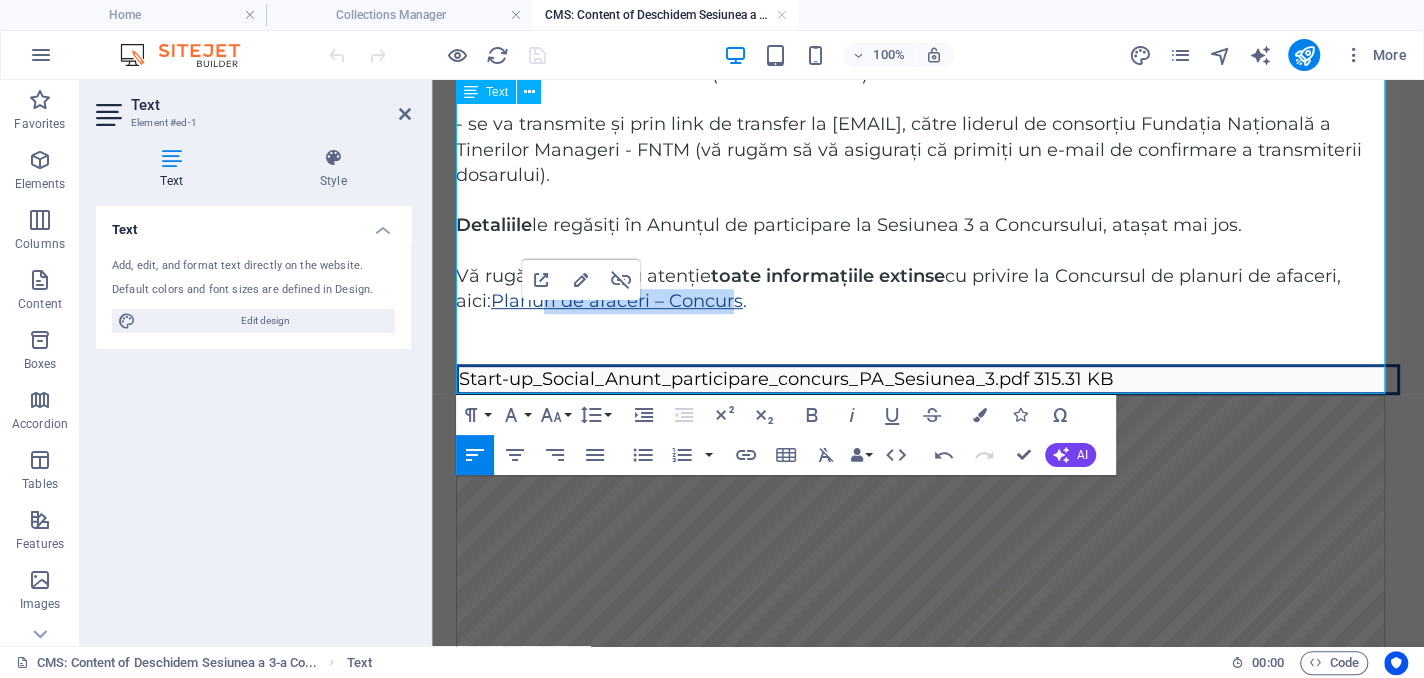 drag, startPoint x: 701, startPoint y: 332, endPoint x: 502, endPoint y: 331, distance: 199.00252 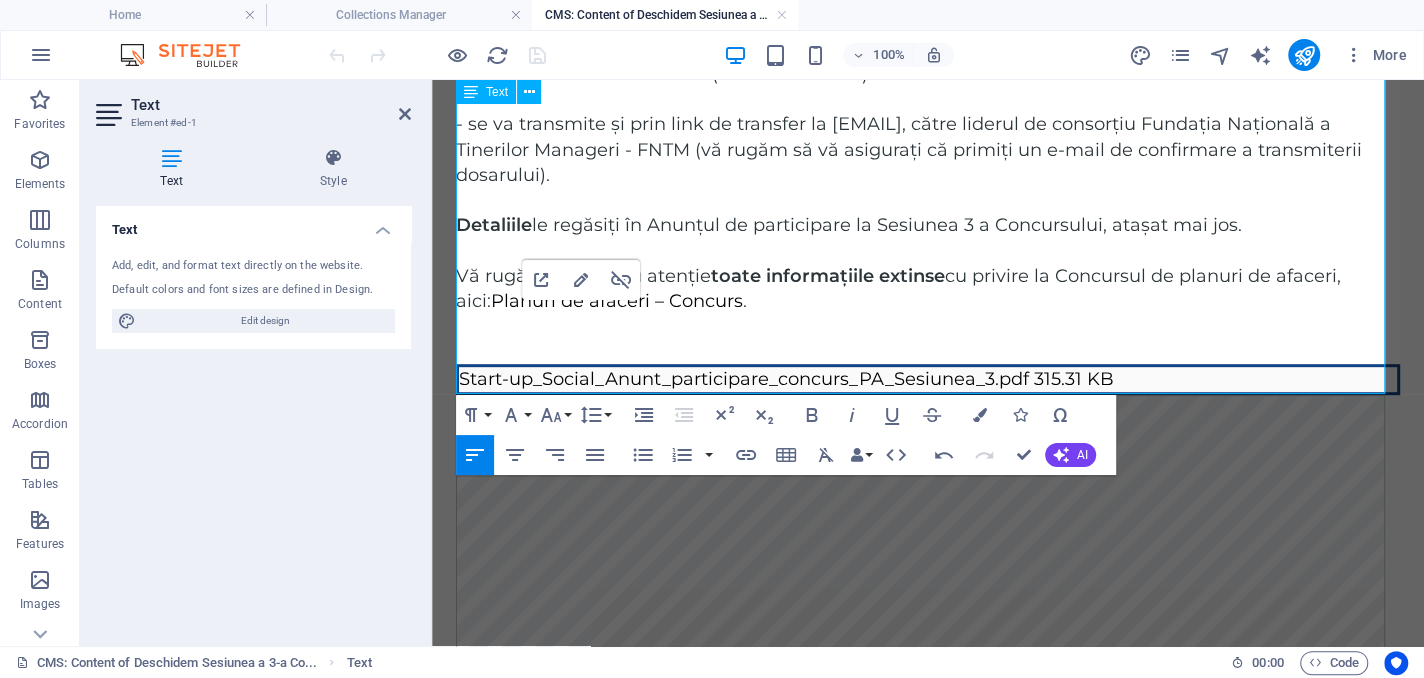 click on "." at bounding box center [745, 301] 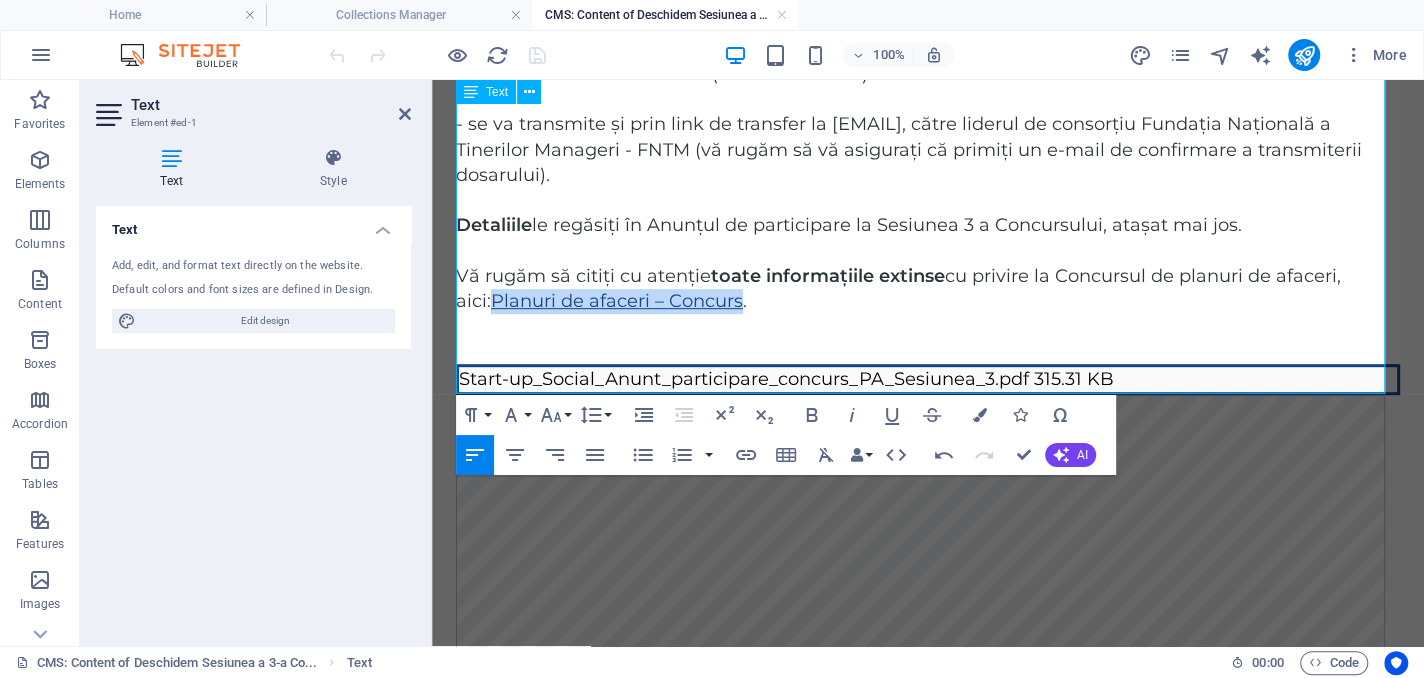 drag, startPoint x: 706, startPoint y: 331, endPoint x: 460, endPoint y: 338, distance: 246.09958 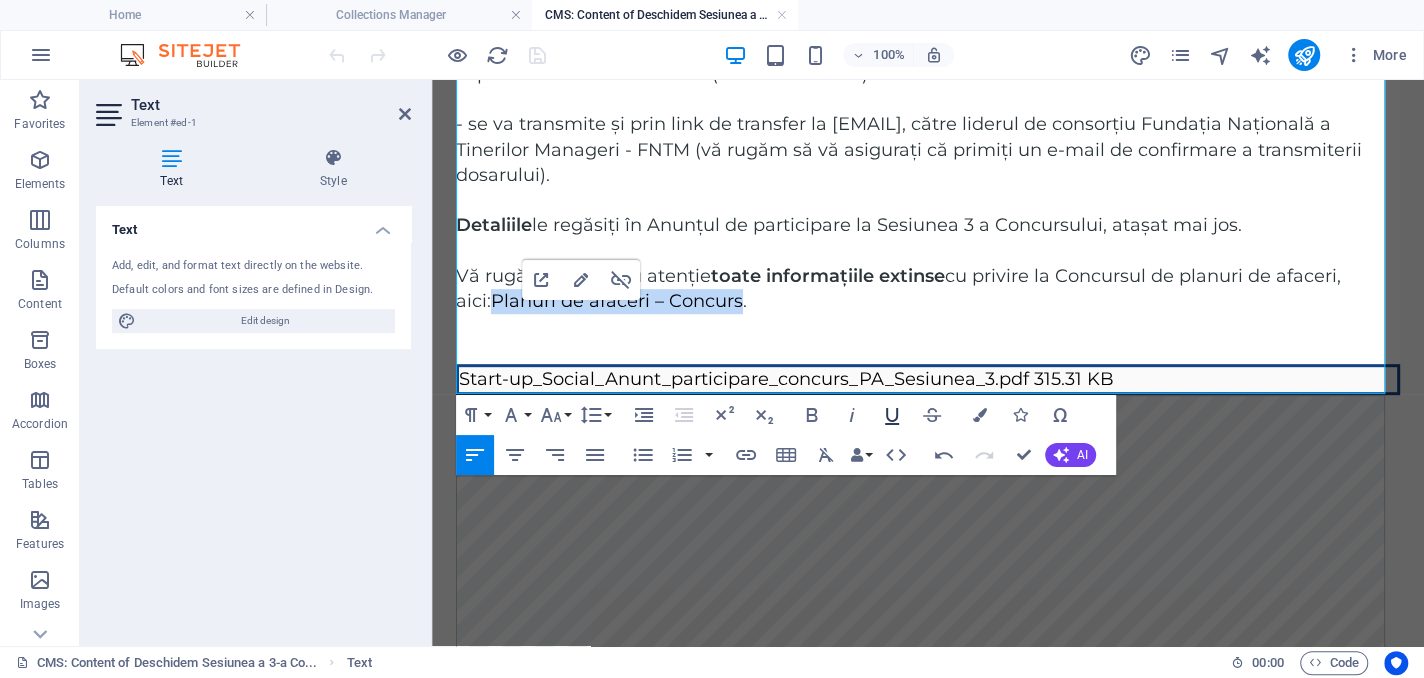 click 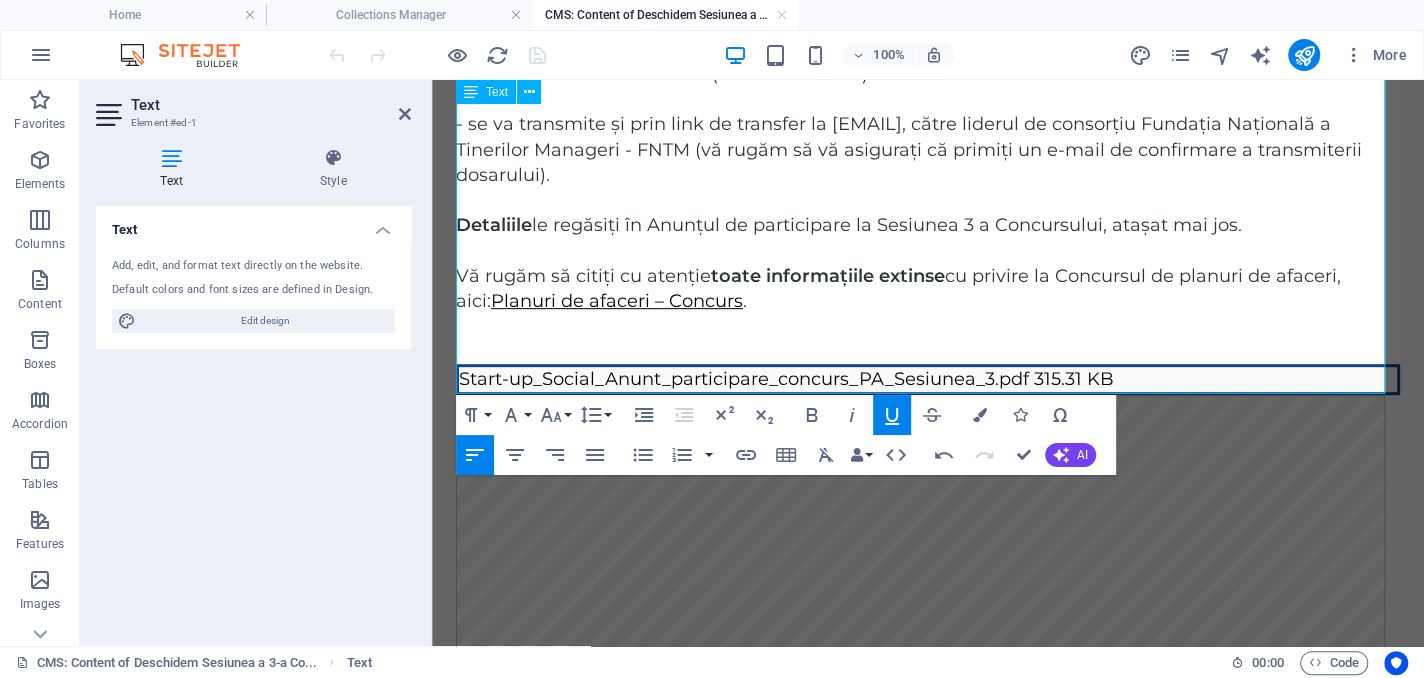 click on "Vă rugăm să citiți cu atenție  toate informațiile extinse  cu privire la Concursul de planuri de afaceri, aici:  Planuri de afaceri – Concurs ." at bounding box center (928, 289) 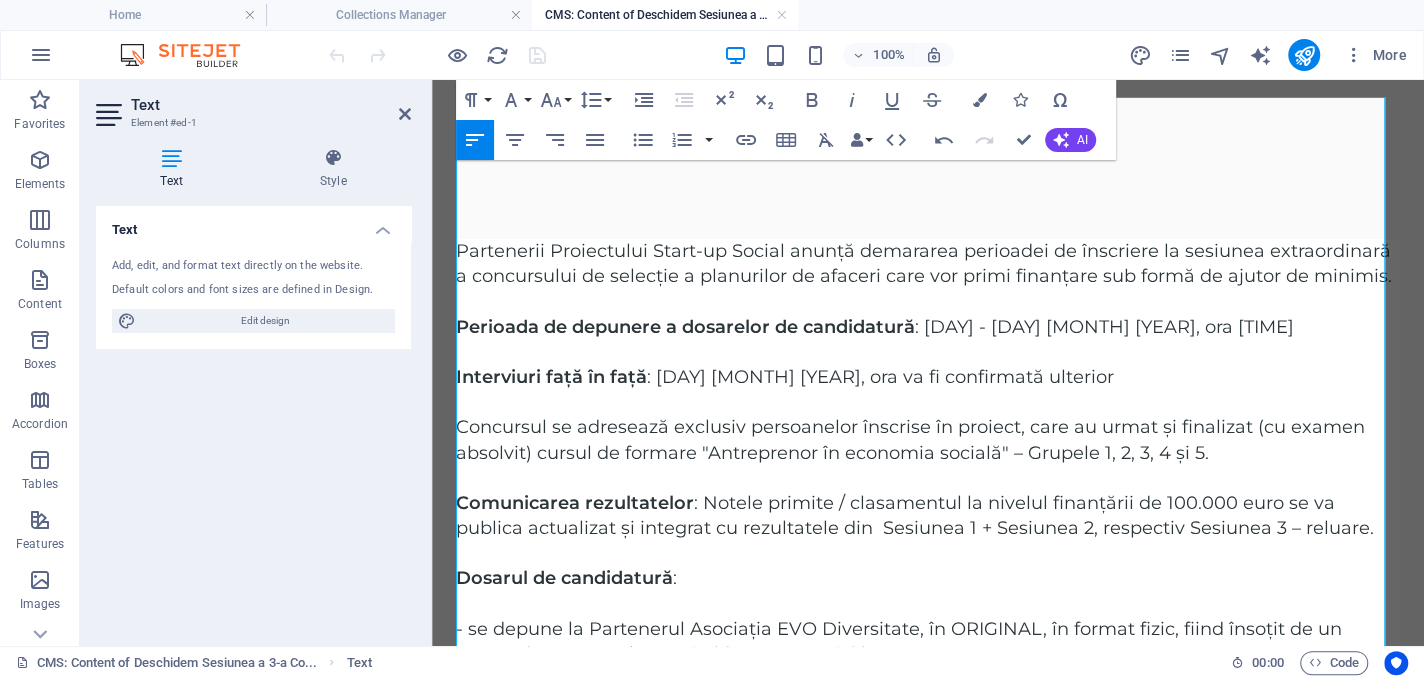 scroll, scrollTop: 0, scrollLeft: 0, axis: both 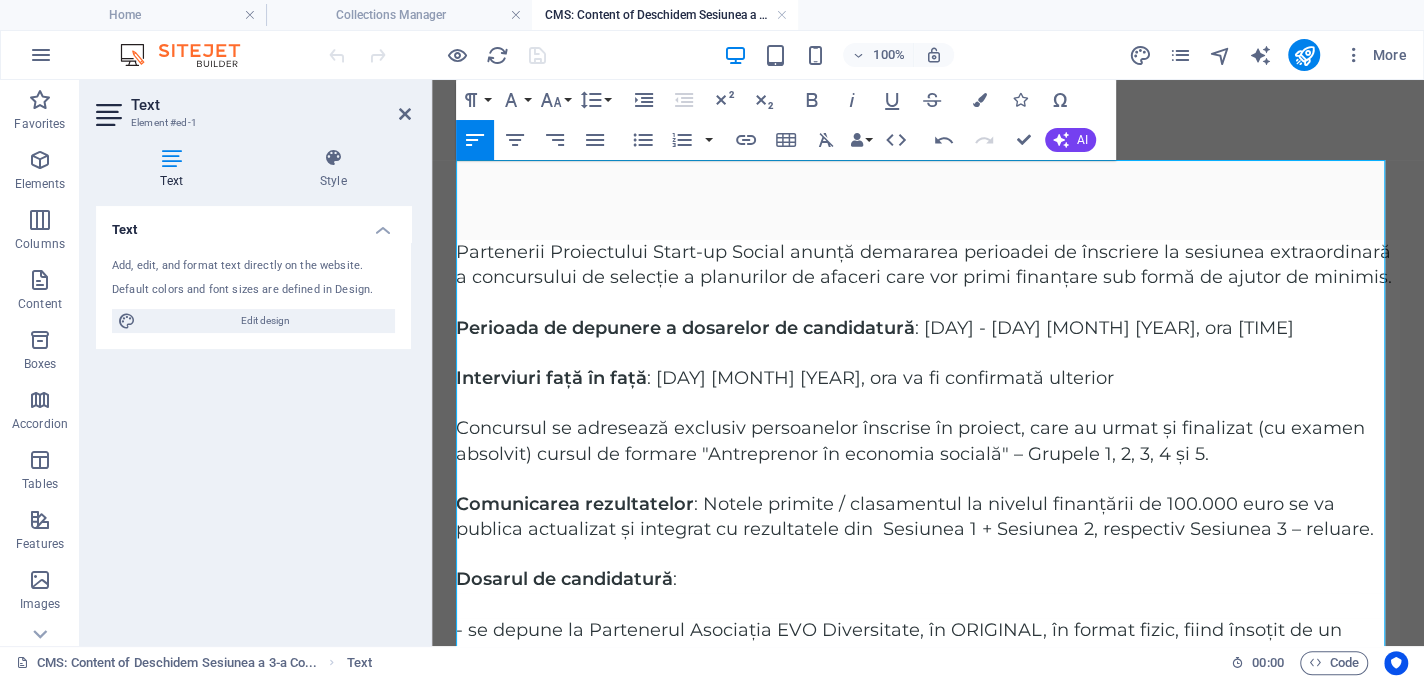 click at bounding box center (928, 302) 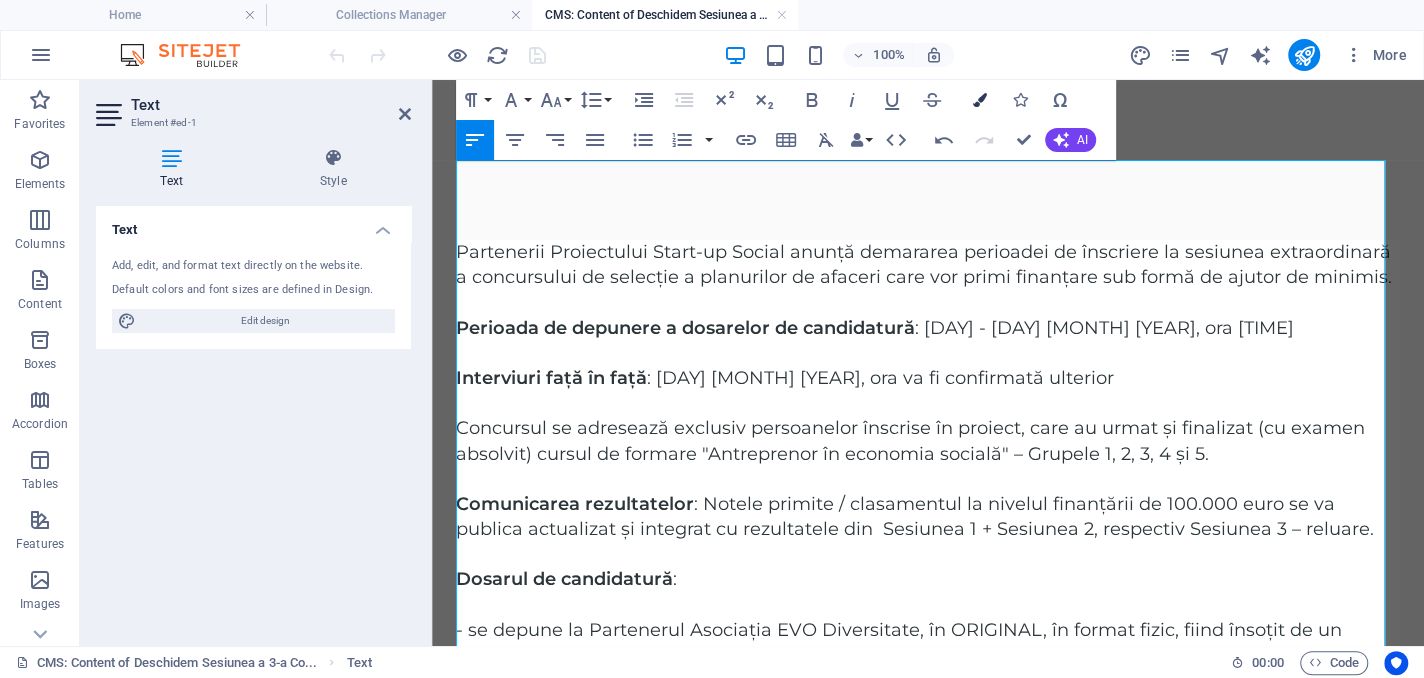 click at bounding box center [980, 100] 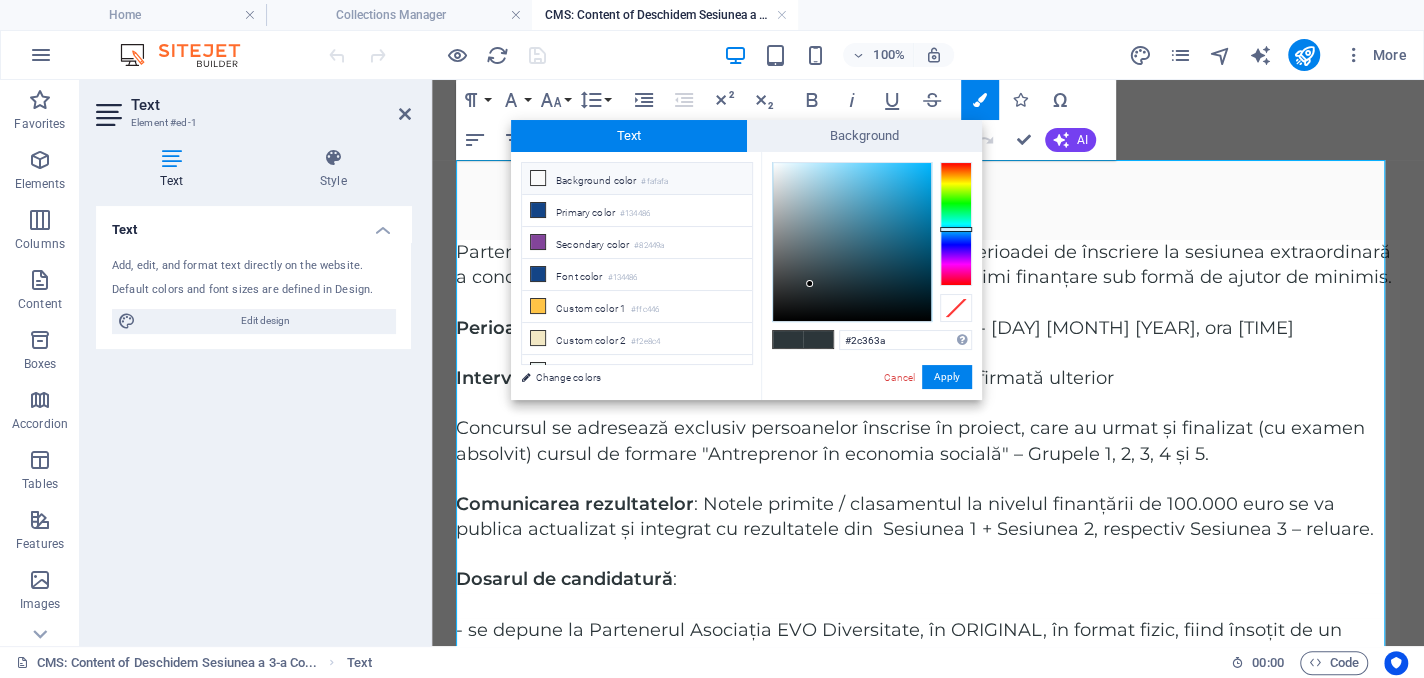 click at bounding box center (538, 178) 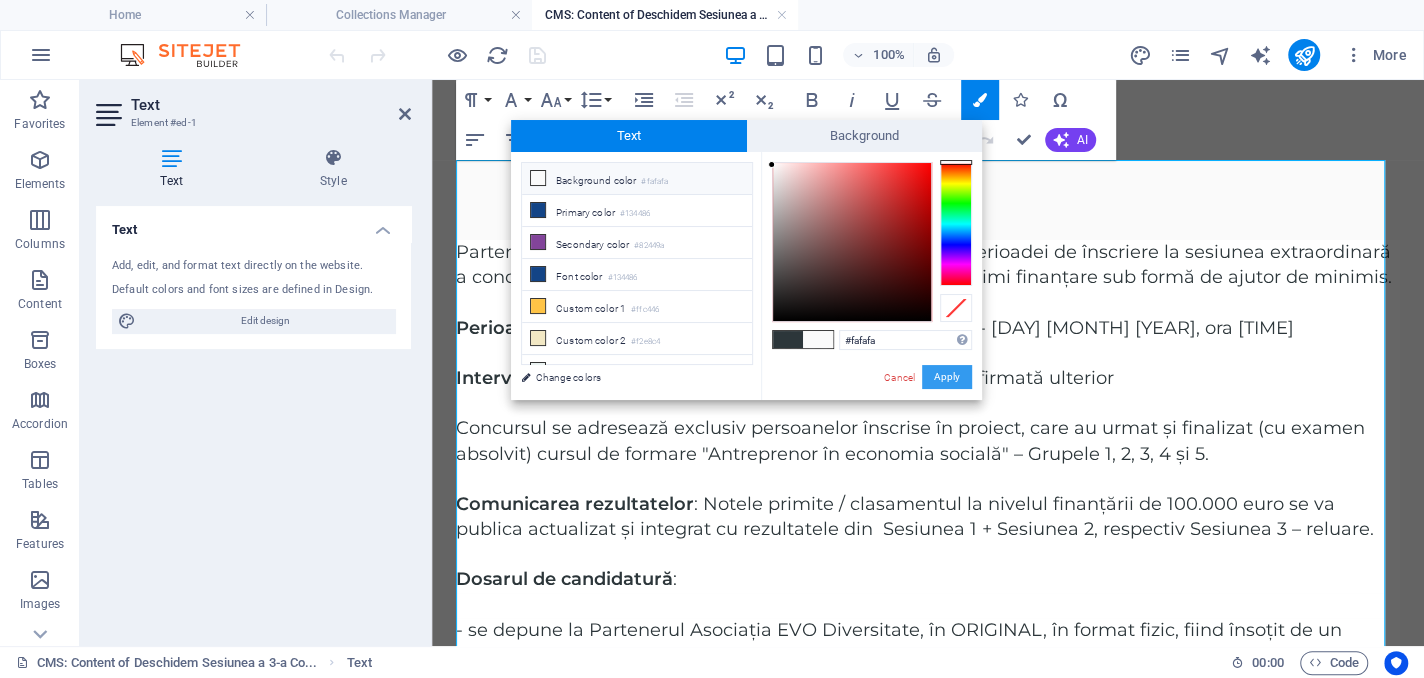 click on "Apply" at bounding box center [947, 377] 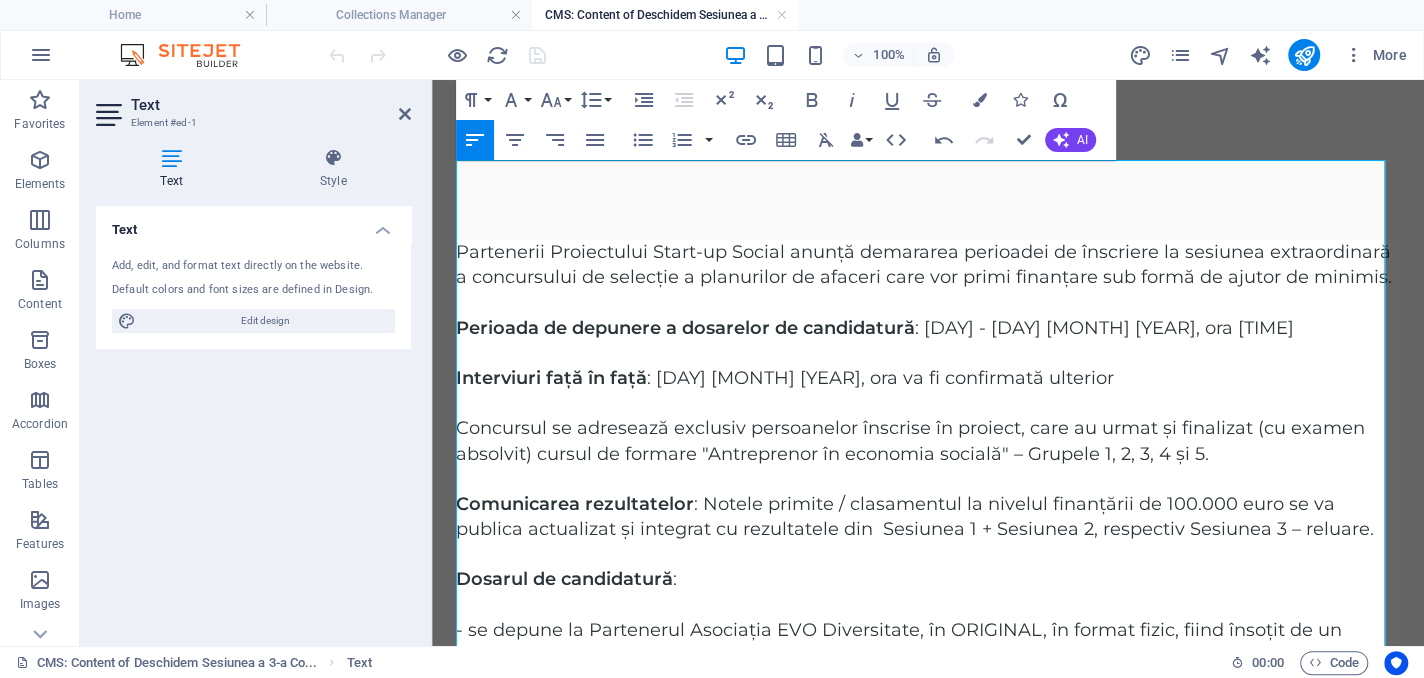 click on "Partenerii Proiectului Start-up Social anunță demararea perioadei de înscriere la sesiunea extraordinară a concursului de selecție a planurilor de afaceri care vor primi finanțare sub formă de ajutor de minimis.   ​ ​ Perioada de depunere a dosarelor de candidatură : 1 - 8 august 2025, ora 17:00   Interviuri față în față : 10 august 2025, ora va fi confirmată ulterior    Concursul se adresează exclusiv persoanelor înscrise în proiect, care au urmat și finalizat (cu examen absolvit) cursul de formare "Antreprenor în economia socială" – Grupele 1, 2, 3, 4 și 5.    Comunicarea rezultatelor : Notele primite / clasamentul la nivelul finanțării de 100.000 euro se va publica actualizat și integrat cu rezultatele din  Sesiunea 1 + Sesiunea 2, respectiv Sesiunea 3 – reluare.     Dosarul de candidatură :   - se depune la Partenerul Asociația EVO Diversitate, în ORIGINAL, în format fizic, fiind însoțit de un suport de stocare electronic (de ex. USB stick).     Detaliile" at bounding box center [928, 552] 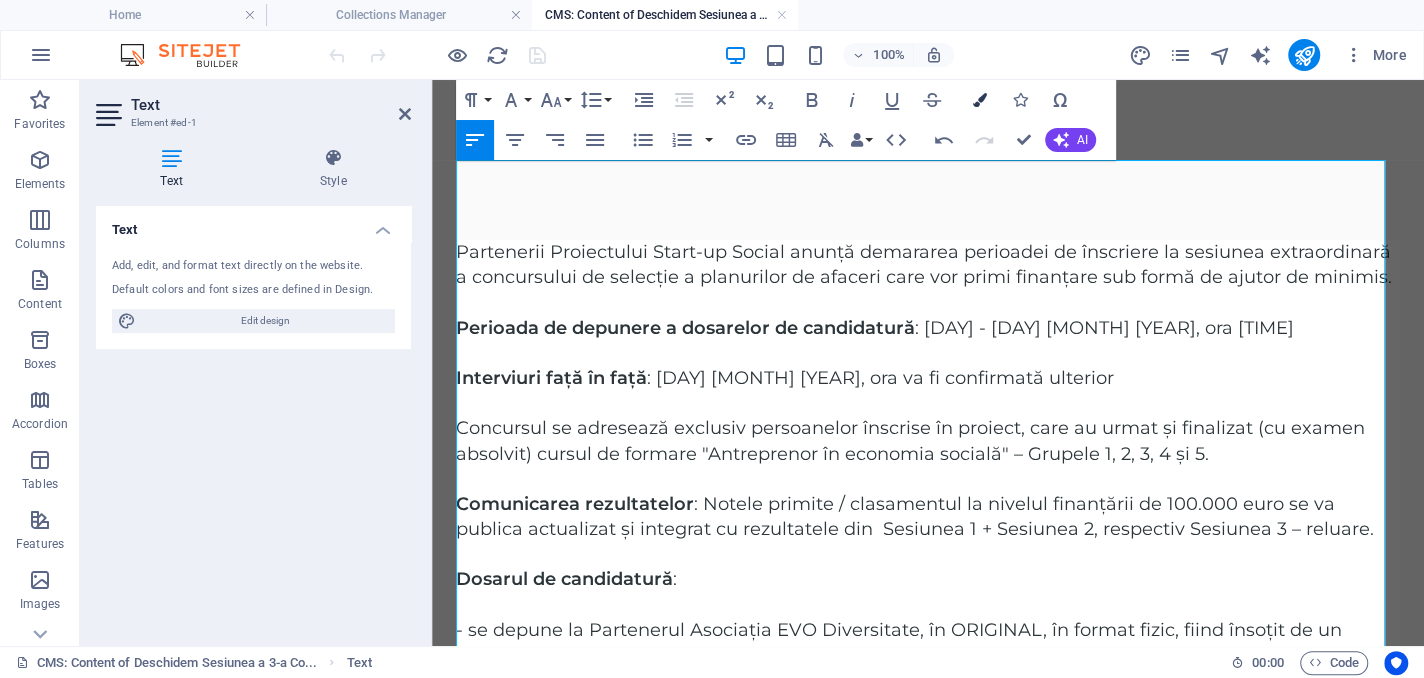 click at bounding box center (980, 100) 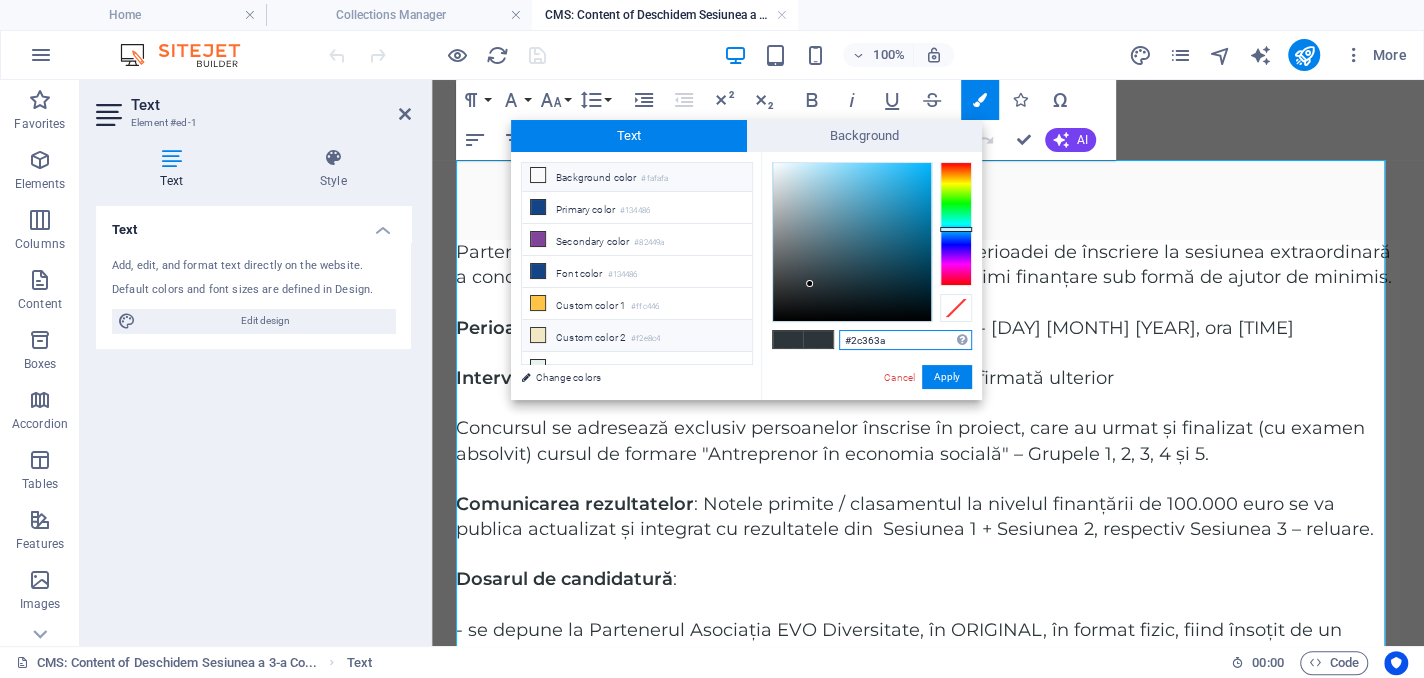 scroll, scrollTop: 0, scrollLeft: 0, axis: both 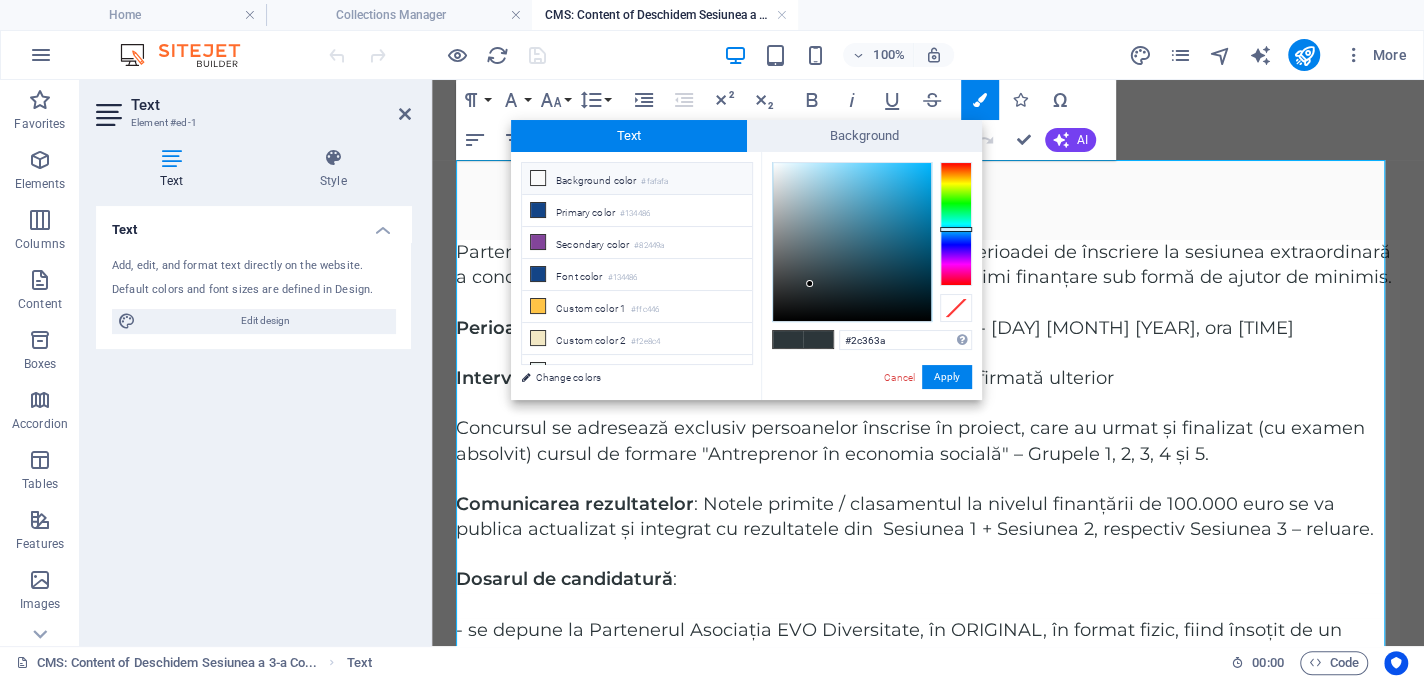 click on "​ ​" at bounding box center [928, 302] 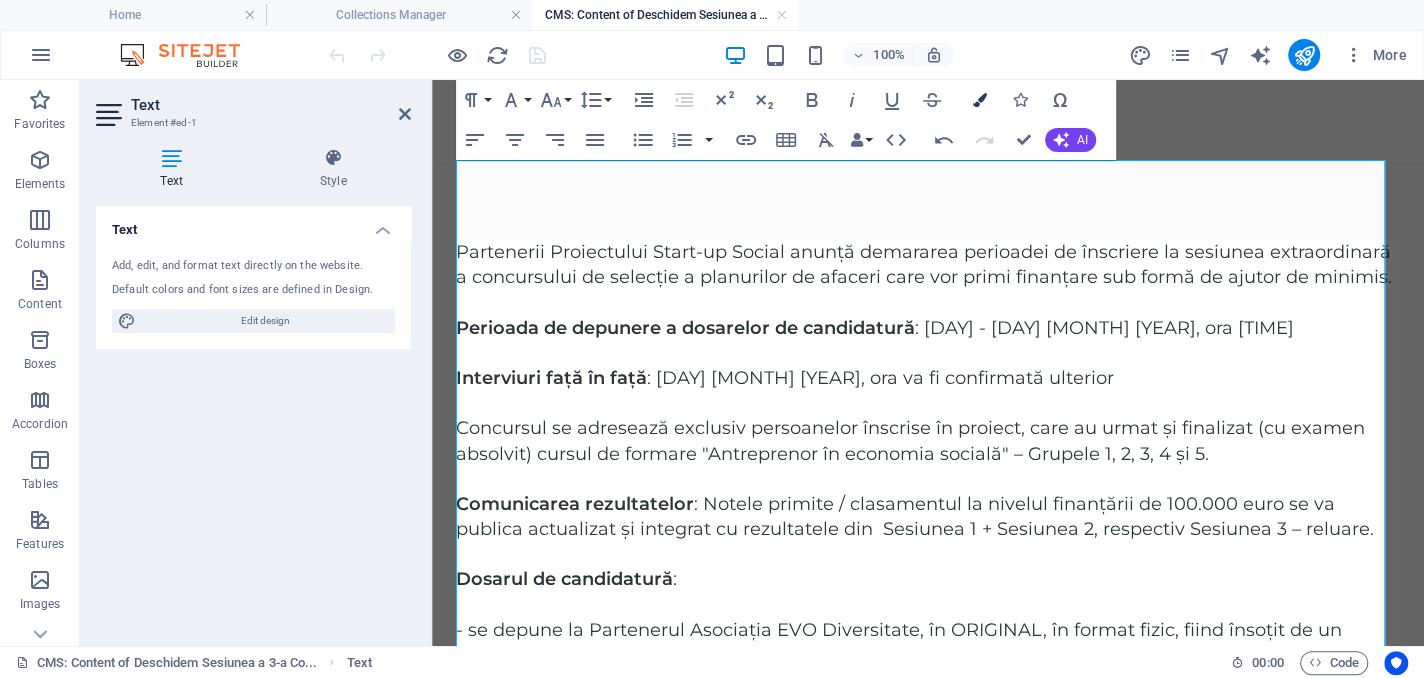 click at bounding box center [980, 100] 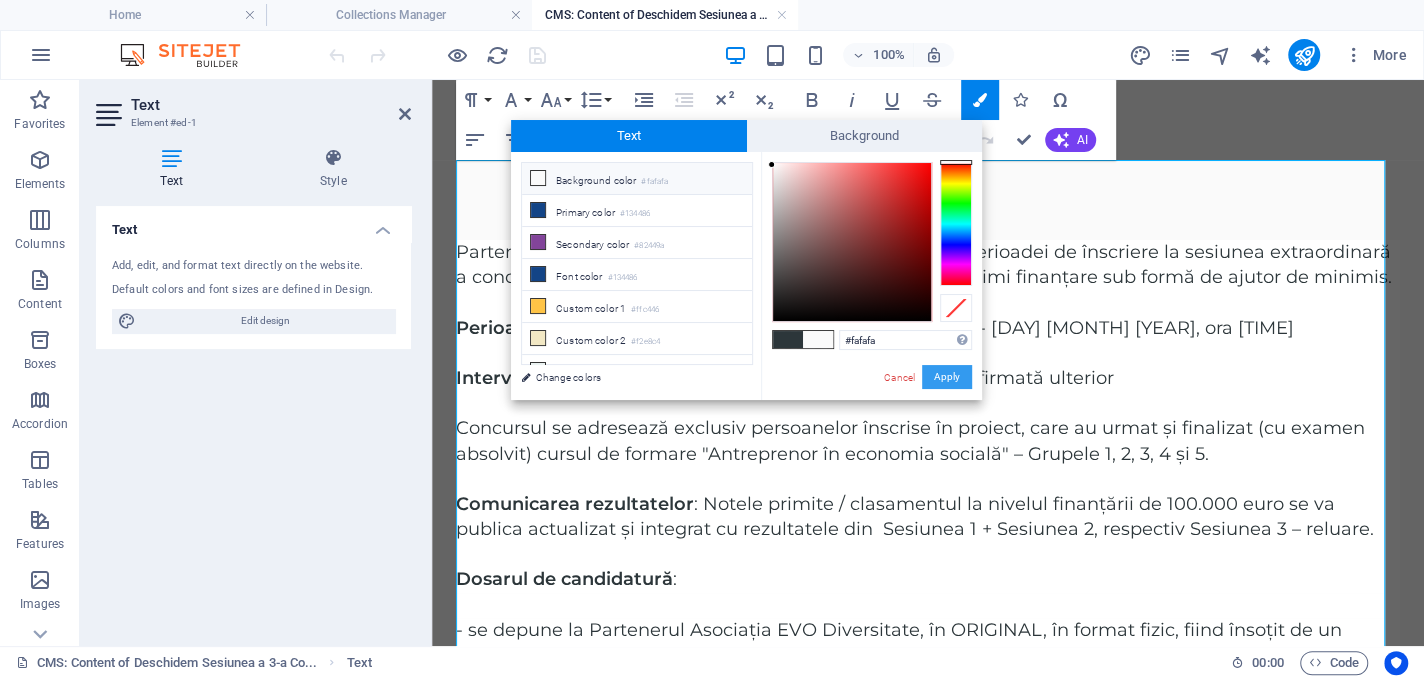 click on "Apply" at bounding box center (947, 377) 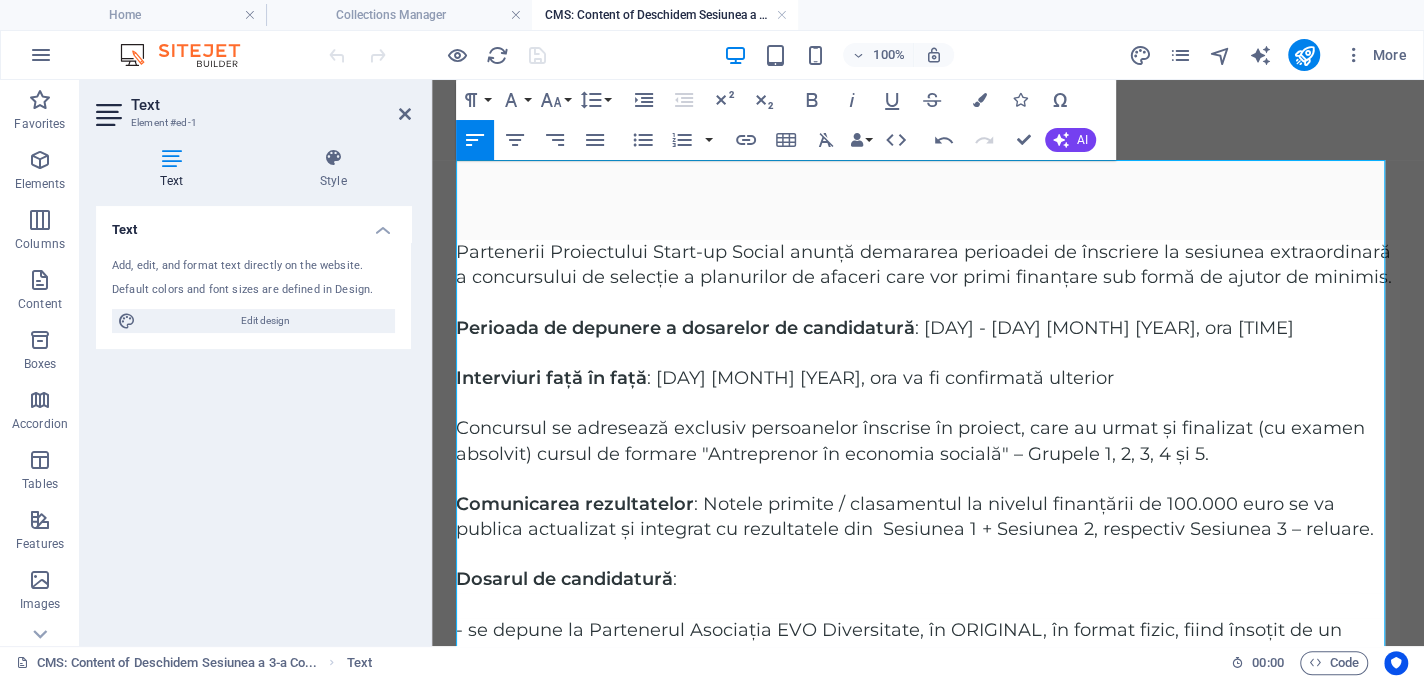 click on "Partenerii Proiectului Start-up Social anunță demararea perioadei de înscriere la sesiunea extraordinară a concursului de selecție a planurilor de afaceri care vor primi finanțare sub formă de ajutor de minimis." at bounding box center (928, 265) 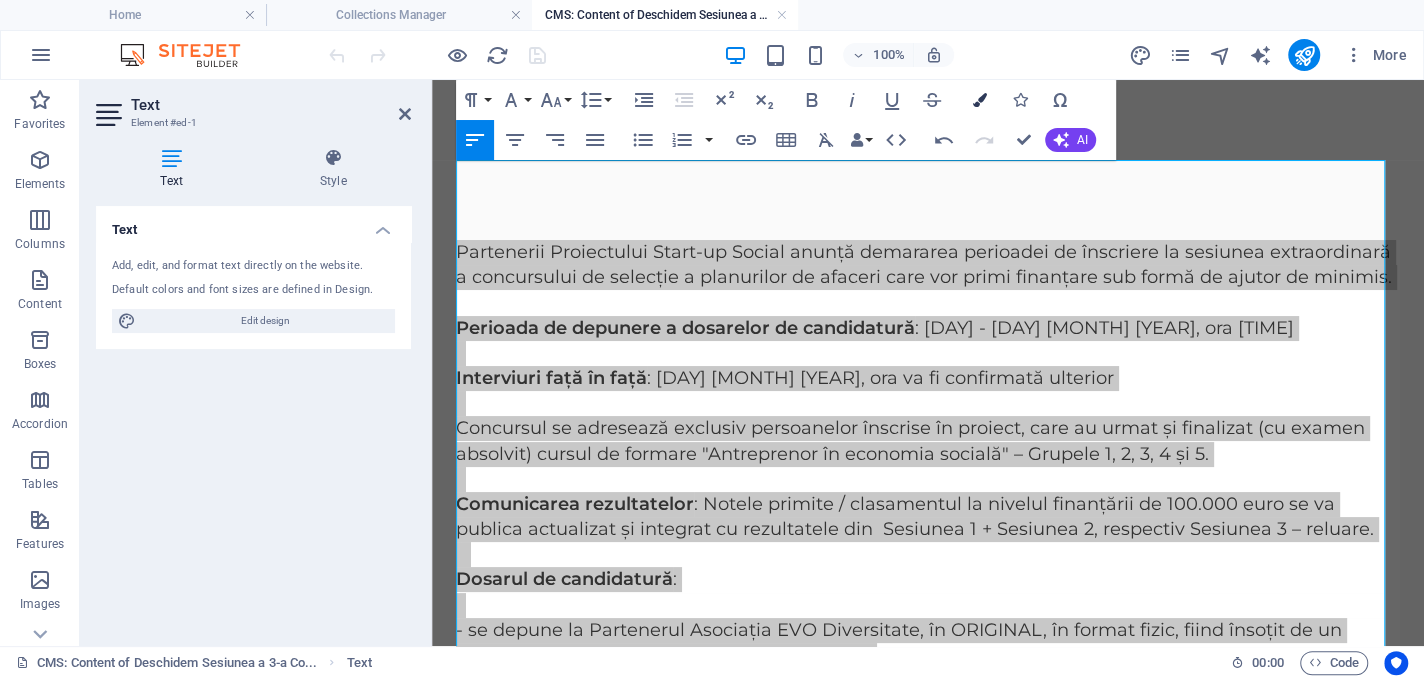 click at bounding box center (980, 100) 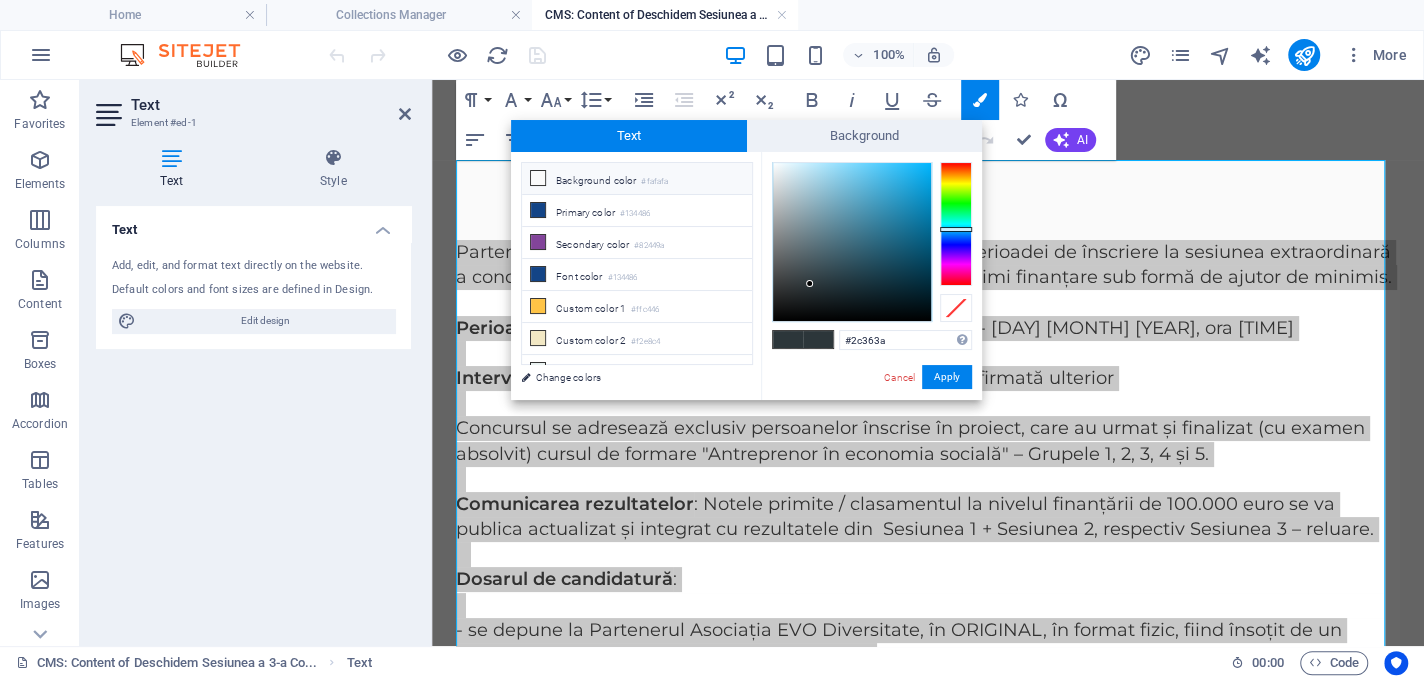 click on "#fafafa" at bounding box center [654, 182] 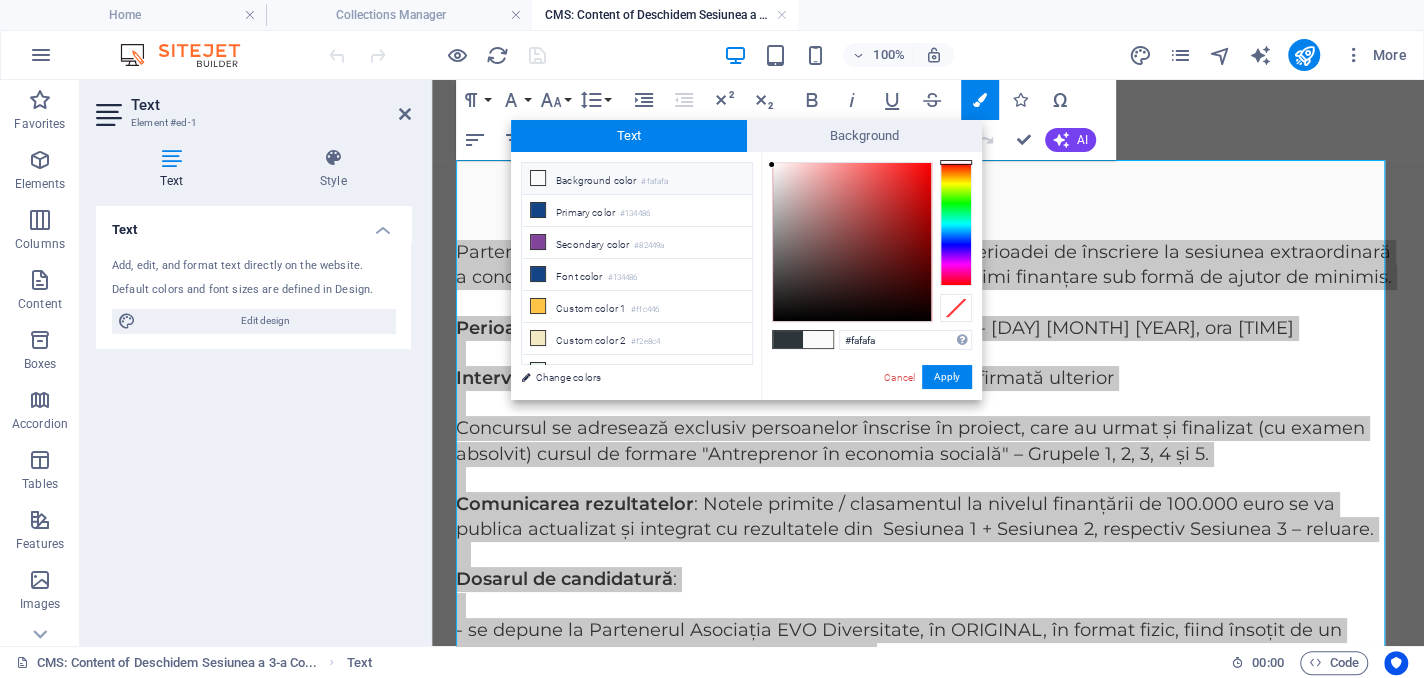 click on "Background color
#fafafa" at bounding box center [637, 179] 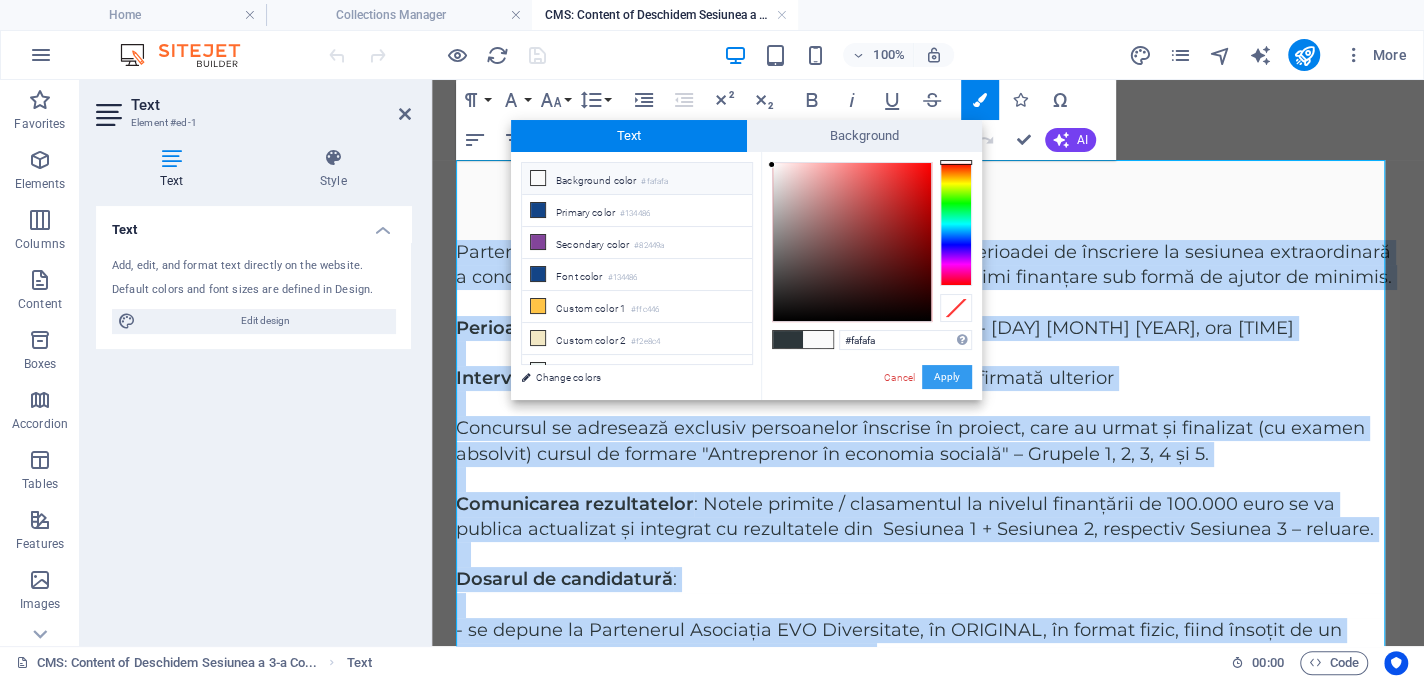 click on "Apply" at bounding box center (947, 377) 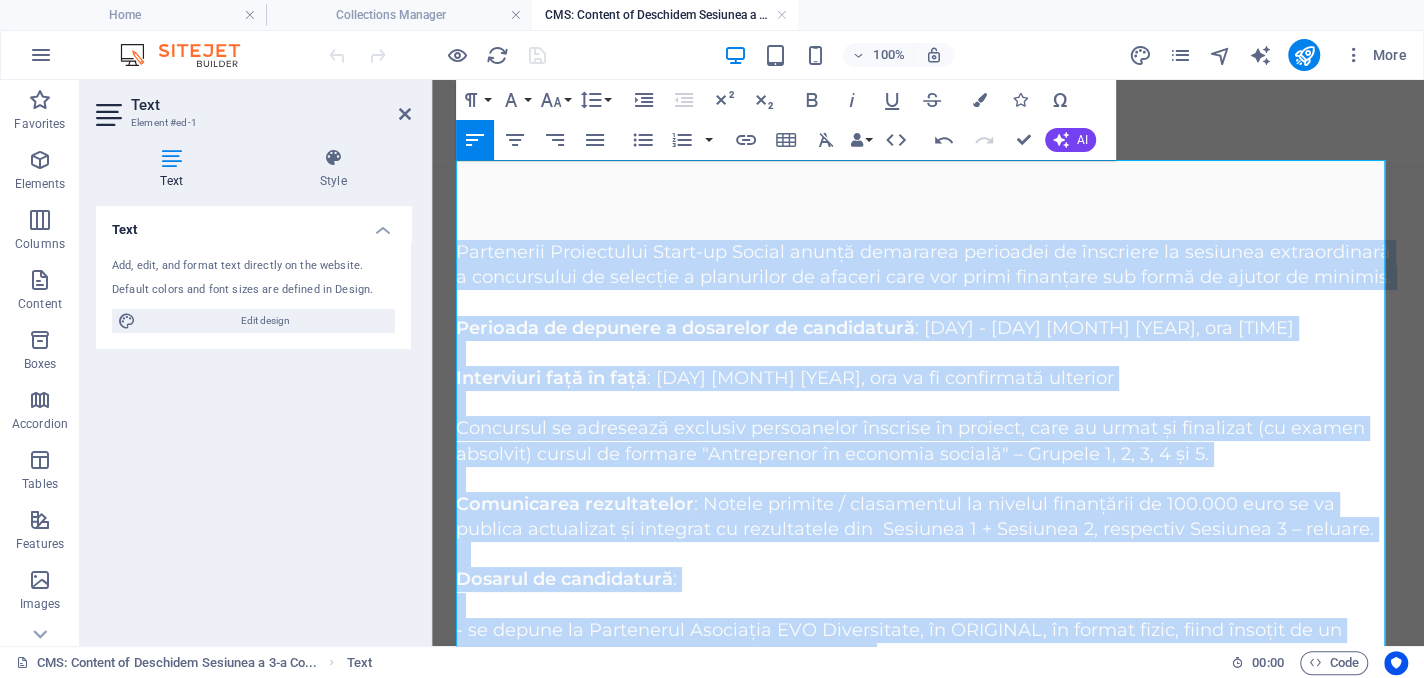 click on "Partenerii Proiectului Start-up Social anunță demararea perioadei de înscriere la sesiunea extraordinară a concursului de selecție a planurilor de afaceri care vor primi finanțare sub formă de ajutor de minimis.   ​​ ​​ Perioada de depunere a dosarelor de candidatură : 1 - 8 august 2025, ora 17:00   Interviuri față în față : 10 august 2025, ora va fi confirmată ulterior    Concursul se adresează exclusiv persoanelor înscrise în proiect, care au urmat și finalizat (cu examen absolvit) cursul de formare "Antreprenor în economia socială" – Grupele 1, 2, 3, 4 și 5.    Comunicarea rezultatelor : Notele primite / clasamentul la nivelul finanțării de 100.000 euro se va publica actualizat și integrat cu rezultatele din  Sesiunea 1 + Sesiunea 2, respectiv Sesiunea 3 – reluare.     Dosarul de candidatură :   - se depune la Partenerul Asociația EVO Diversitate, în ORIGINAL, în format fizic, fiind însoțit de un suport de stocare electronic (de ex. USB stick)." at bounding box center (928, 868) 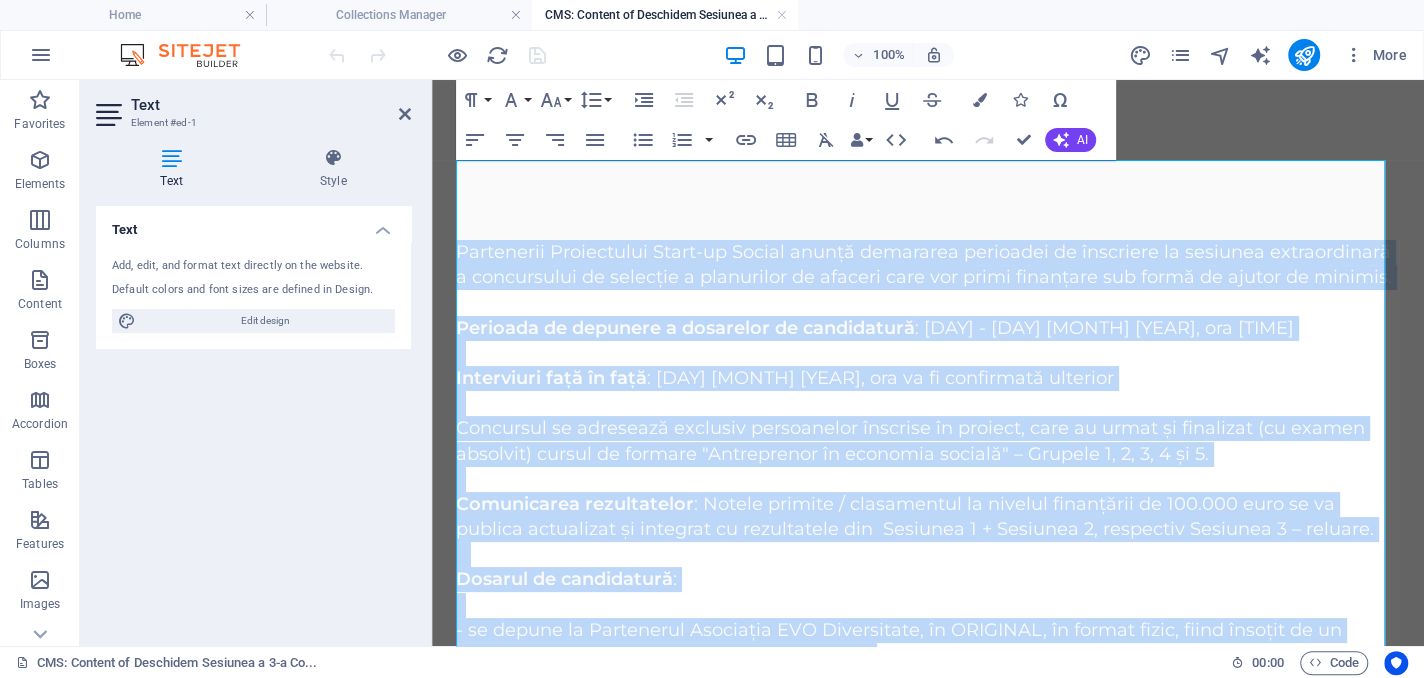 click at bounding box center (928, 479) 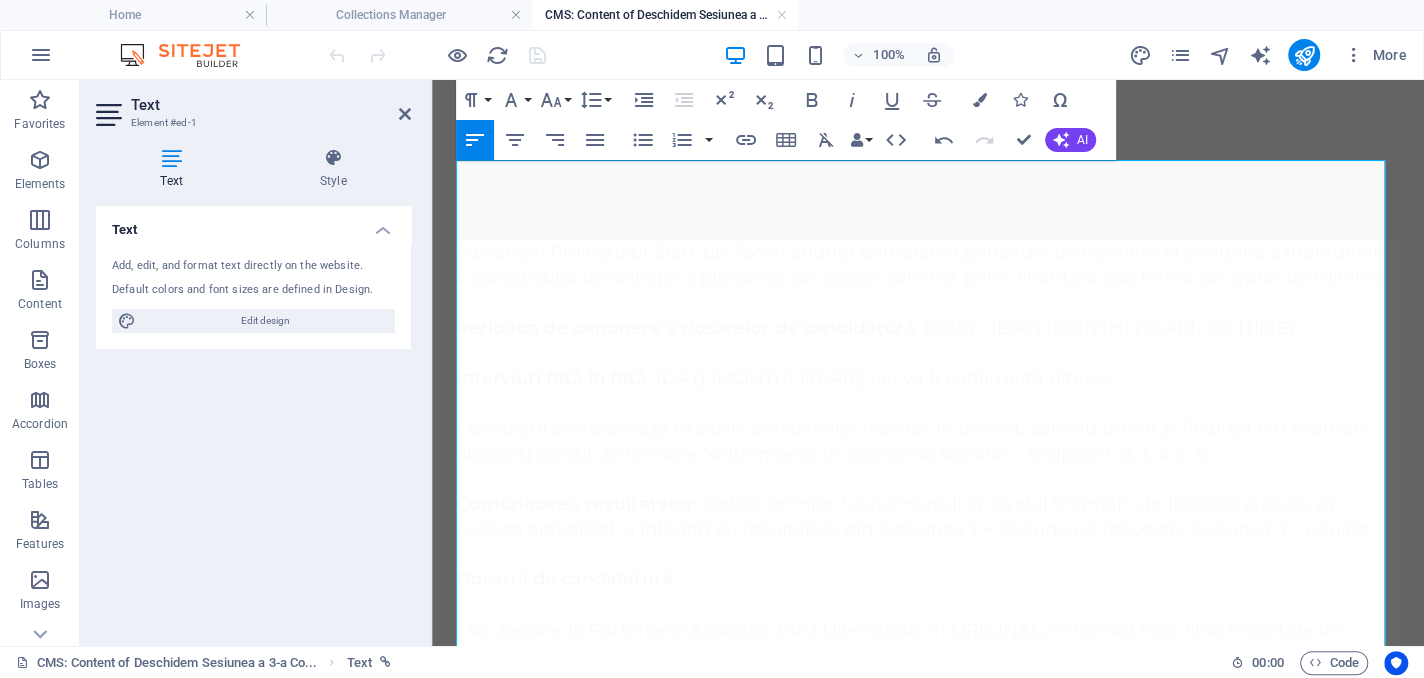 click on "Perioada de depunere a dosarelor de candidatură" at bounding box center (685, 328) 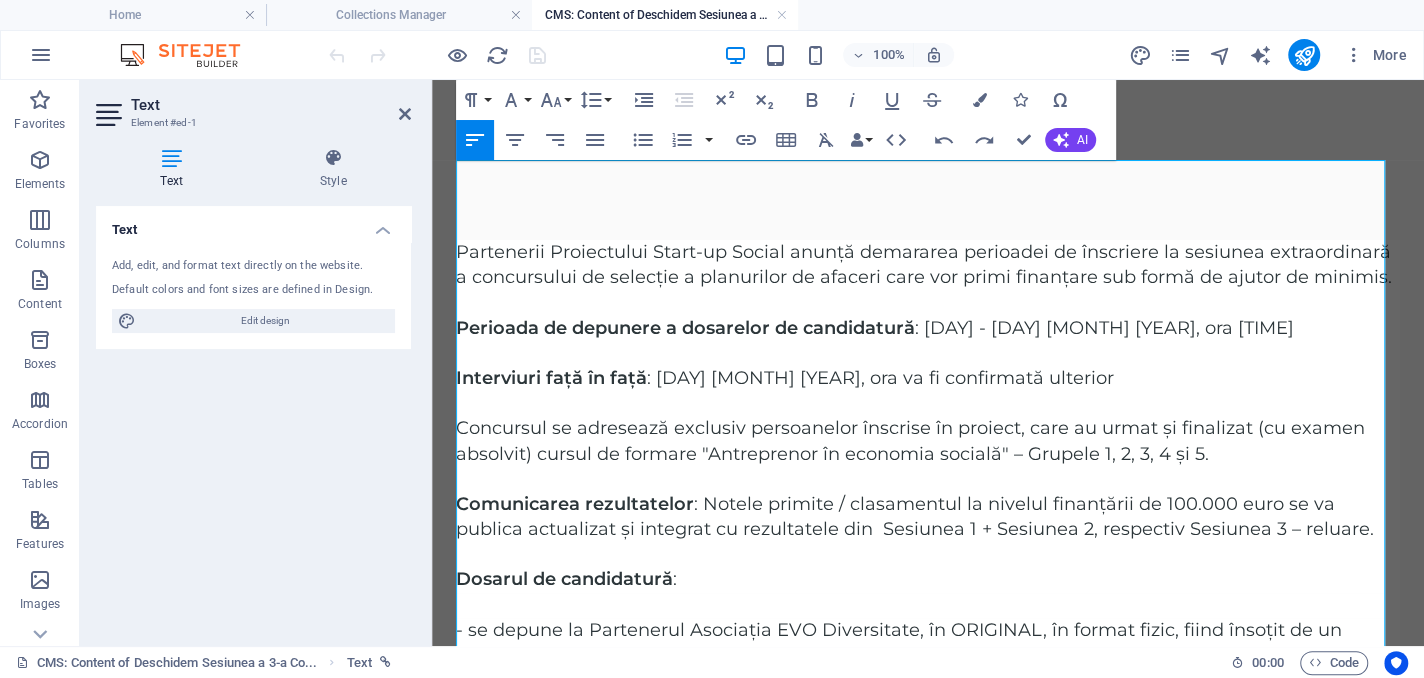 click on "Partenerii Proiectului Start-up Social anunță demararea perioadei de înscriere la sesiunea extraordinară a concursului de selecție a planurilor de afaceri care vor primi finanțare sub formă de ajutor de minimis." at bounding box center [924, 264] 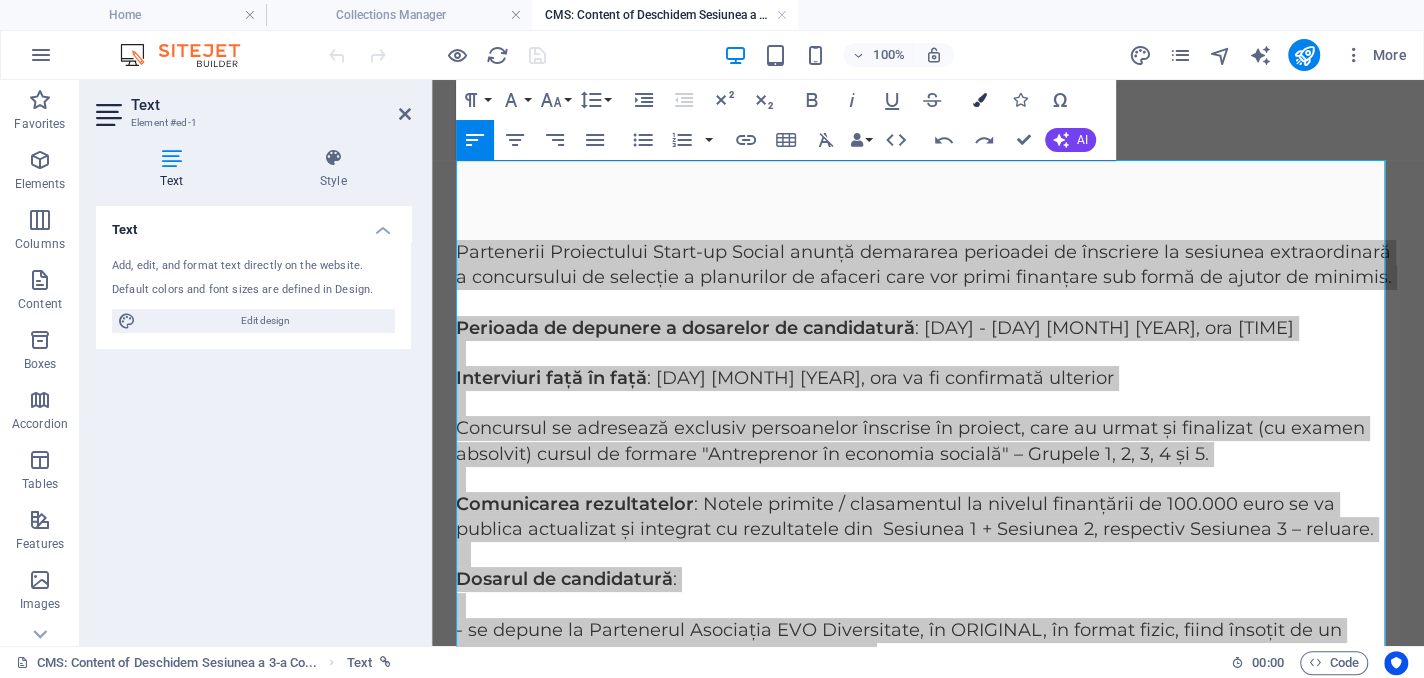 click at bounding box center [980, 100] 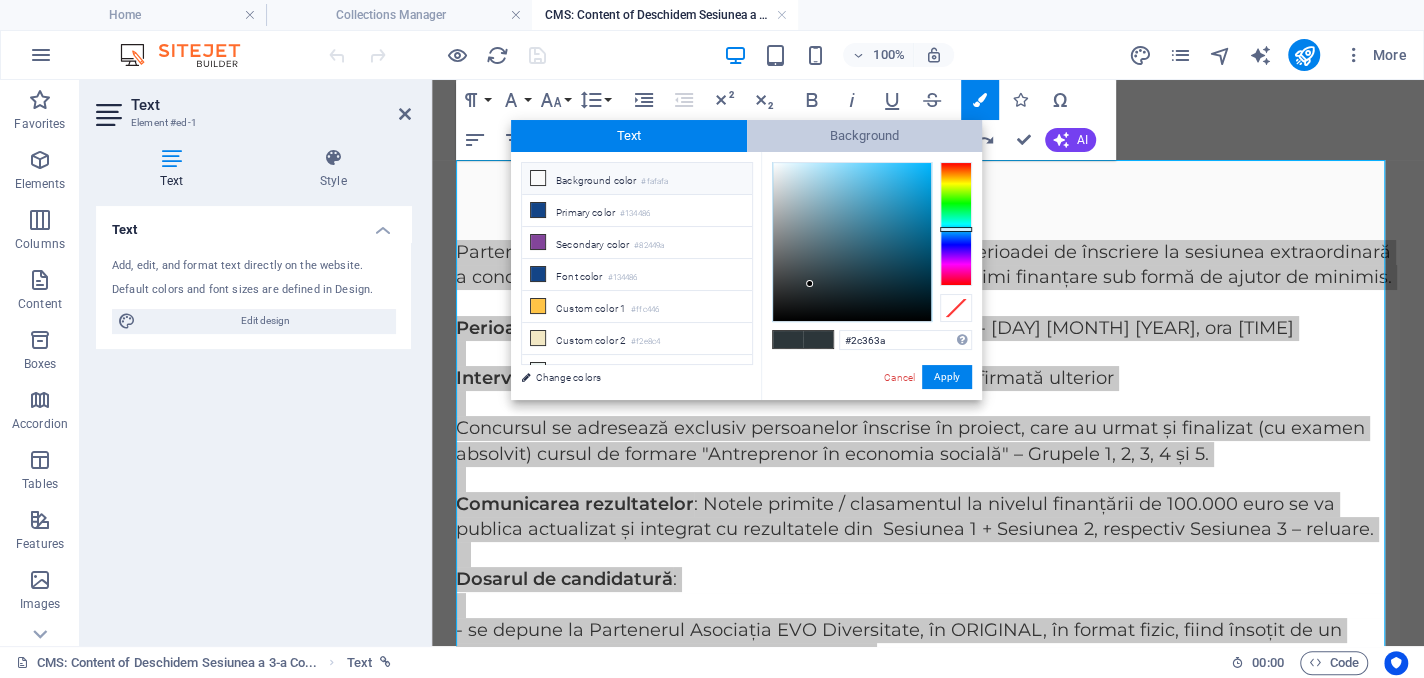 click on "Background" at bounding box center [865, 136] 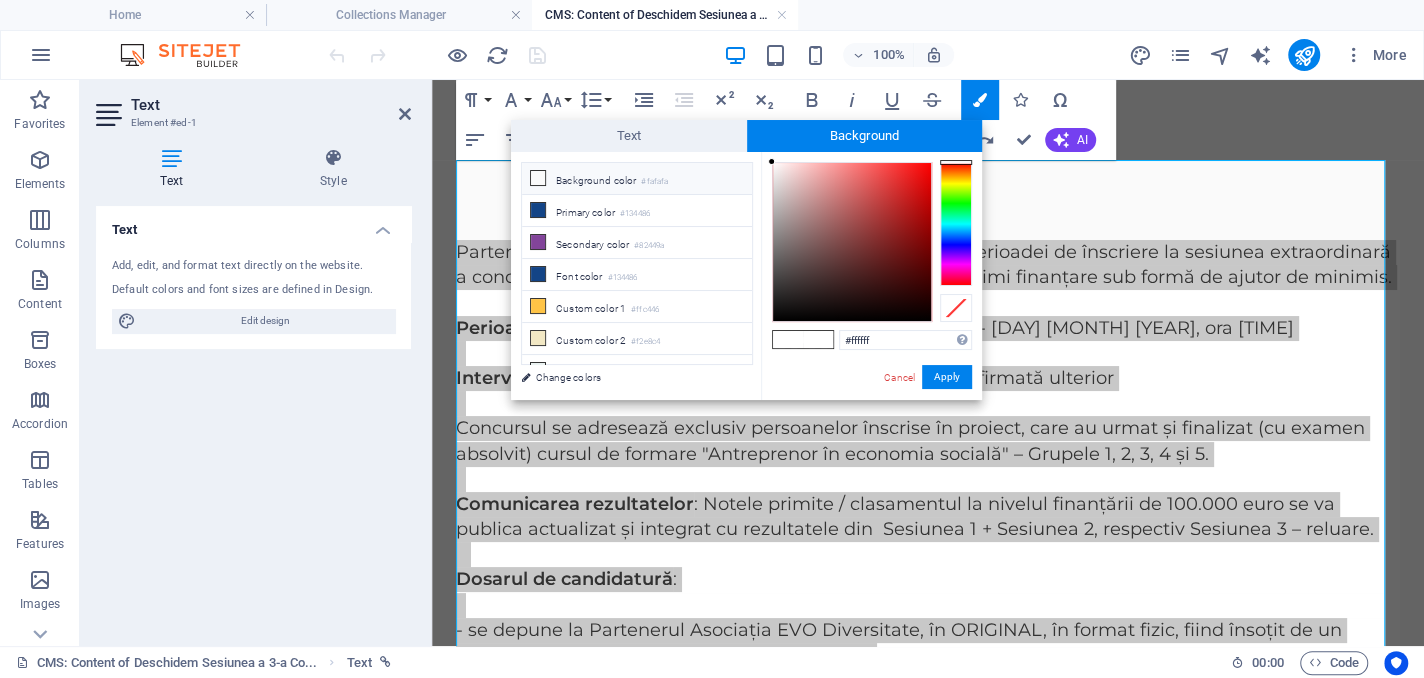 click on "Background color
#fafafa" at bounding box center (637, 179) 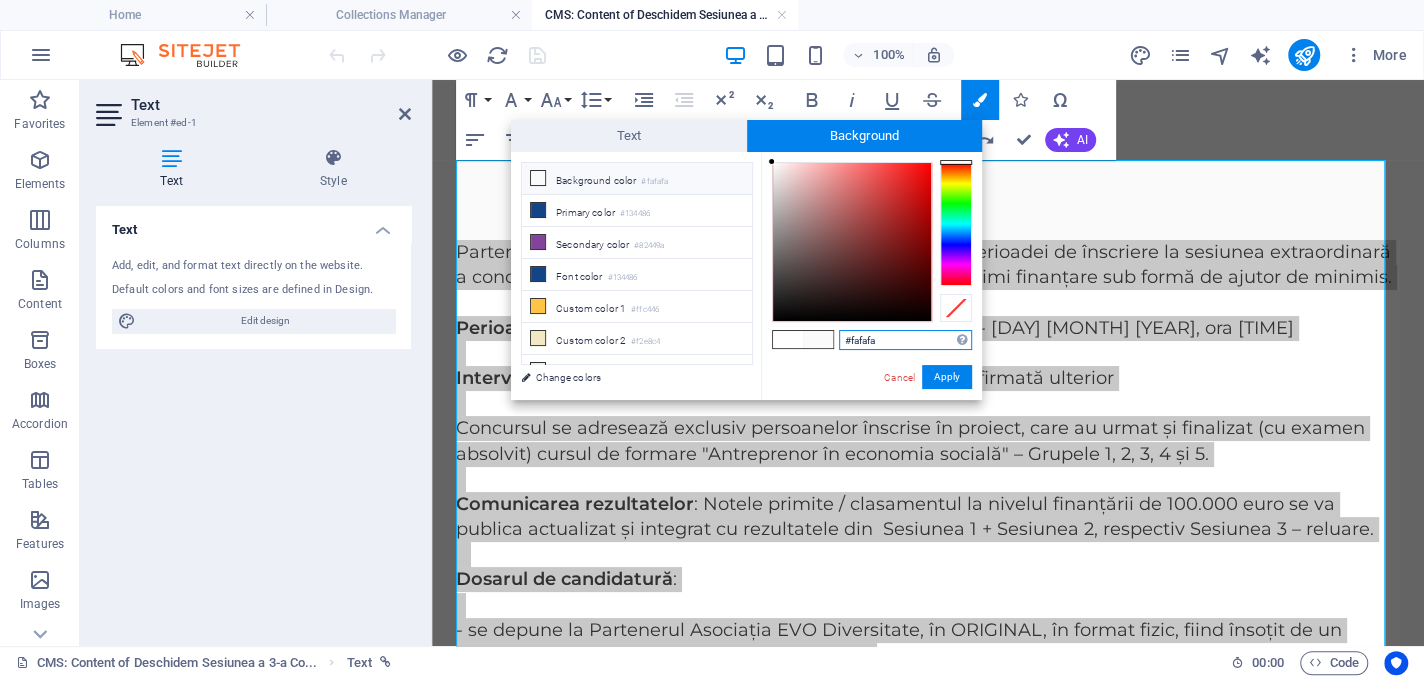 click on "#fafafa" at bounding box center [905, 340] 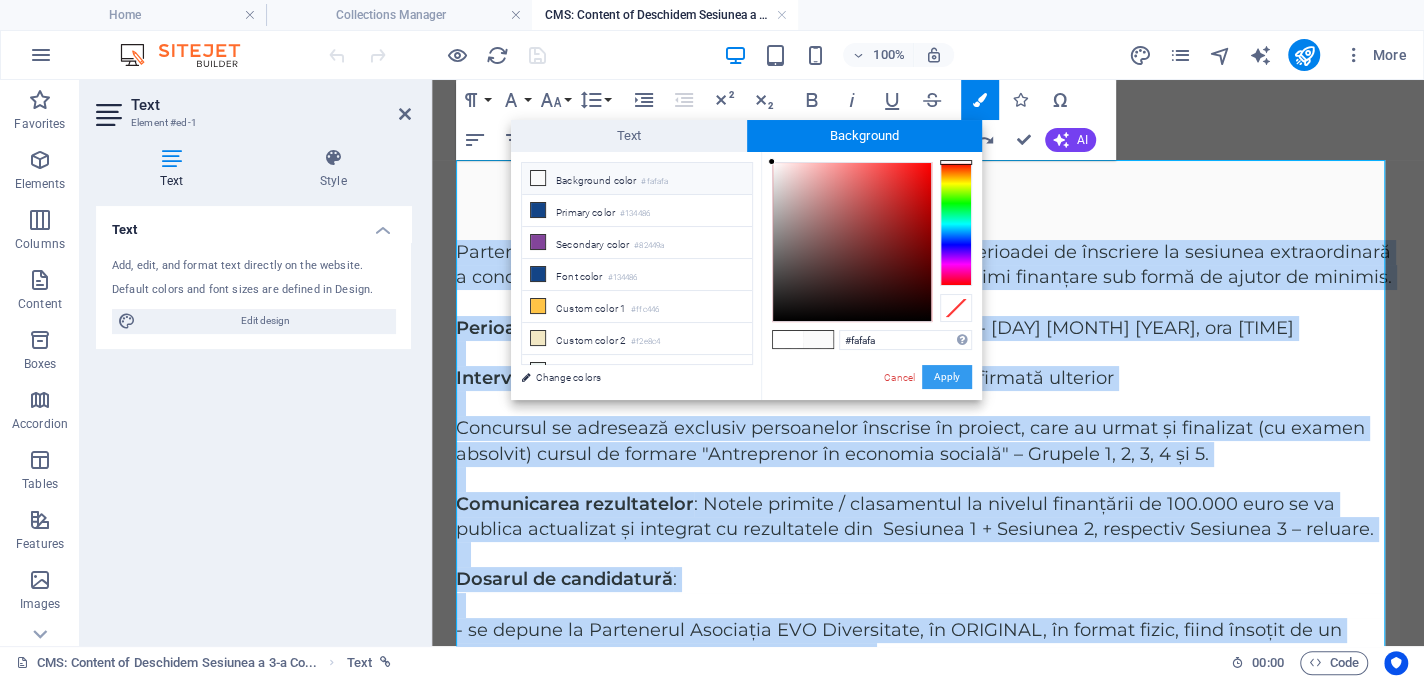 click on "Apply" at bounding box center [947, 377] 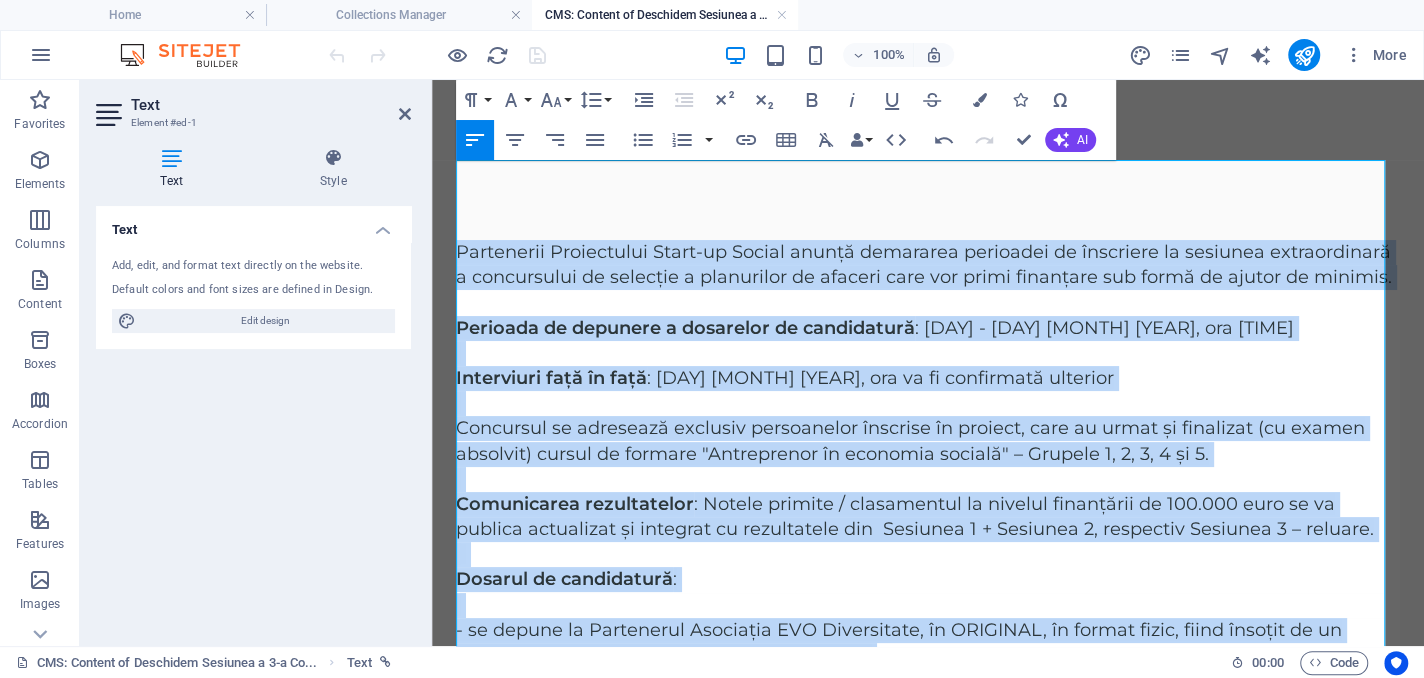 click on "Partenerii Proiectului Start-up Social anunță demararea perioadei de înscriere la sesiunea extraordinară a concursului de selecție a planurilor de afaceri care vor primi finanțare sub formă de ajutor de minimis.   ​​ ​​ Perioada de depunere a dosarelor de candidatură : 1 - 8 august 2025, ora 17:00   Interviuri față în față : 10 august 2025, ora va fi confirmată ulterior    Concursul se adresează exclusiv persoanelor înscrise în proiect, care au urmat și finalizat (cu examen absolvit) cursul de formare "Antreprenor în economia socială" – Grupele 1, 2, 3, 4 și 5.    Comunicarea rezultatelor : Notele primite / clasamentul la nivelul finanțării de 100.000 euro se va publica actualizat și integrat cu rezultatele din  Sesiunea 1 + Sesiunea 2, respectiv Sesiunea 3 – reluare.     Dosarul de candidatură :   - se depune la Partenerul Asociația EVO Diversitate, în ORIGINAL, în format fizic, fiind însoțit de un suport de stocare electronic (de ex. USB stick)." at bounding box center [928, 868] 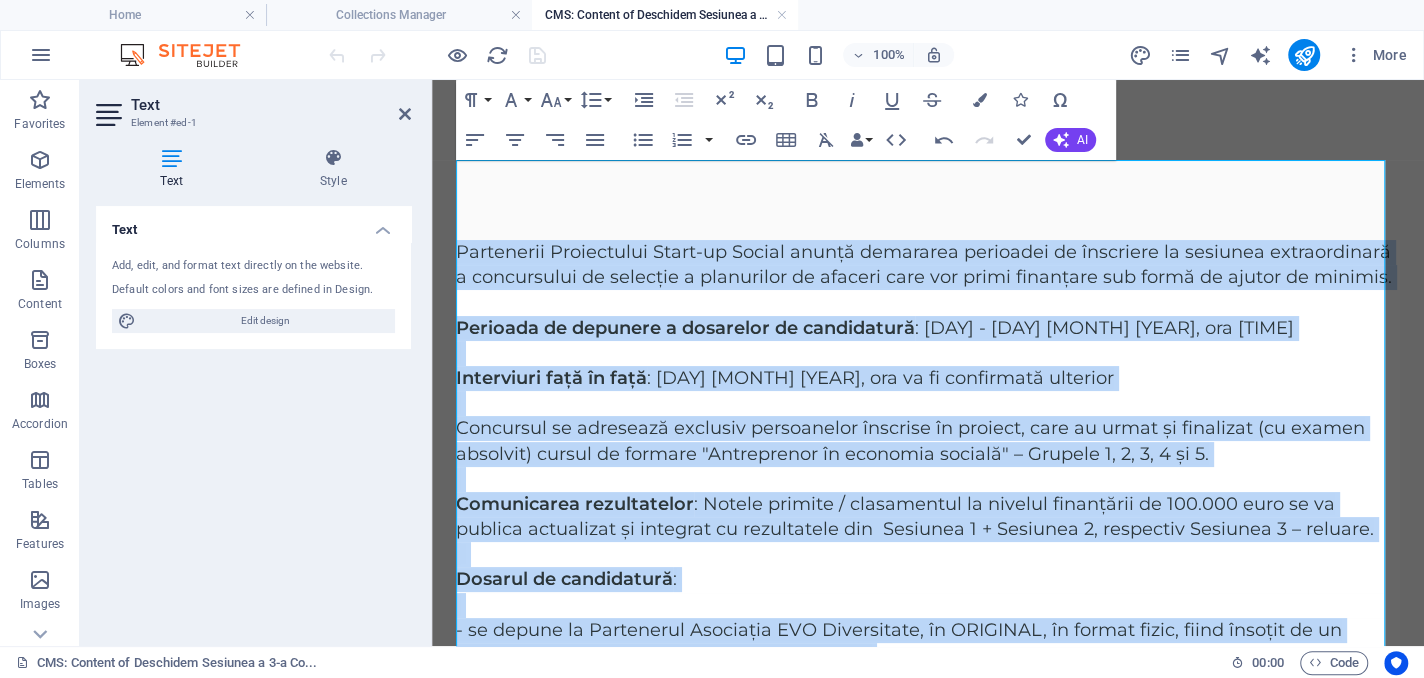 click on "Partenerii Proiectului Start-up Social anunță demararea perioadei de înscriere la sesiunea extraordinară a concursului de selecție a planurilor de afaceri care vor primi finanțare sub formă de ajutor de minimis.   ​​ ​​ Perioada de depunere a dosarelor de candidatură : 1 - 8 august 2025, ora 17:00   Interviuri față în față : 10 august 2025, ora va fi confirmată ulterior    Concursul se adresează exclusiv persoanelor înscrise în proiect, care au urmat și finalizat (cu examen absolvit) cursul de formare "Antreprenor în economia socială" – Grupele 1, 2, 3, 4 și 5.    Comunicarea rezultatelor : Notele primite / clasamentul la nivelul finanțării de 100.000 euro se va publica actualizat și integrat cu rezultatele din  Sesiunea 1 + Sesiunea 2, respectiv Sesiunea 3 – reluare.     Dosarul de candidatură :   - se depune la Partenerul Asociația EVO Diversitate, în ORIGINAL, în format fizic, fiind însoțit de un suport de stocare electronic (de ex. USB stick)." at bounding box center (928, 552) 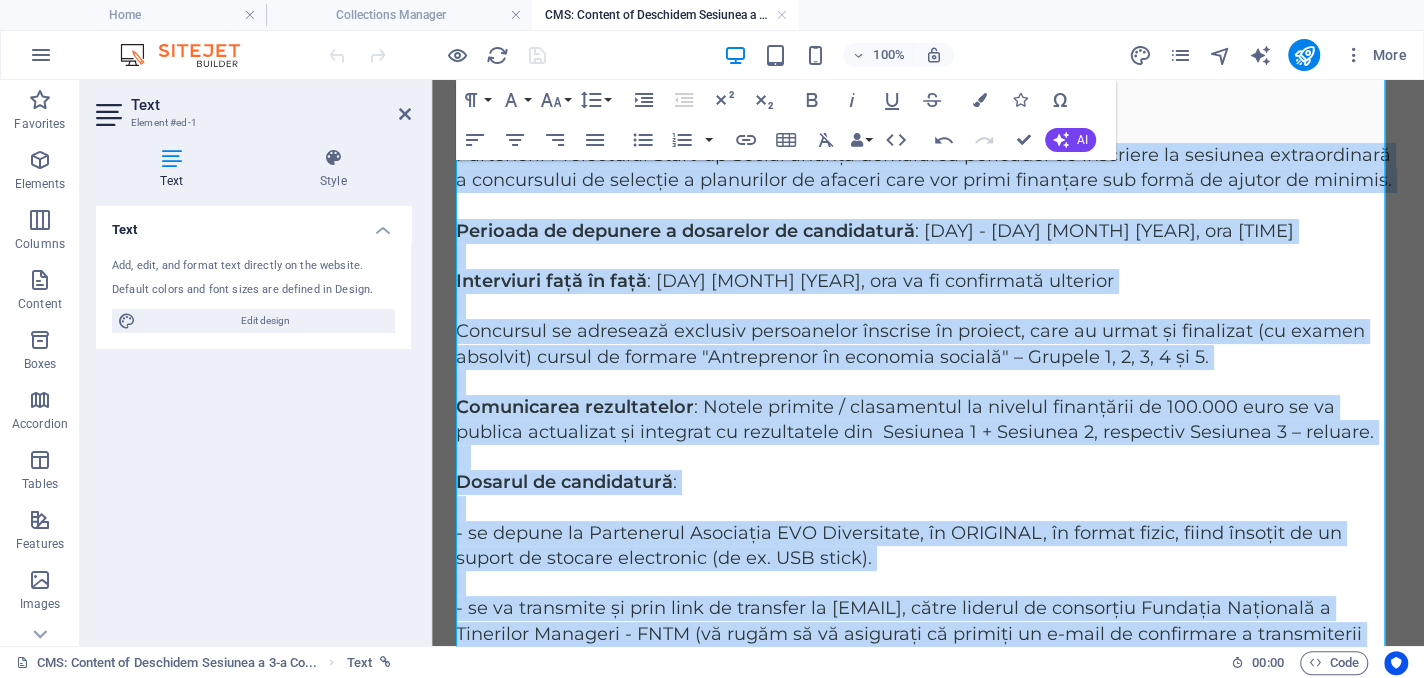 scroll, scrollTop: 0, scrollLeft: 0, axis: both 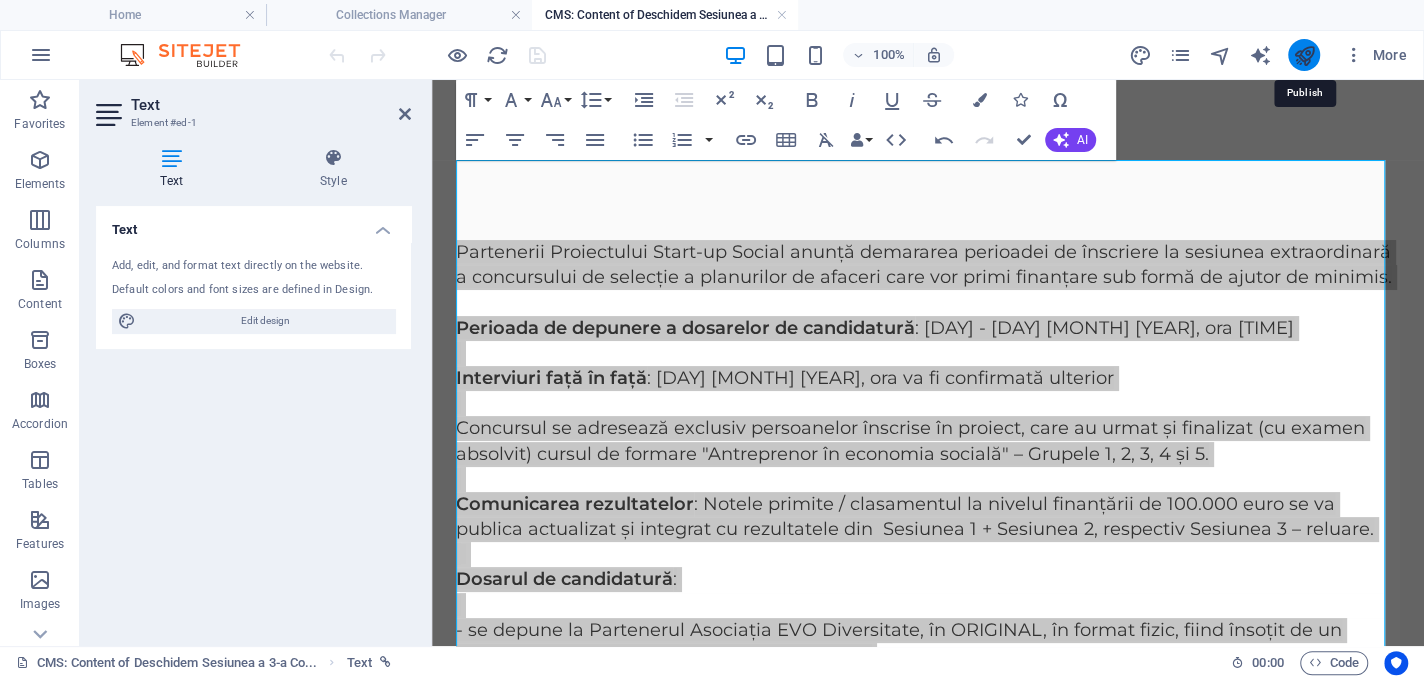 click at bounding box center [1303, 55] 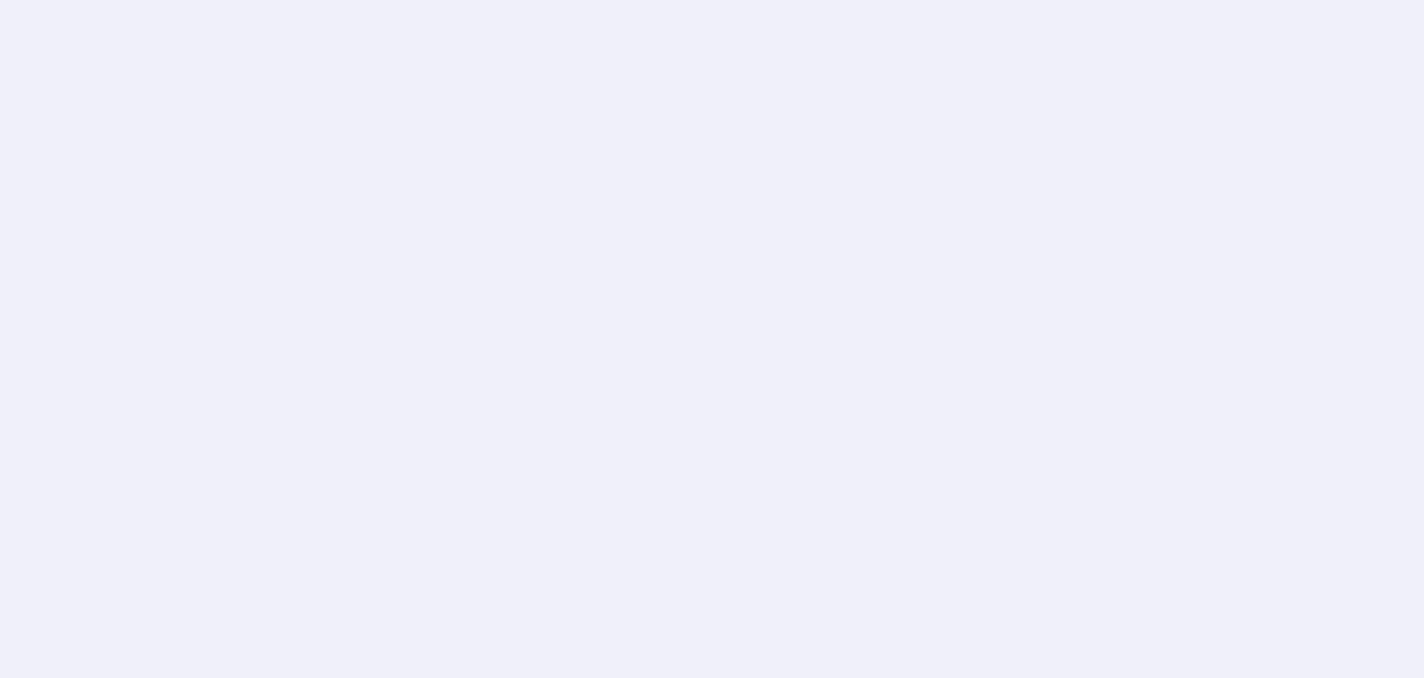 scroll, scrollTop: 0, scrollLeft: 0, axis: both 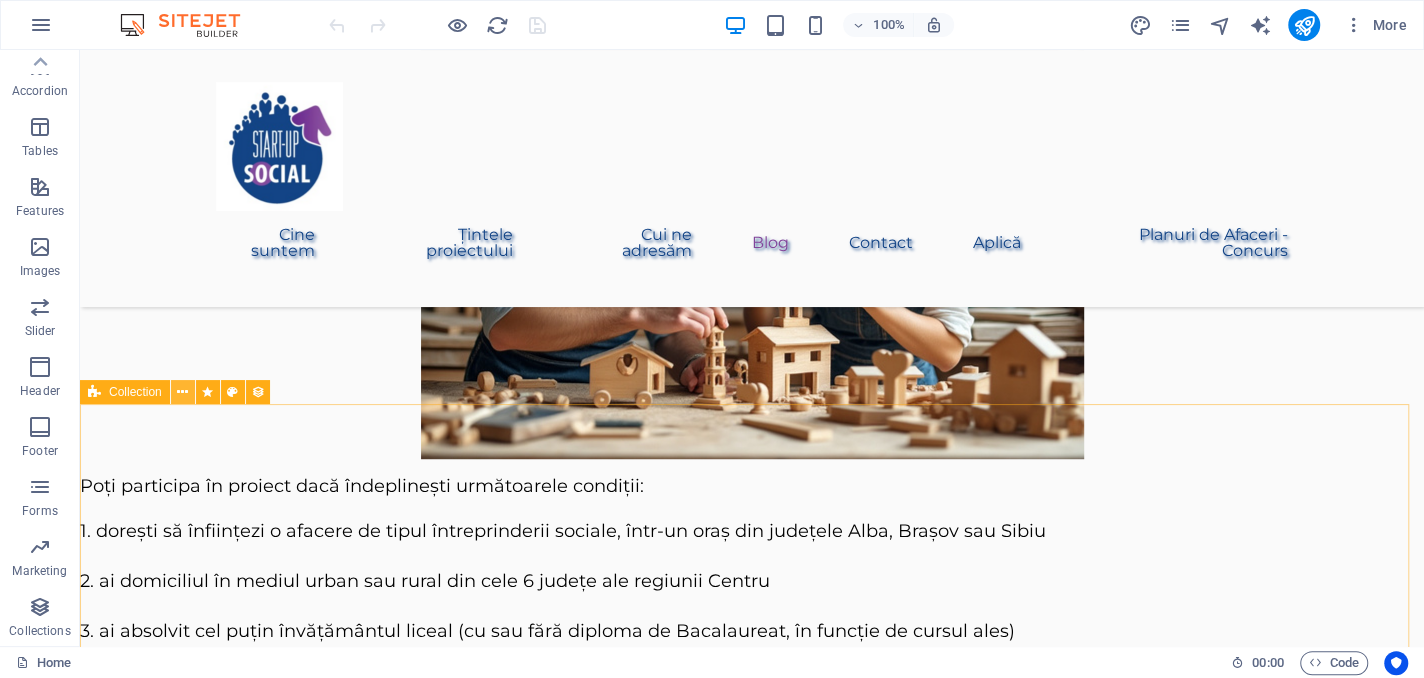click at bounding box center (182, 392) 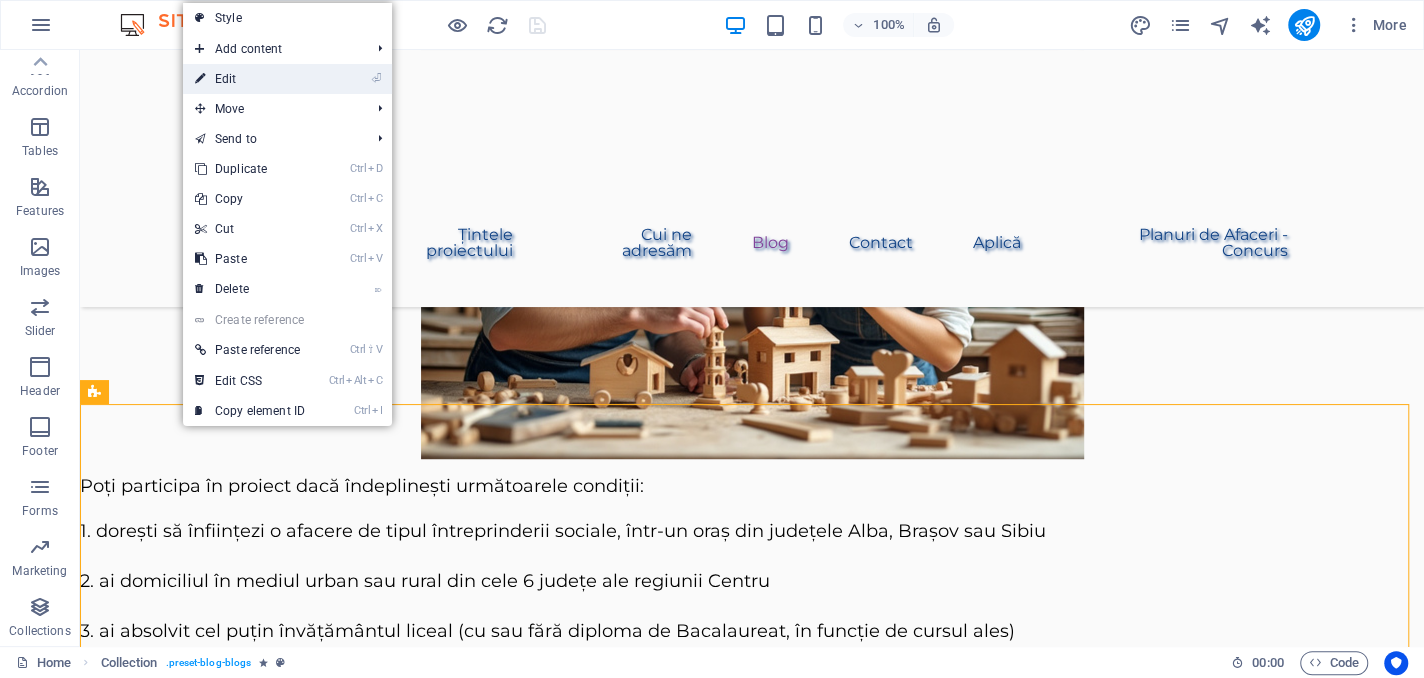 click on "⏎  Edit" at bounding box center (250, 79) 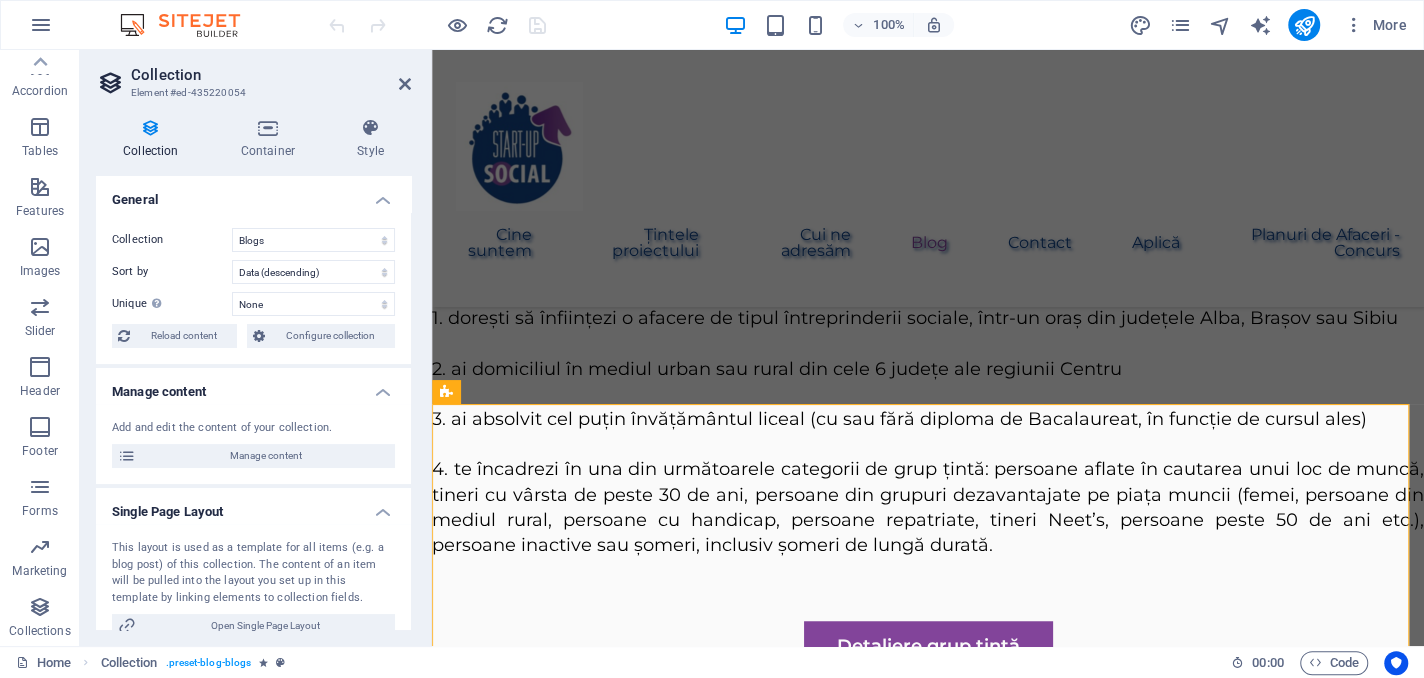 scroll, scrollTop: 5508, scrollLeft: 0, axis: vertical 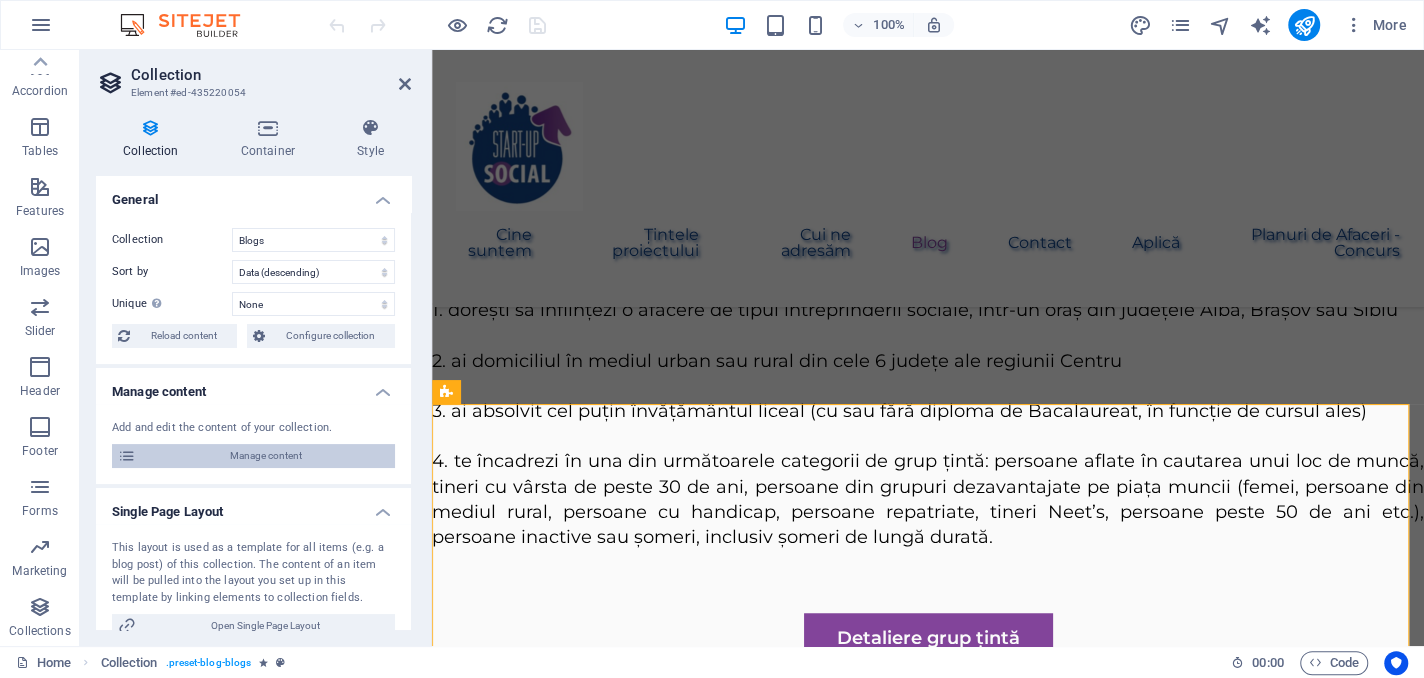 click on "Manage content" at bounding box center (265, 456) 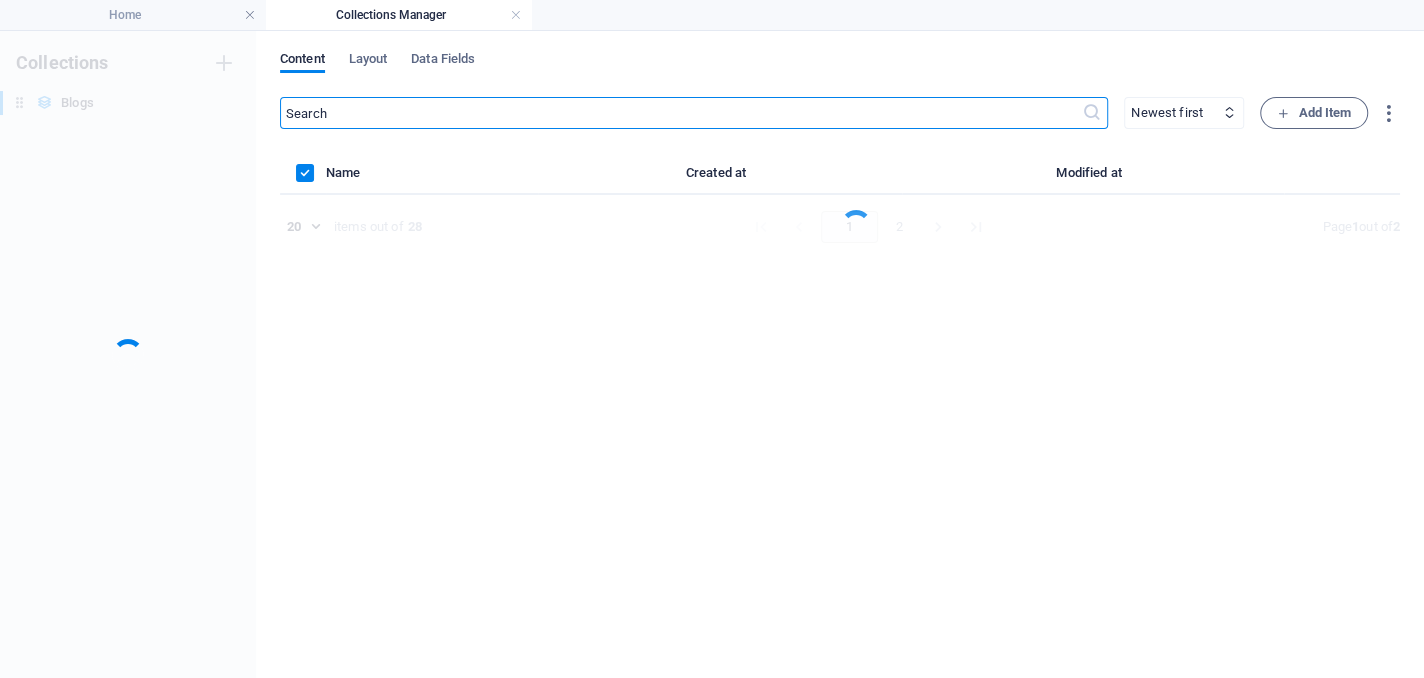 scroll, scrollTop: 0, scrollLeft: 0, axis: both 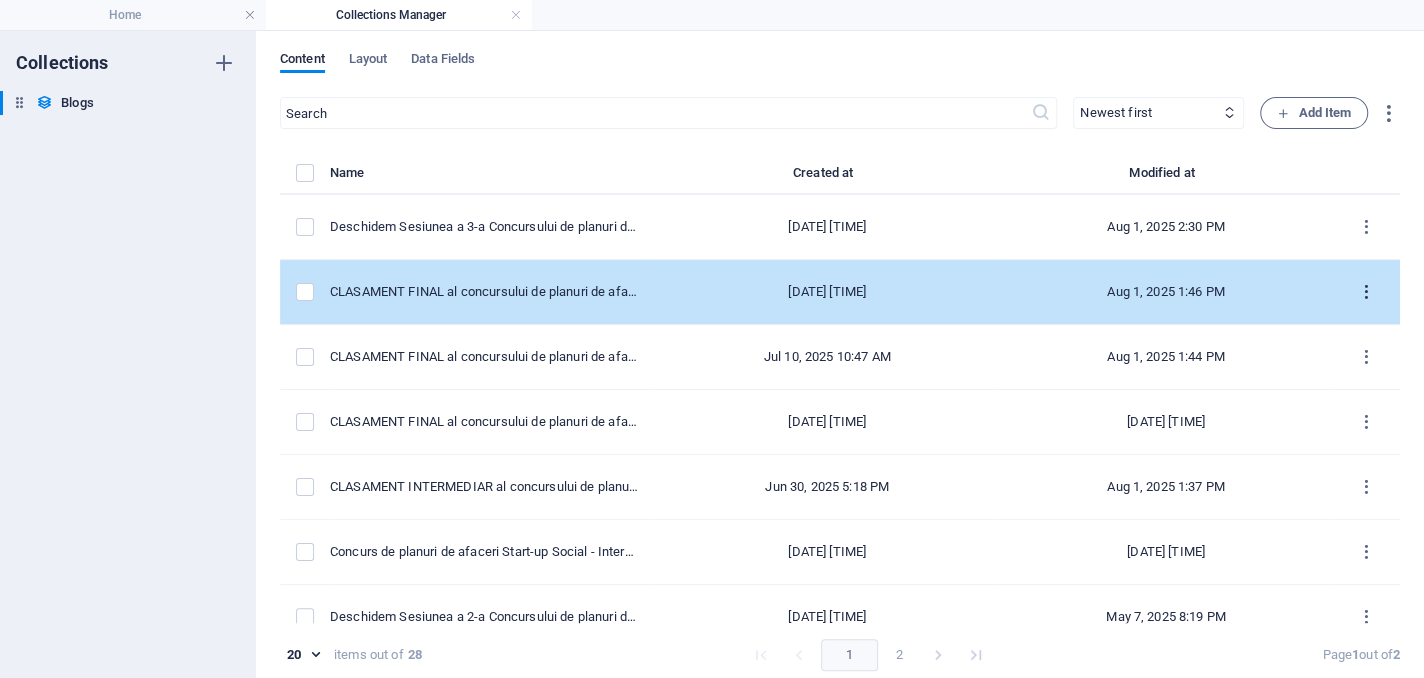 click at bounding box center (1366, 292) 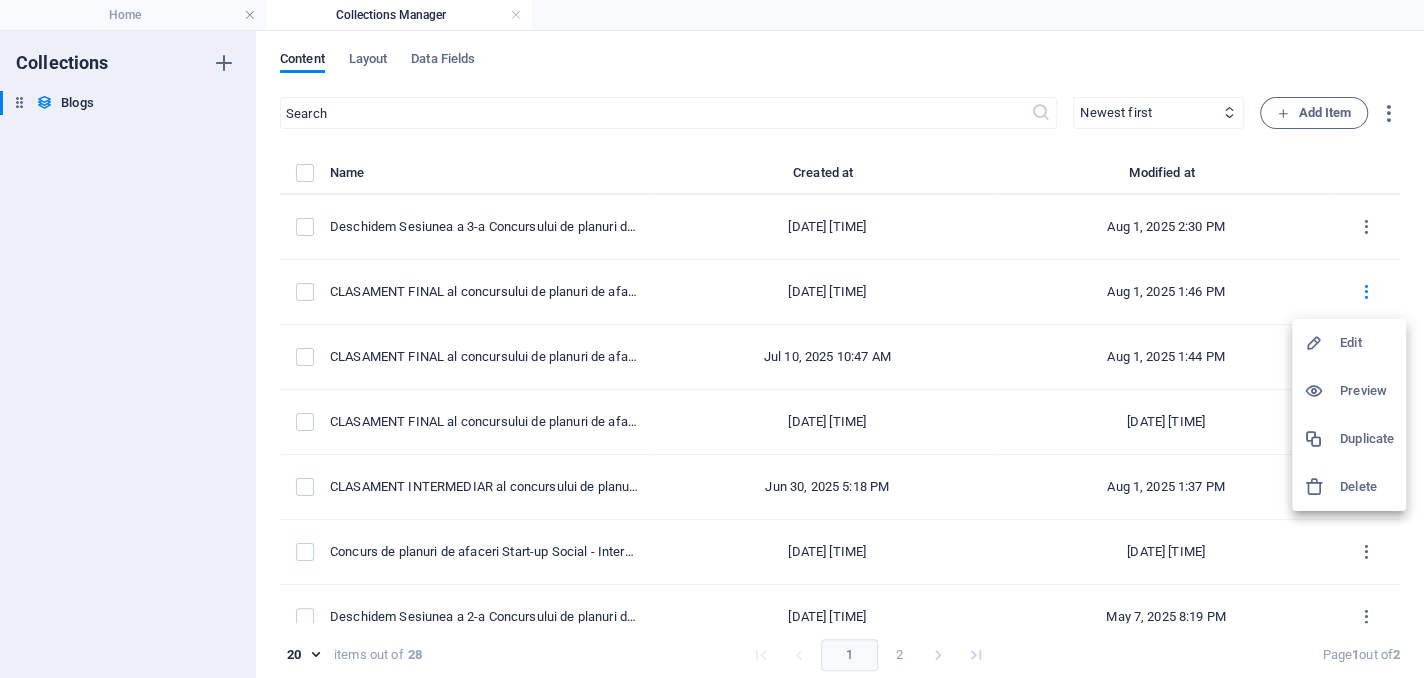click at bounding box center (1322, 343) 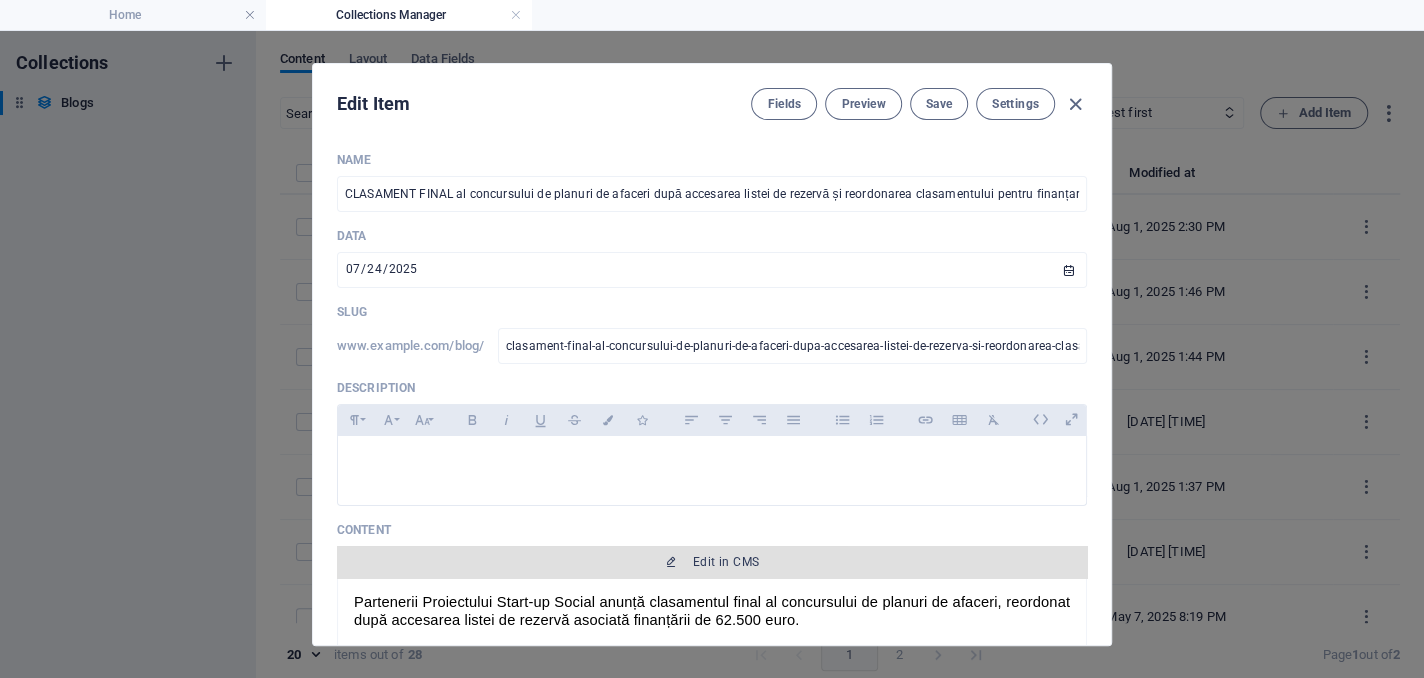 click on "Edit in CMS" at bounding box center [712, 562] 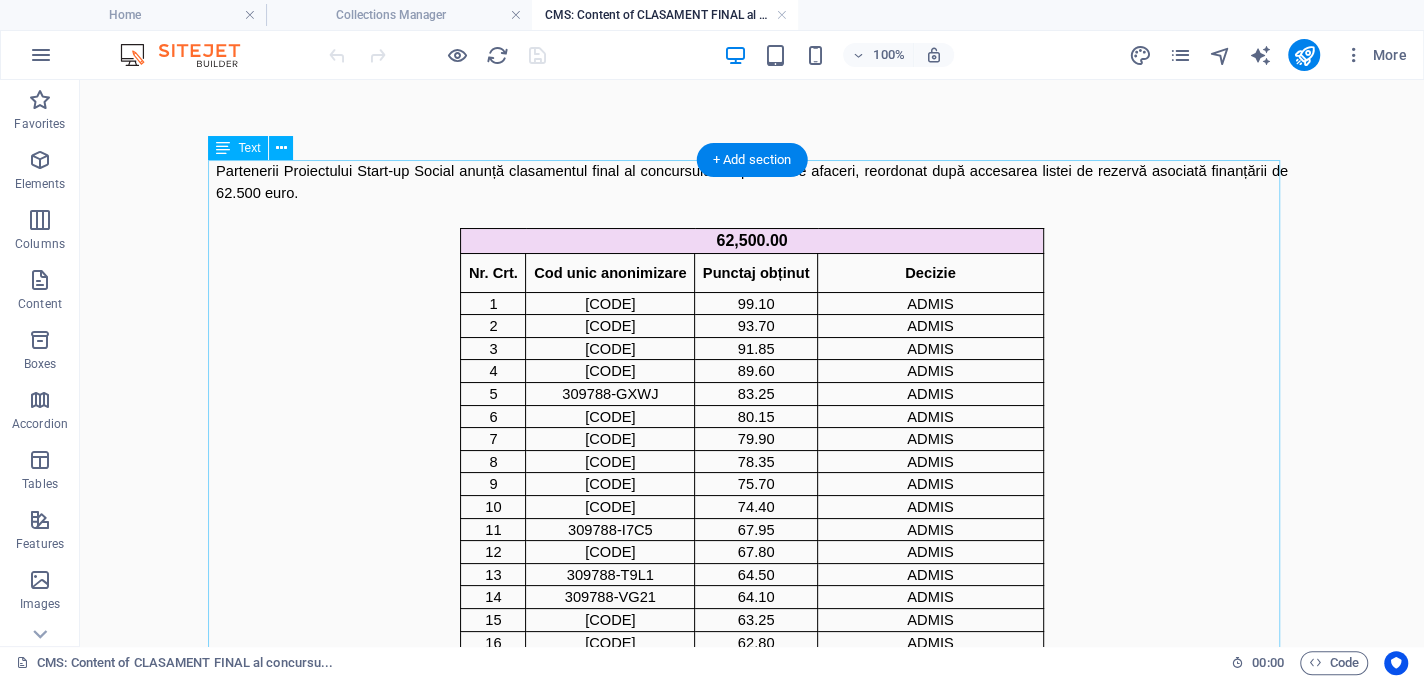 scroll, scrollTop: 0, scrollLeft: 0, axis: both 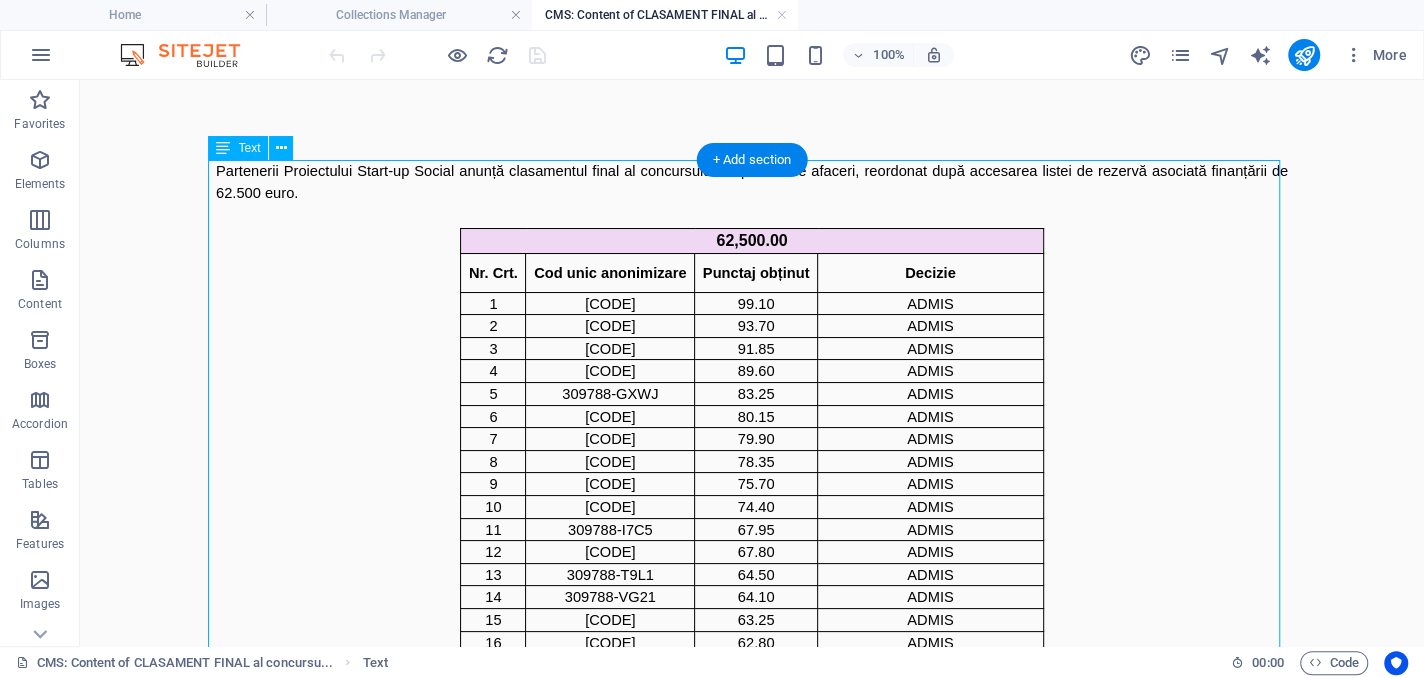 click on "Partenerii Proiectului Start-up Social anunță clasamentul final al concursului de planuri de afaceri, reordonat după accesarea listei de rezervă asociată finanțării de 62.500 euro. 62,500.00 Nr. Crt. Cod unic anonimizare Punctaj obținut Decizie 1 [CODE] 99.10 ADMIS 2 [CODE] 93.70 ADMIS 3 [CODE] 91.85 ADMIS 4 [CODE] 89.60 ADMIS 5 [CODE] 83.25 ADMIS 6 [CODE] 80.15 ADMIS 7 [CODE] 79.90 ADMIS 8 [CODE] 78.35 ADMIS 9 [CODE] 75.70 ADMIS 10 [CODE] 74.40 ADMIS 11 [CODE] 67.95 ADMIS 12 [CODE] 67.80 ADMIS 13 [CODE] 64.50 ADMIS 14 [CODE] 64.10 ADMIS 15 [CODE] 63.25 ADMIS 16 [CODE] 62.80 ADMIS 17 [CODE] 59.15 ADMIS 18 [CODE] 53.70 ADMIS 19 [CODE] 55.50 REFUZ 20 [CODE] 52.05 ADMIS PE LISTA DE REZERVA 21 [CODE] 81.75 RETRAGERE 77,500.00 Nr. Crt. Cod unic anonimizare Punctaj obținut Decizie 1 [CODE] 99.85 ADMIS 2 [CODE] 85.75 ADMIS 3 [CODE] 85.55 ADMIS 4 [CODE] 78.50 ADMIS 5" at bounding box center (752, 837) 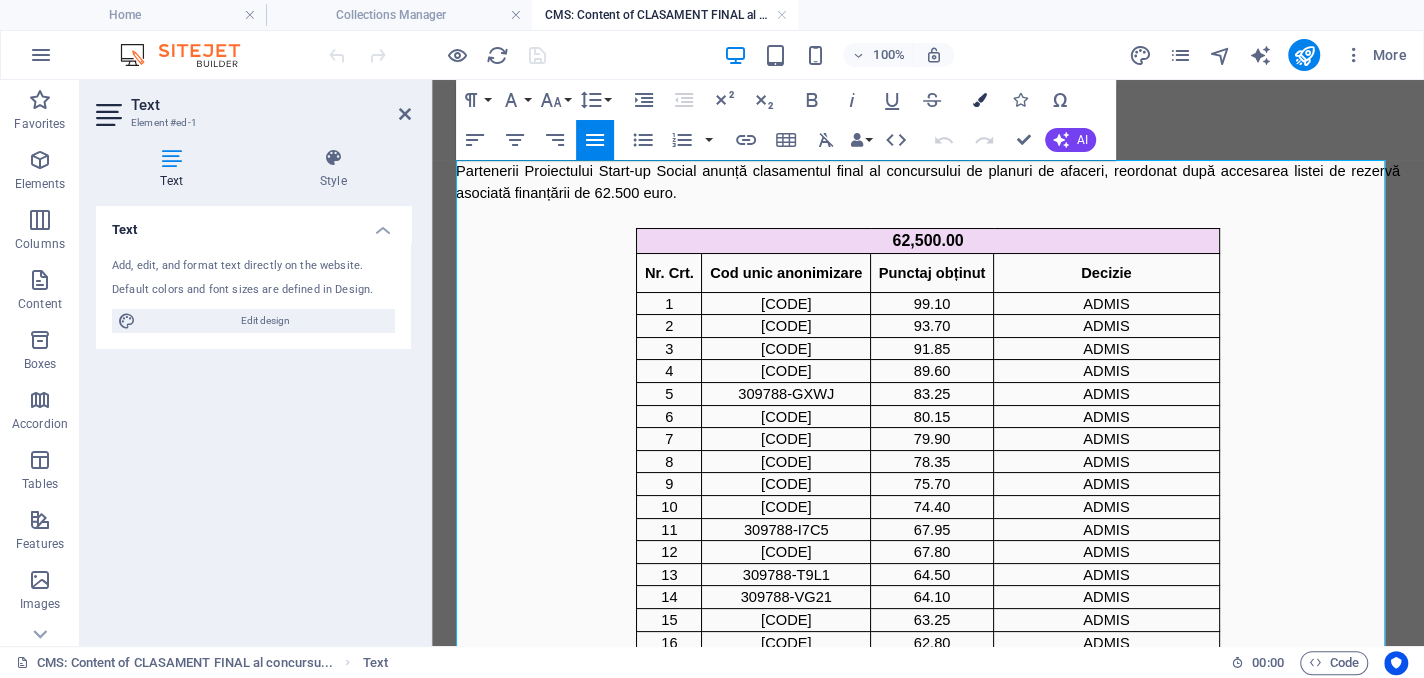 click at bounding box center [980, 100] 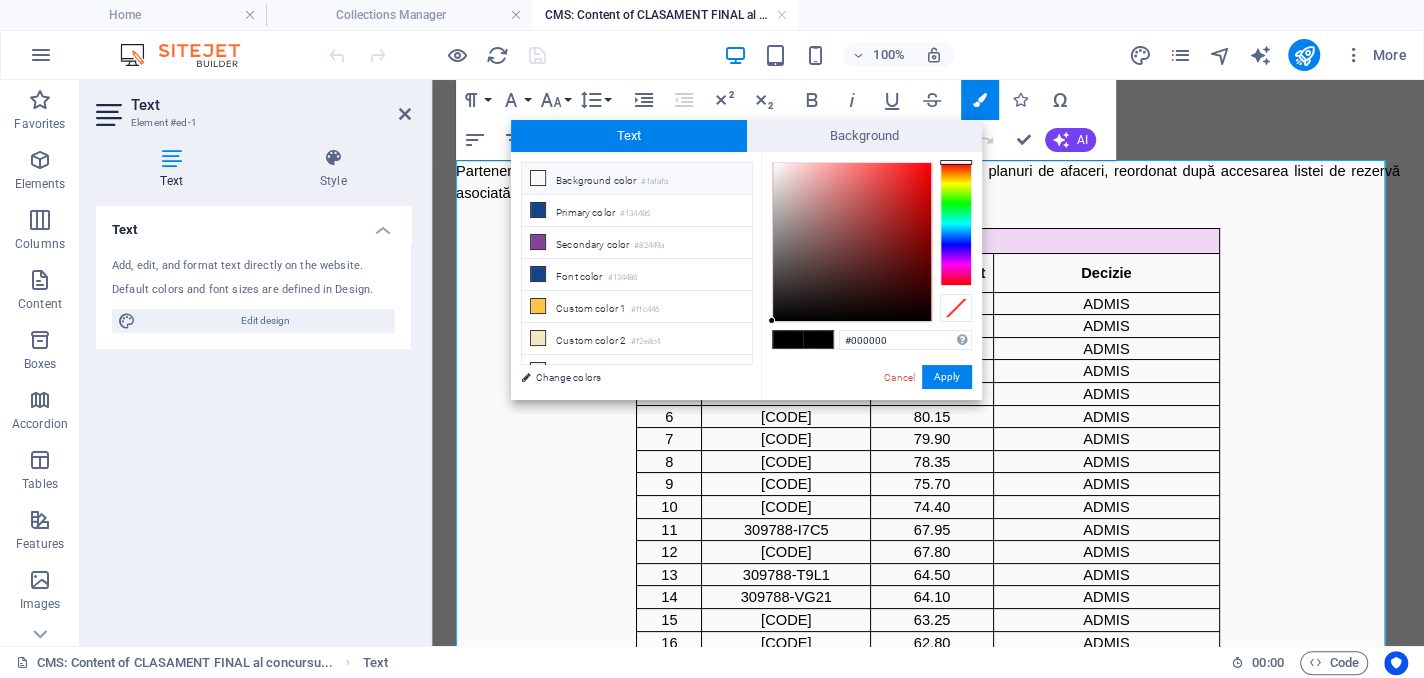 click on "#fafafa" at bounding box center [654, 182] 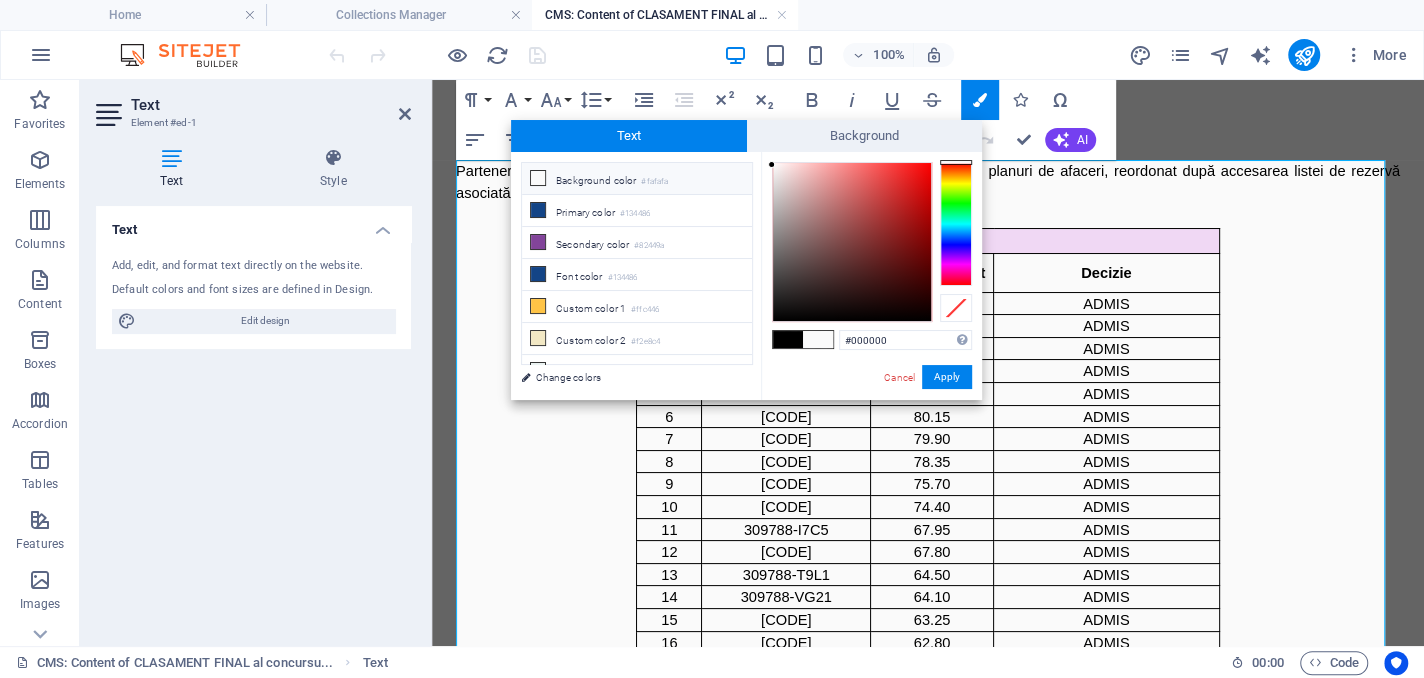 type on "#fafafa" 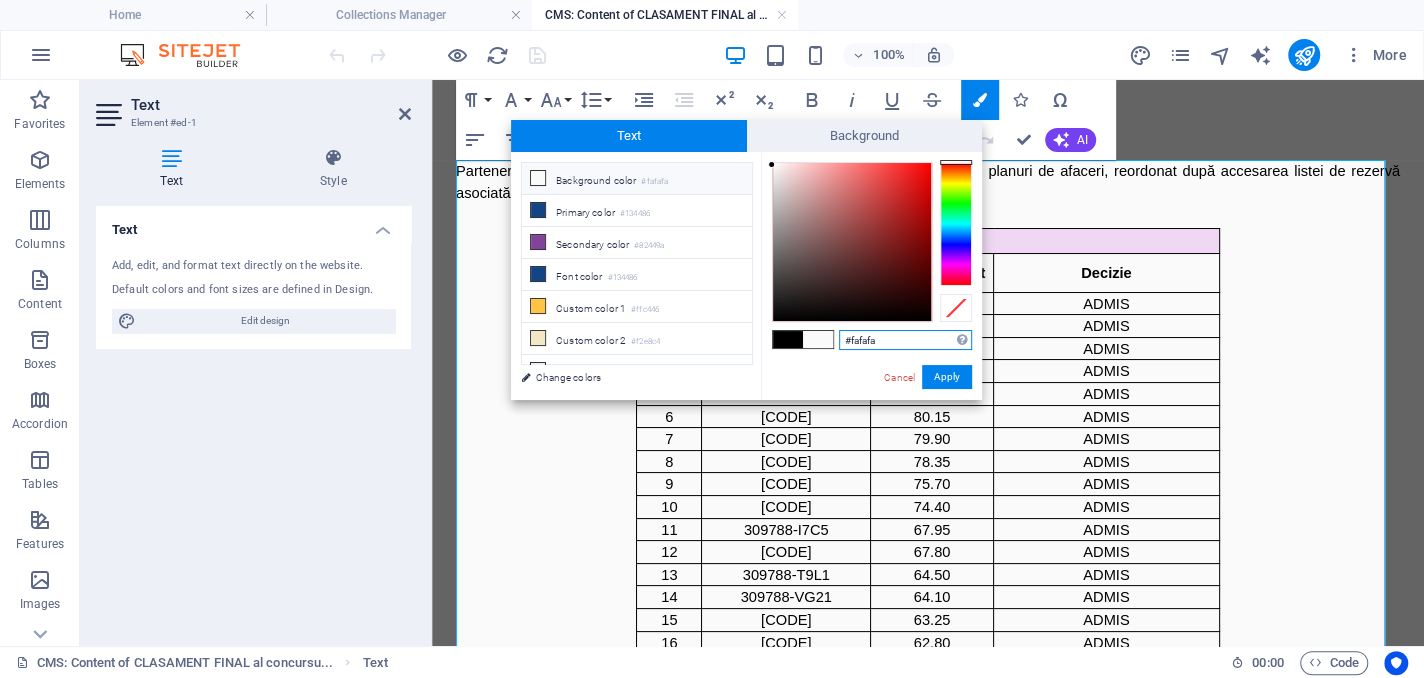 click on "#fafafa" at bounding box center (905, 340) 